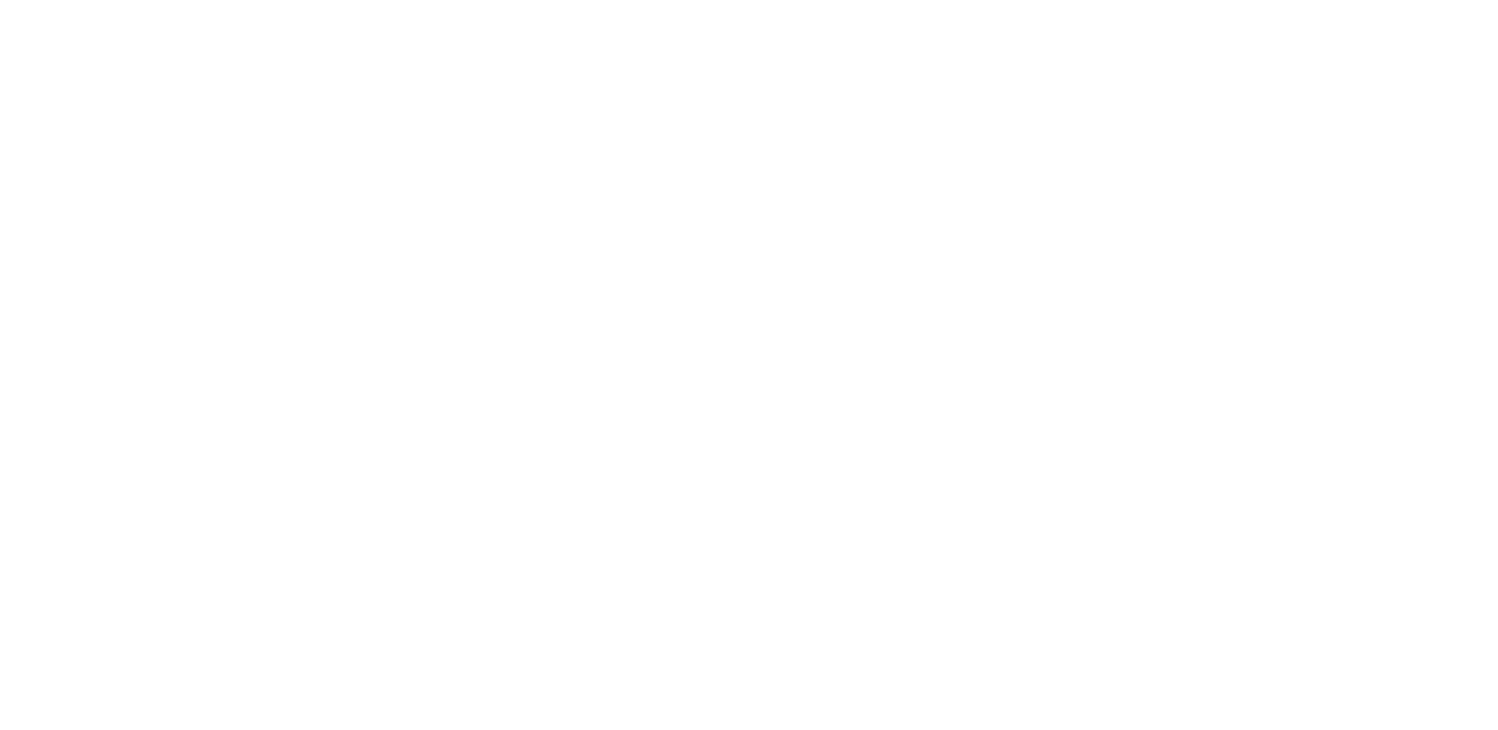 scroll, scrollTop: 0, scrollLeft: 0, axis: both 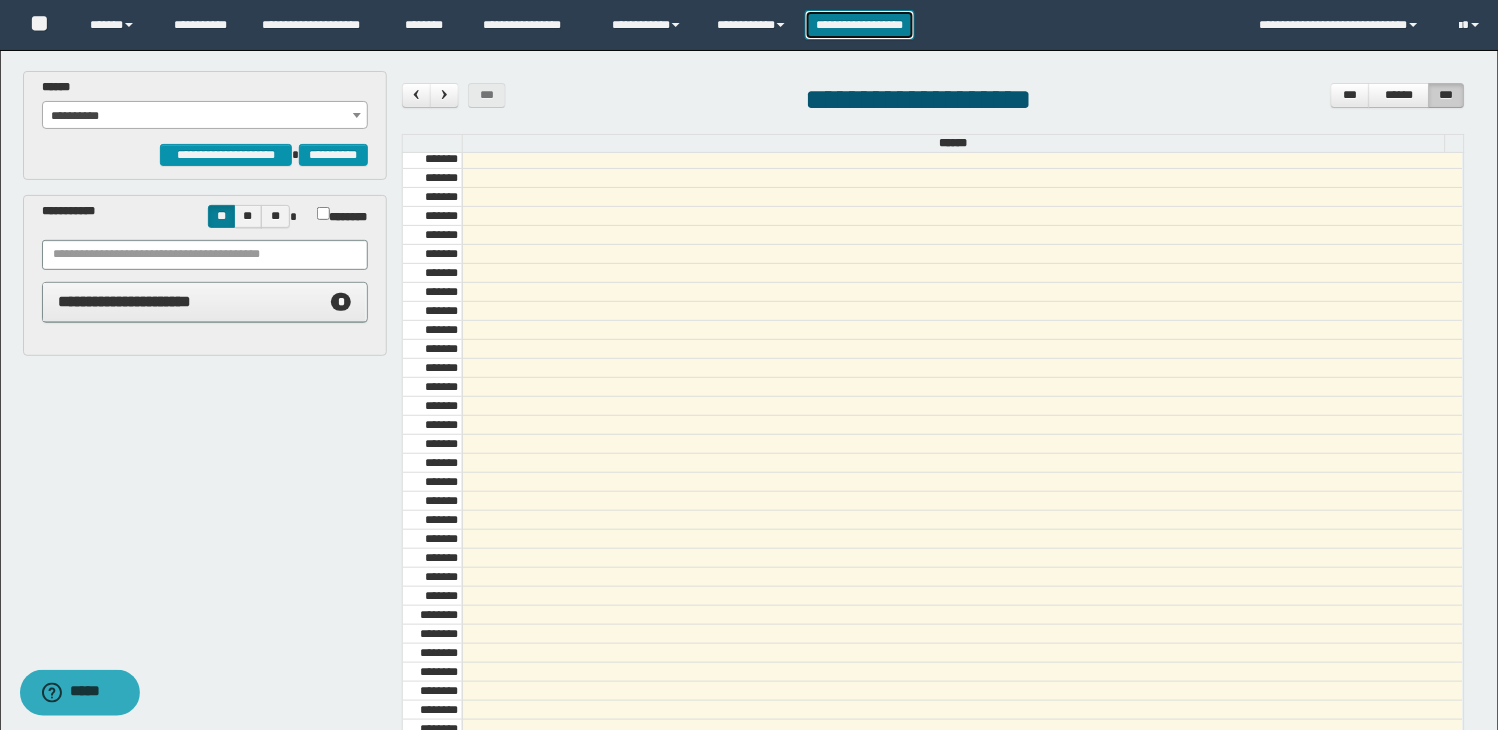 click on "**********" at bounding box center [860, 25] 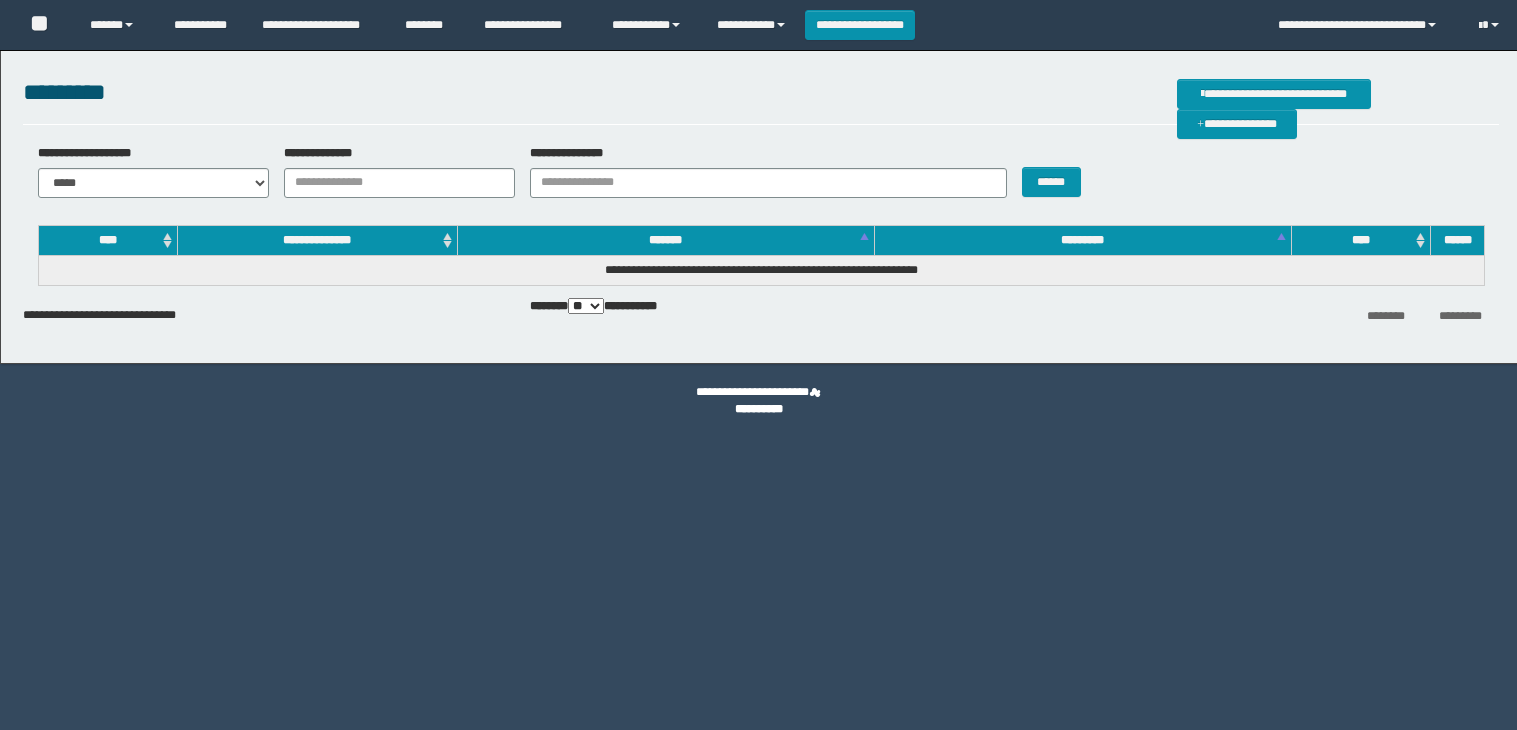 scroll, scrollTop: 0, scrollLeft: 0, axis: both 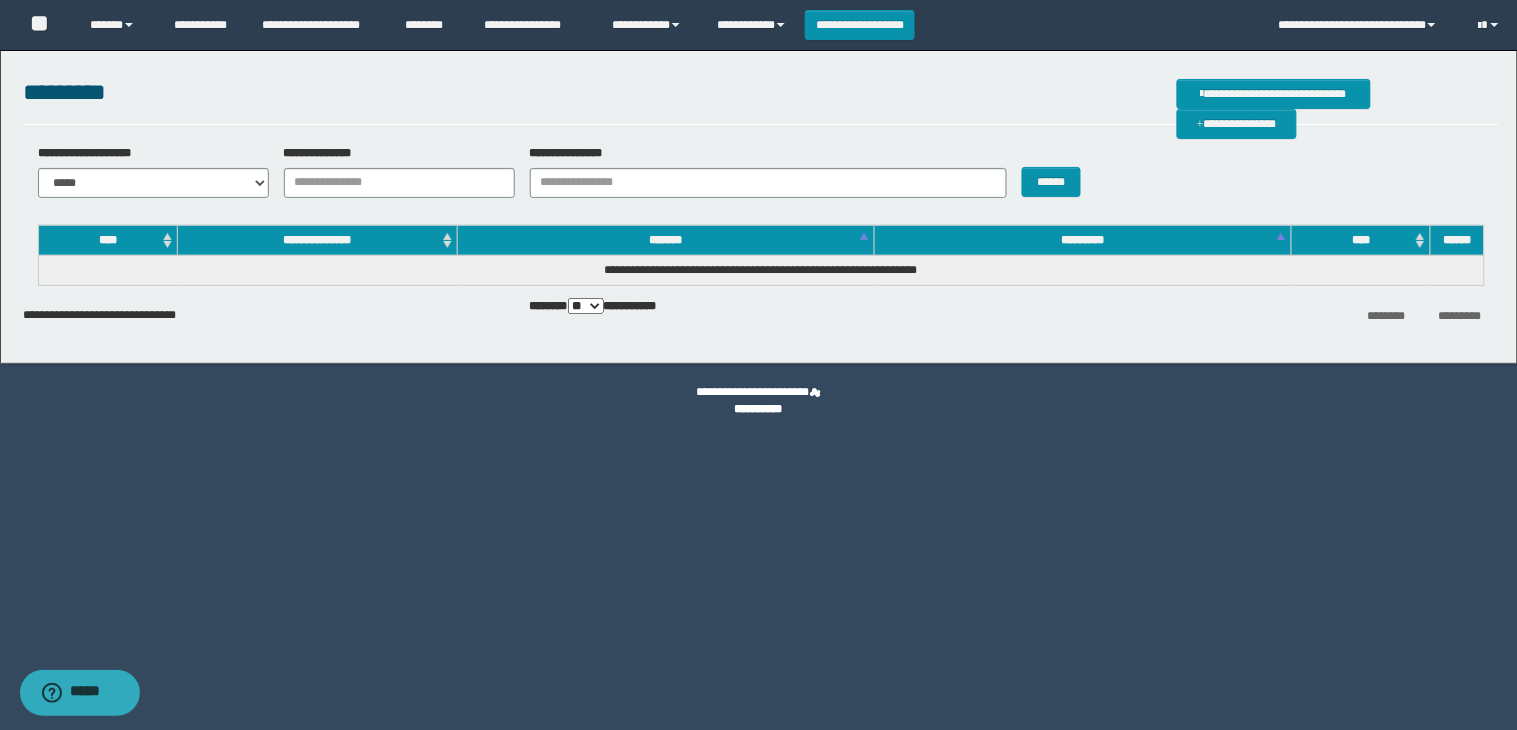 drag, startPoint x: 583, startPoint y: 104, endPoint x: 578, endPoint y: 91, distance: 13.928389 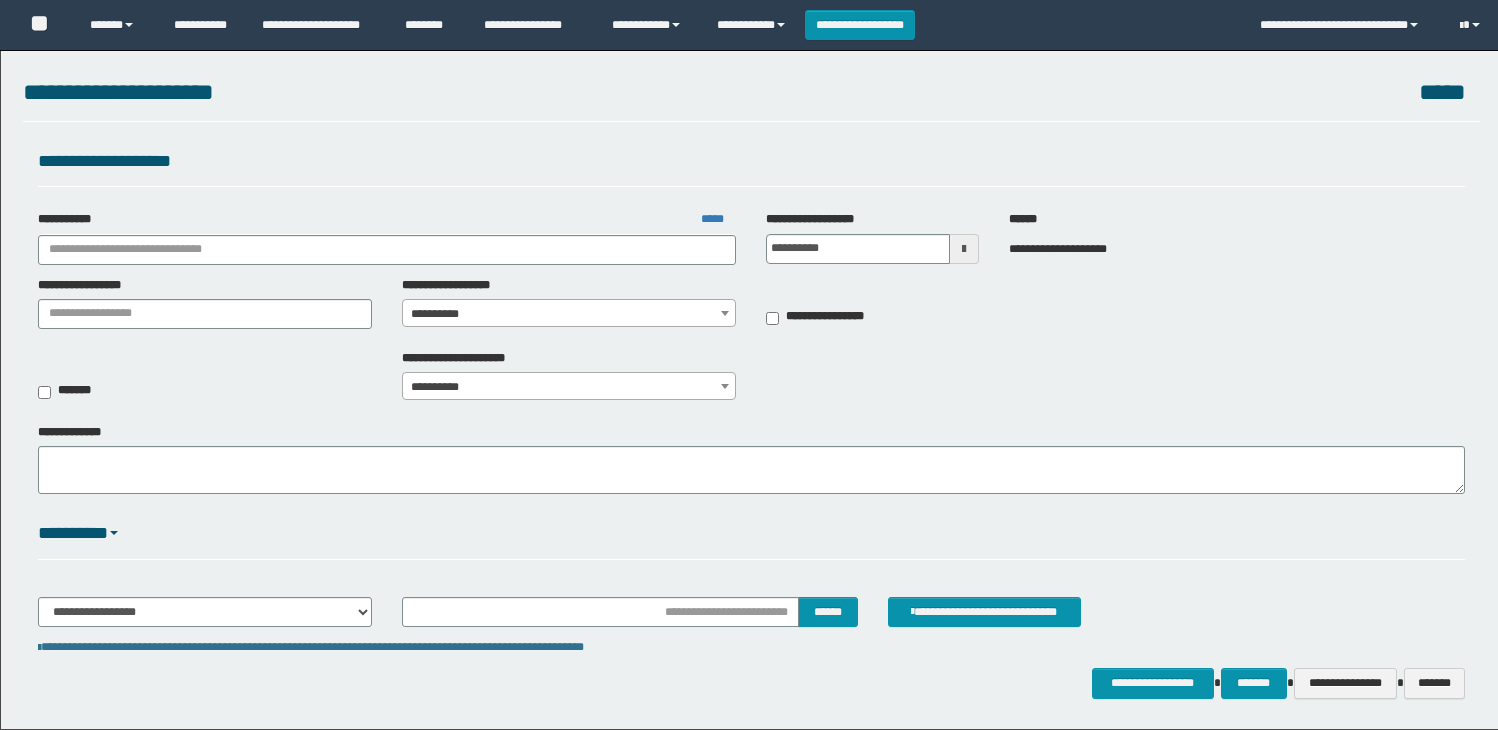 scroll, scrollTop: 0, scrollLeft: 0, axis: both 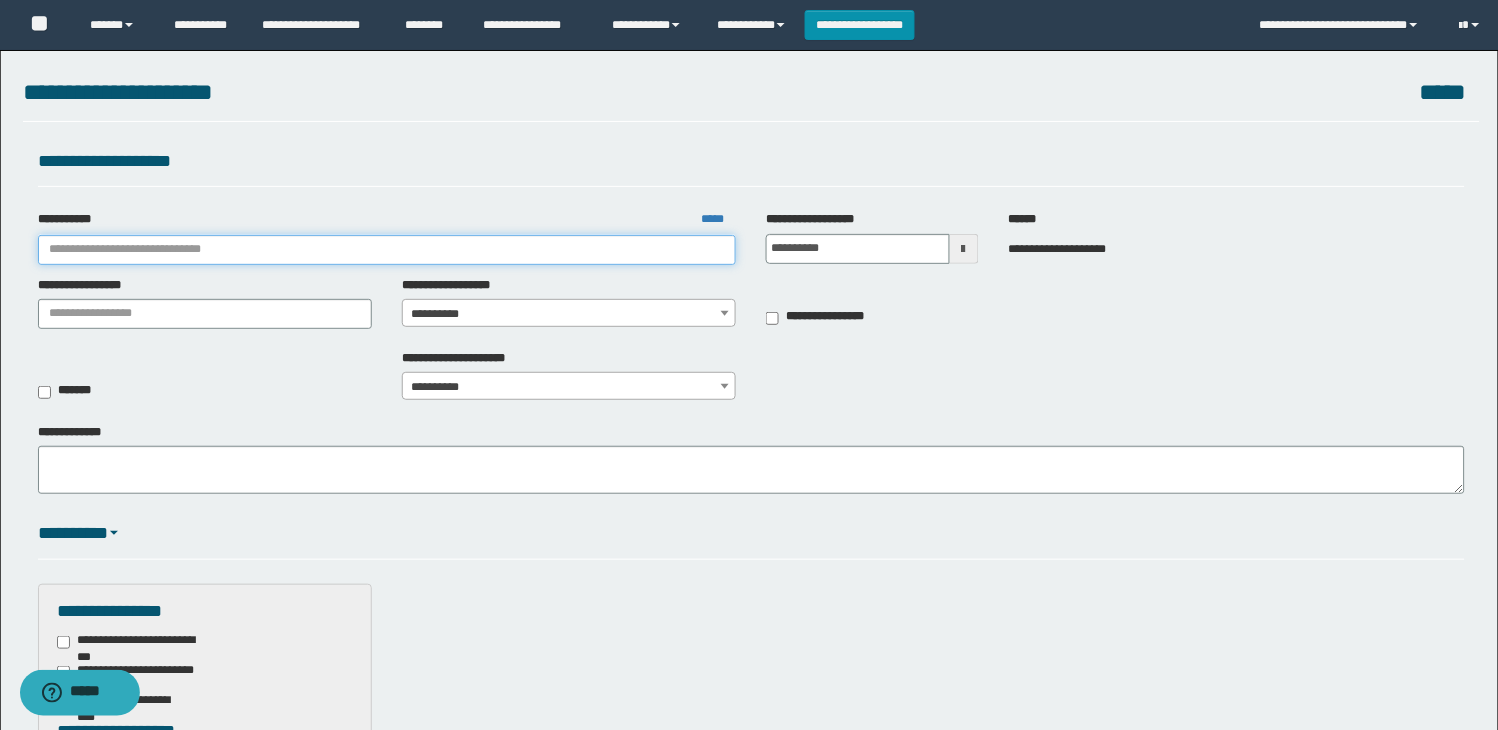 click on "**********" at bounding box center [387, 250] 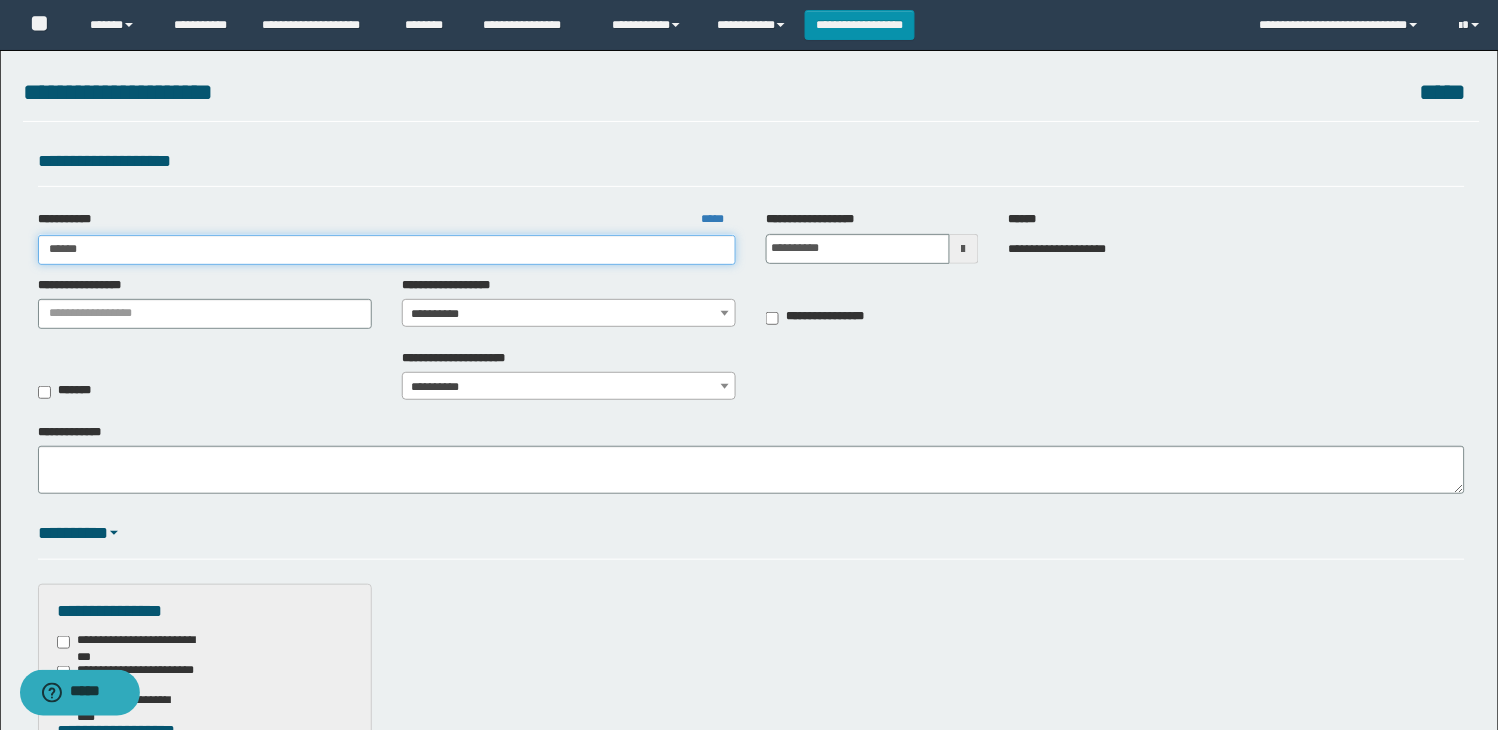 type on "*****" 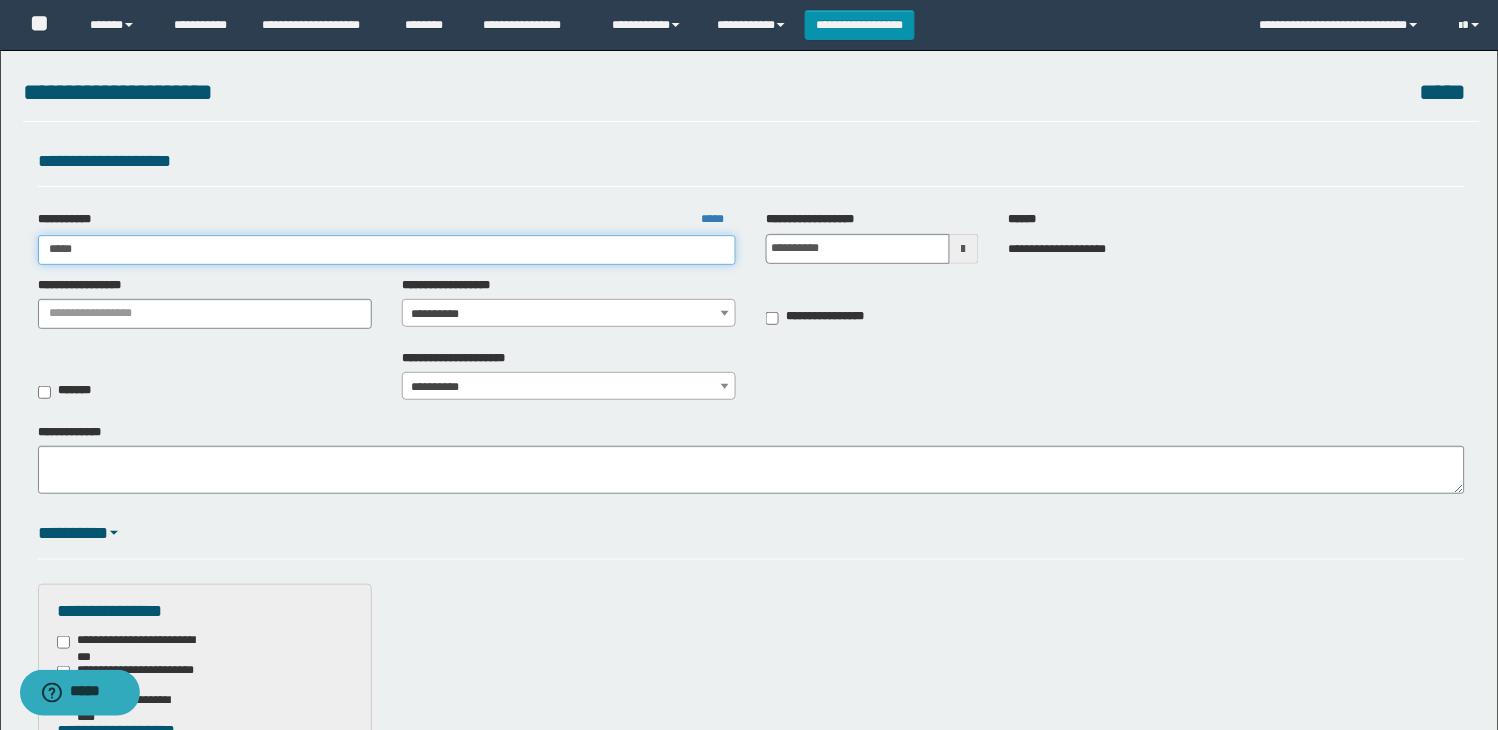 type on "*****" 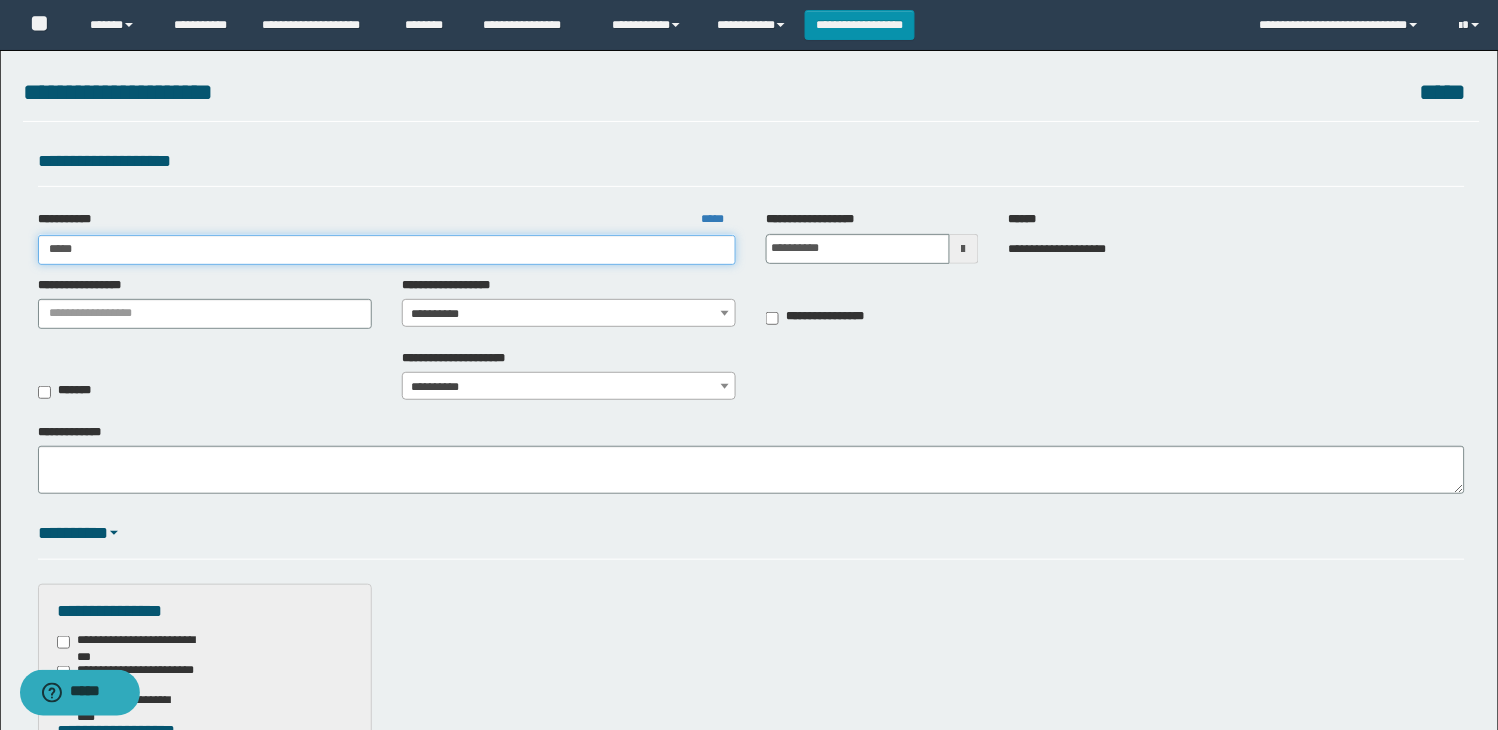 type 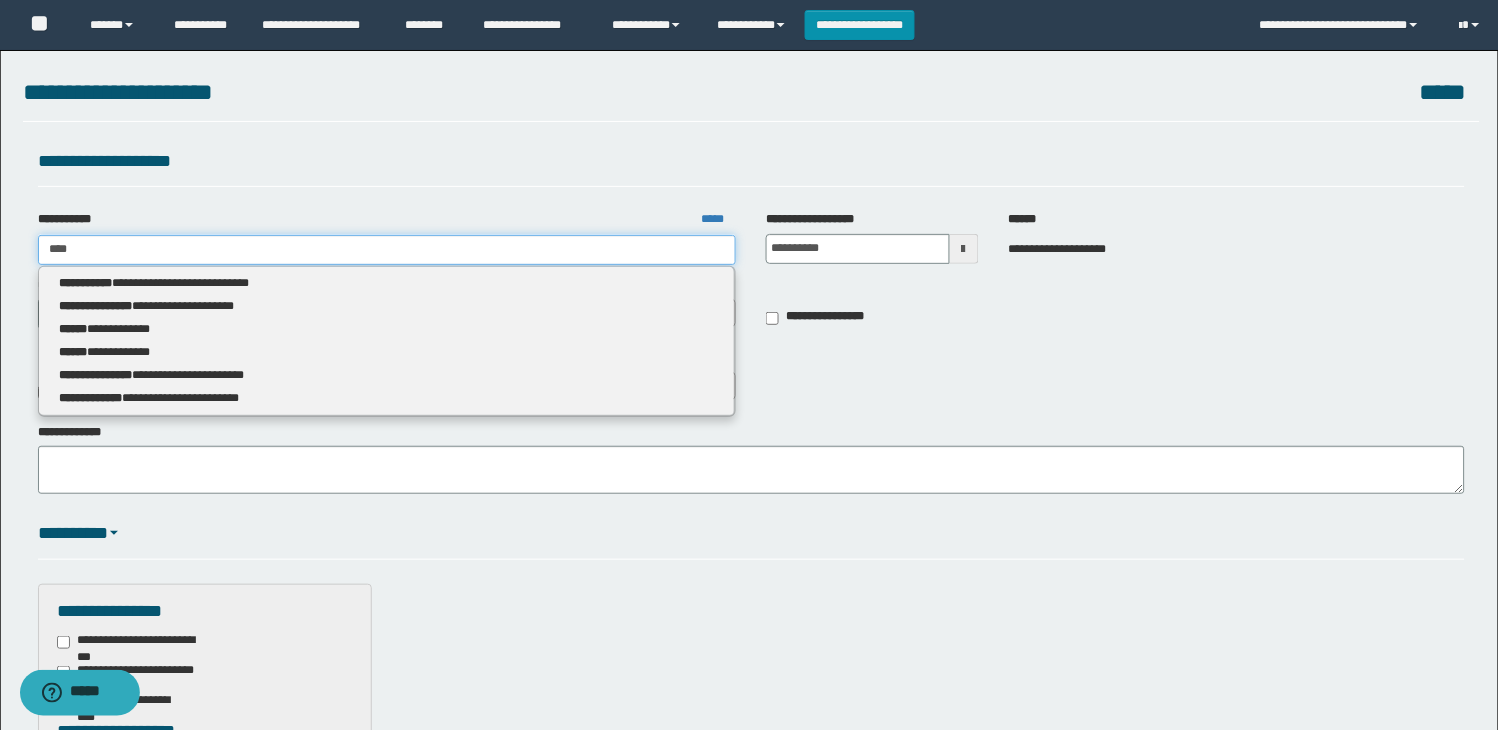 type on "****" 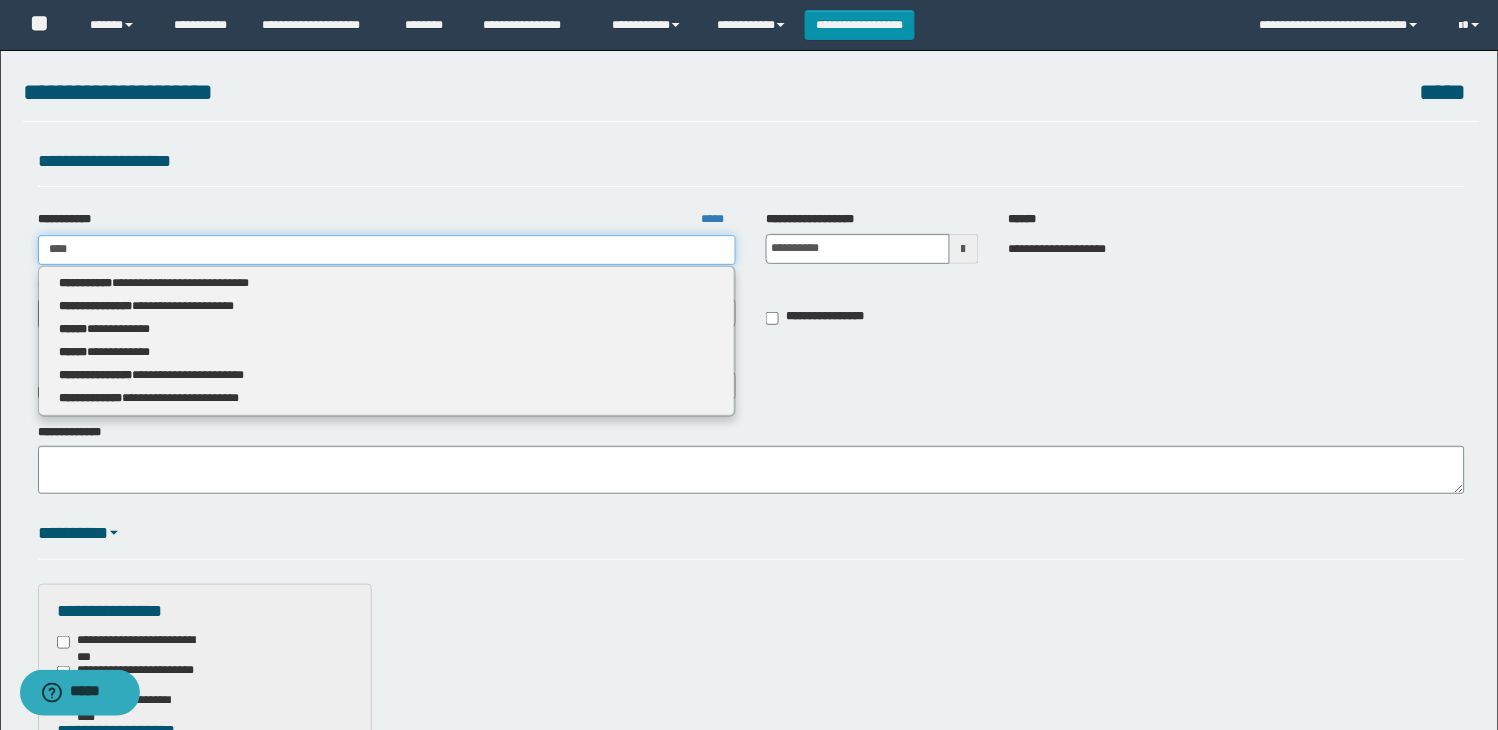 type 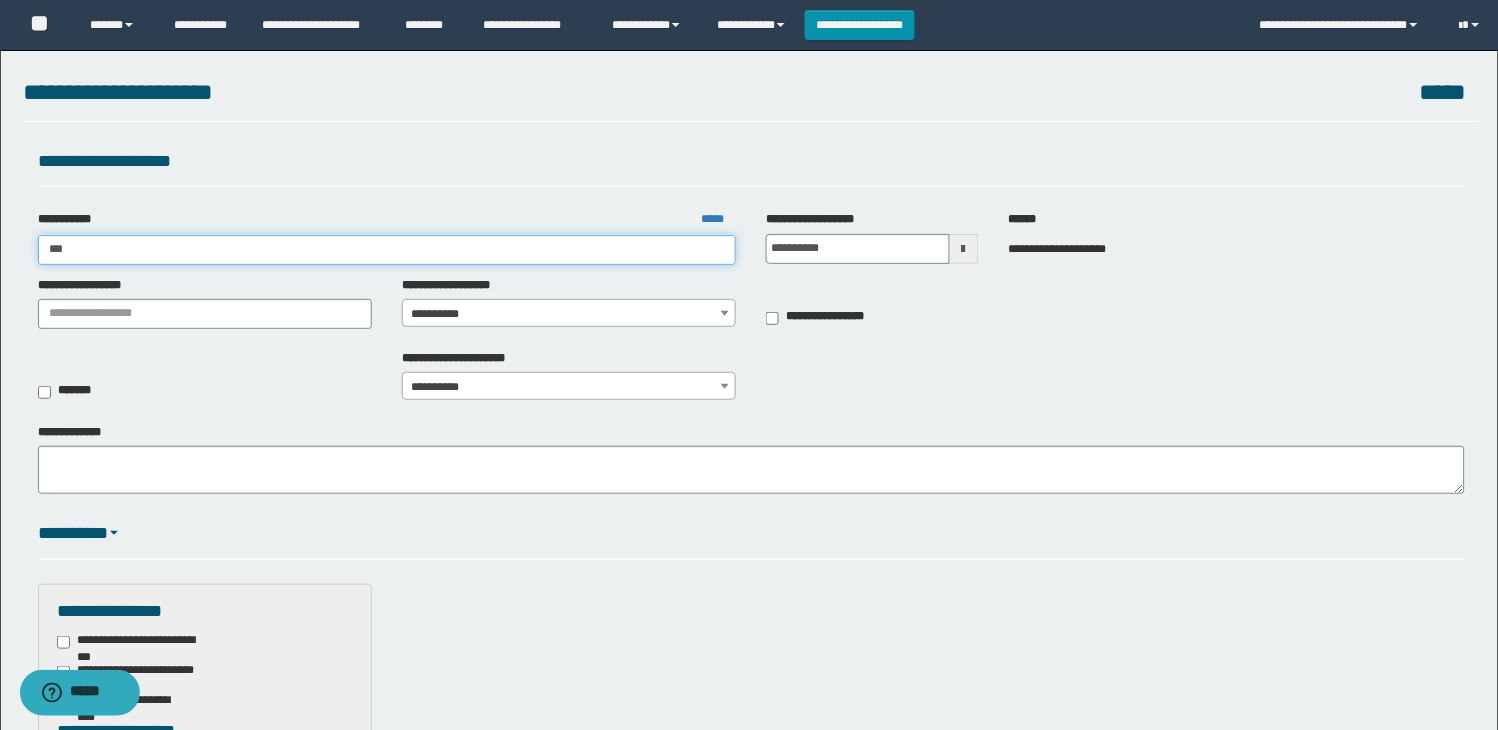 type on "***" 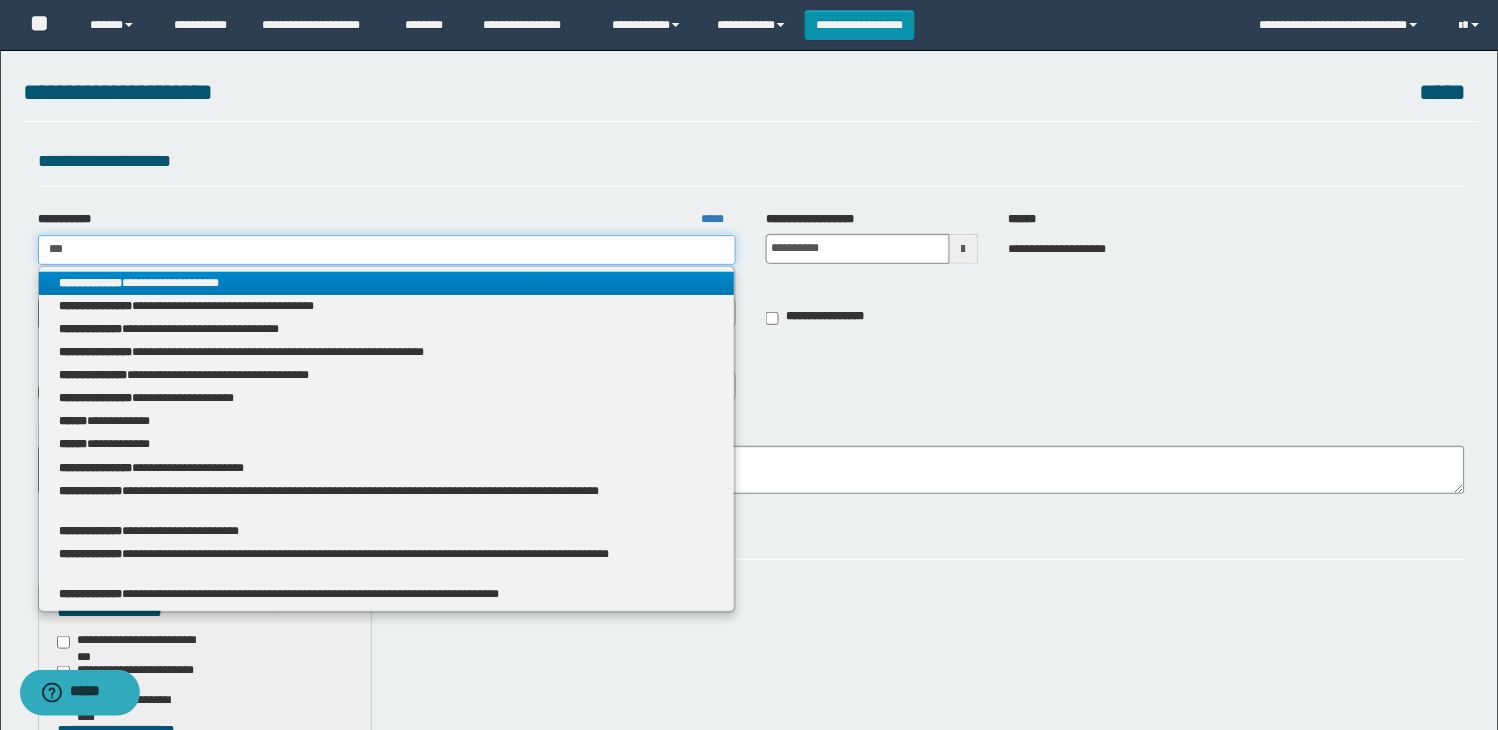type 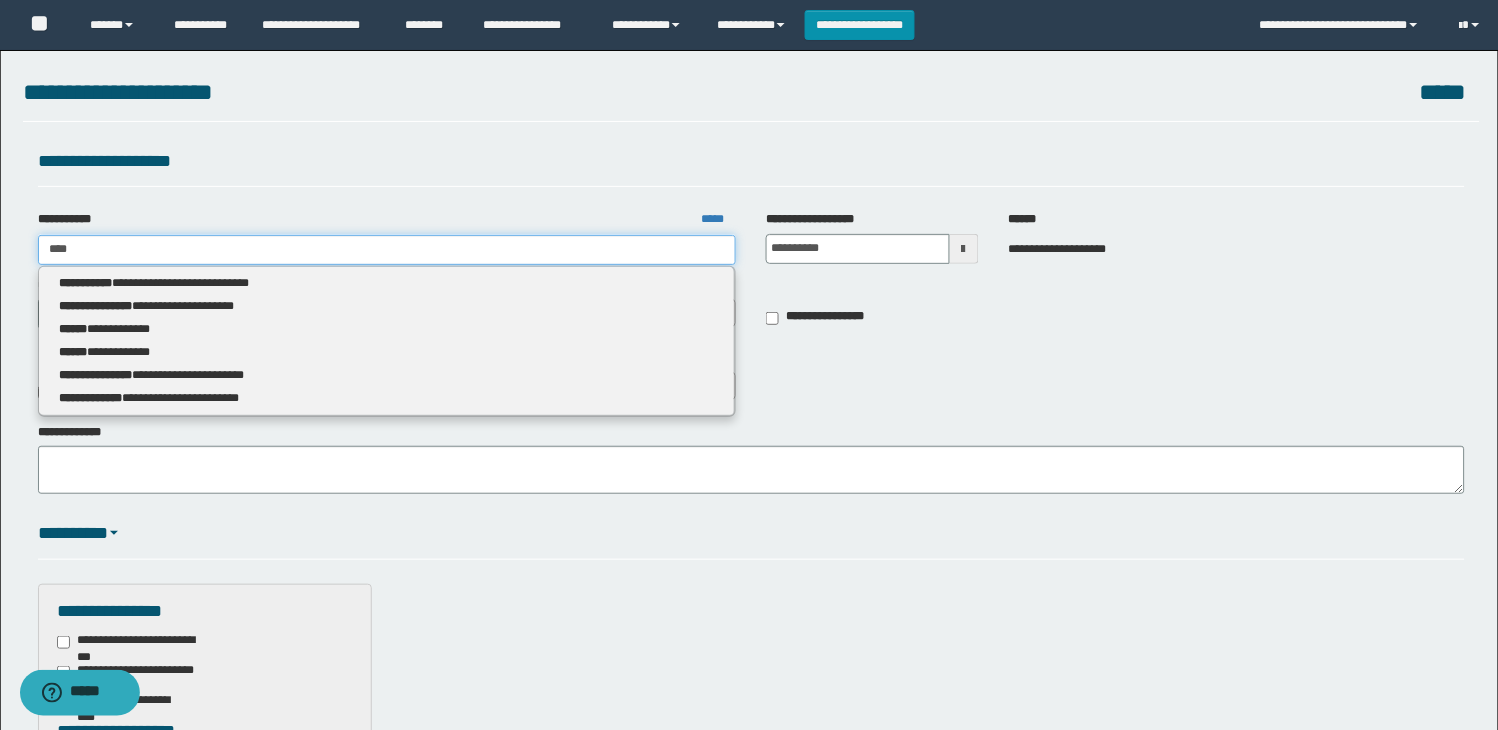 type on "****" 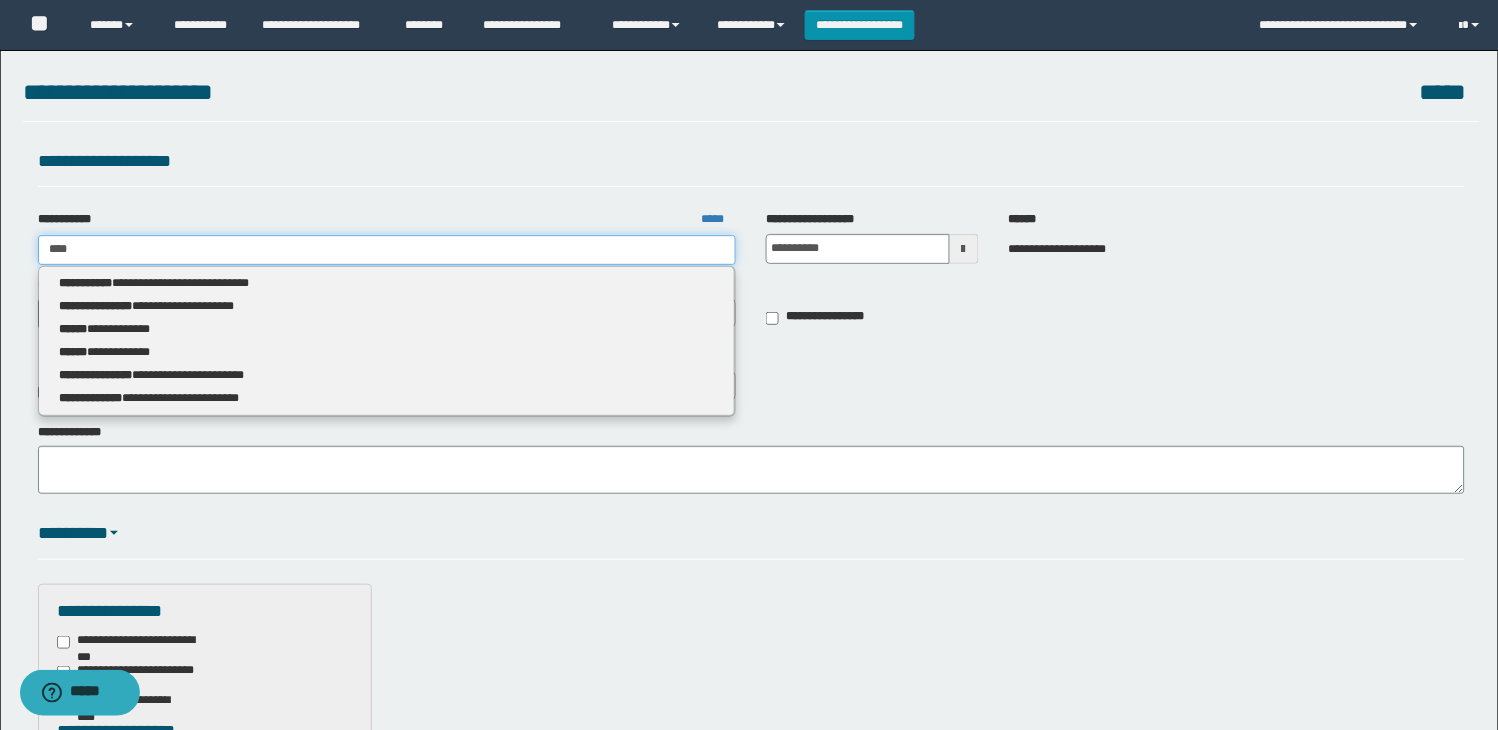 type 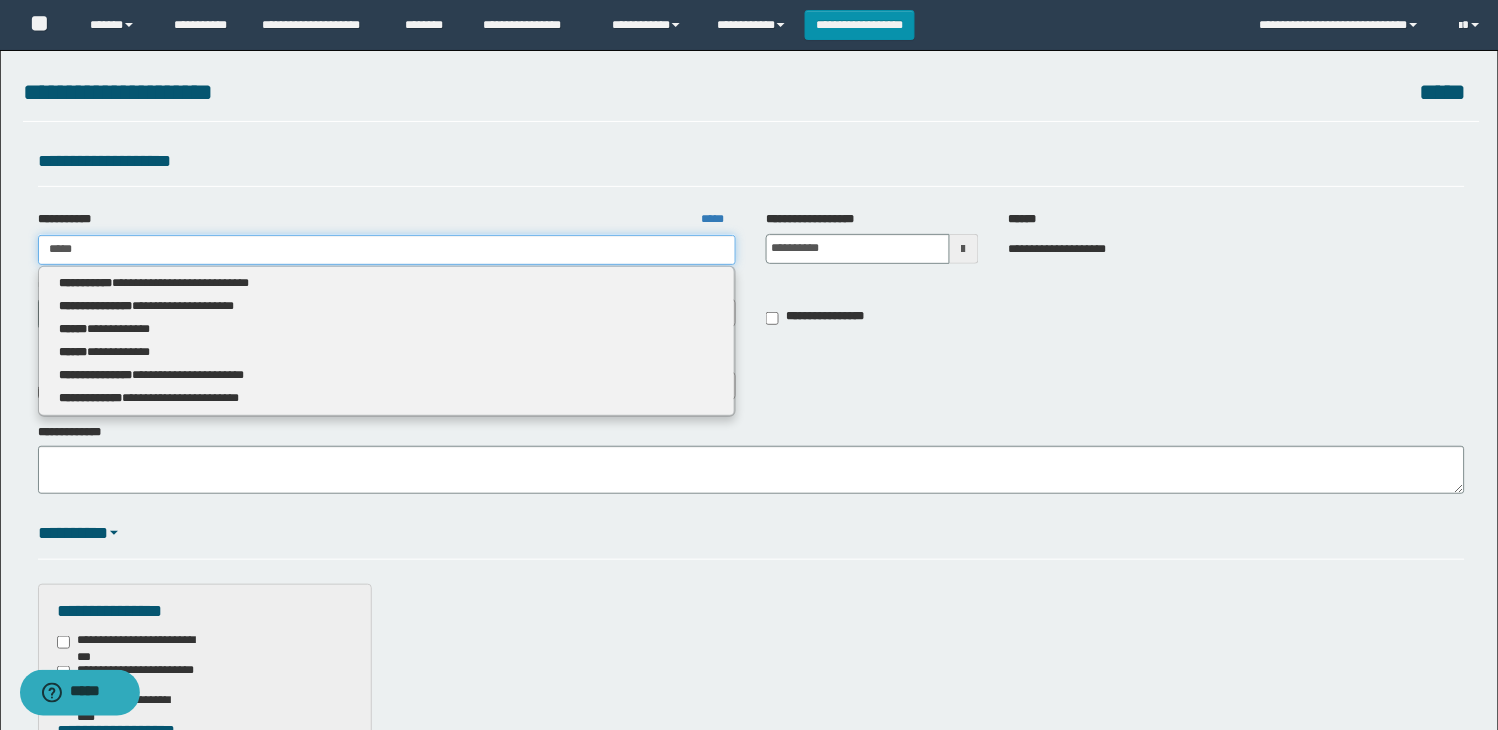 type on "*****" 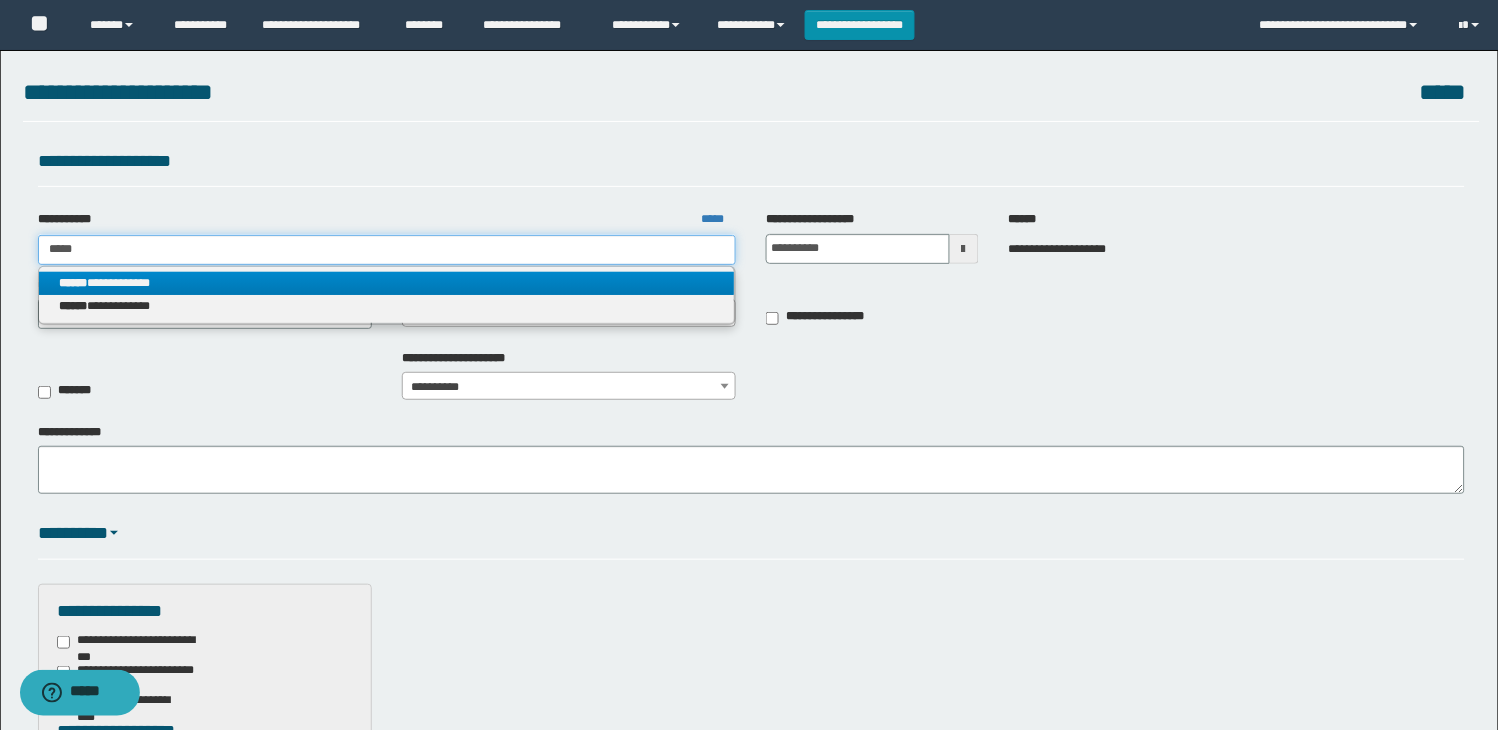 type 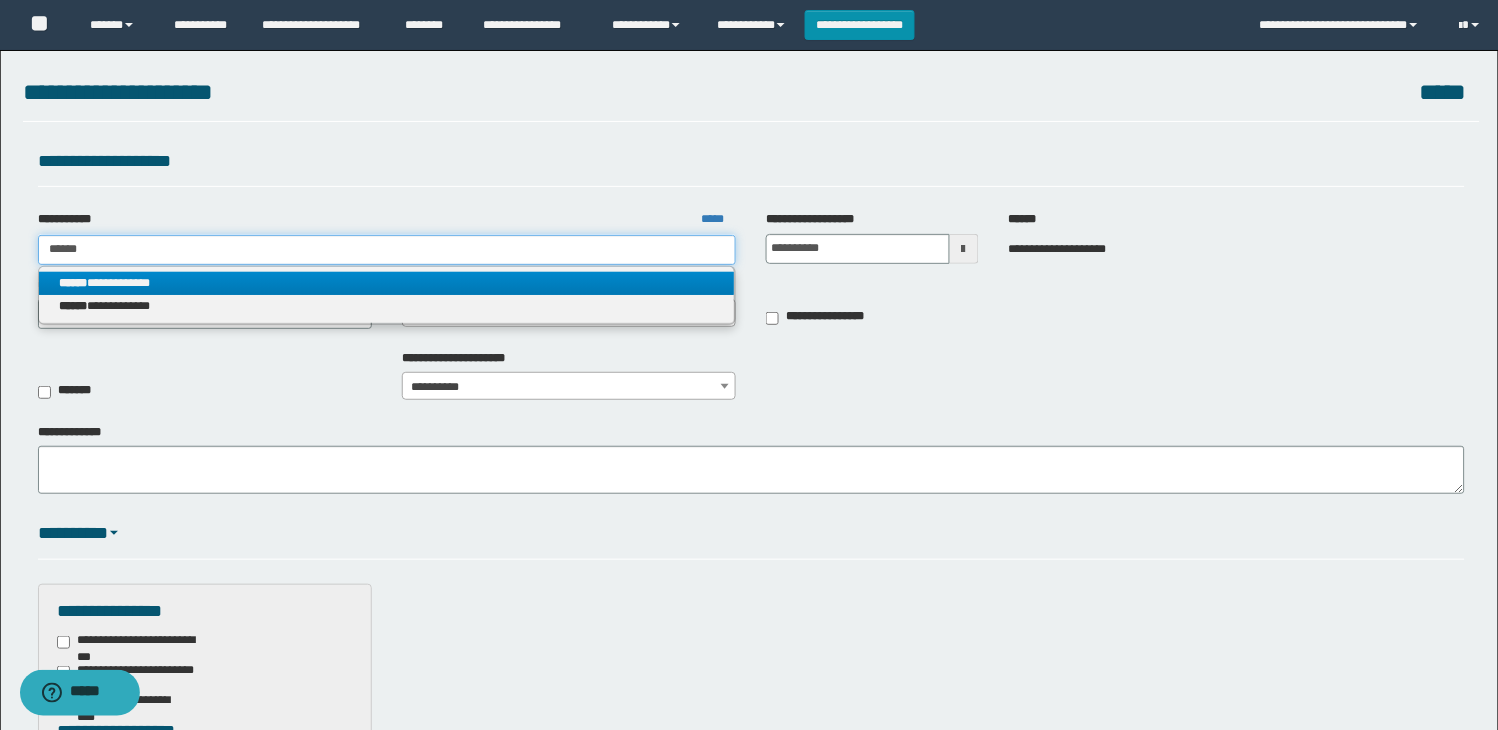 type on "******" 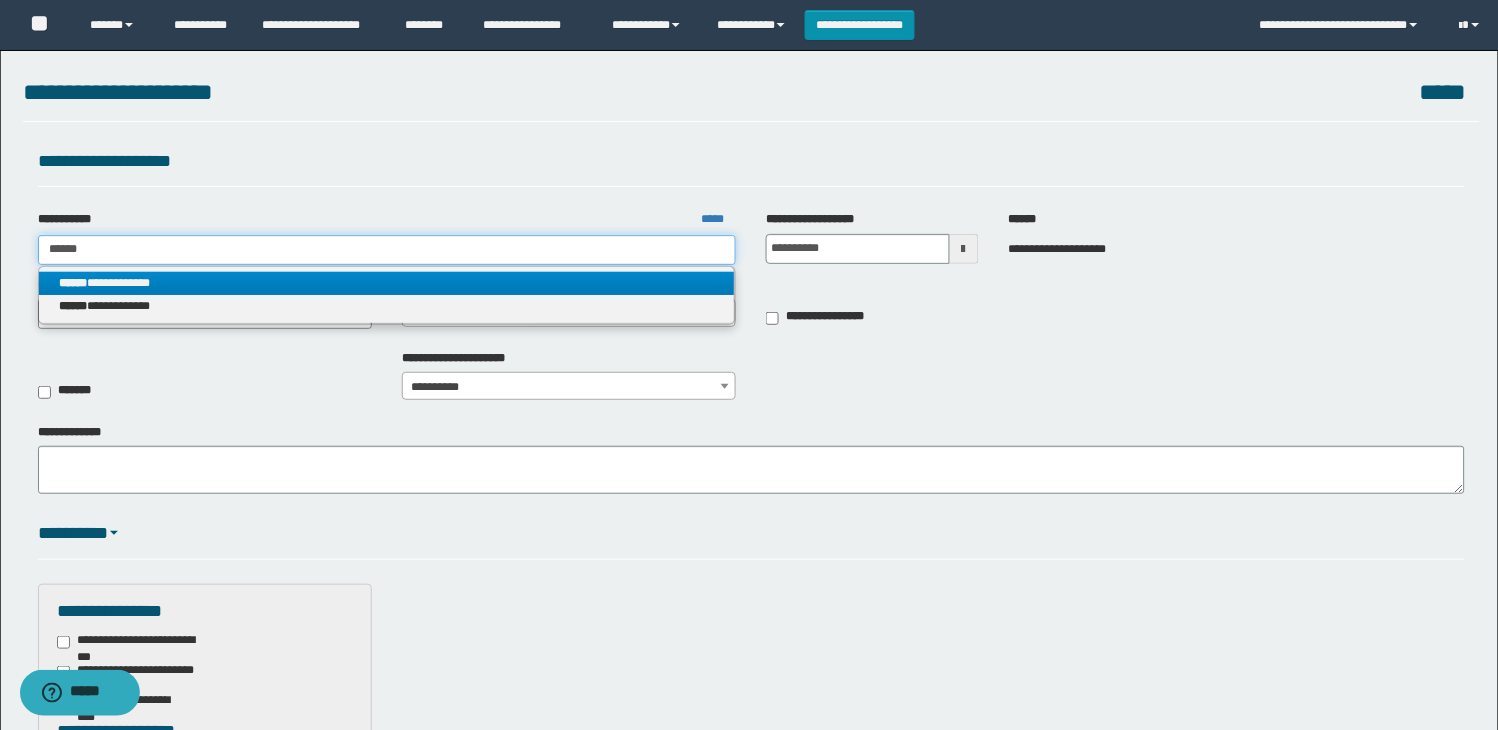 type 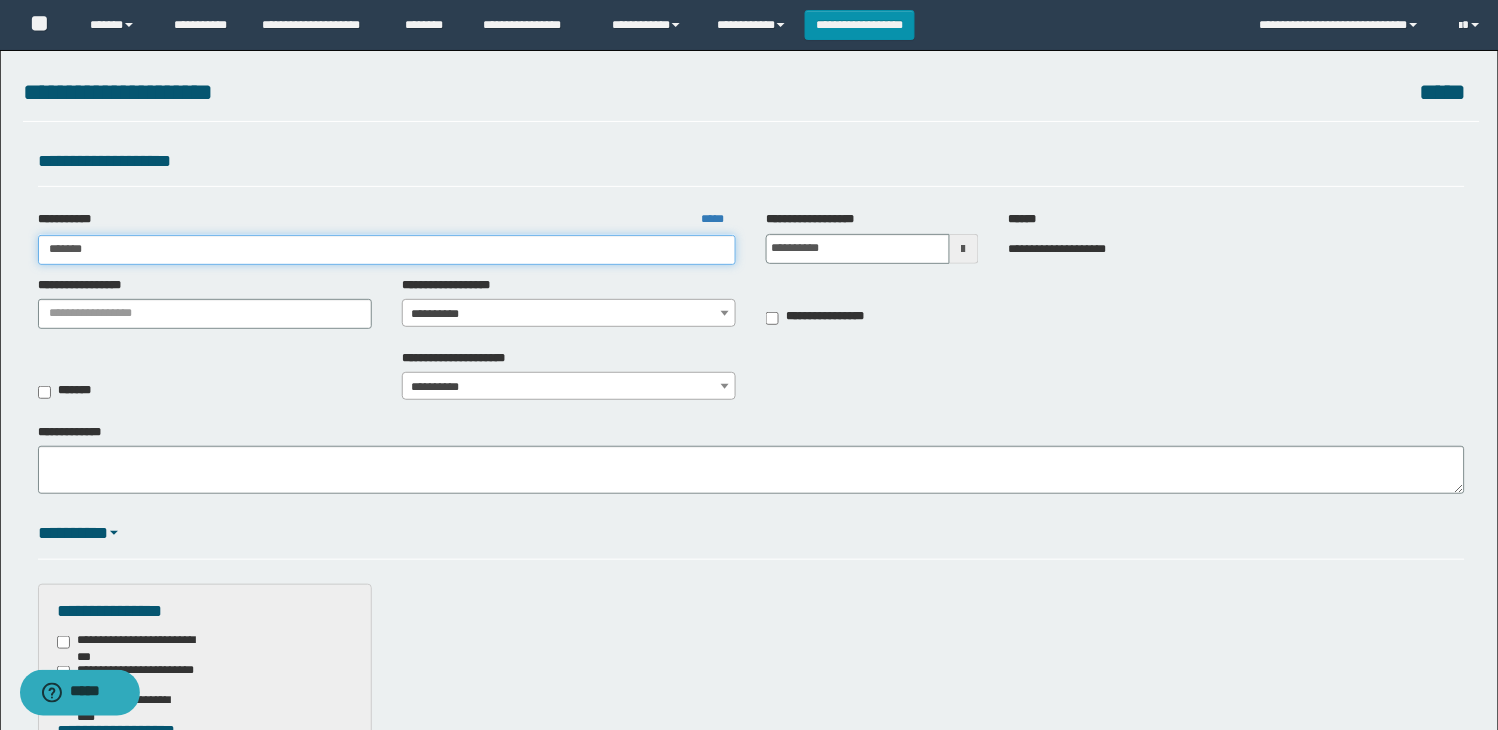 type on "*******" 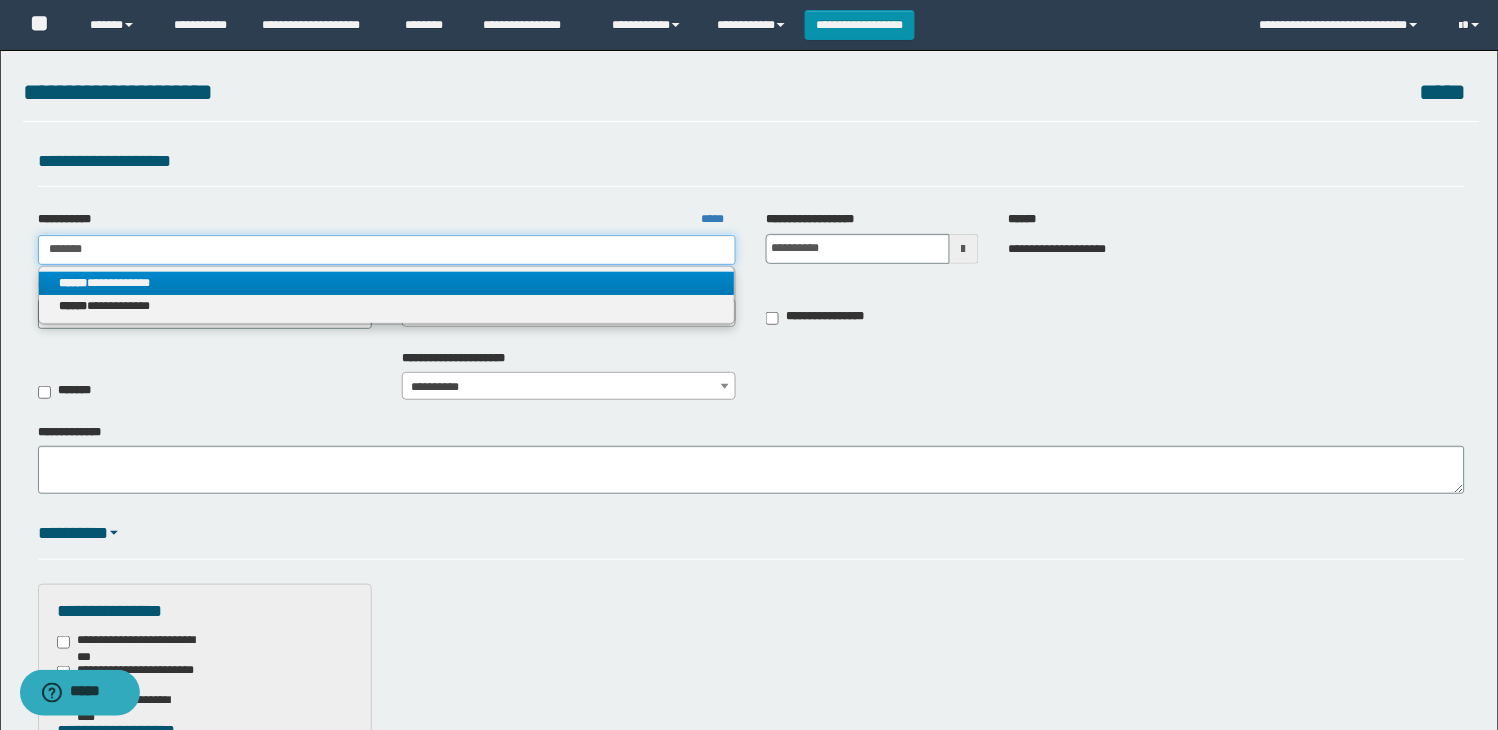 type on "*******" 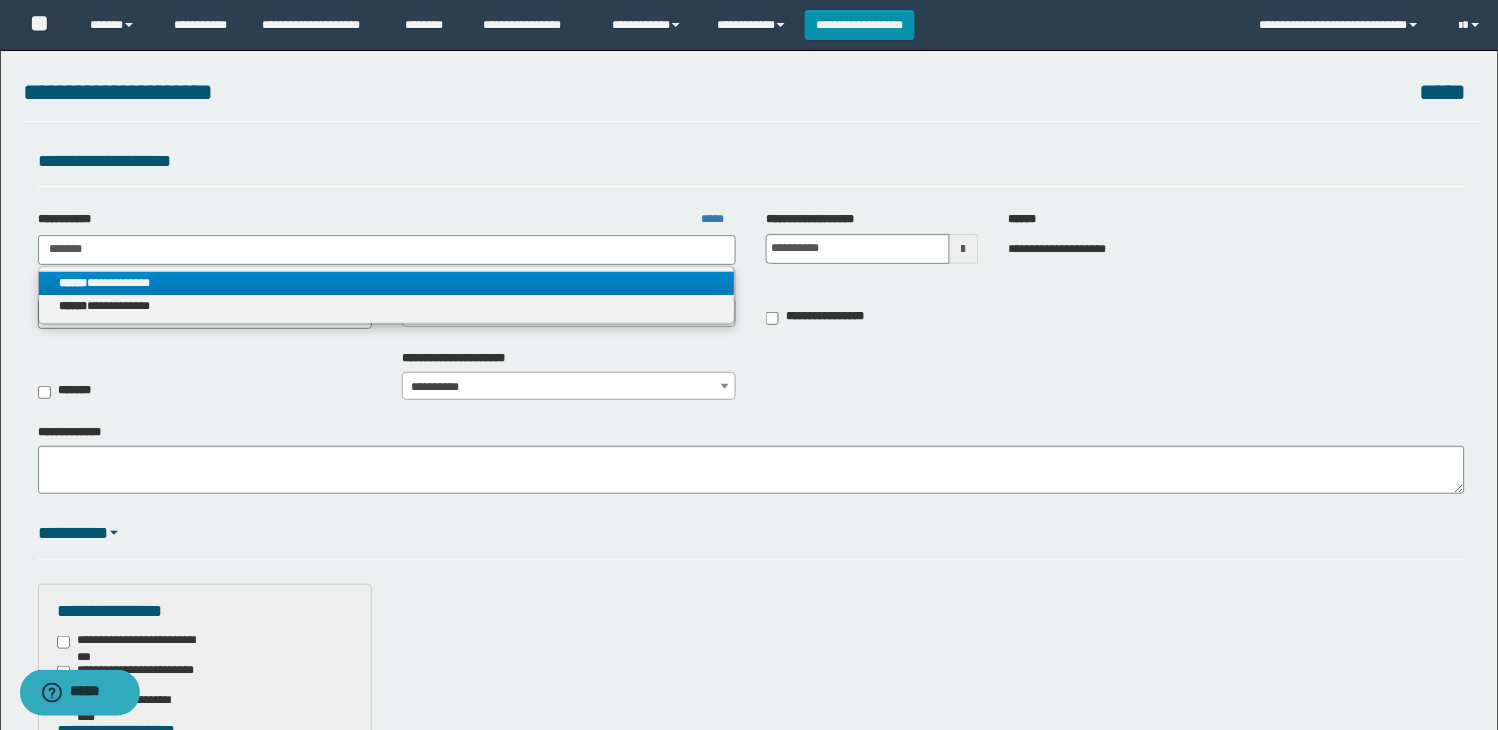 click on "**********" at bounding box center (387, 283) 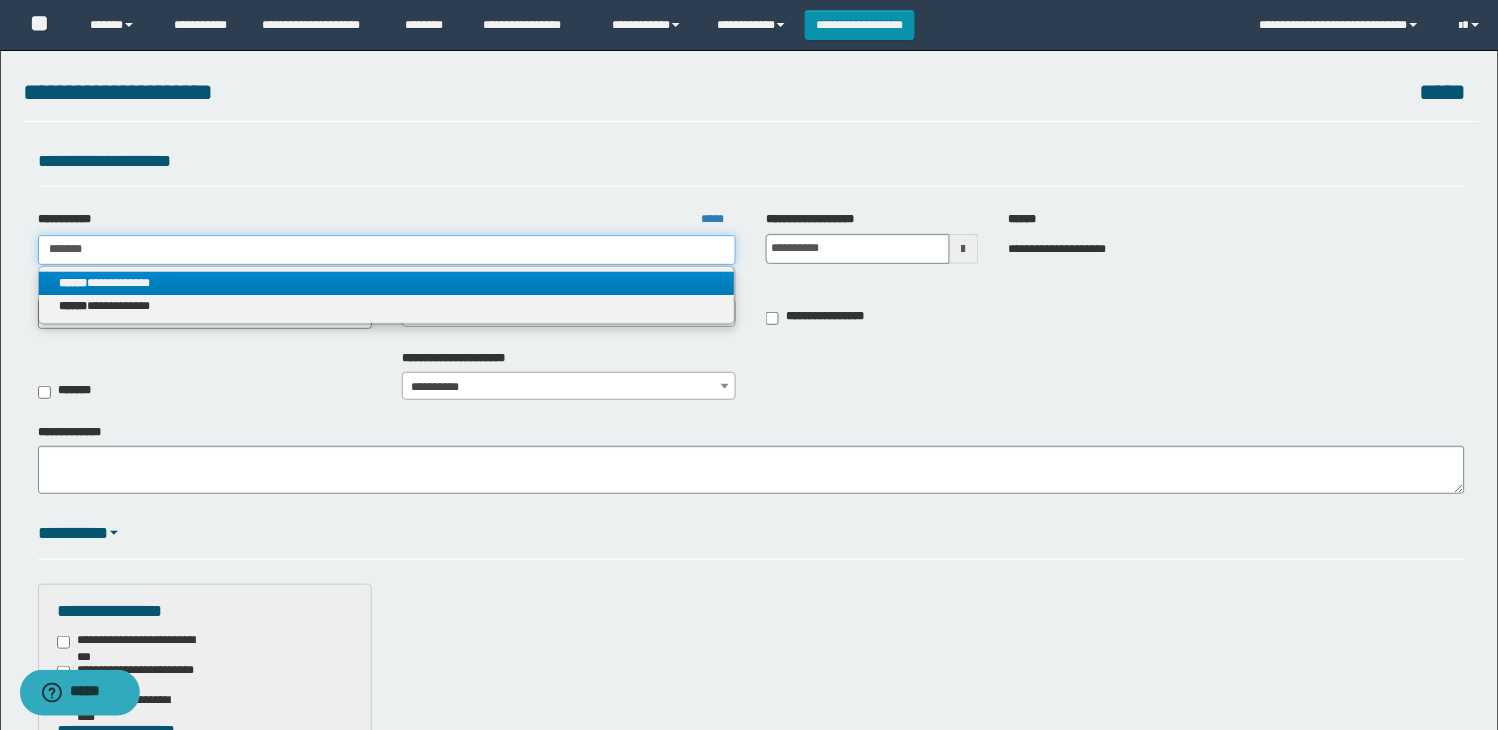 type 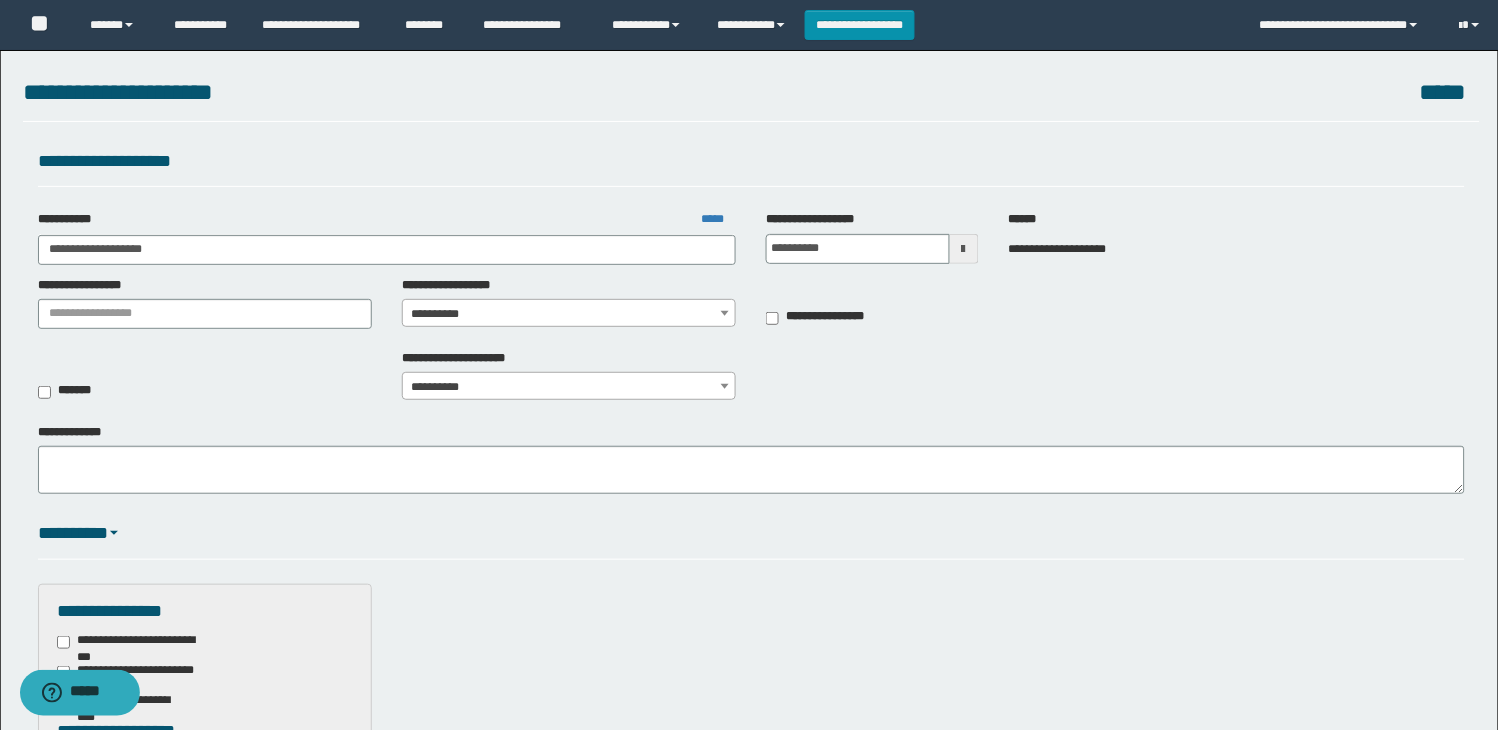 click on "**********" at bounding box center [751, 308] 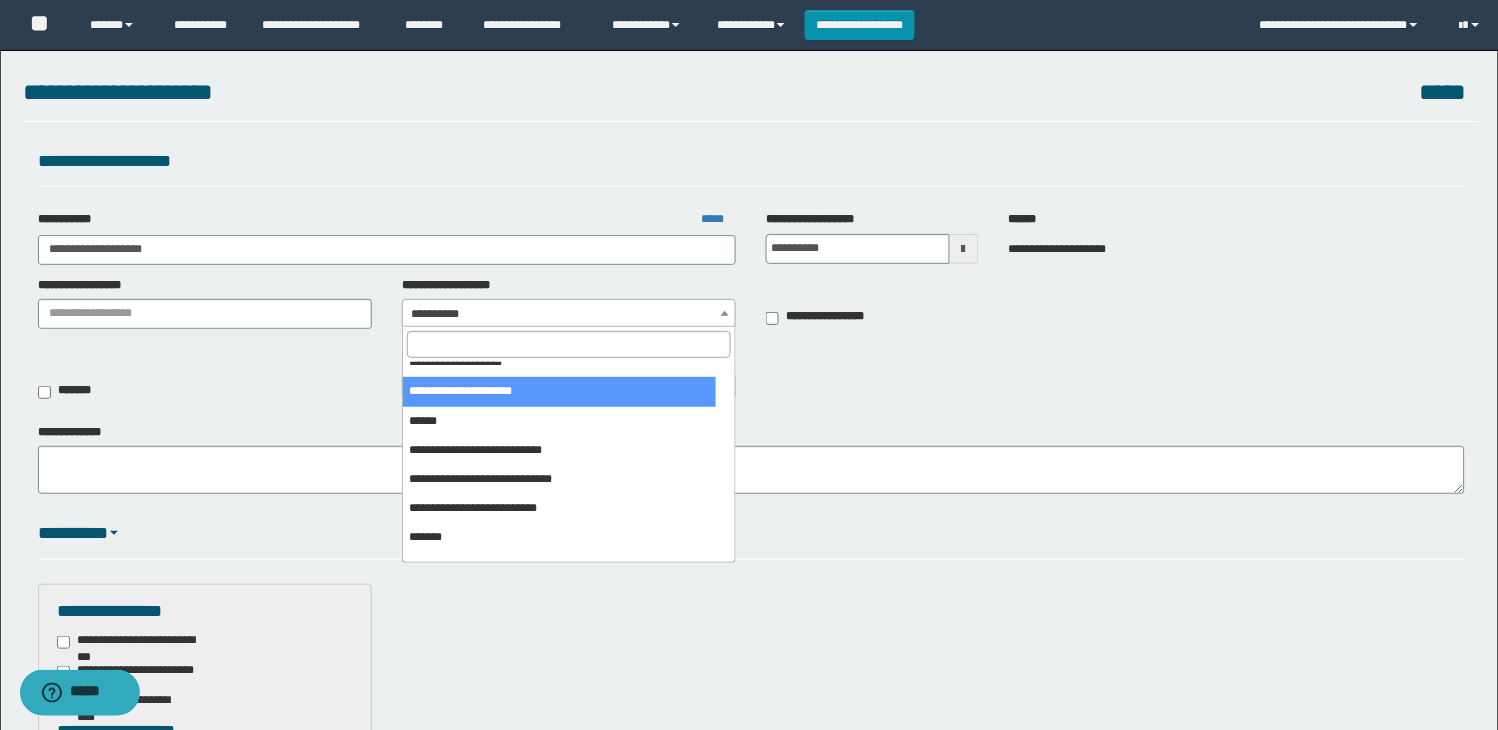 scroll, scrollTop: 222, scrollLeft: 0, axis: vertical 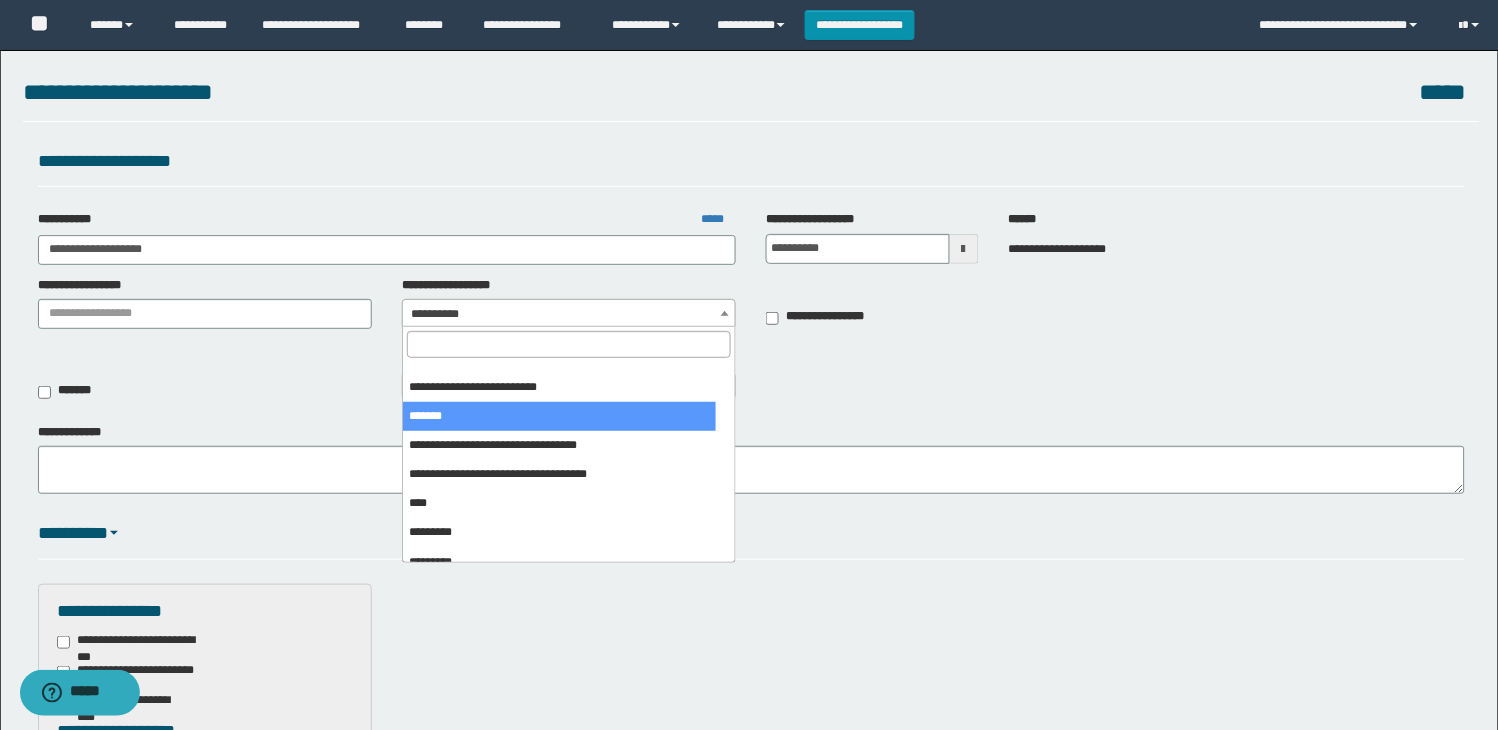 select on "***" 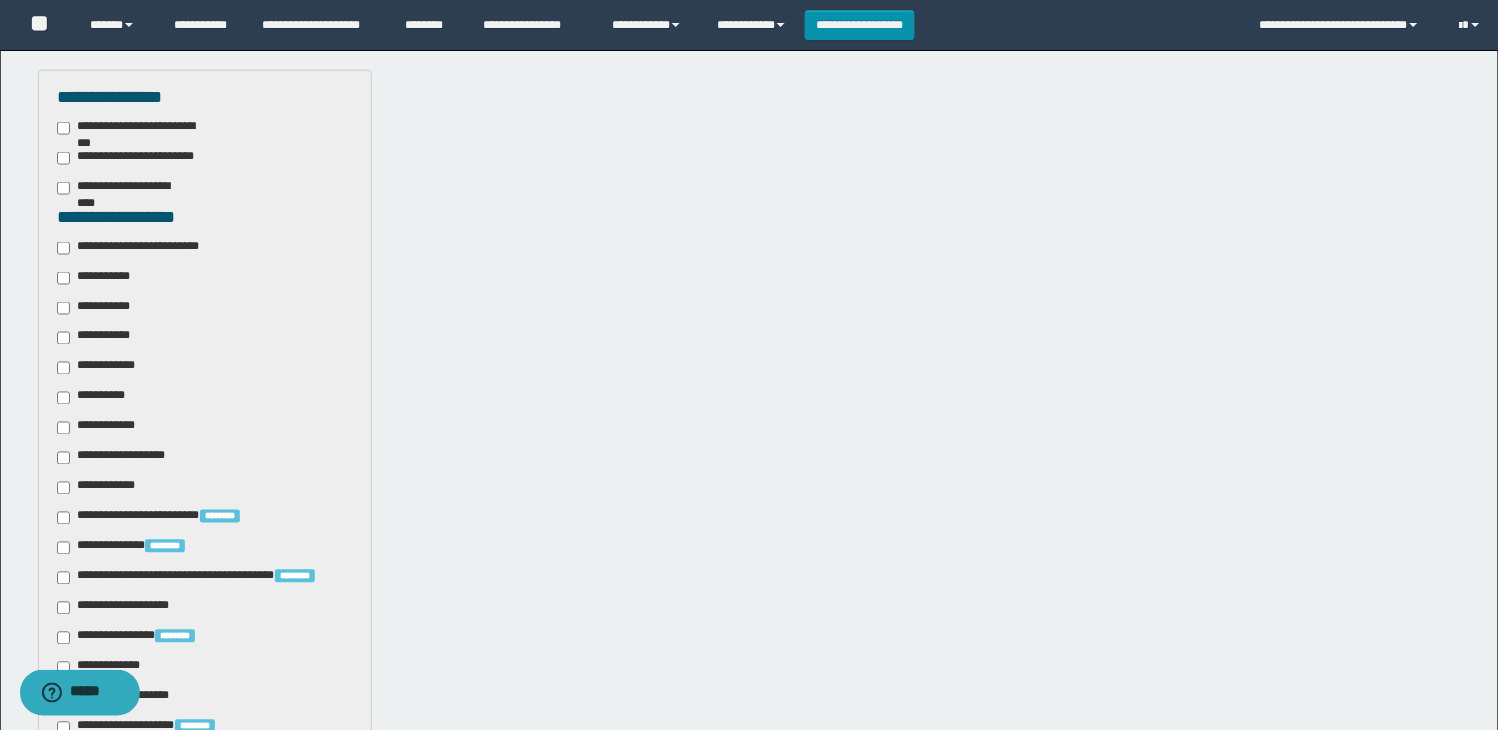 scroll, scrollTop: 555, scrollLeft: 0, axis: vertical 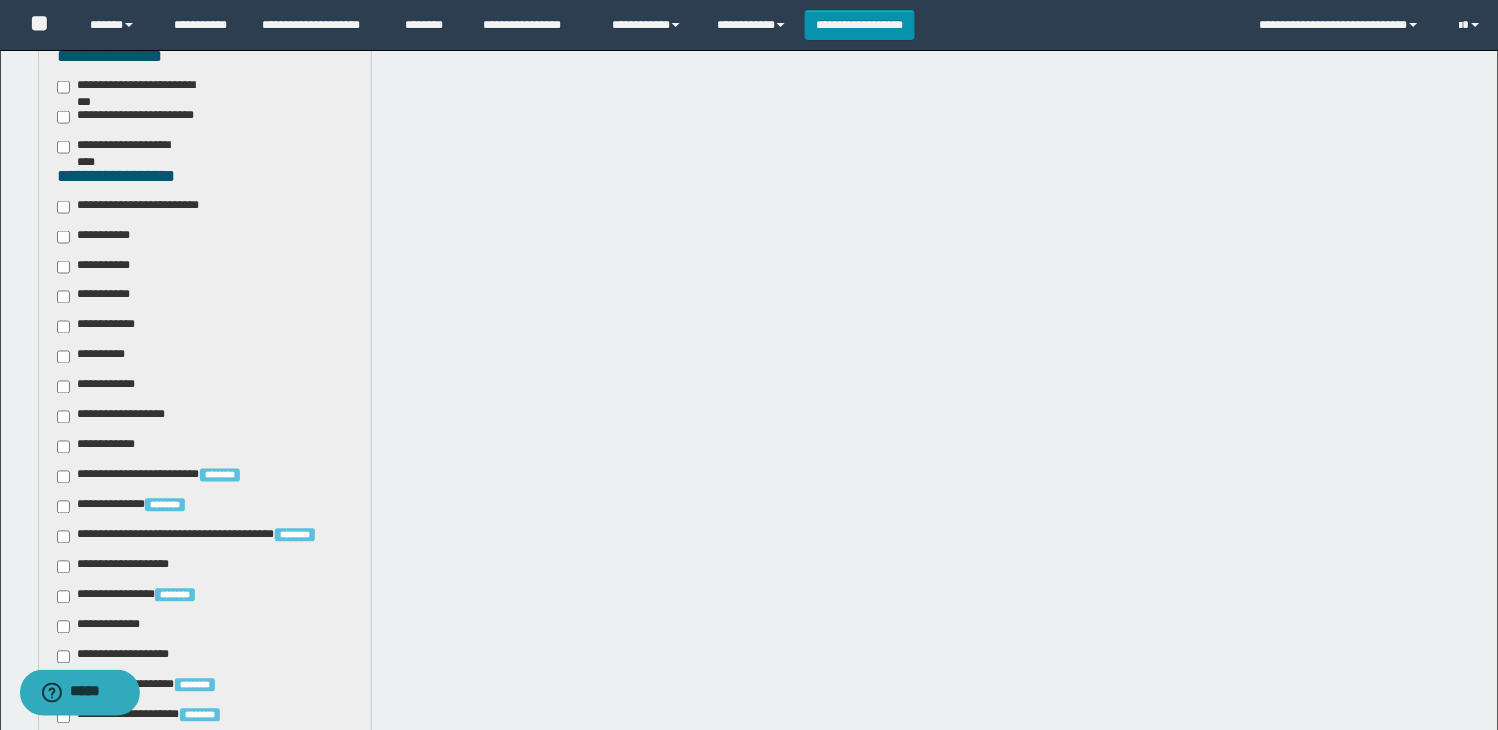 click on "**********" at bounding box center (143, 207) 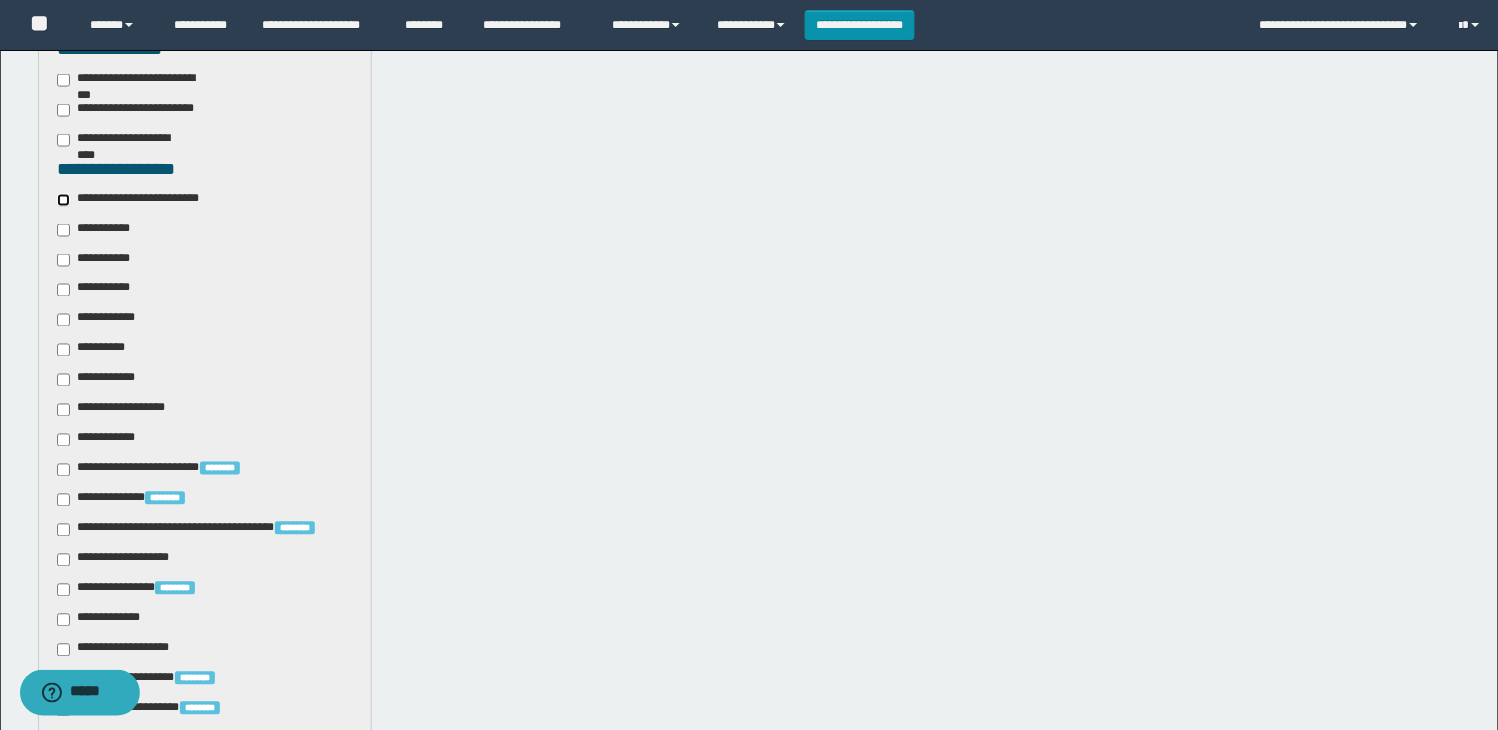 scroll, scrollTop: 954, scrollLeft: 0, axis: vertical 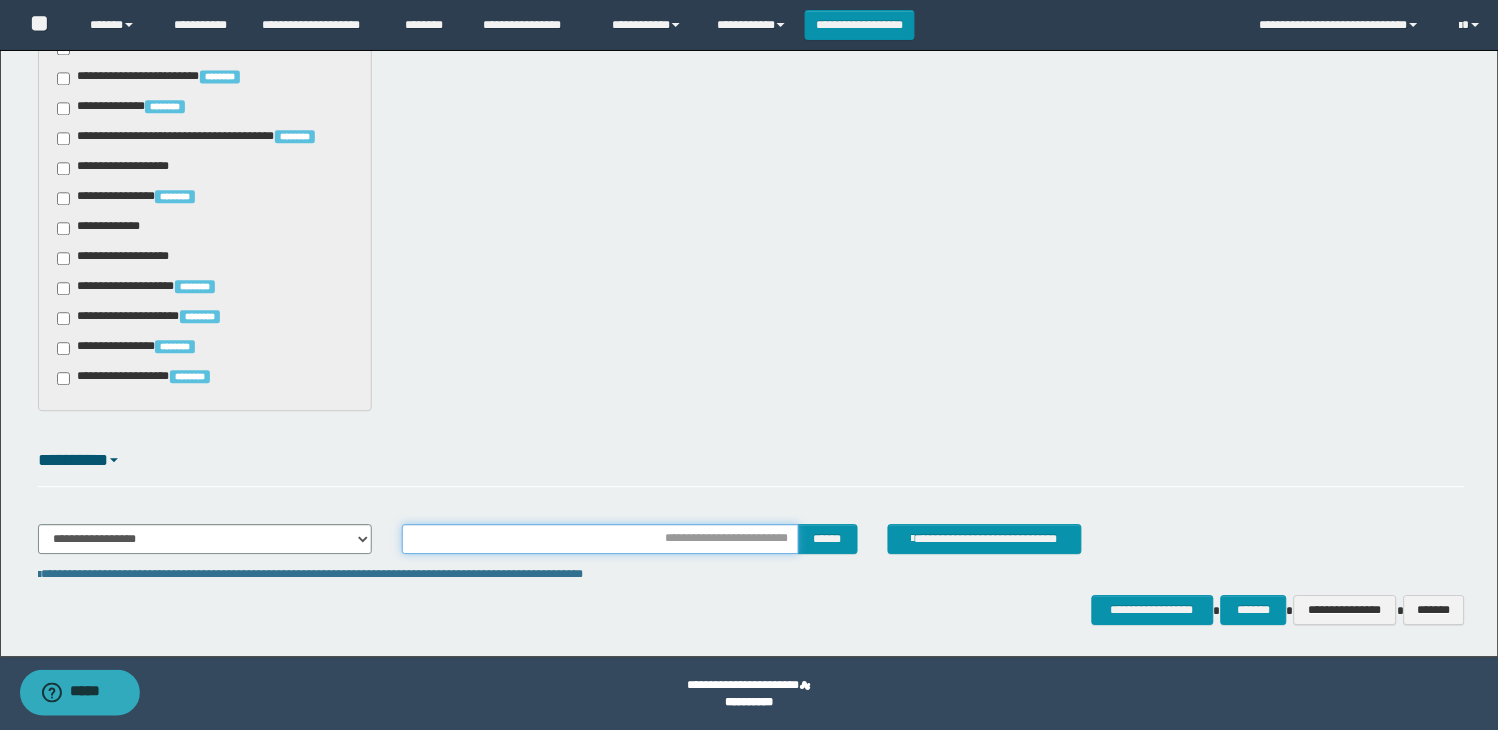 click at bounding box center (600, 539) 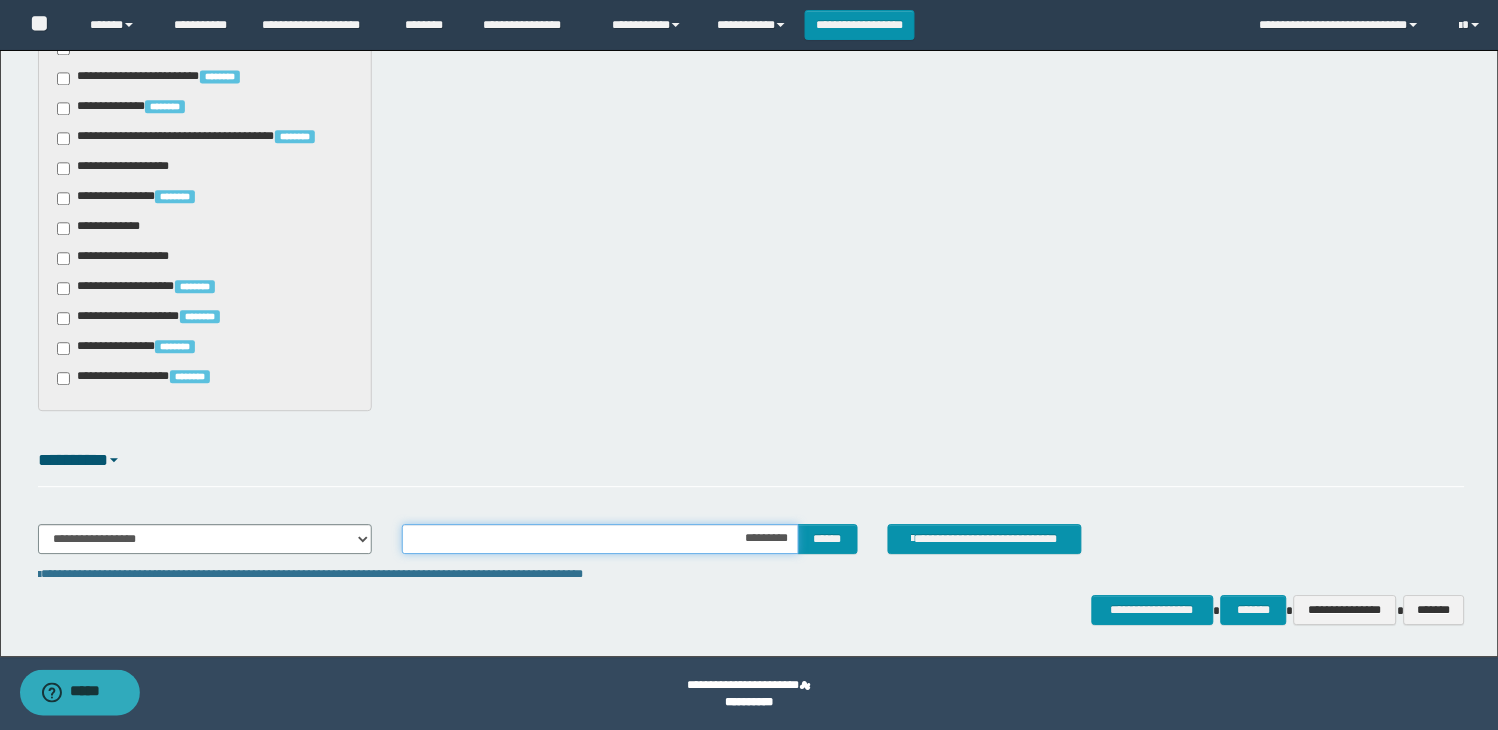 type on "**********" 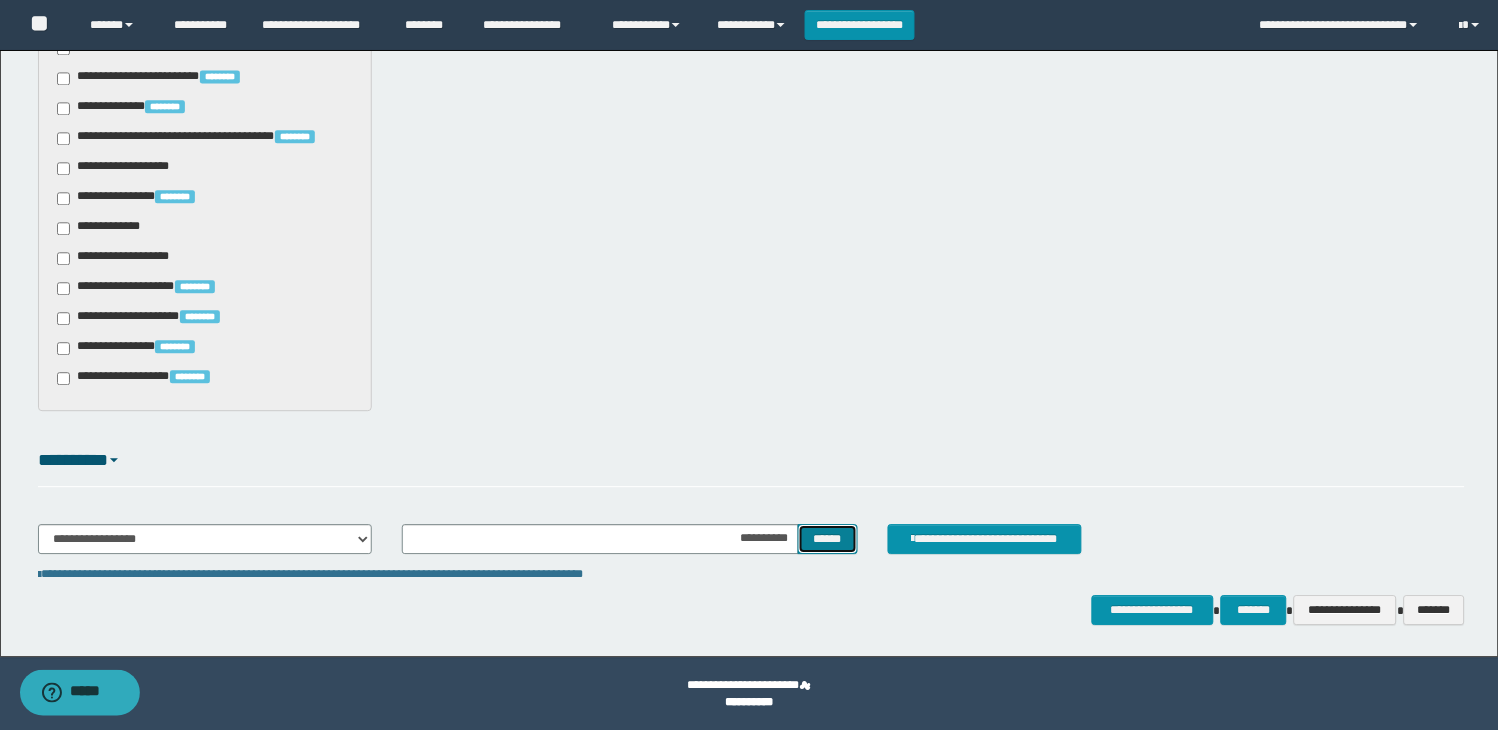 click on "******" at bounding box center (828, 539) 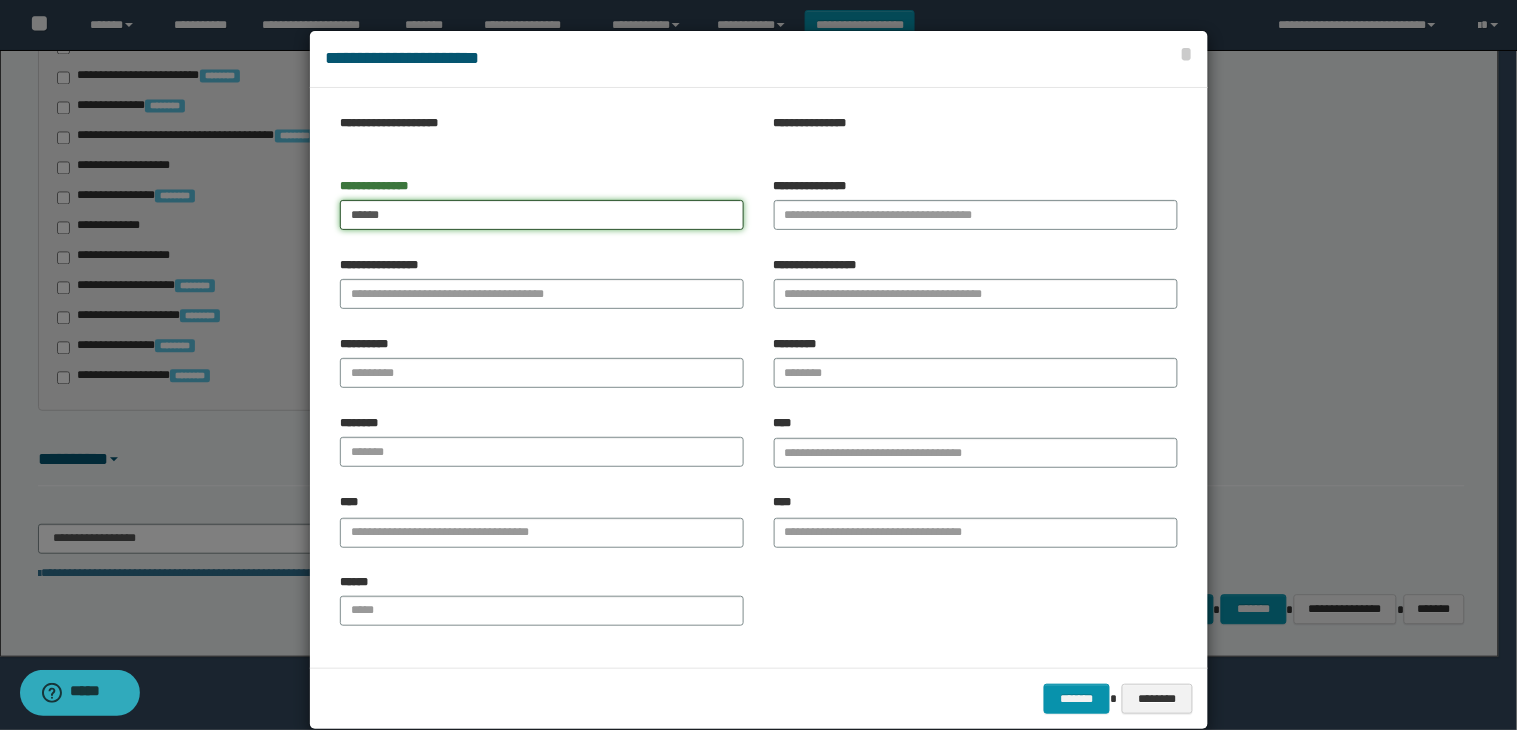 type on "*****" 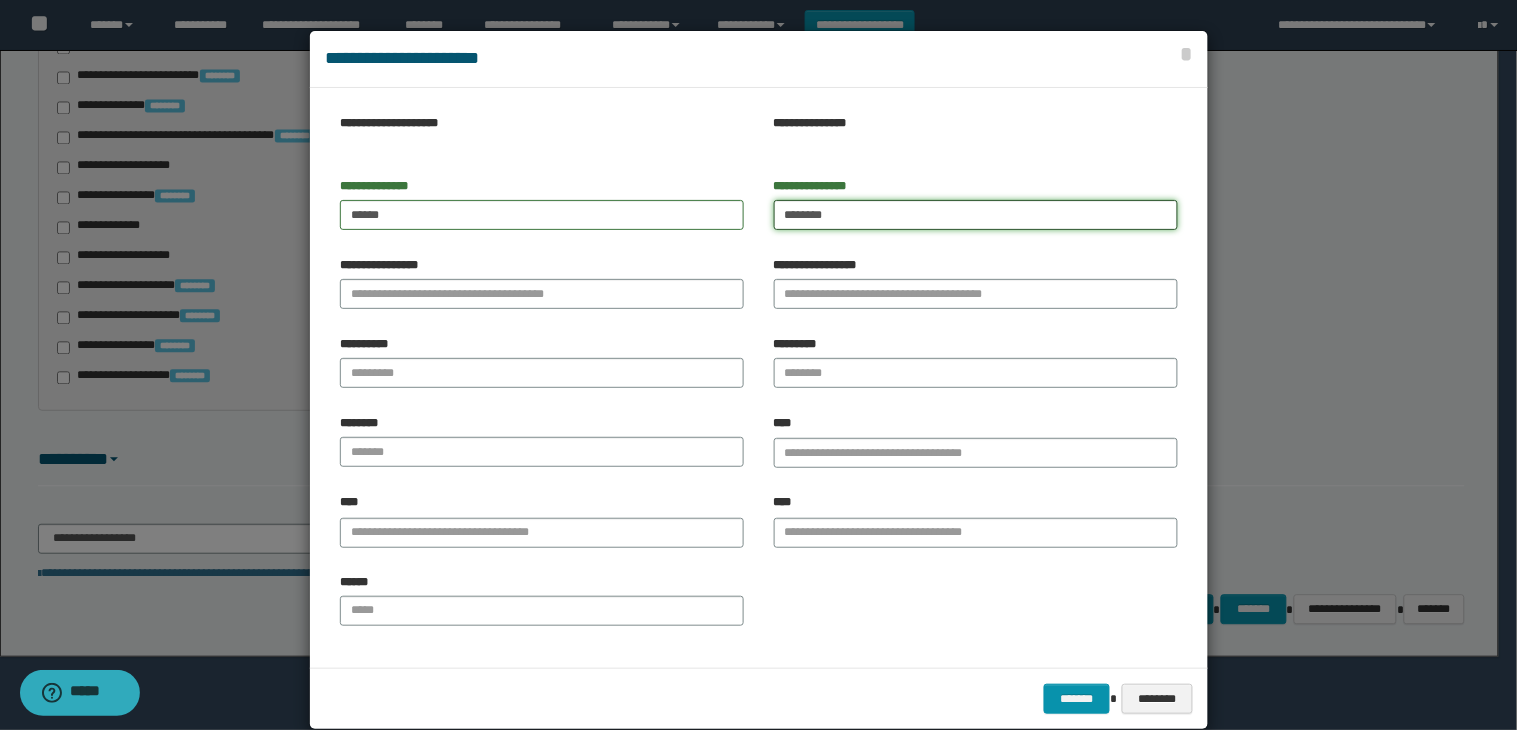 type on "********" 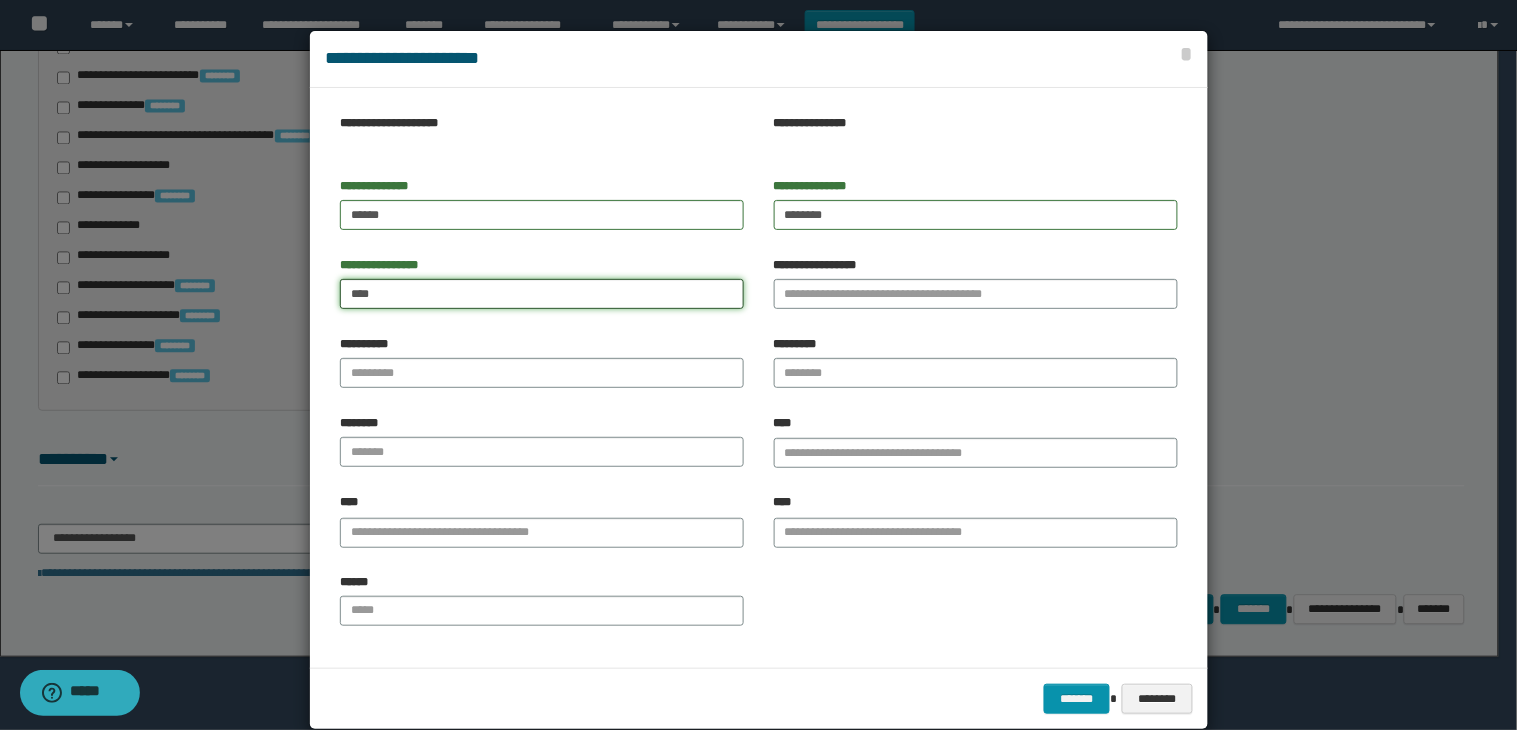type on "****" 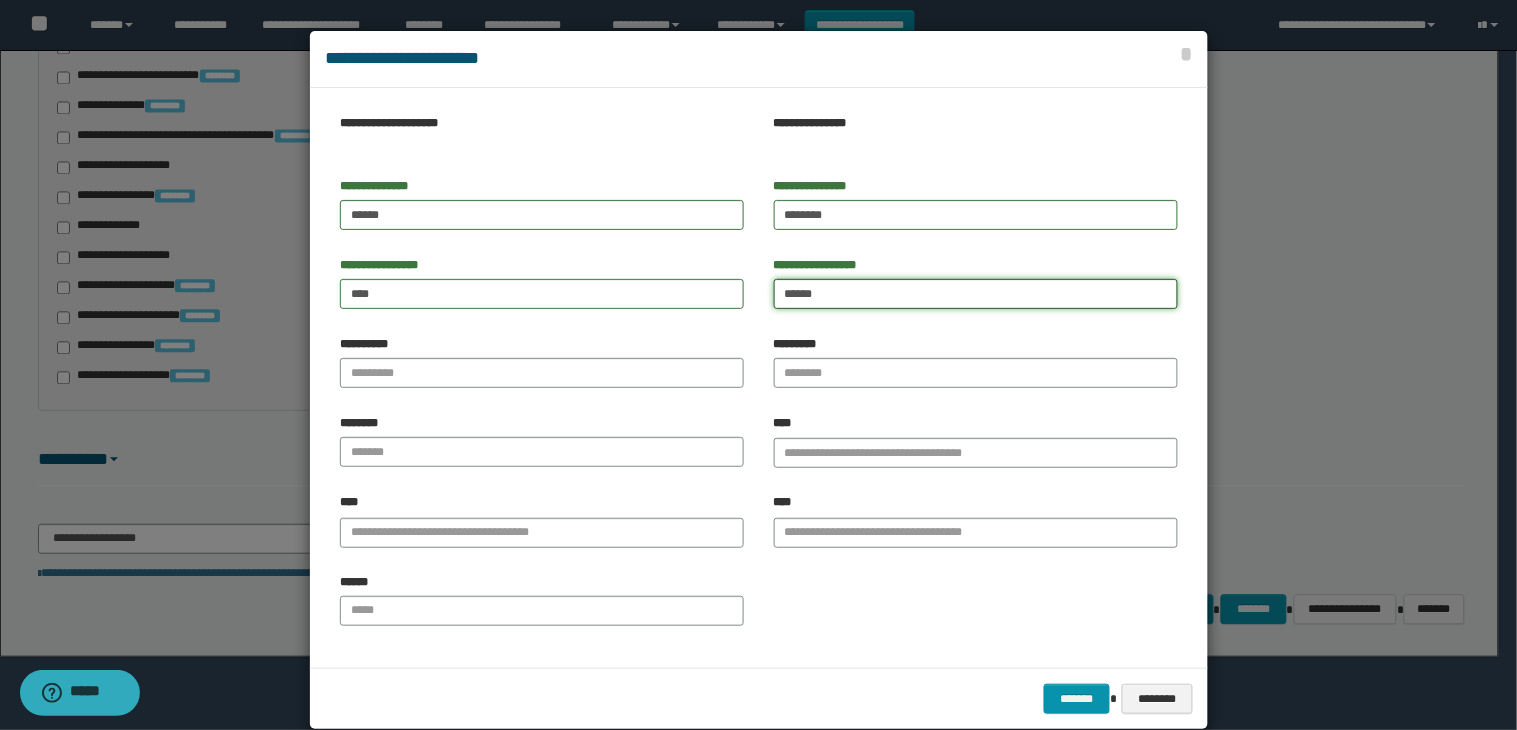 type on "*****" 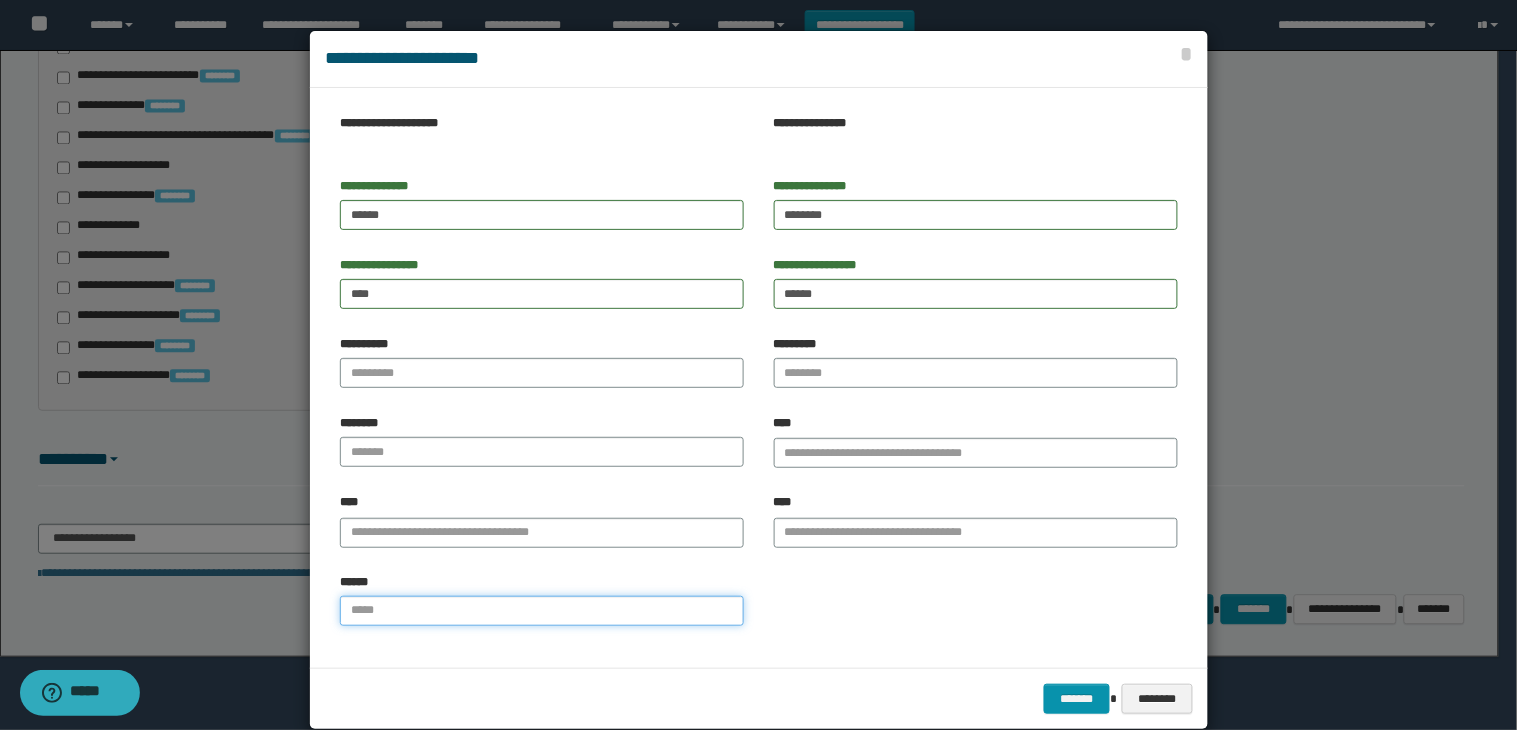 drag, startPoint x: 697, startPoint y: 597, endPoint x: 695, endPoint y: 613, distance: 16.124516 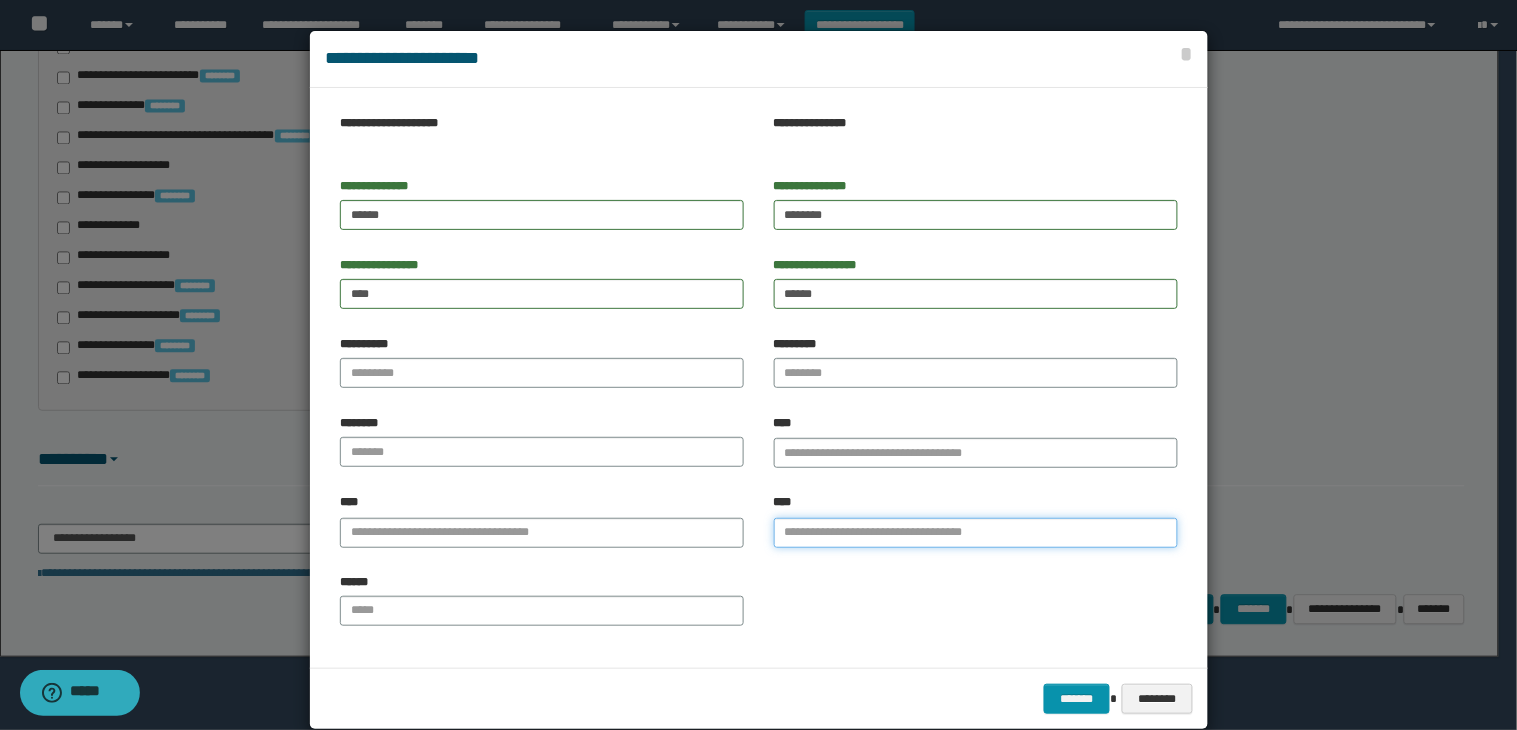 click on "****" at bounding box center [976, 533] 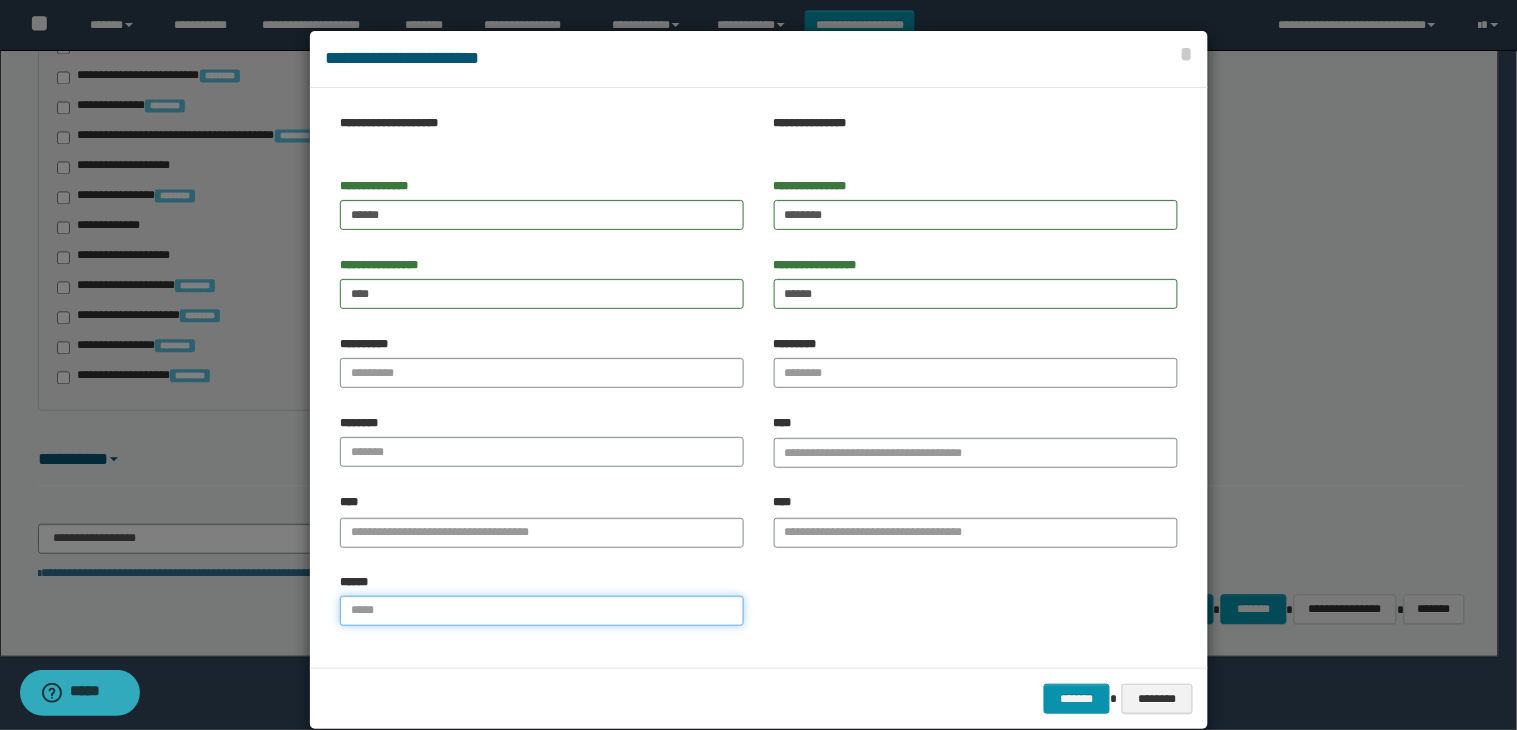click on "******" at bounding box center (542, 611) 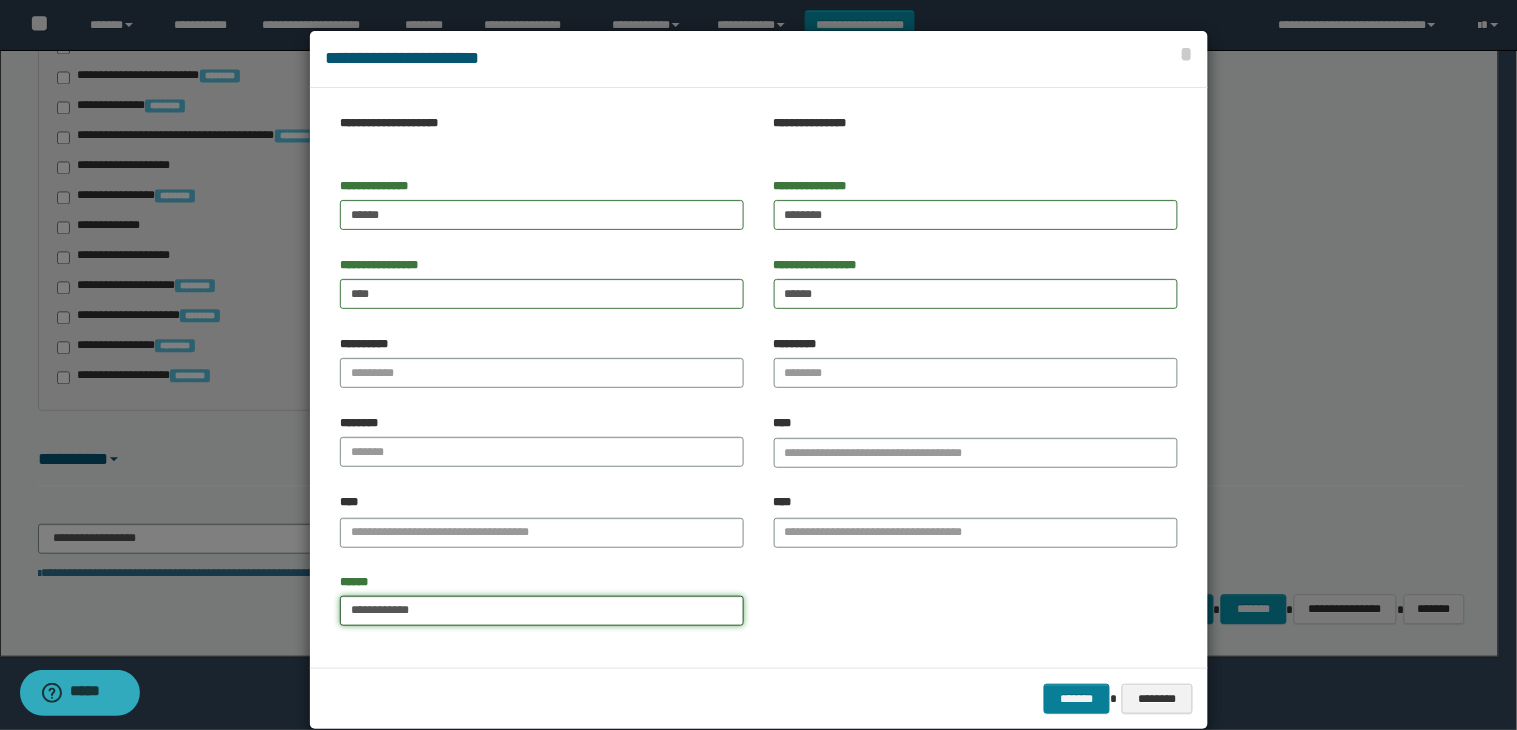 type on "**********" 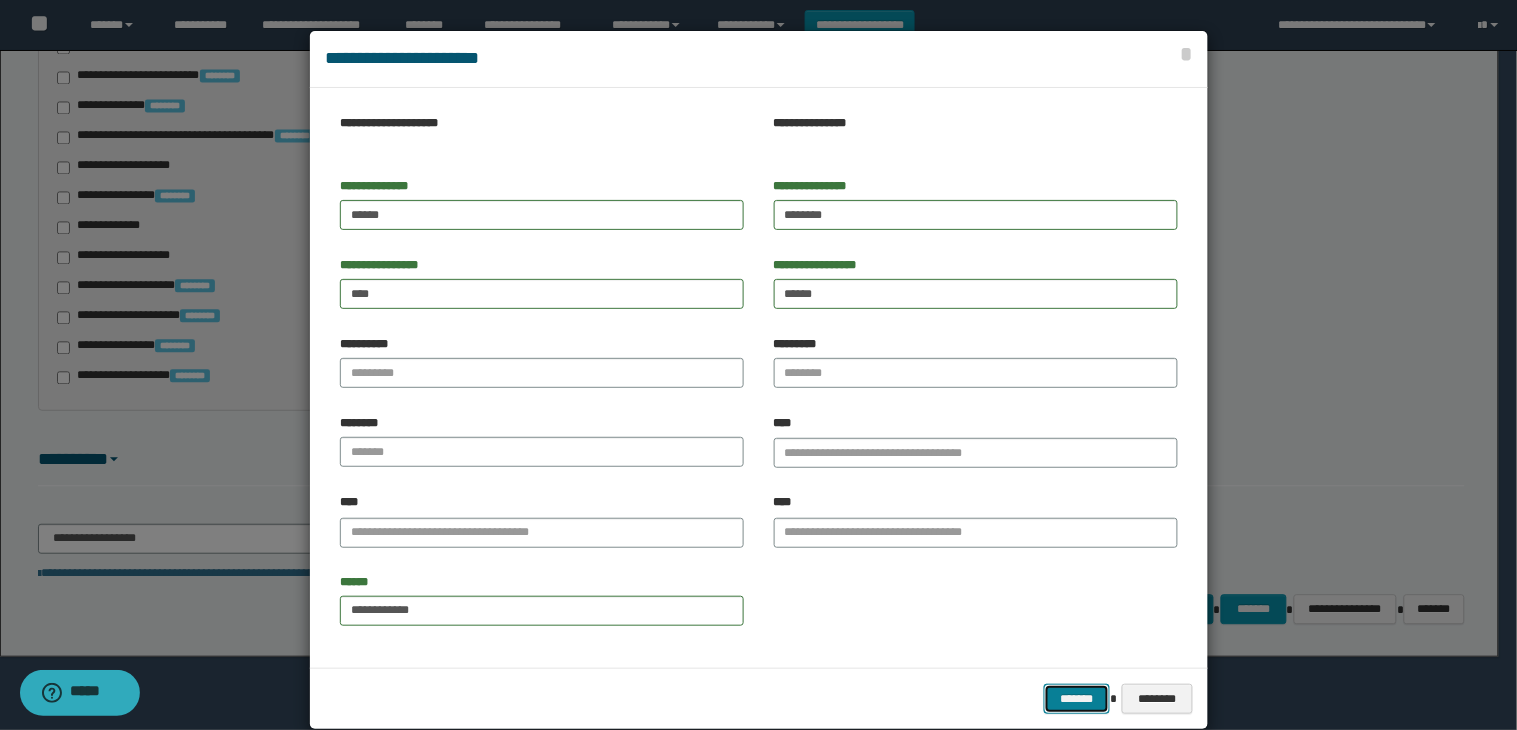 drag, startPoint x: 1047, startPoint y: 704, endPoint x: 732, endPoint y: 610, distance: 328.72632 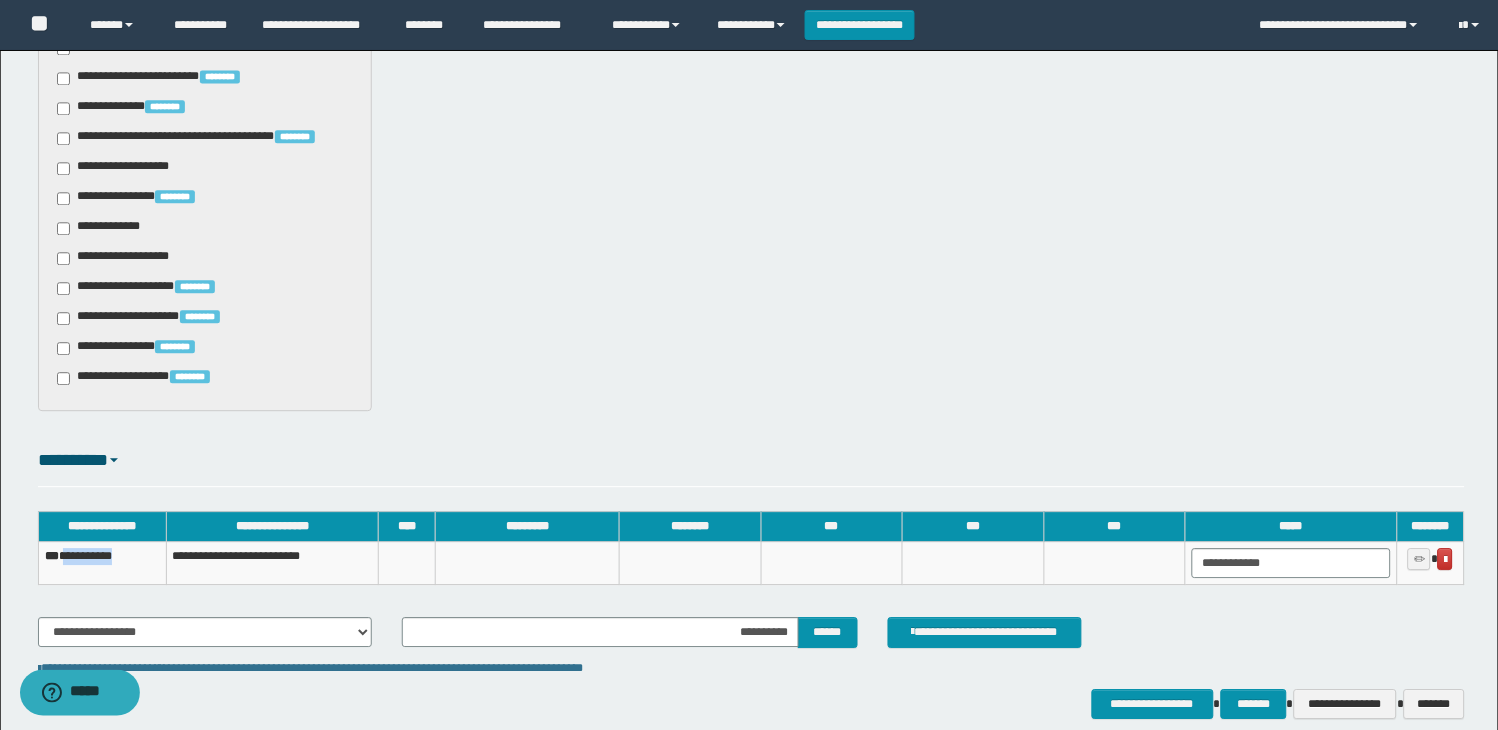 drag, startPoint x: 153, startPoint y: 552, endPoint x: 72, endPoint y: 560, distance: 81.394104 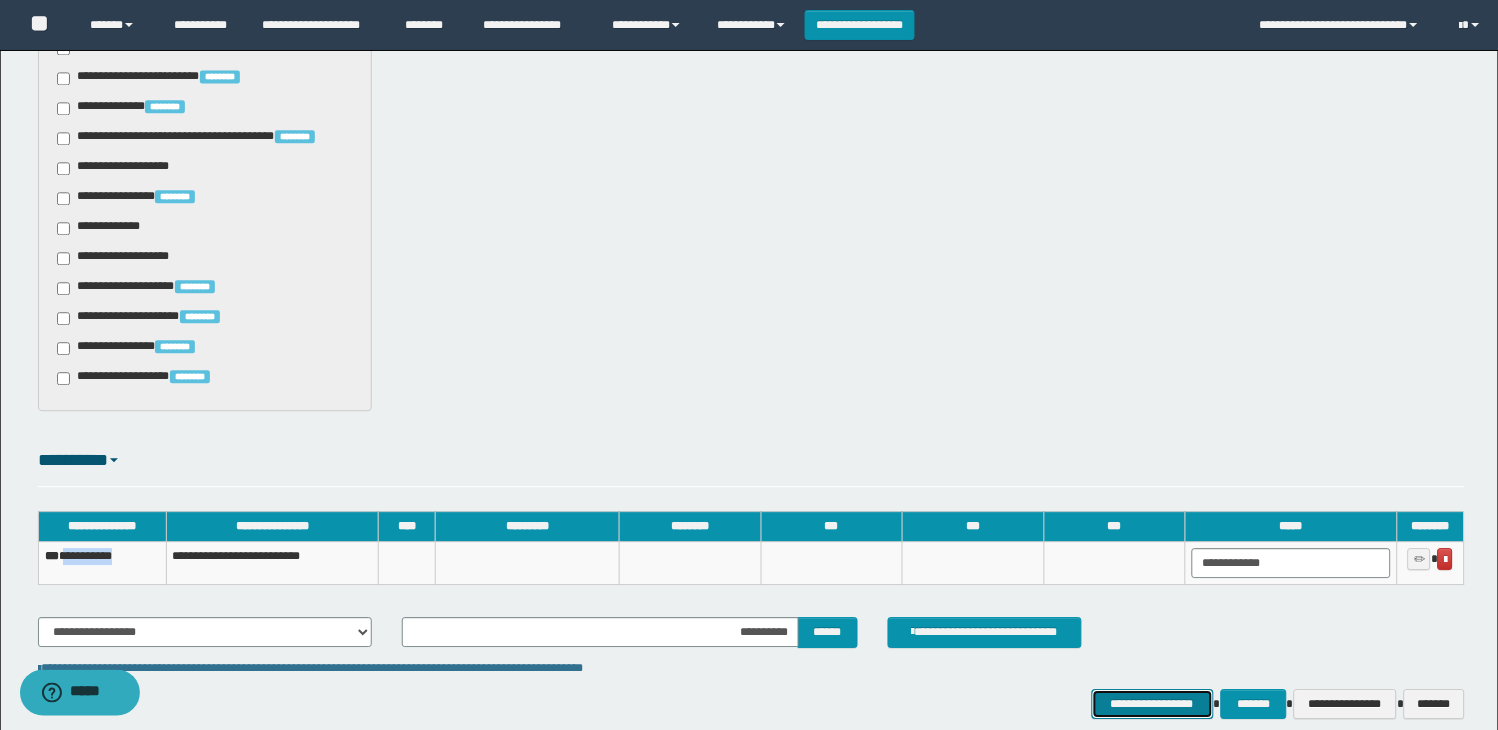 click on "**********" at bounding box center (1153, 704) 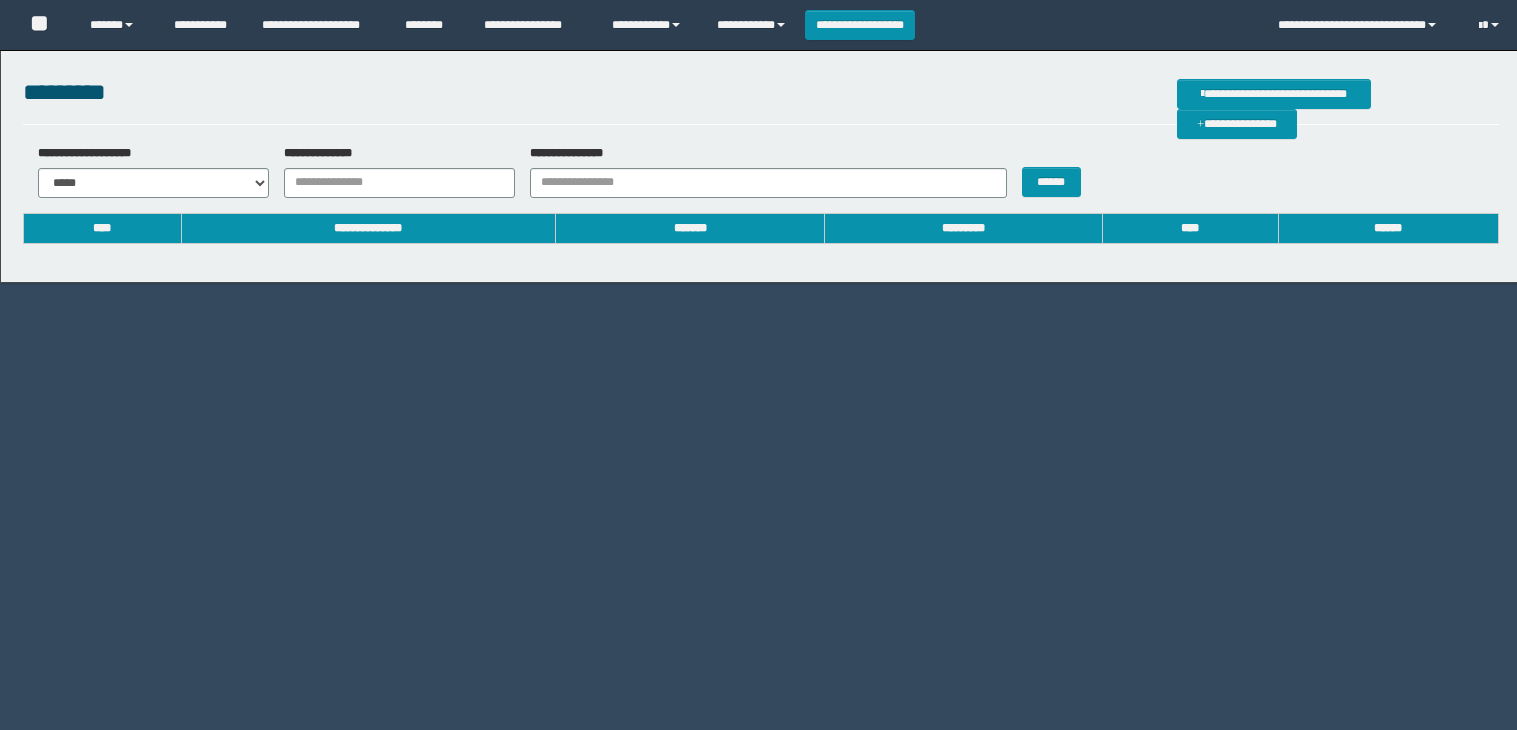 scroll, scrollTop: 0, scrollLeft: 0, axis: both 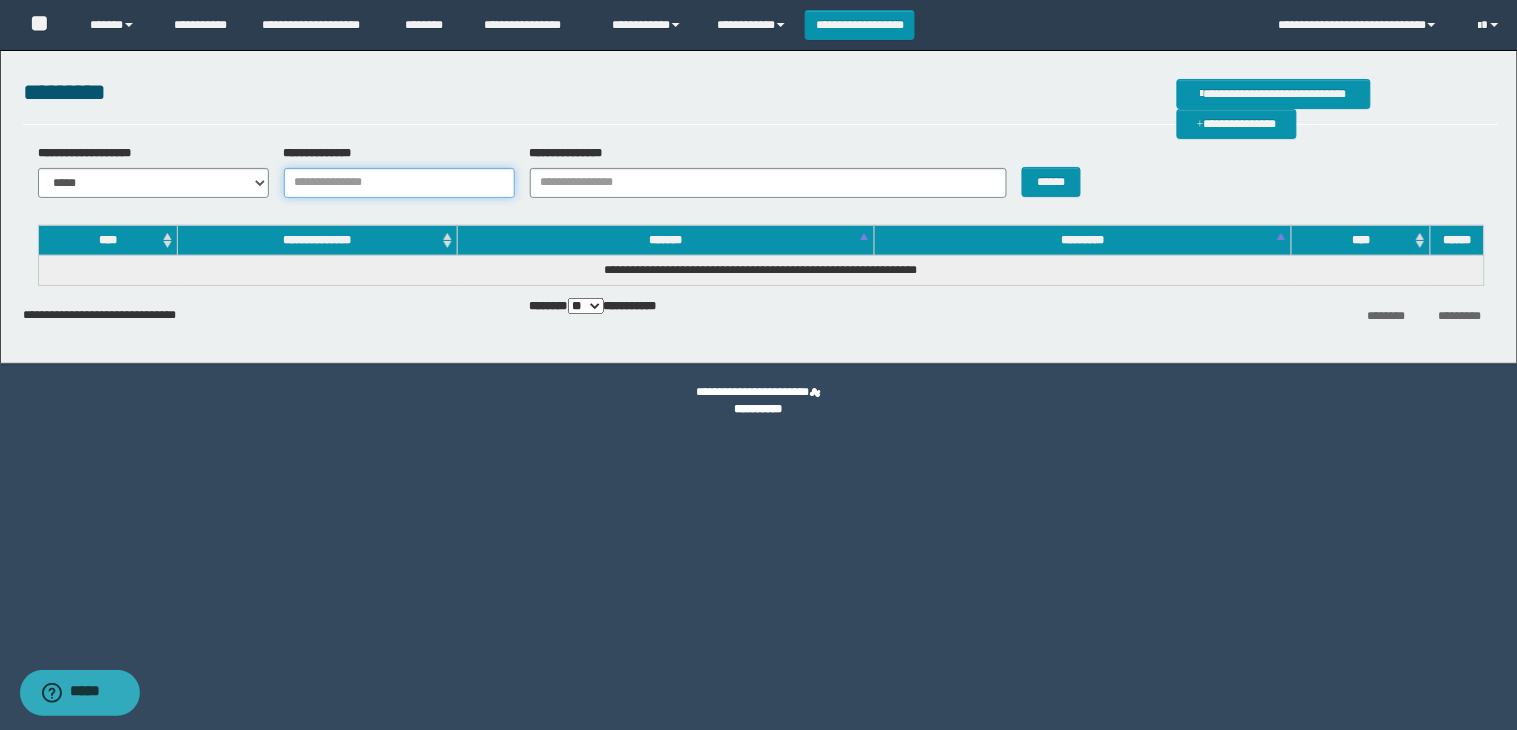 click on "**********" at bounding box center [399, 183] 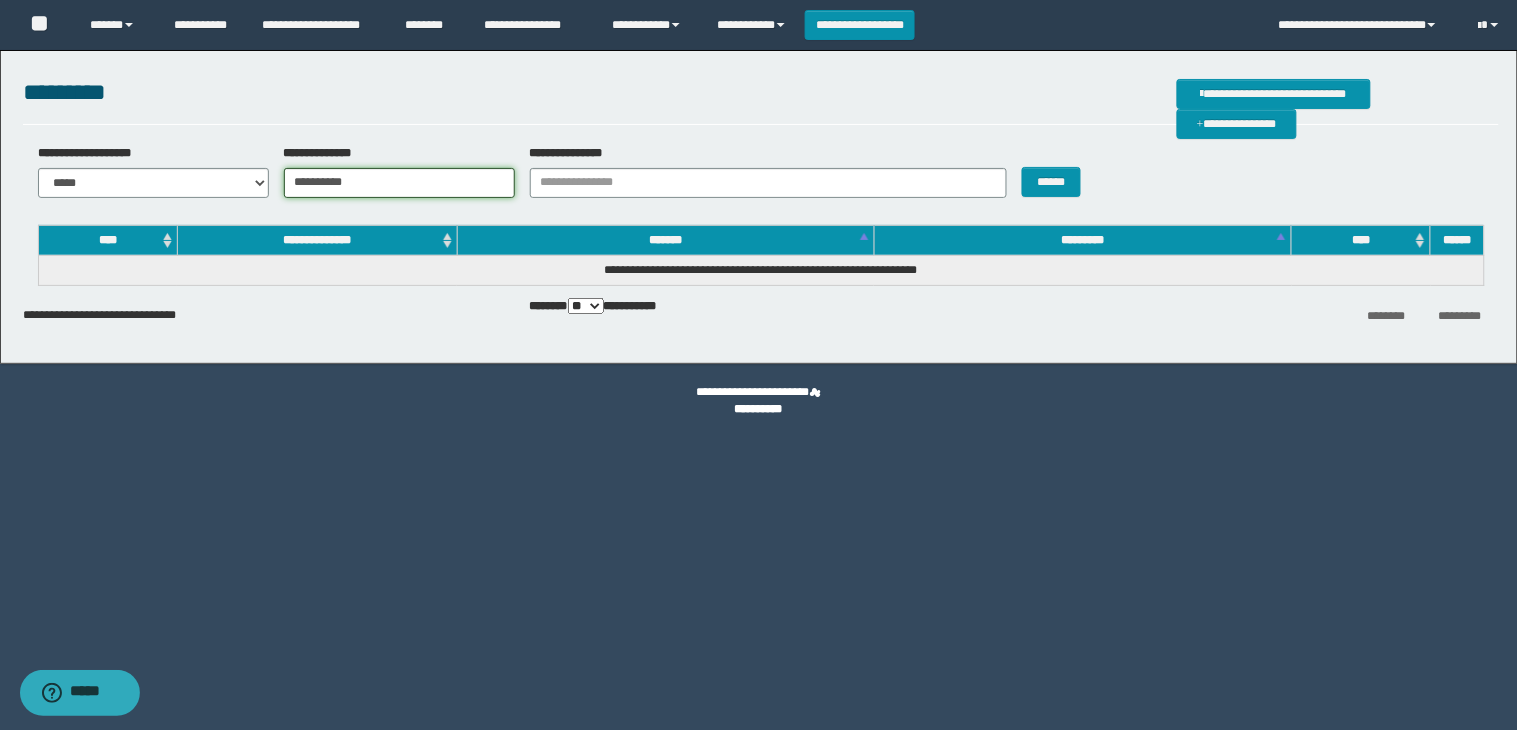 type on "**********" 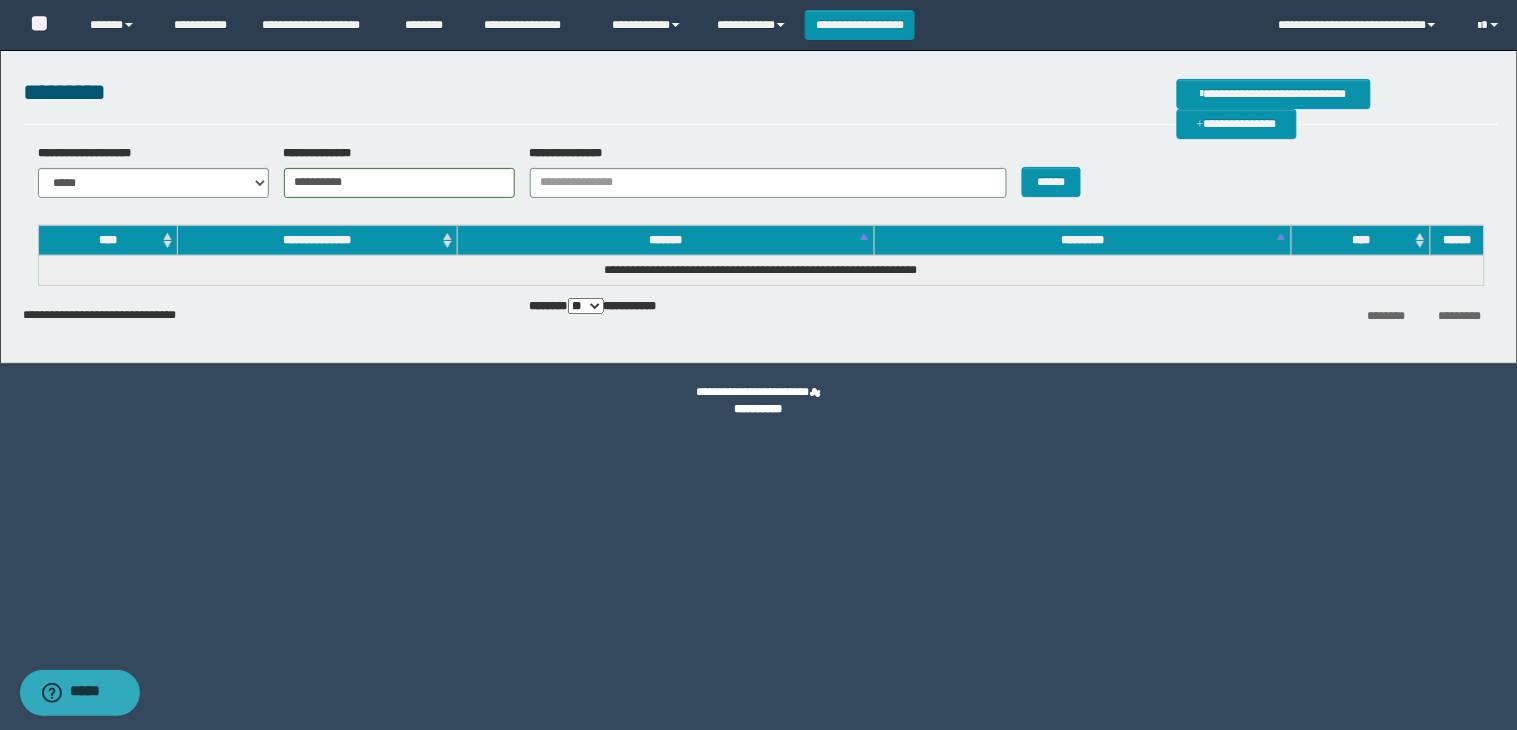 click on "******" at bounding box center [1068, 171] 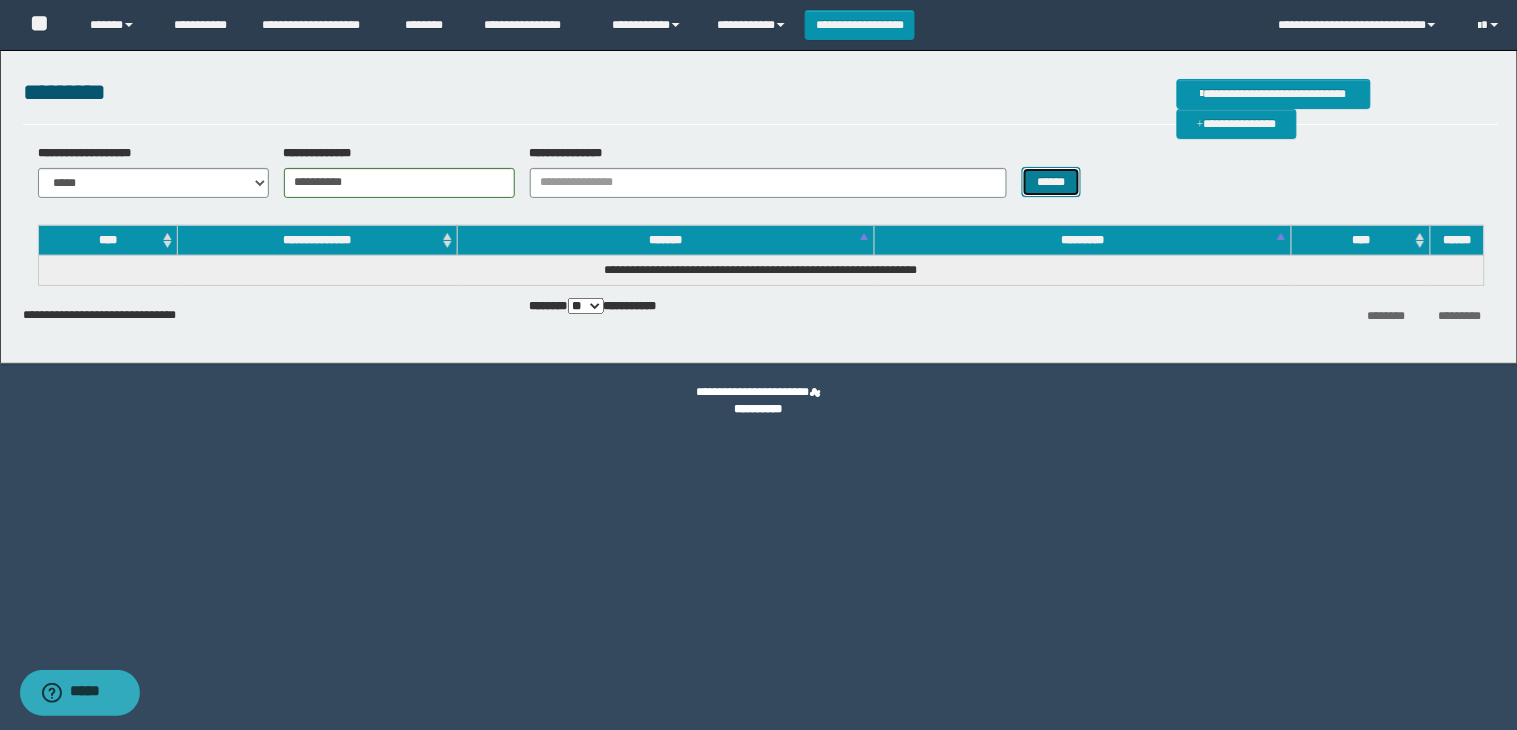 drag, startPoint x: 1055, startPoint y: 175, endPoint x: 1063, endPoint y: 206, distance: 32.01562 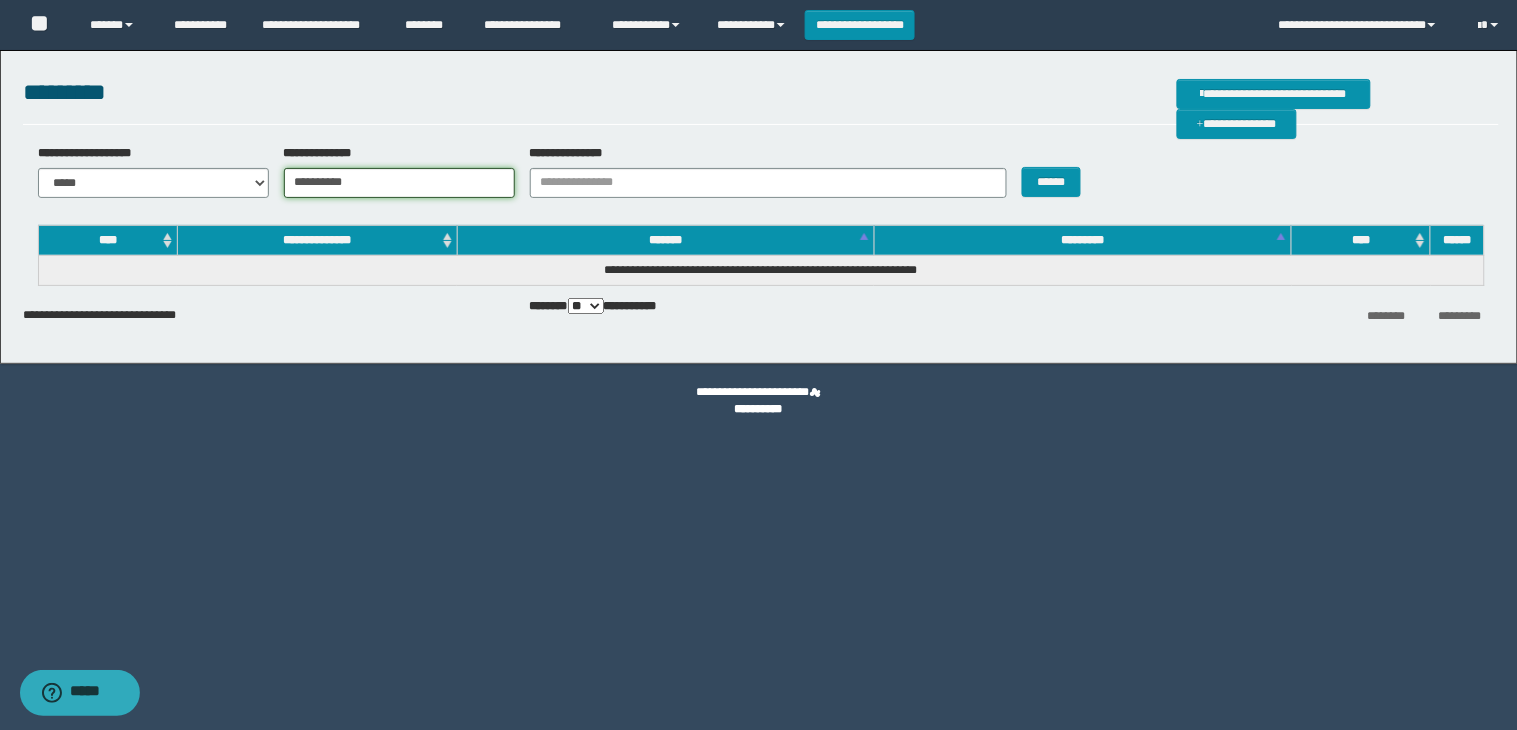 click on "**********" at bounding box center (399, 183) 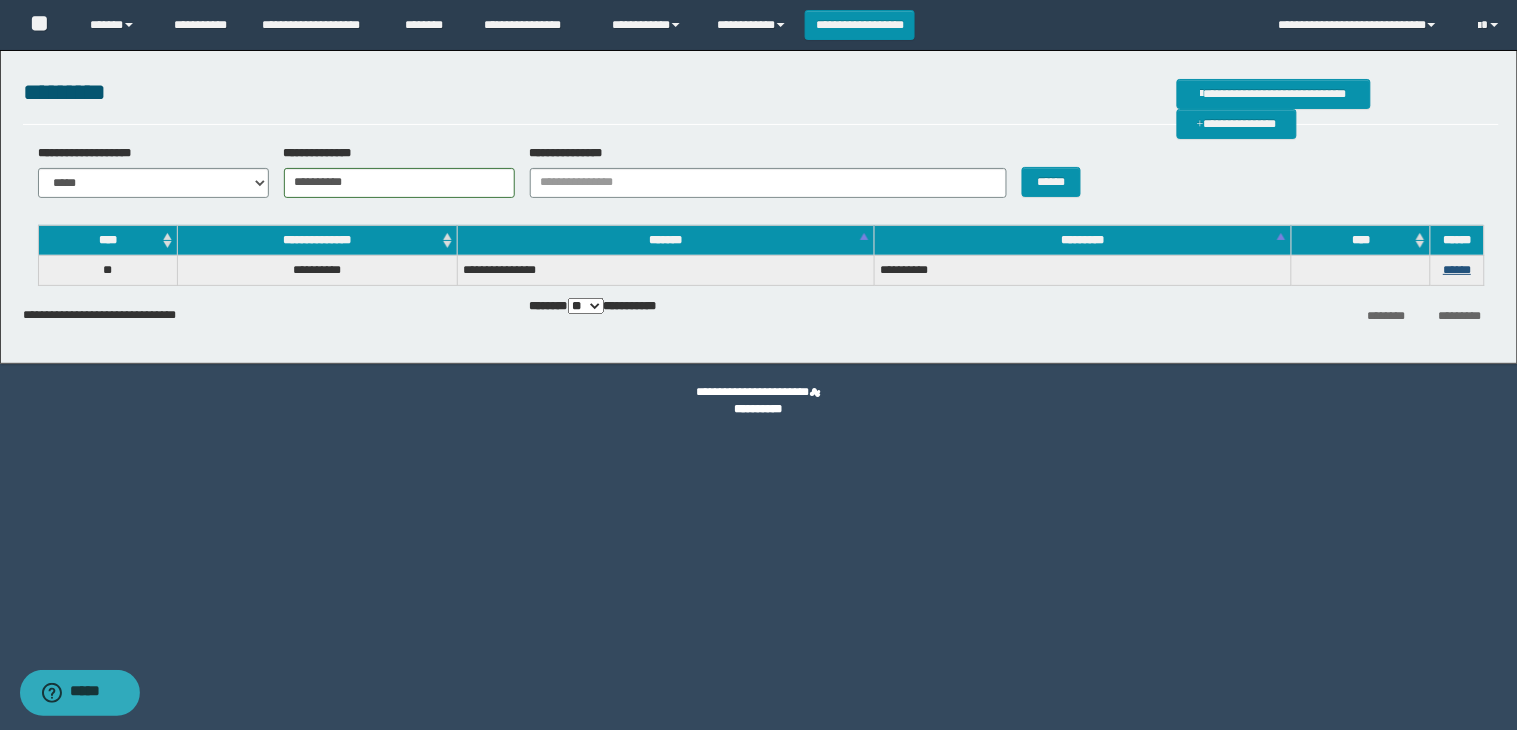 drag, startPoint x: 1474, startPoint y: 265, endPoint x: 1462, endPoint y: 265, distance: 12 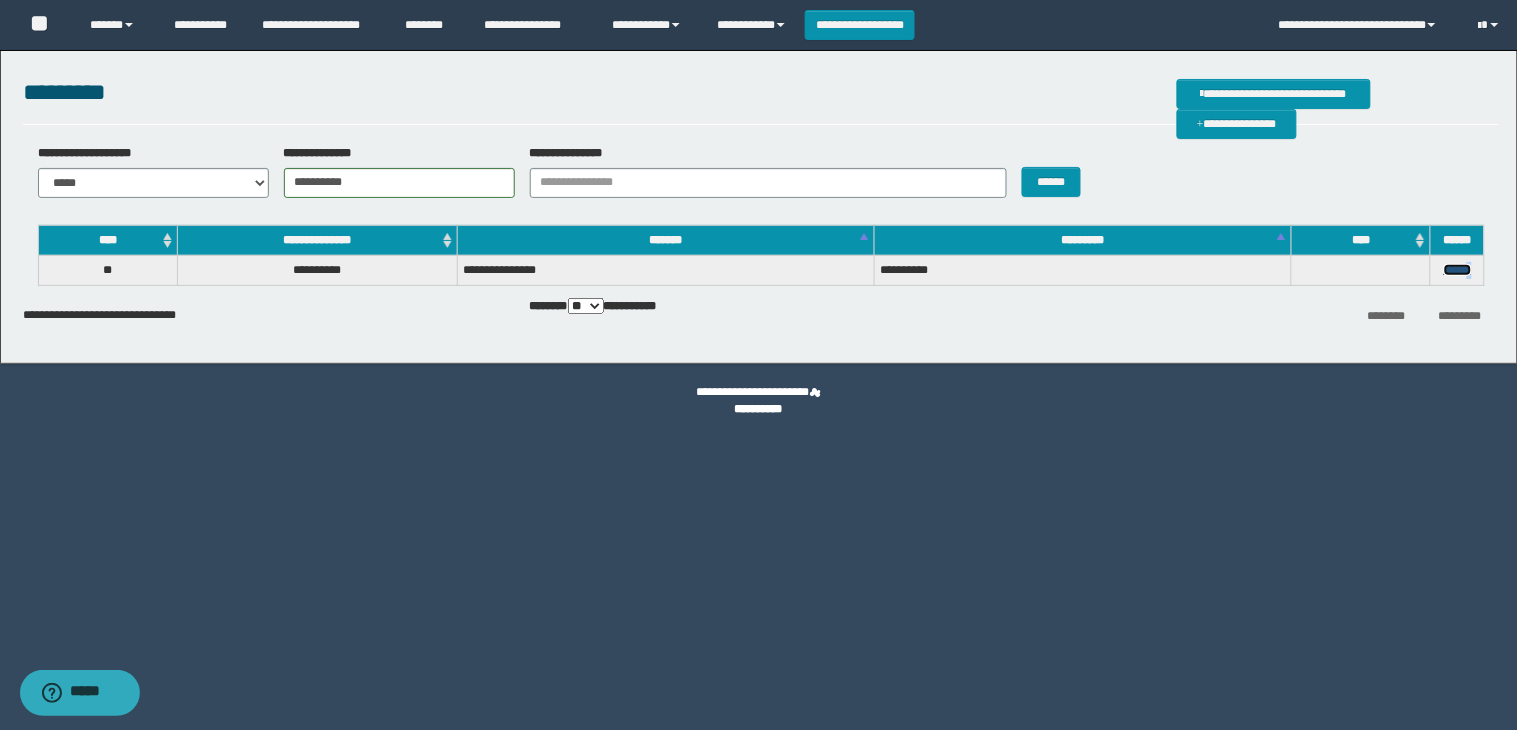 click on "******" at bounding box center [1458, 270] 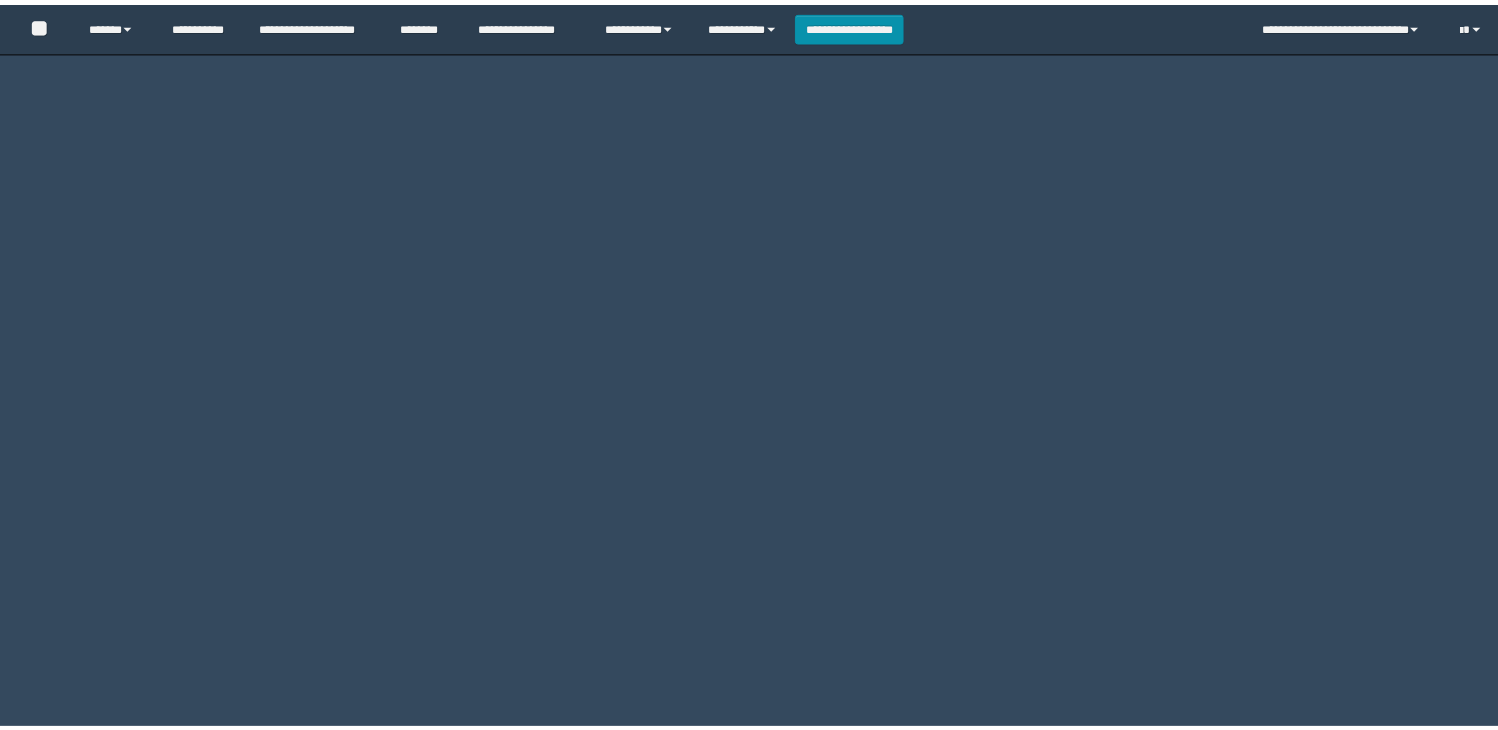 scroll, scrollTop: 0, scrollLeft: 0, axis: both 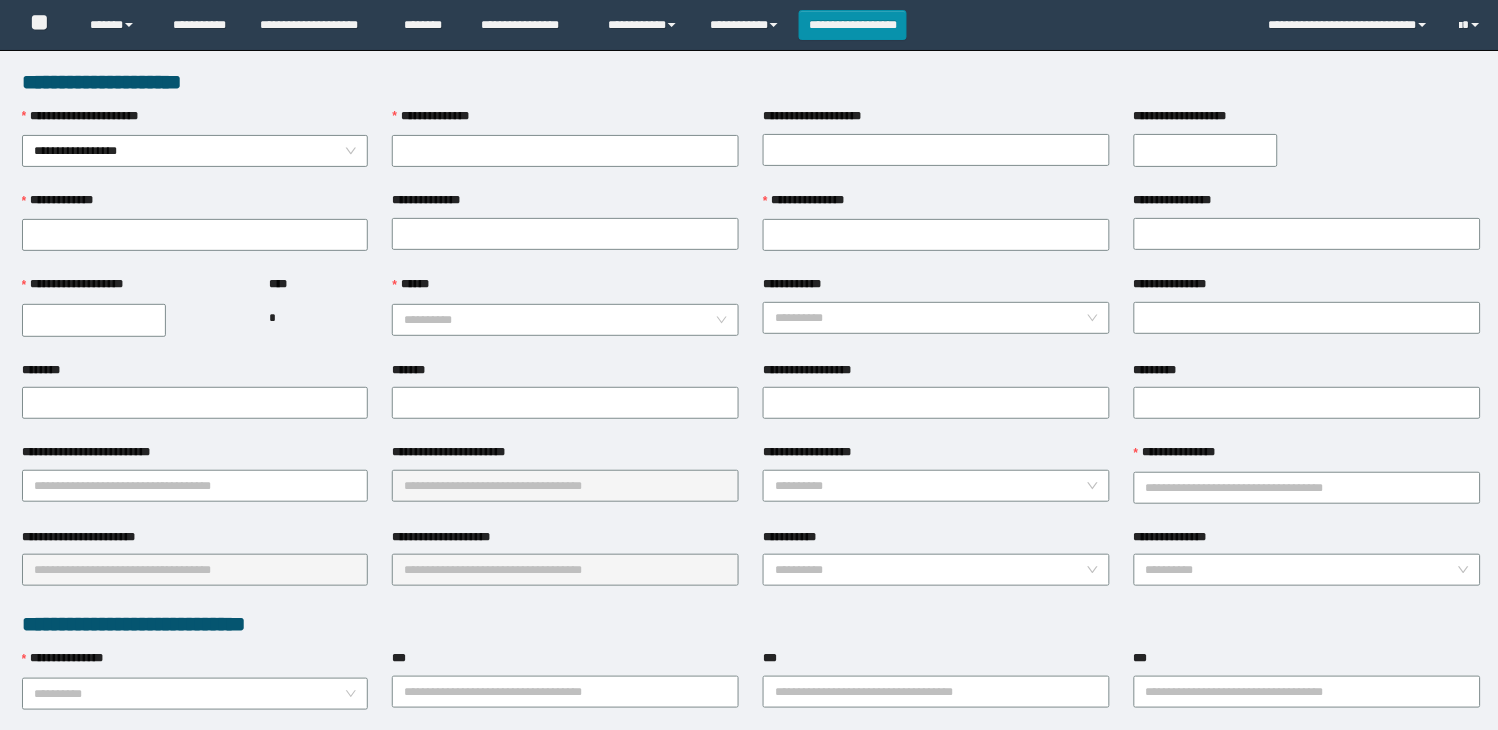 type on "**********" 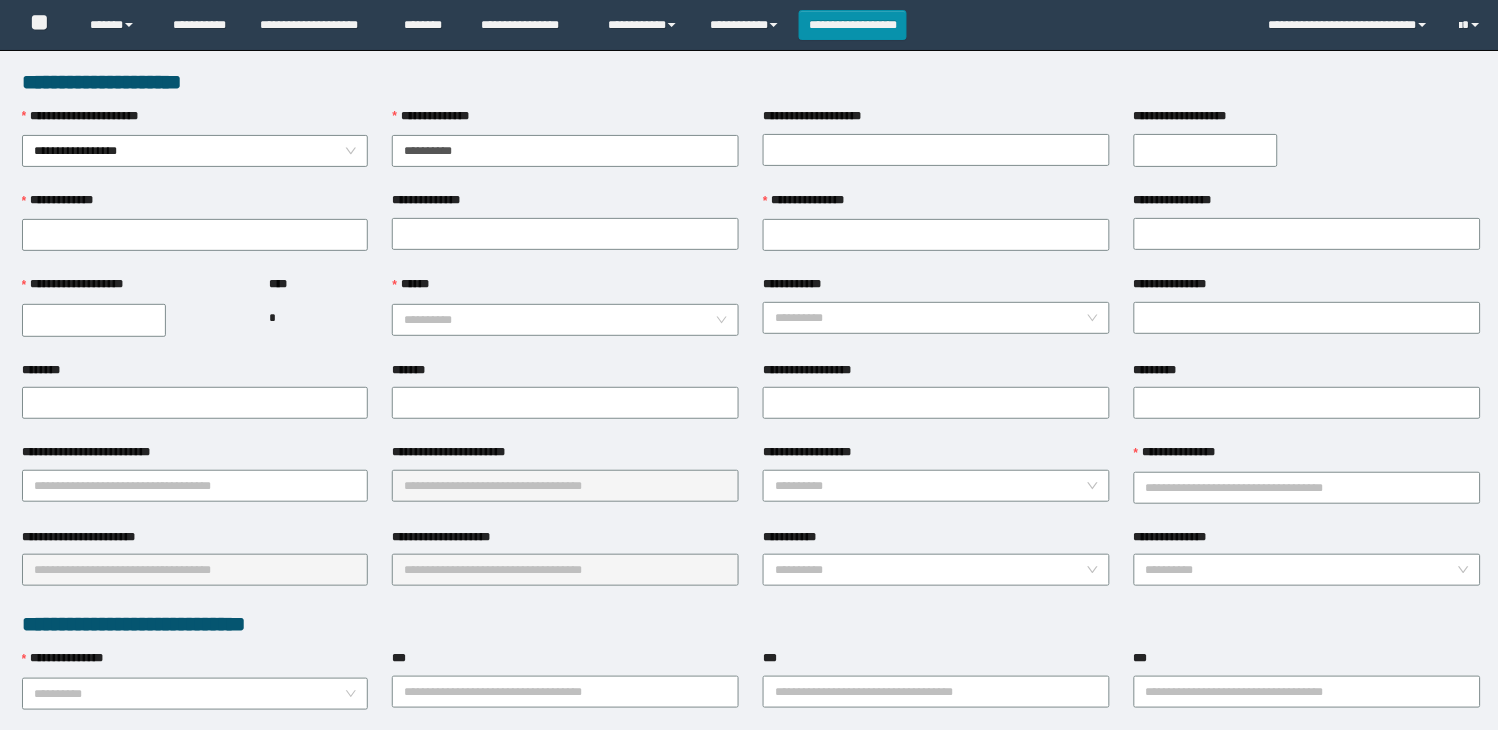 type on "*****" 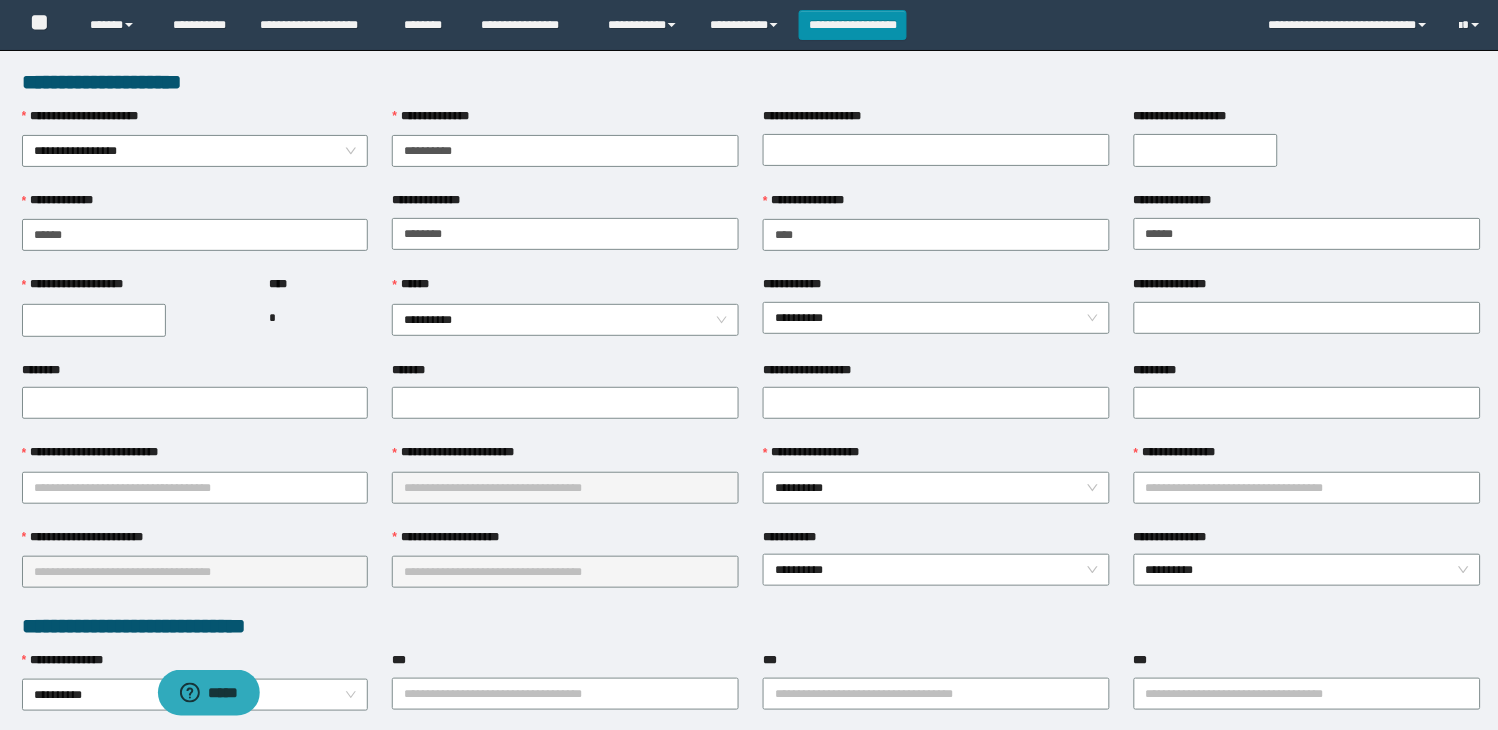 scroll, scrollTop: 0, scrollLeft: 0, axis: both 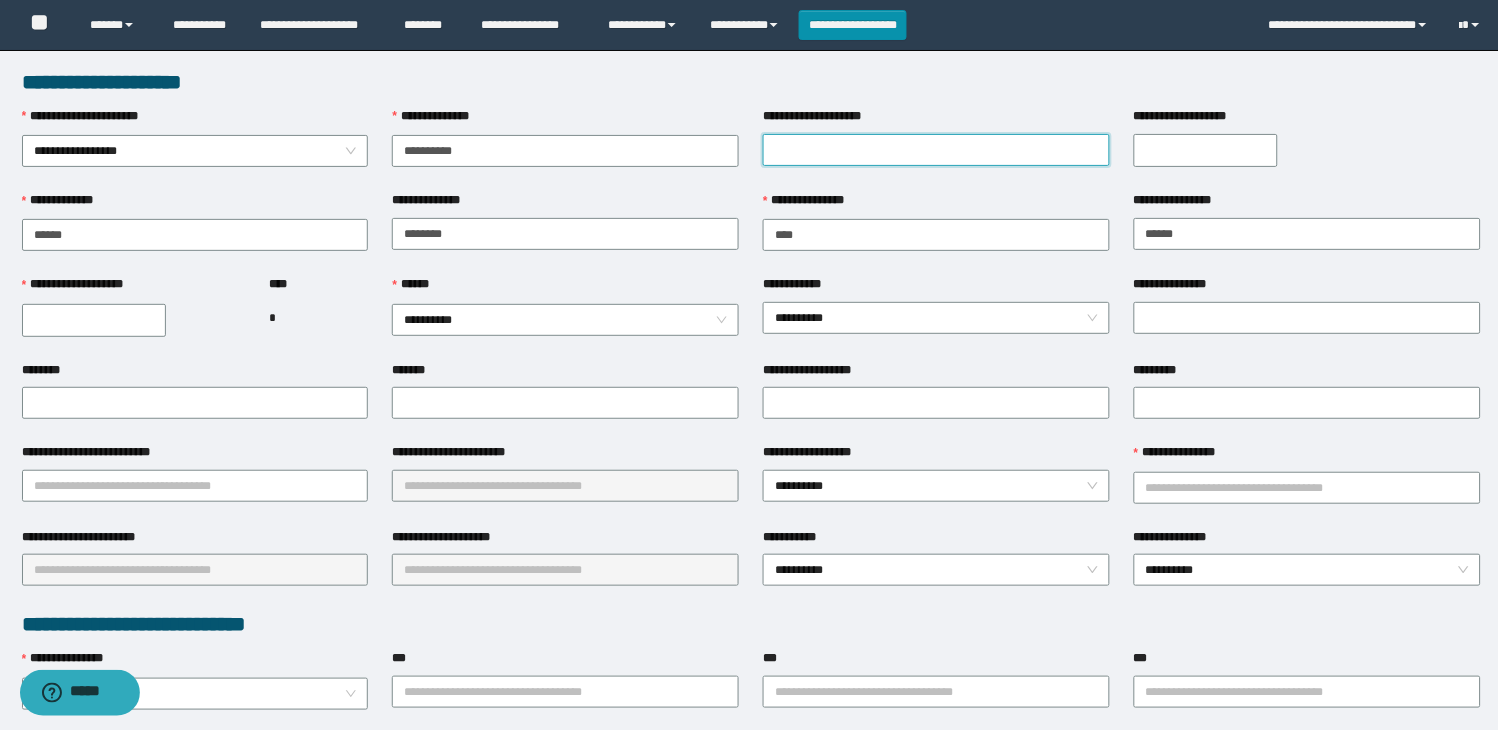 click on "**********" at bounding box center (936, 150) 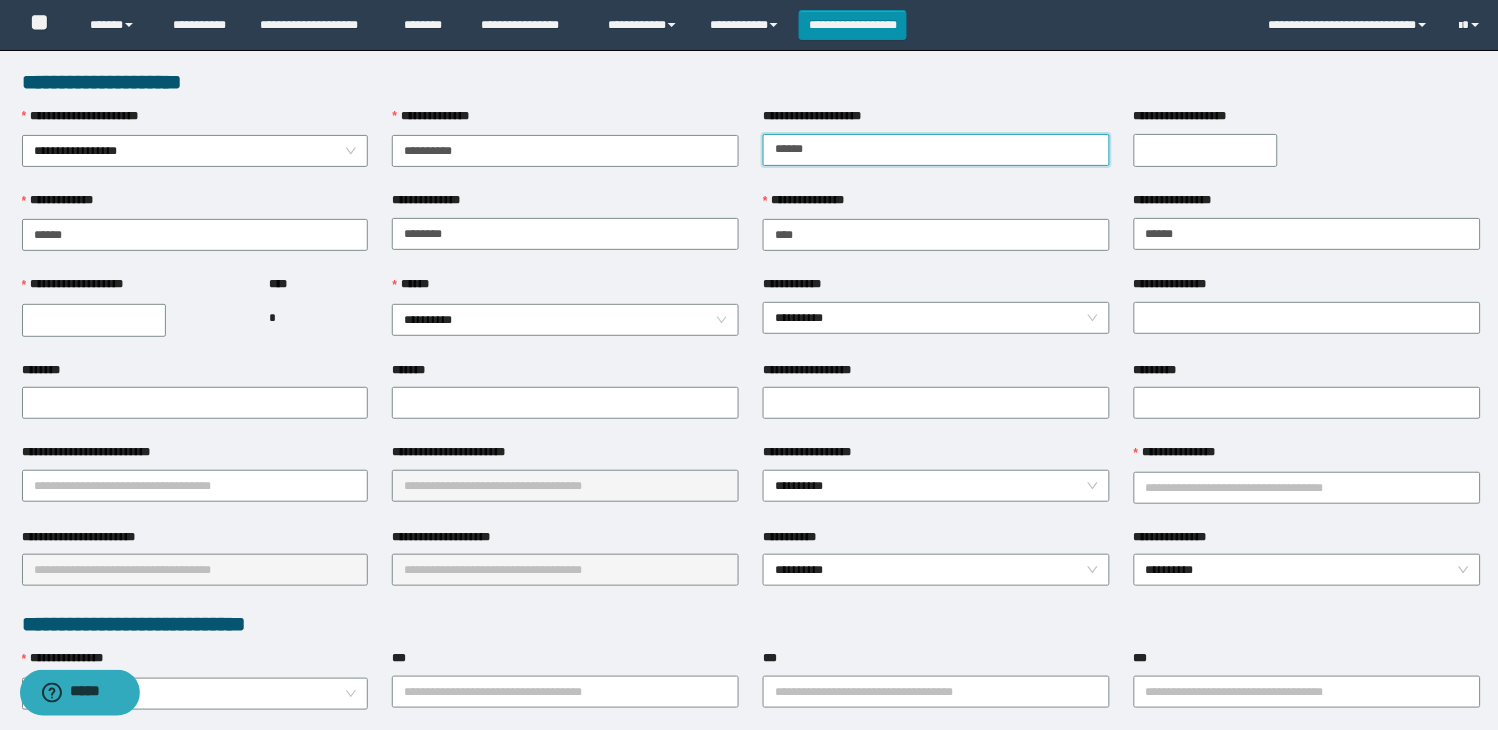 type on "******" 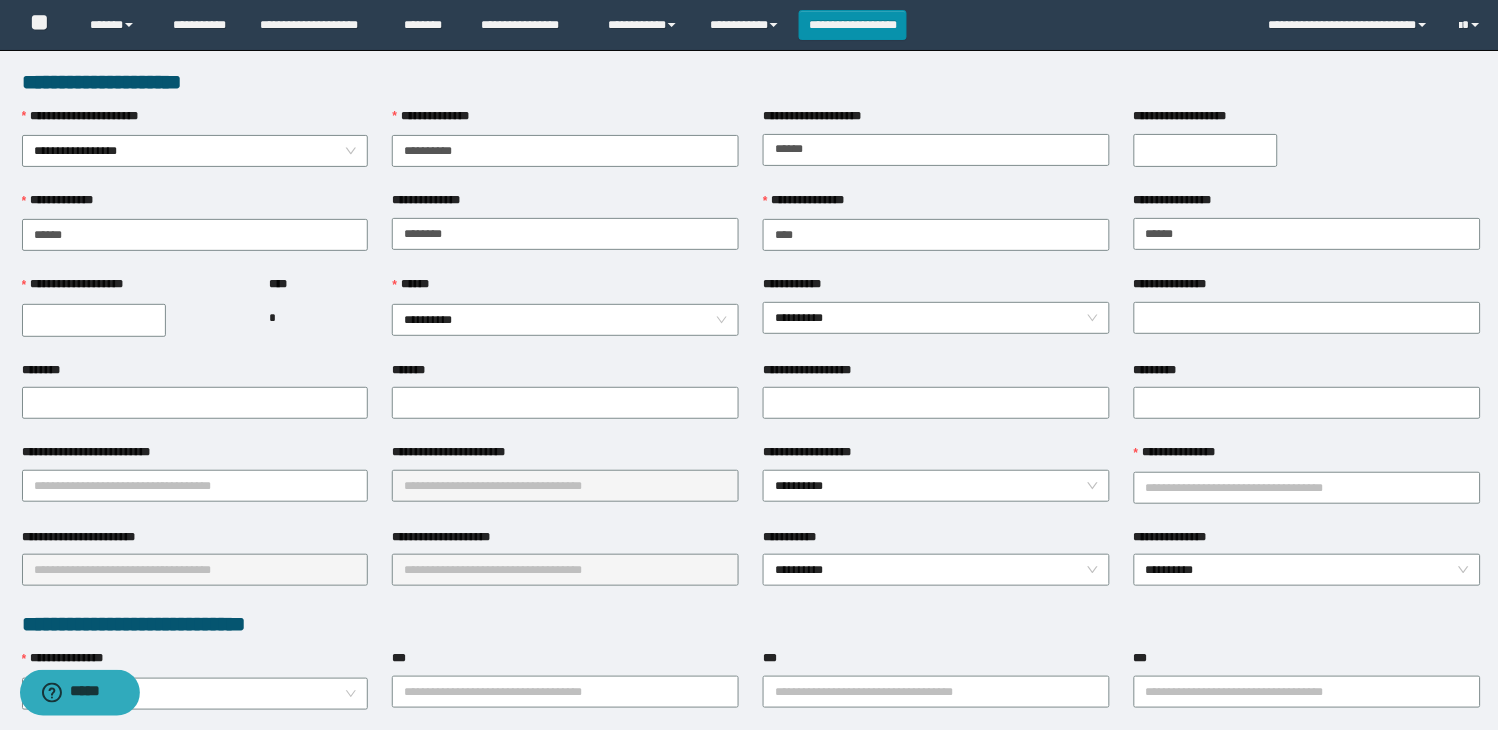 click on "**********" at bounding box center (1206, 150) 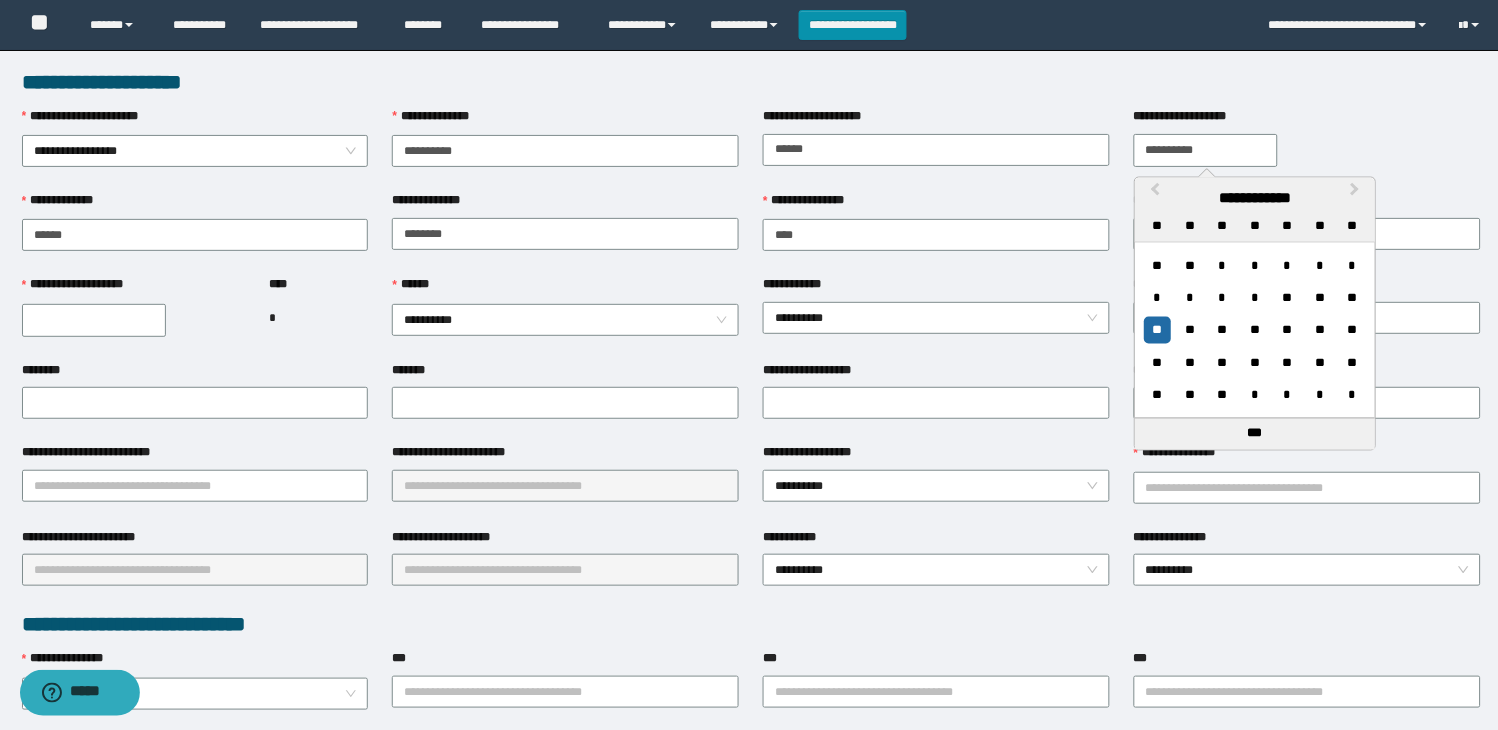 type on "**********" 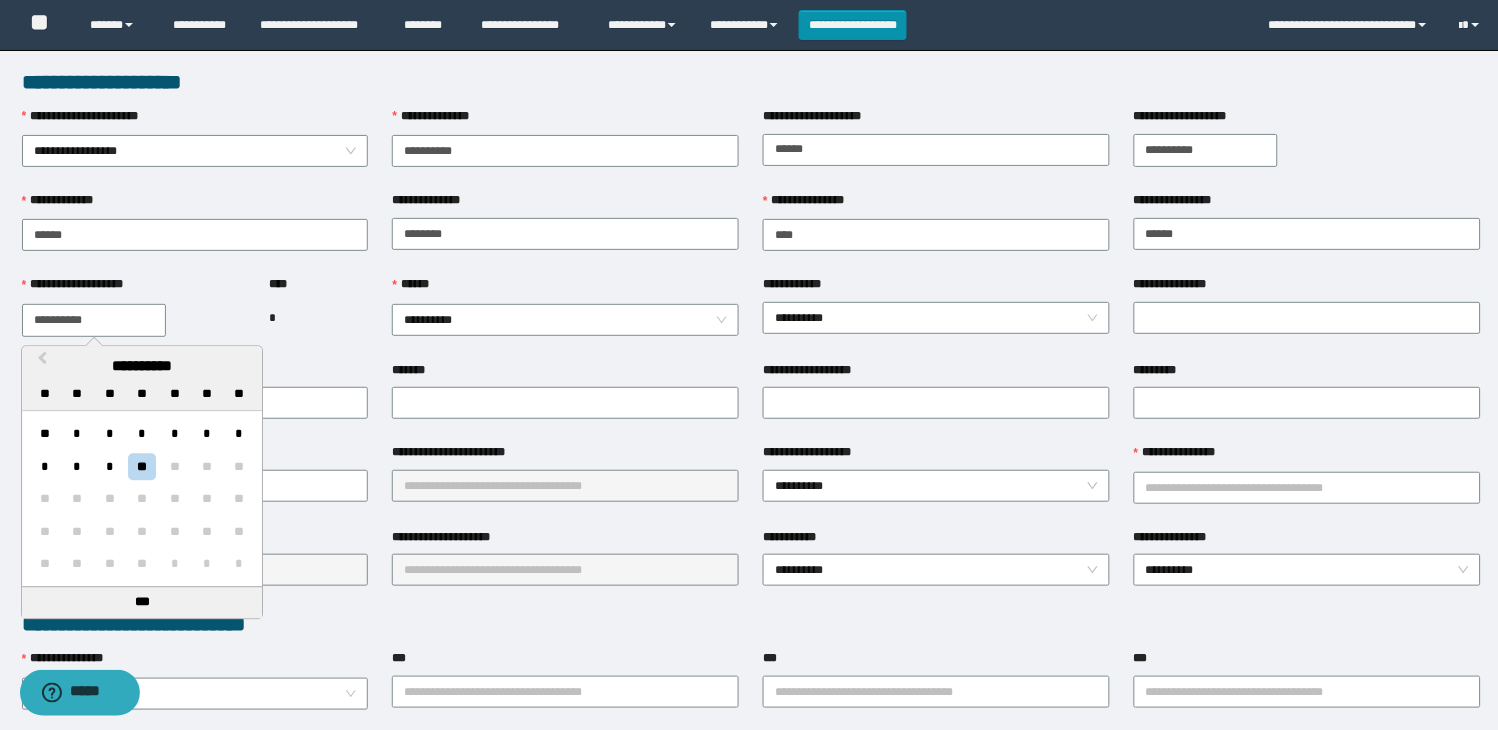 click on "**********" at bounding box center (94, 320) 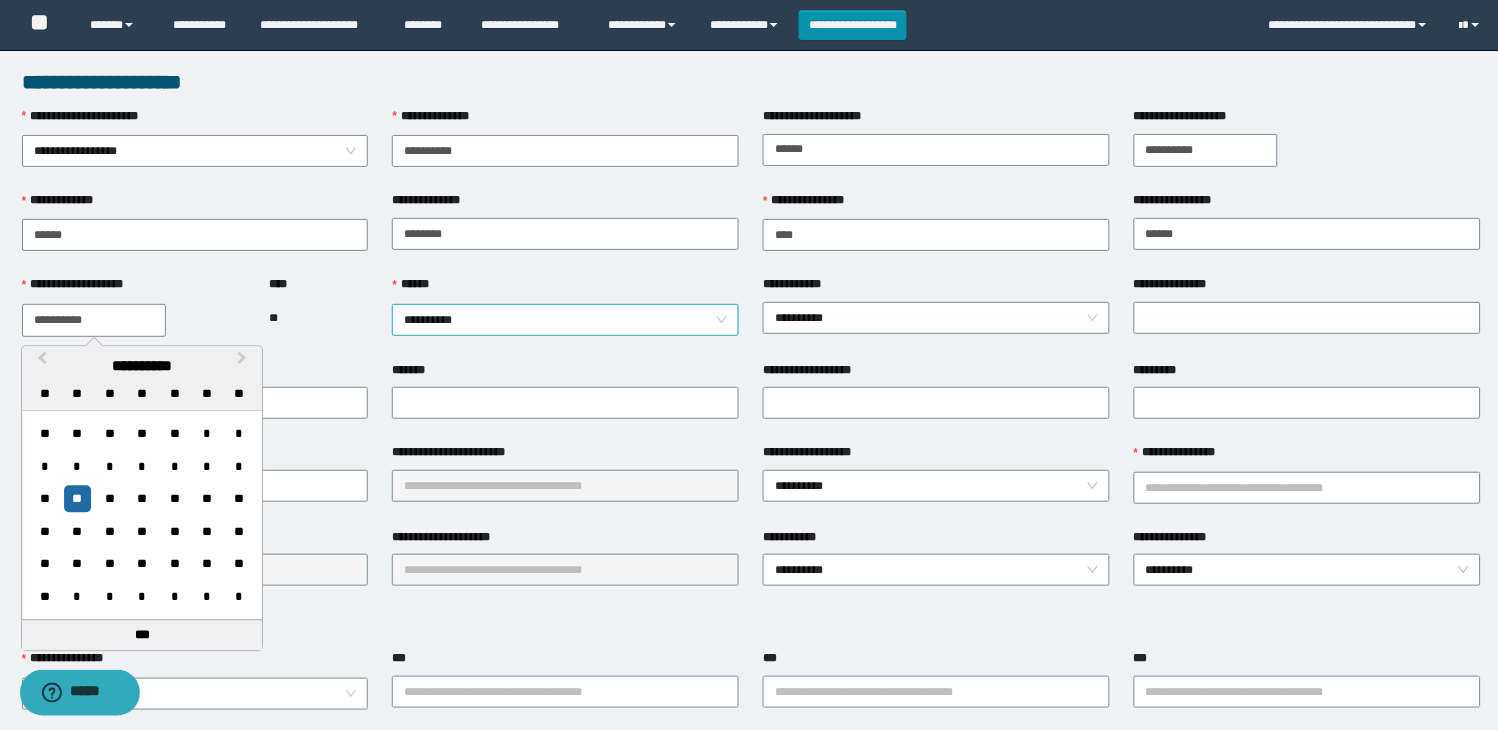 type on "**********" 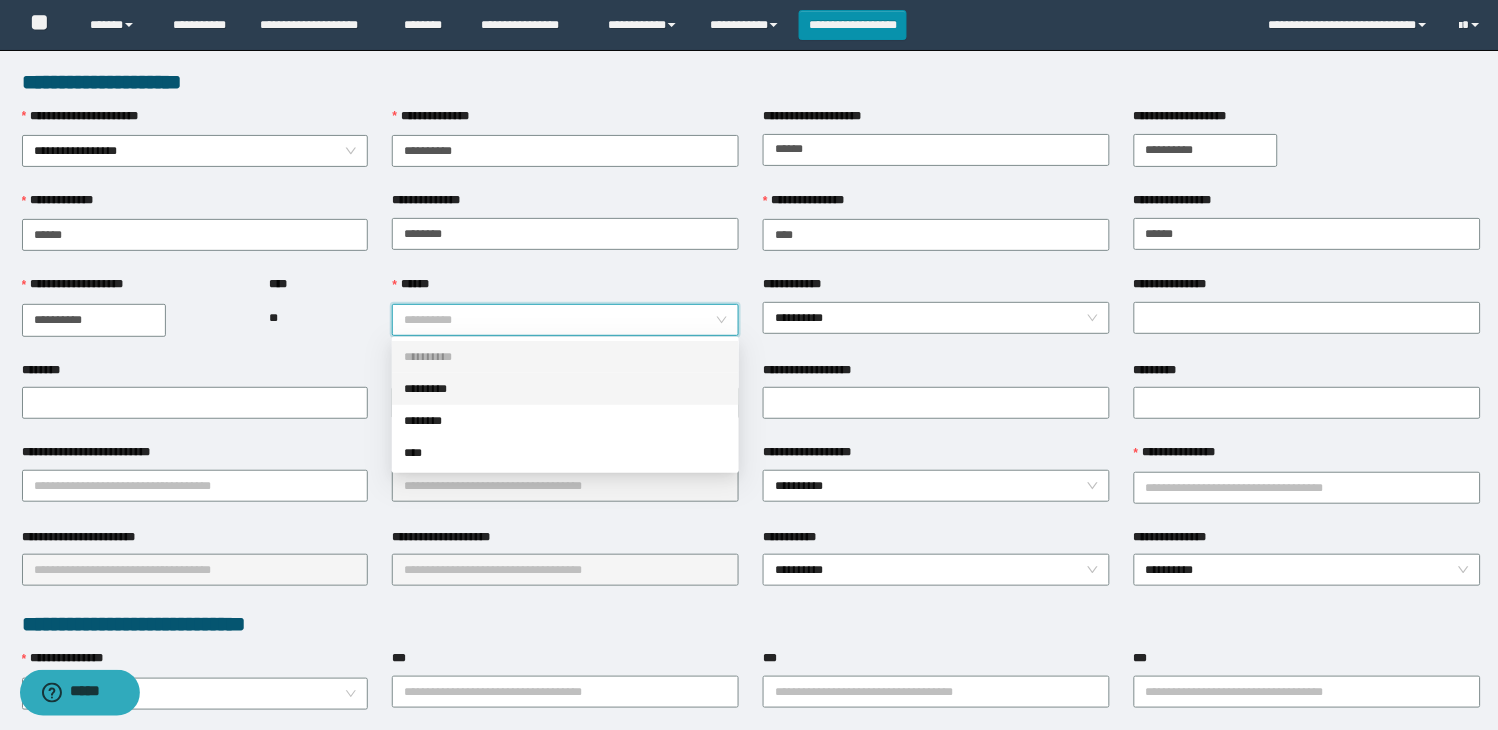 drag, startPoint x: 480, startPoint y: 393, endPoint x: 238, endPoint y: 382, distance: 242.24988 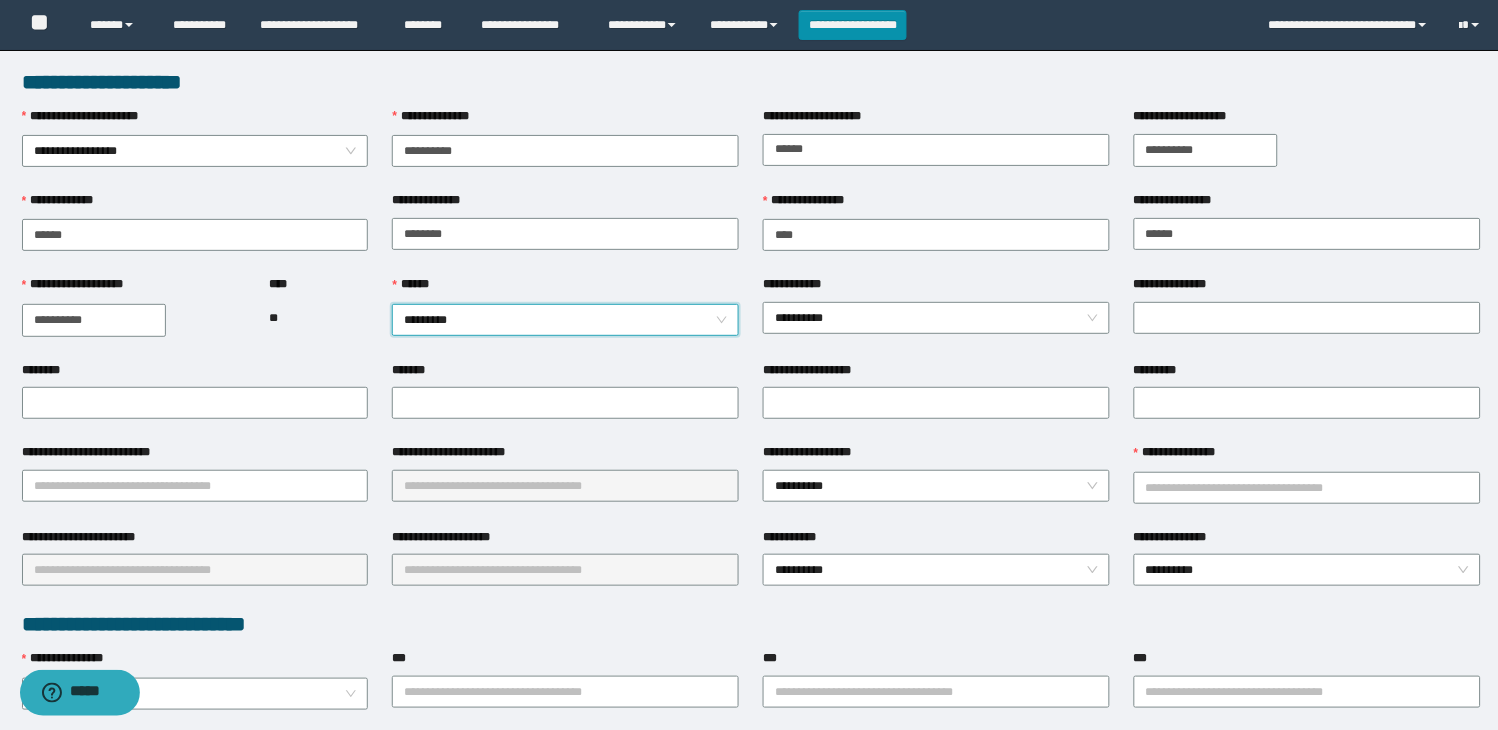 click on "********" at bounding box center [195, 374] 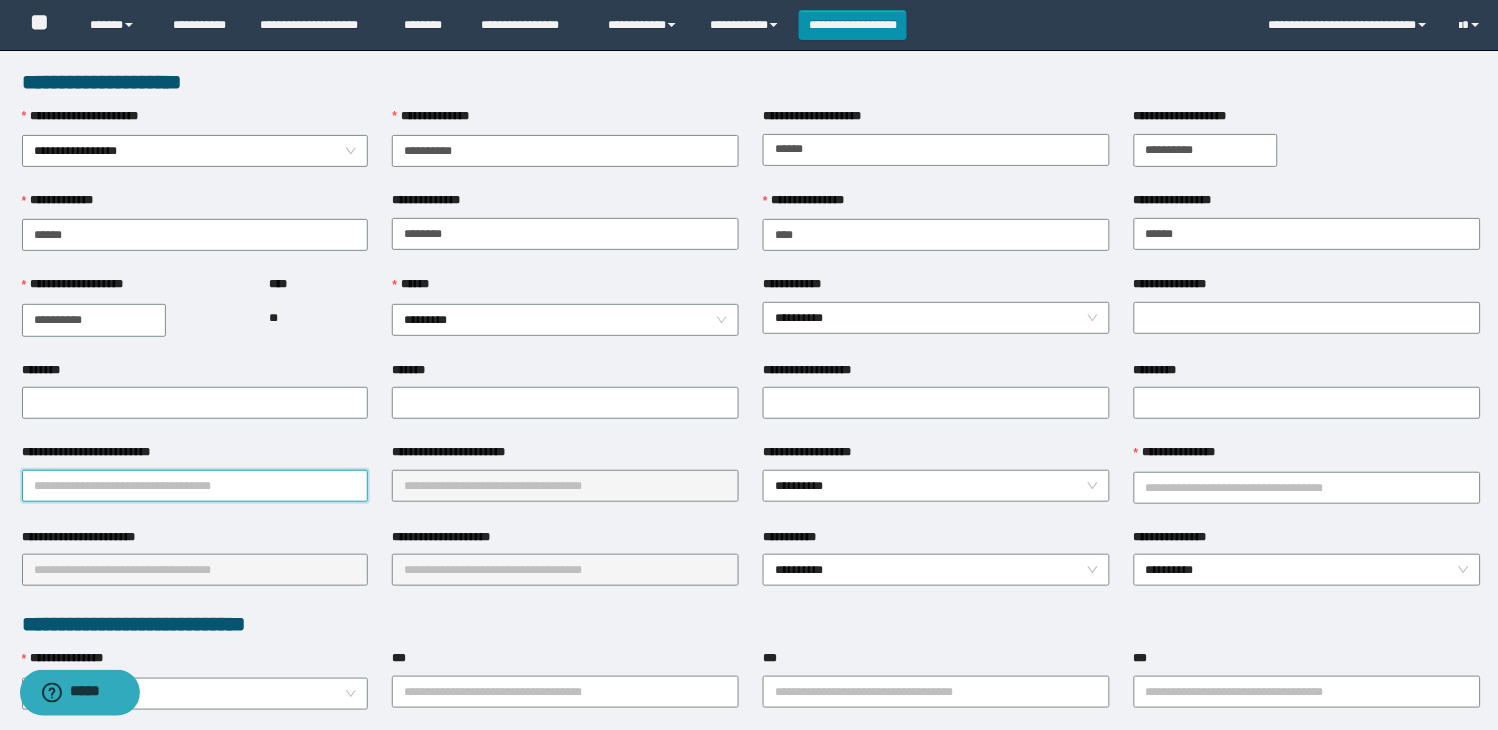 click on "**********" at bounding box center [195, 486] 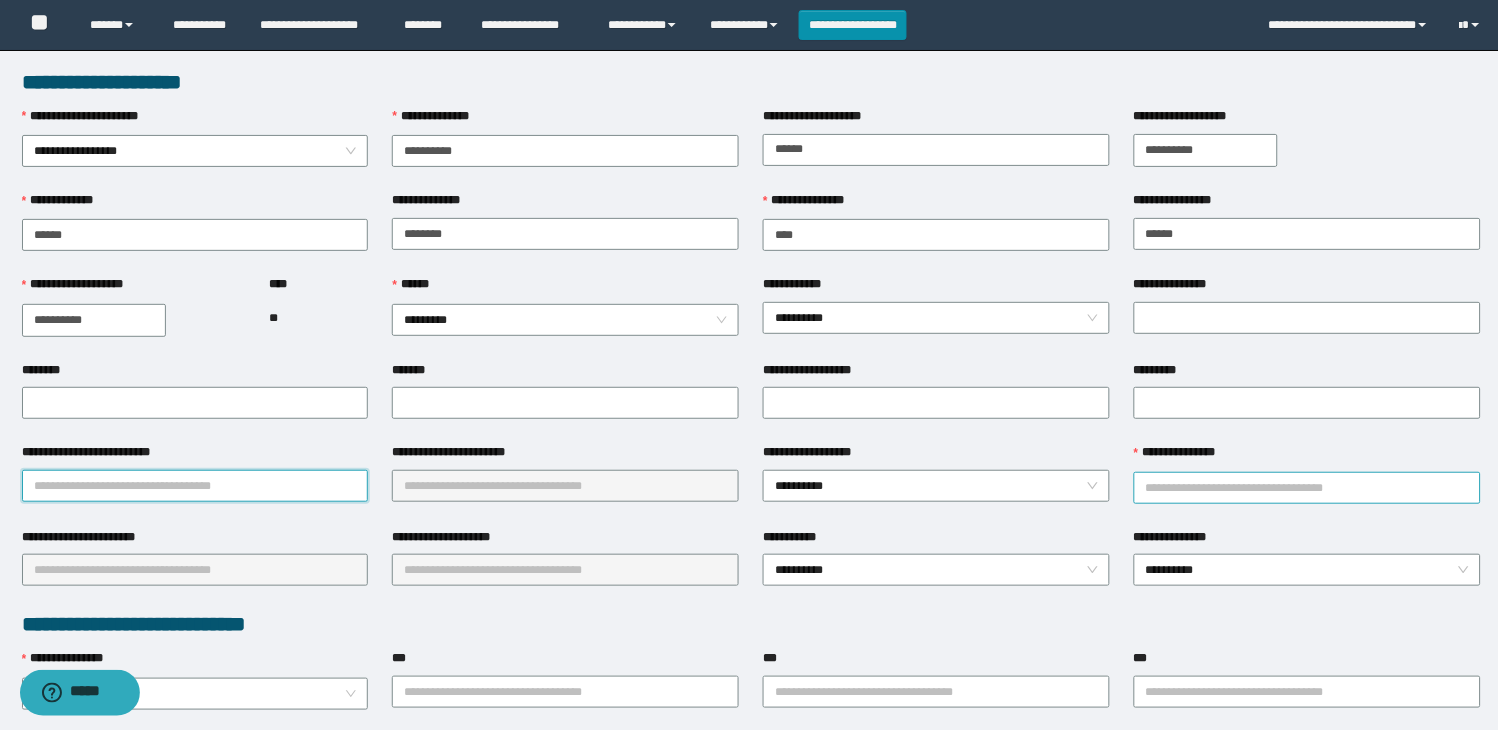 click on "**********" at bounding box center (1307, 488) 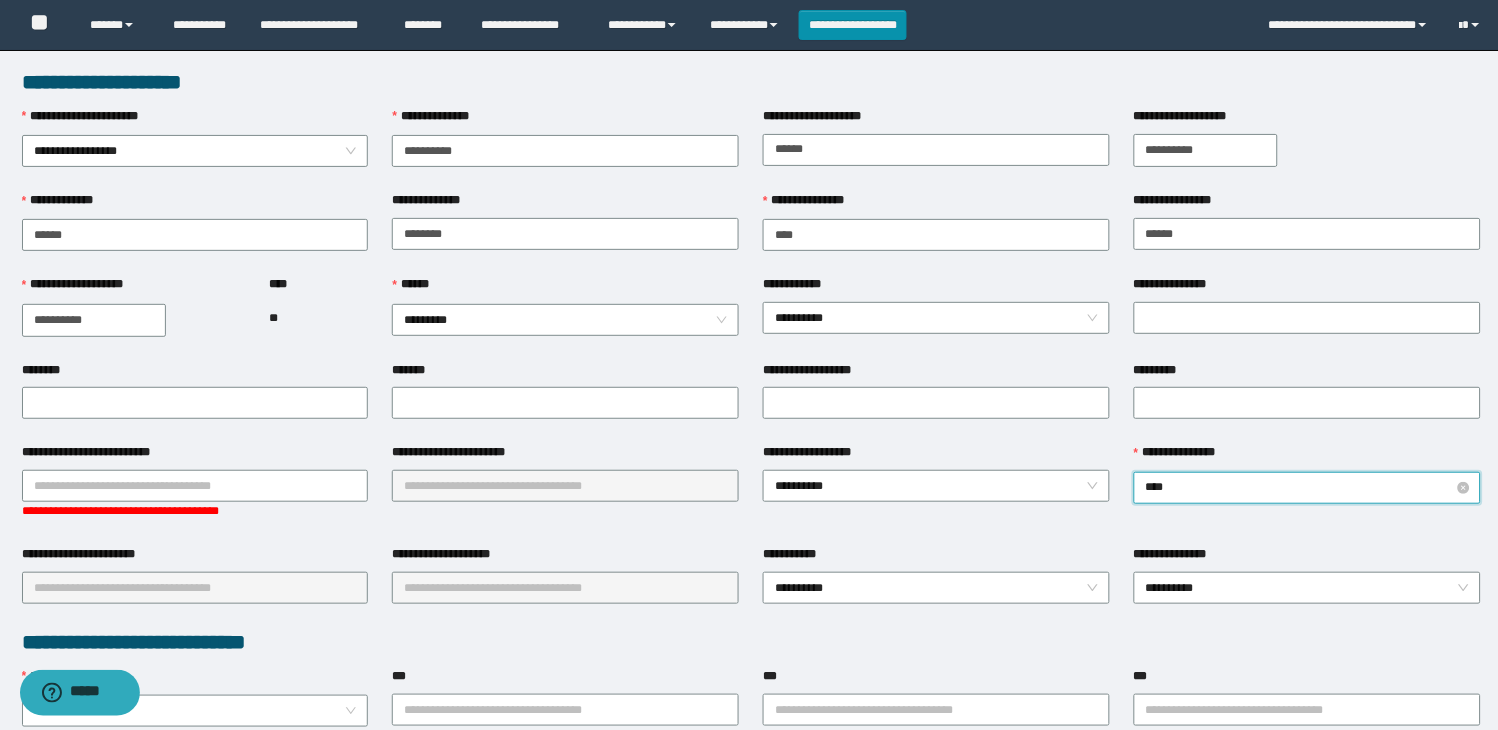 type on "*****" 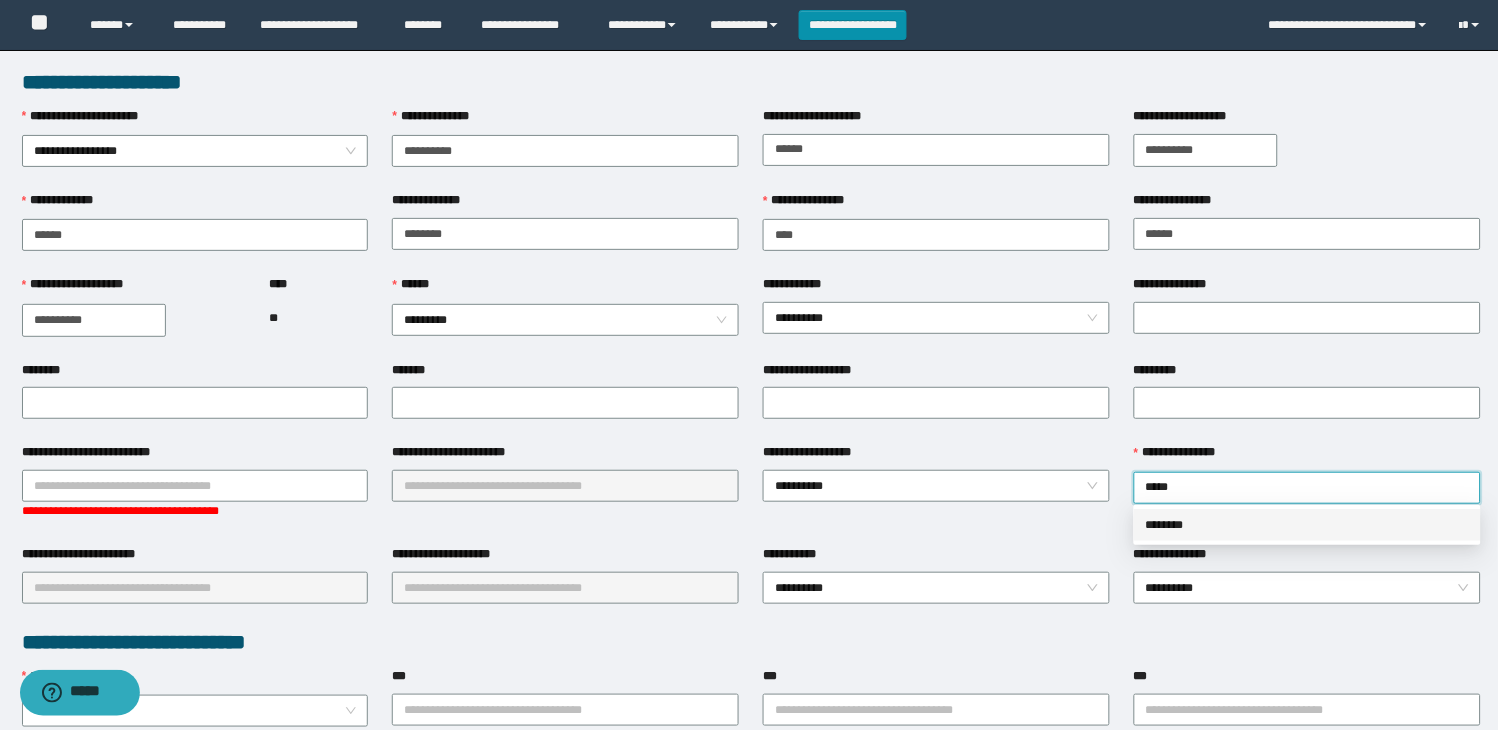 drag, startPoint x: 1211, startPoint y: 518, endPoint x: 600, endPoint y: 556, distance: 612.18054 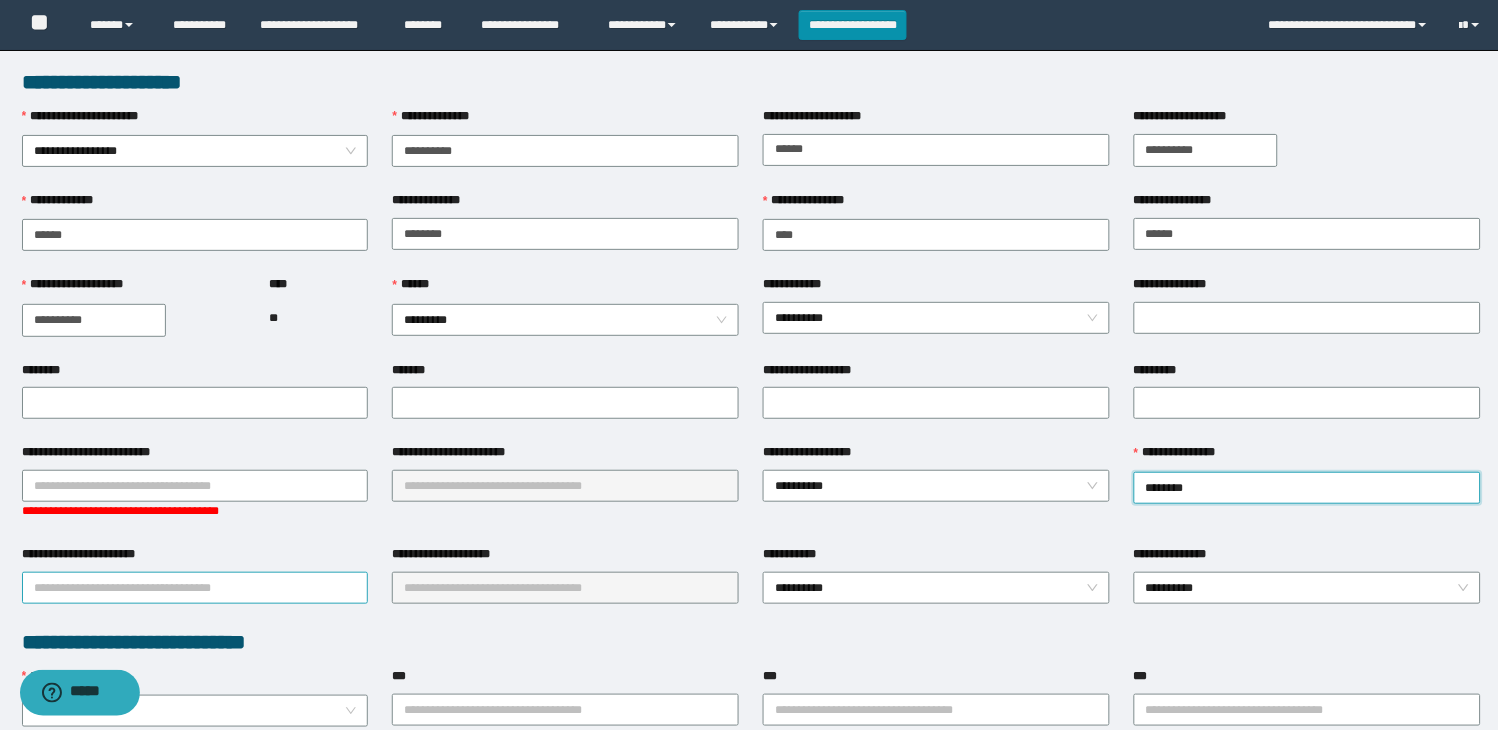 click on "**********" at bounding box center [195, 588] 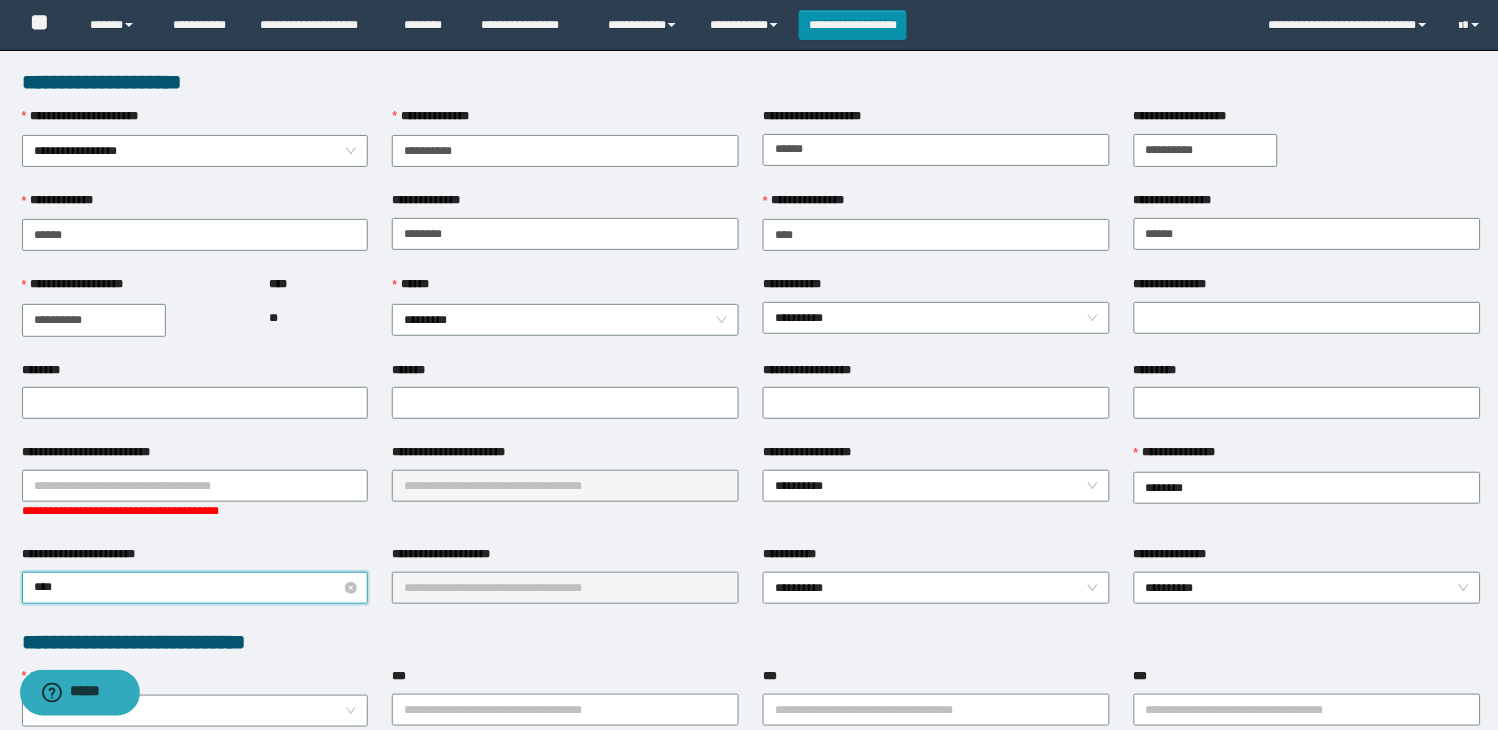 type on "*****" 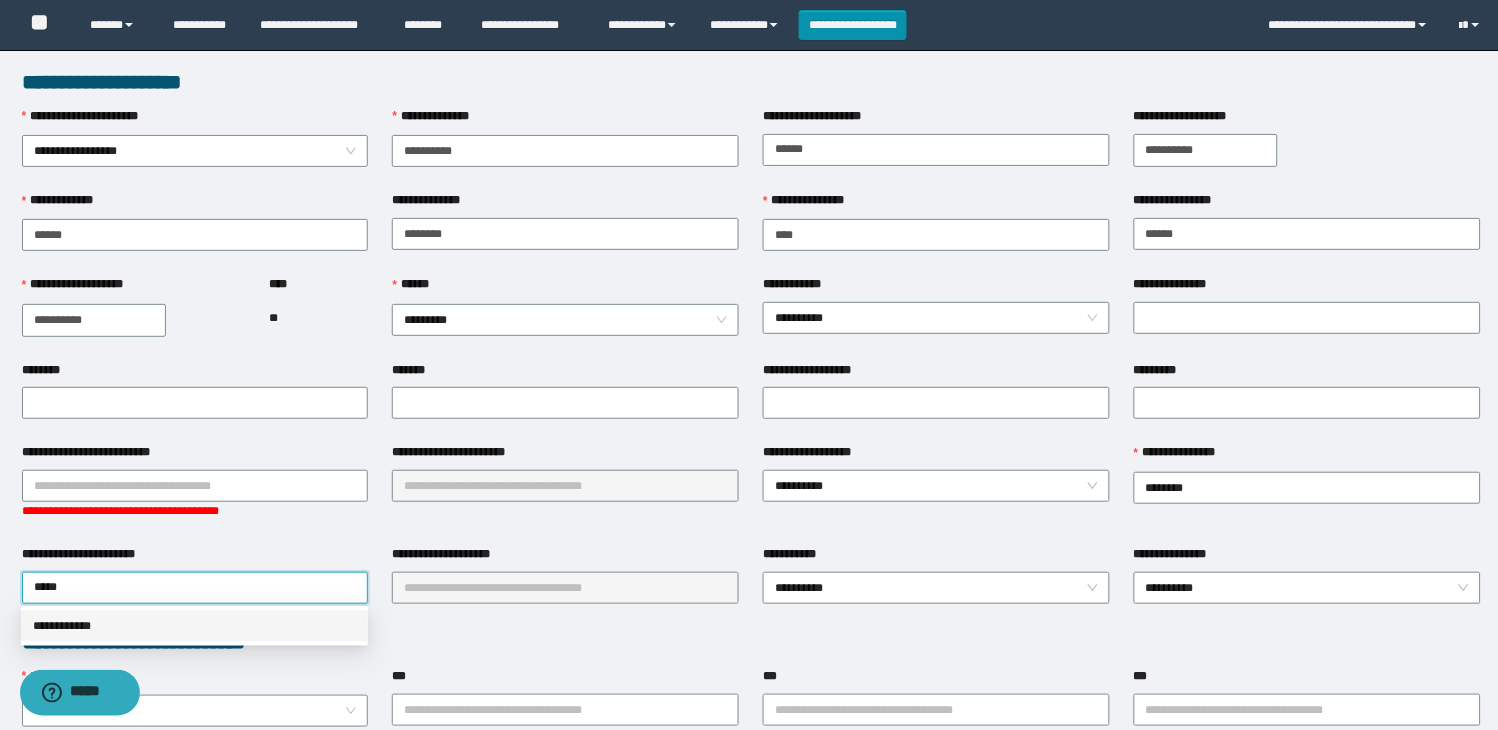 click on "**********" at bounding box center [194, 626] 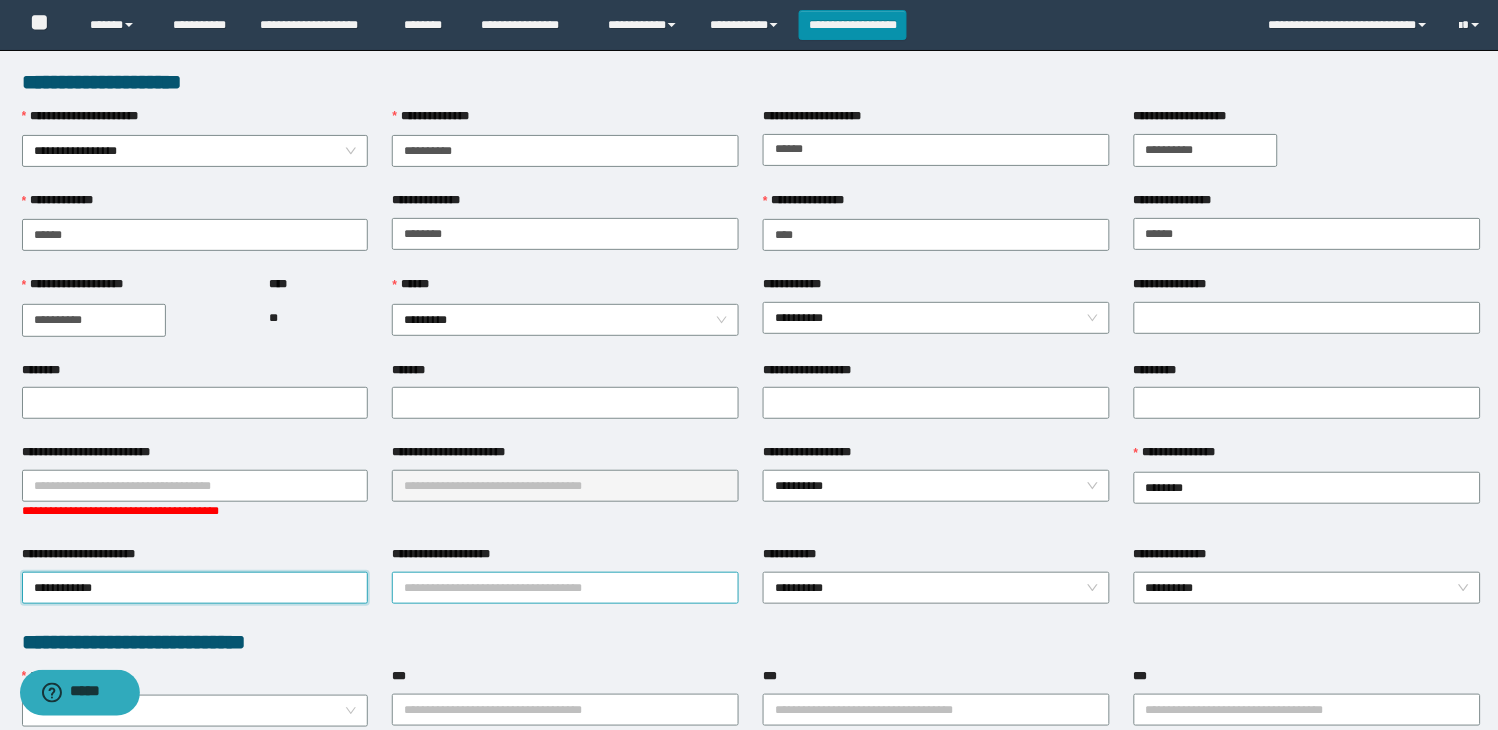 click on "**********" at bounding box center [565, 588] 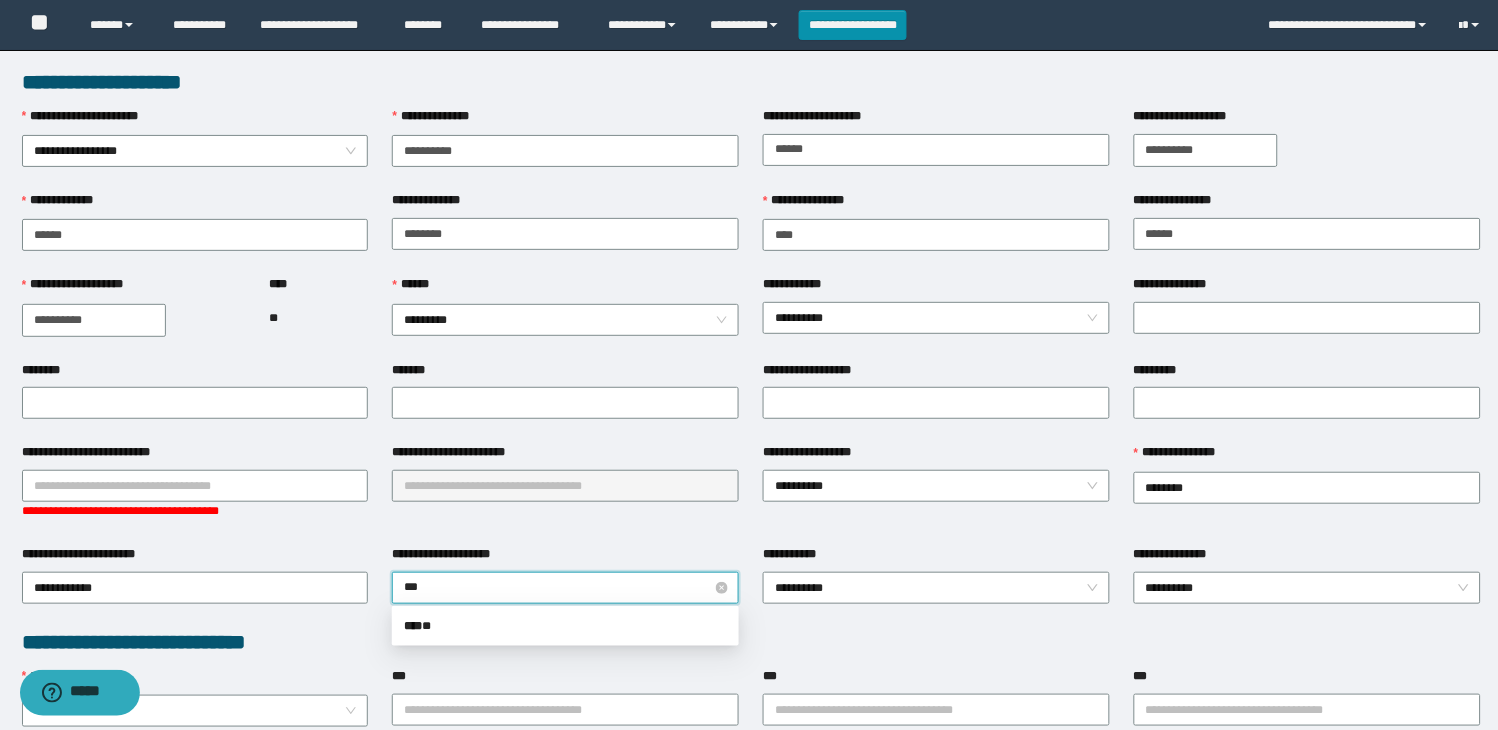 type on "****" 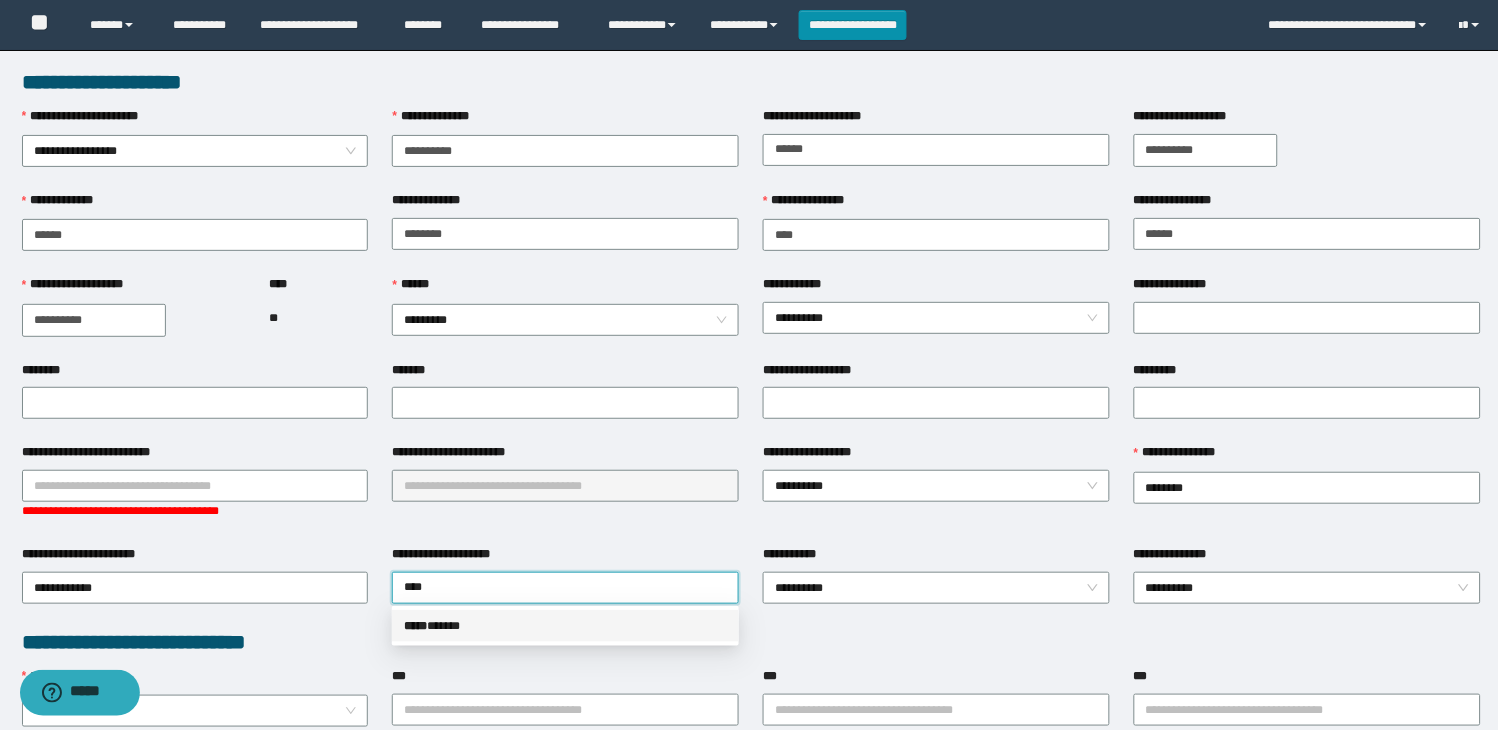 click on "***** * ****" at bounding box center [565, 626] 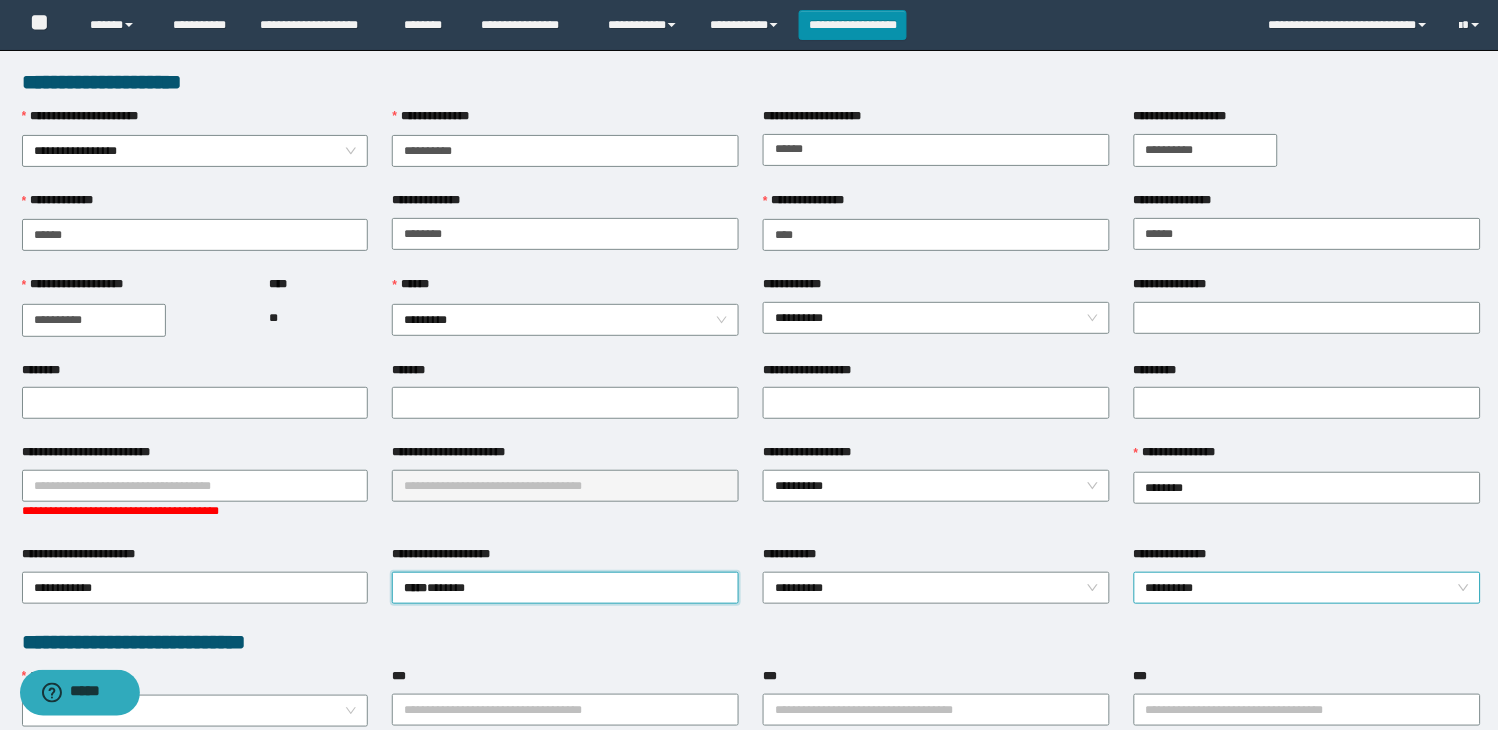 click on "**********" at bounding box center (1307, 588) 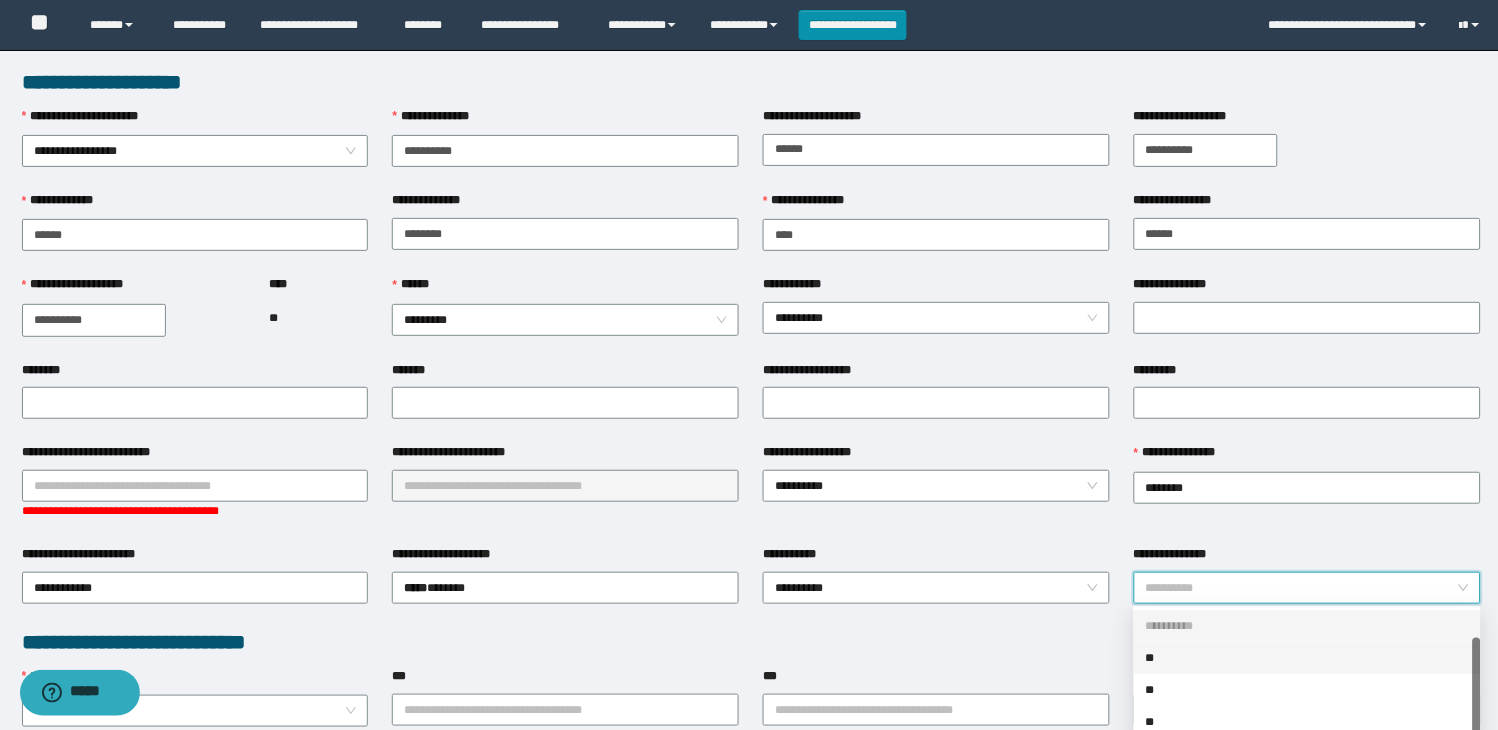 scroll, scrollTop: 31, scrollLeft: 0, axis: vertical 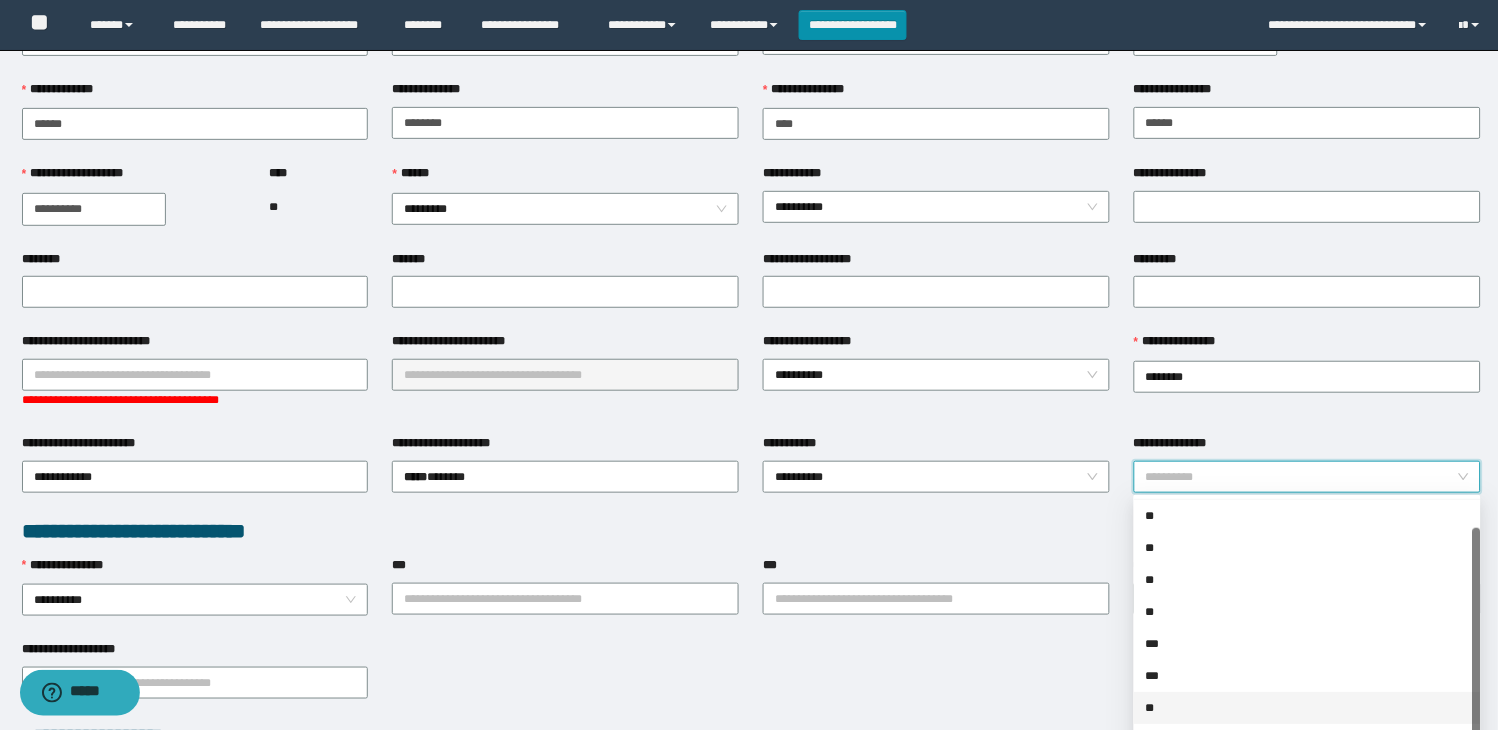 click on "**" at bounding box center [1307, 708] 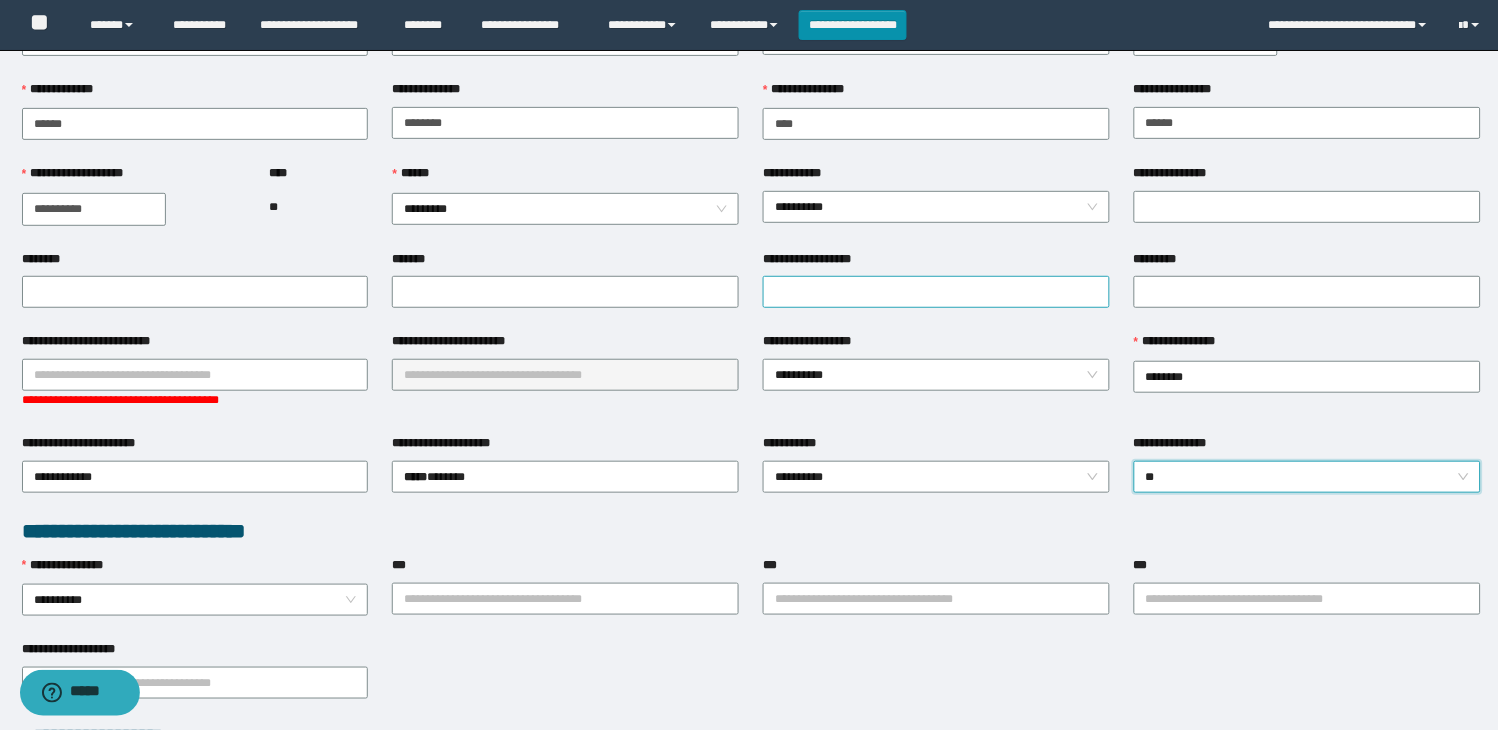 scroll, scrollTop: 0, scrollLeft: 0, axis: both 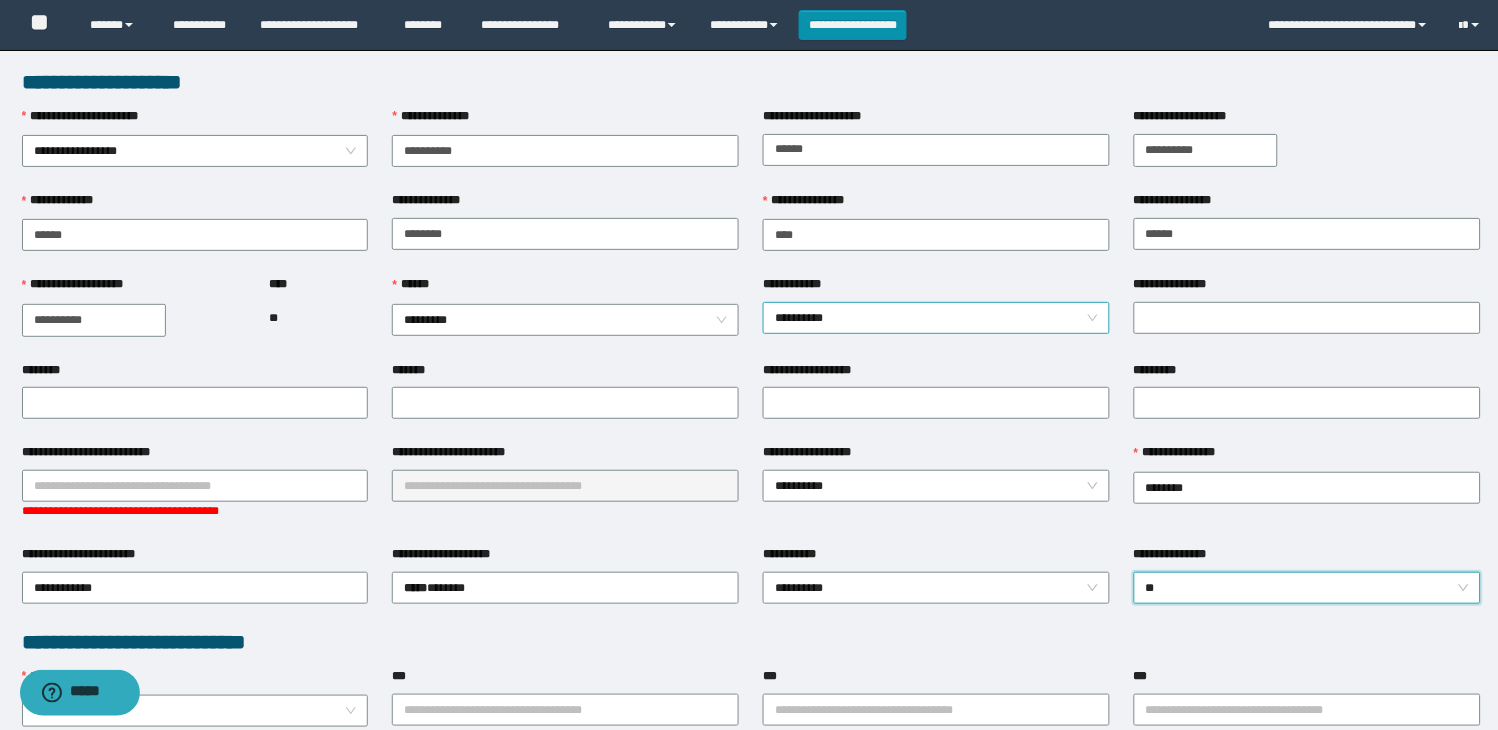 click on "**********" at bounding box center (936, 318) 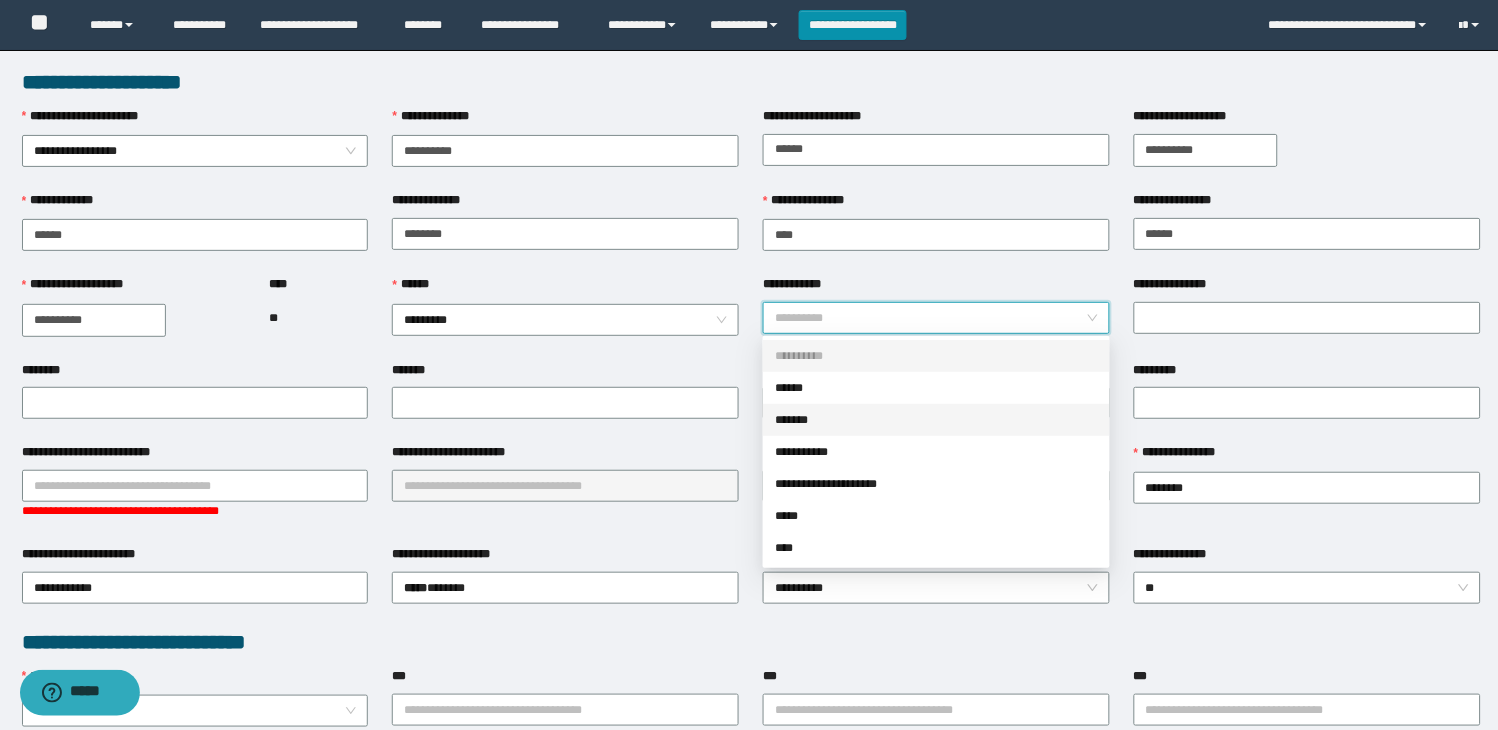 click on "*******" at bounding box center [936, 420] 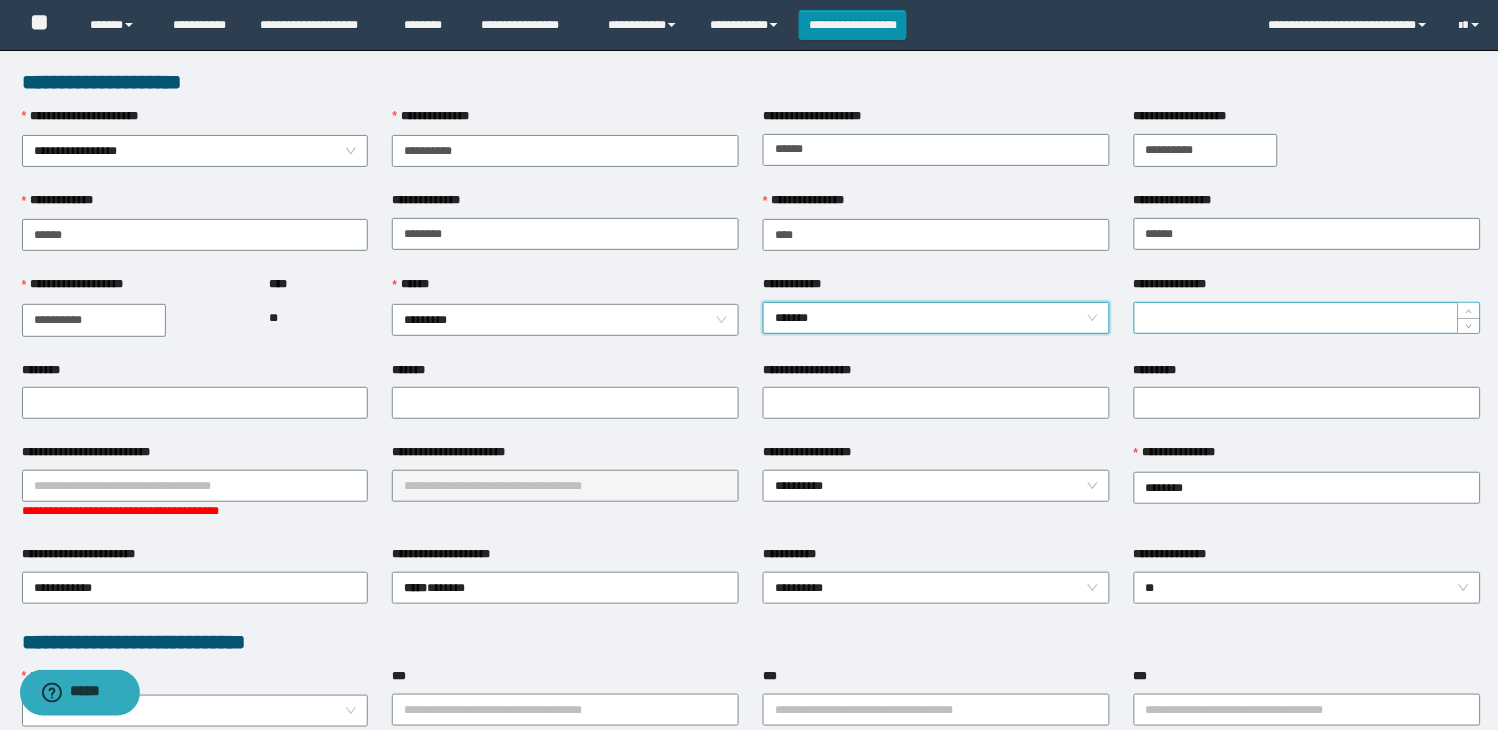 click on "**********" at bounding box center (1307, 318) 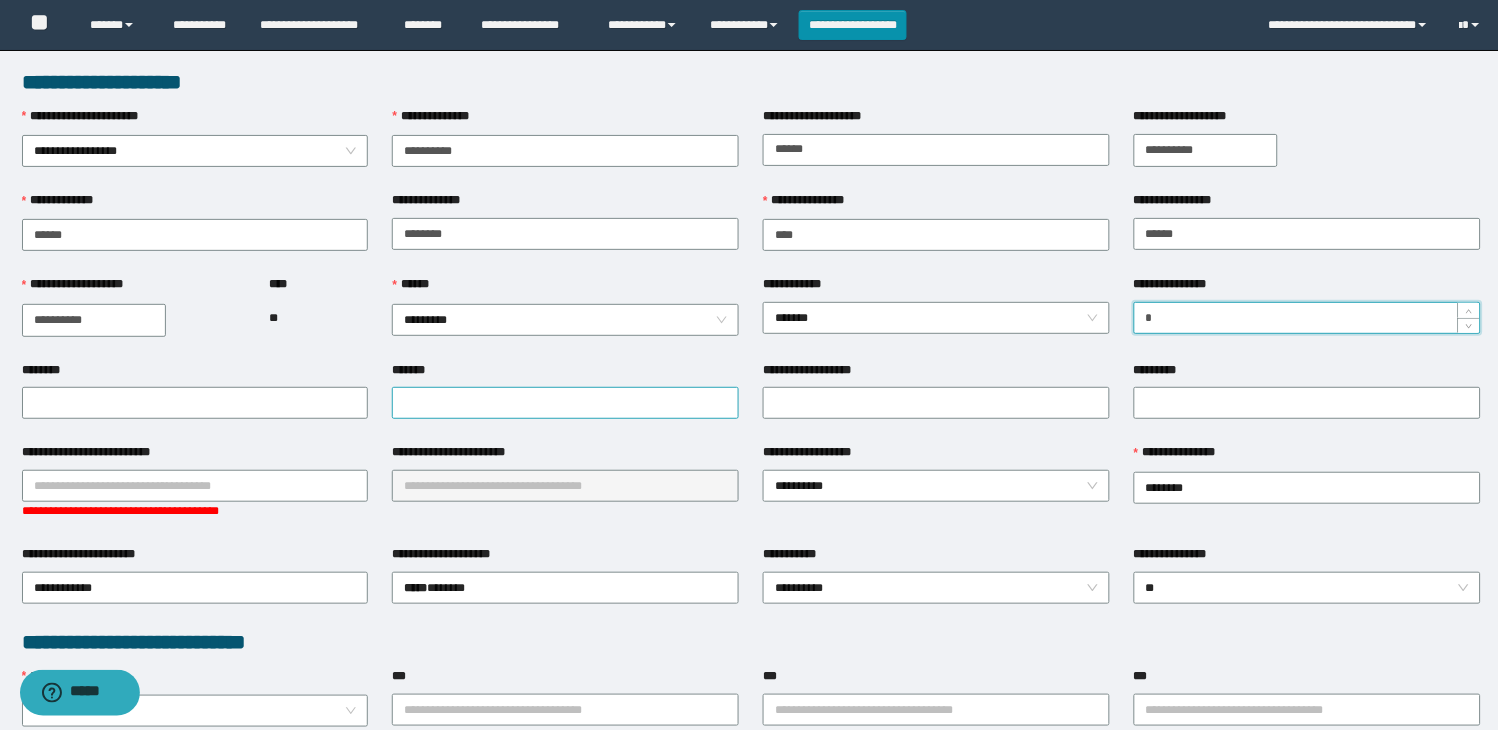 type on "*" 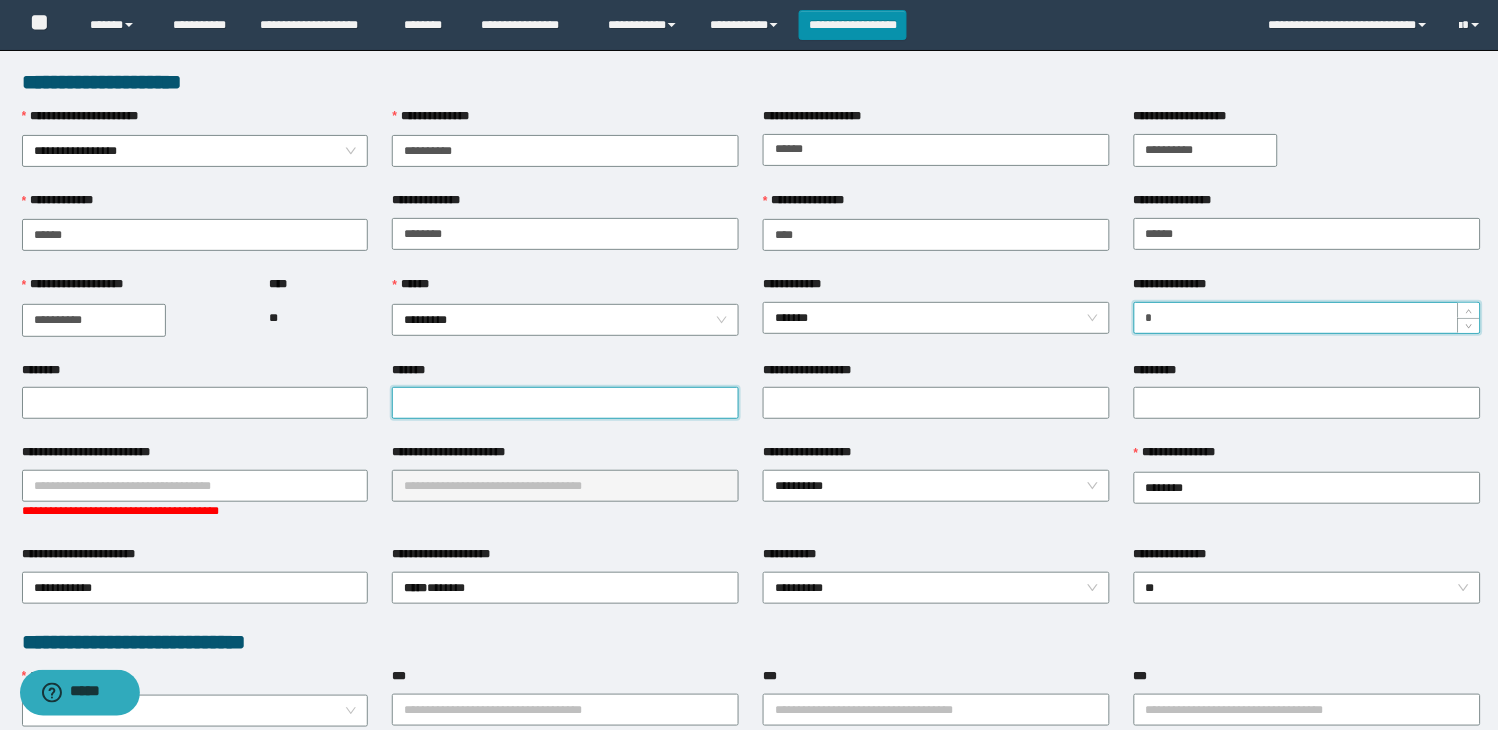 click on "*******" at bounding box center [565, 403] 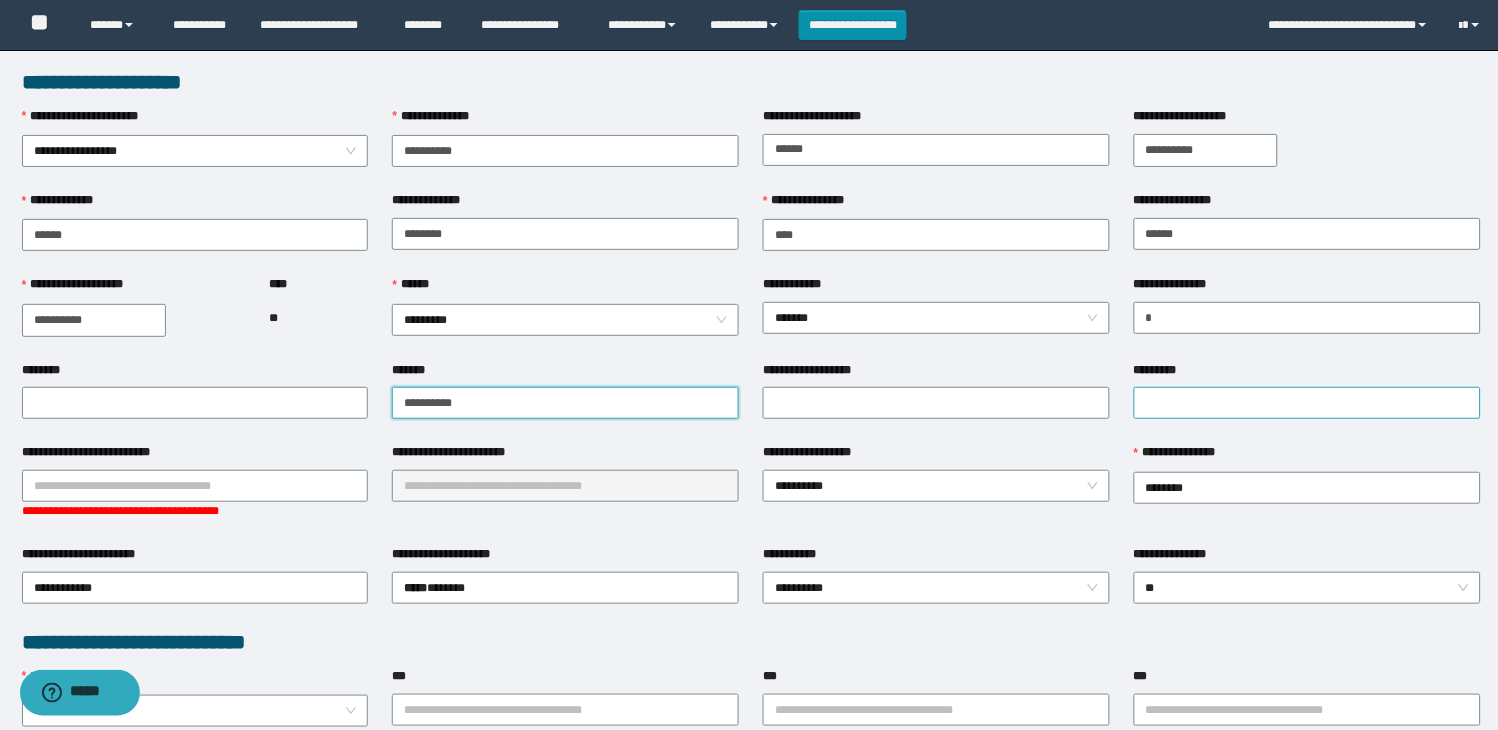 type on "**********" 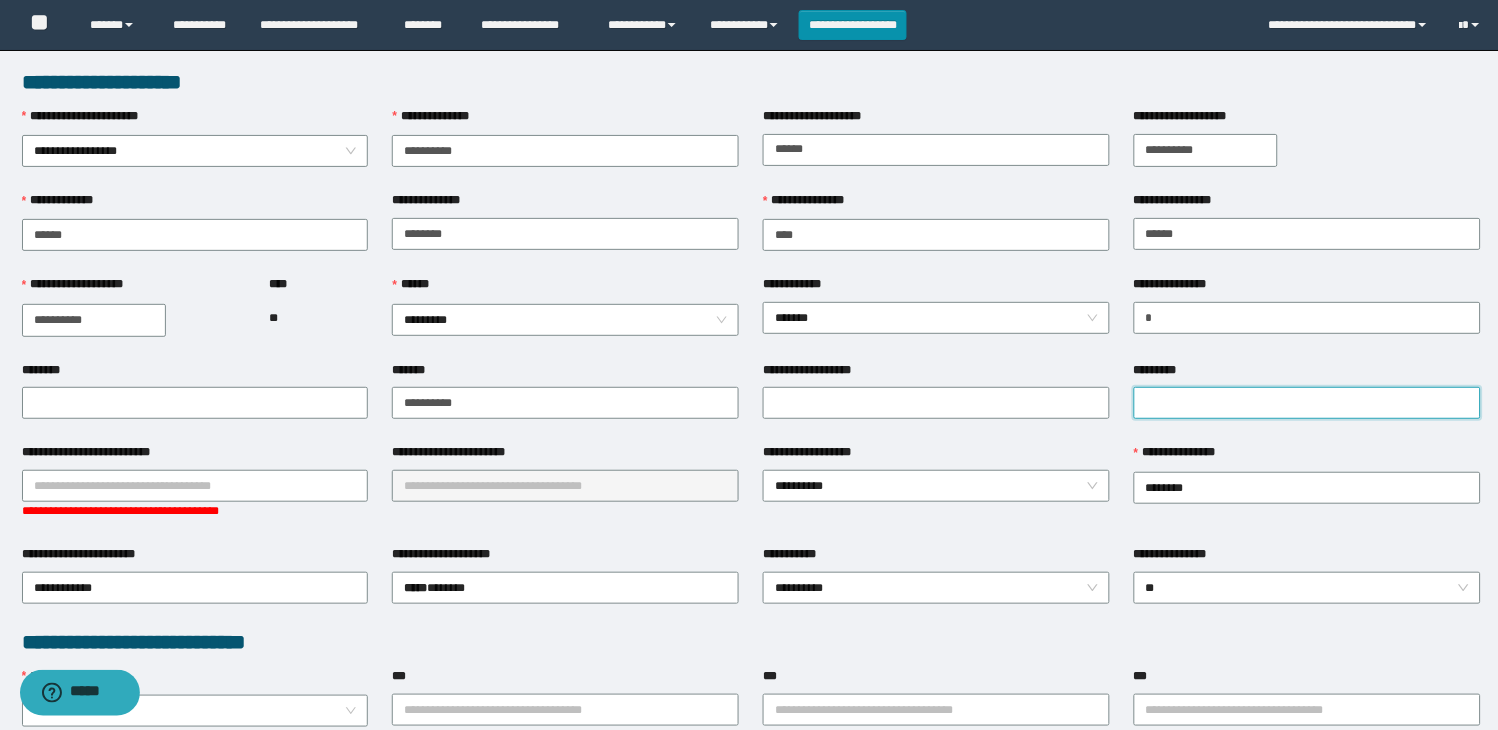 click on "*********" at bounding box center (1307, 403) 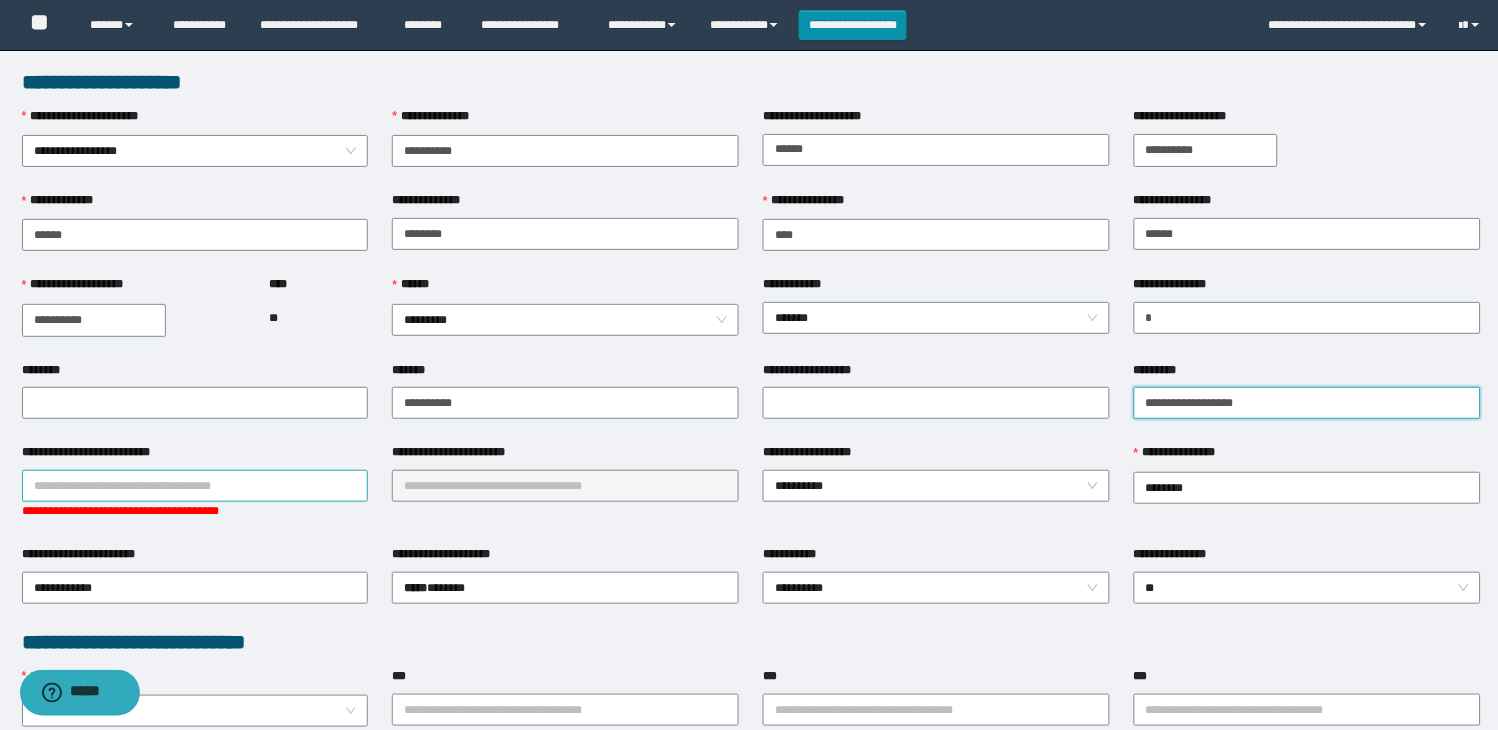 type on "**********" 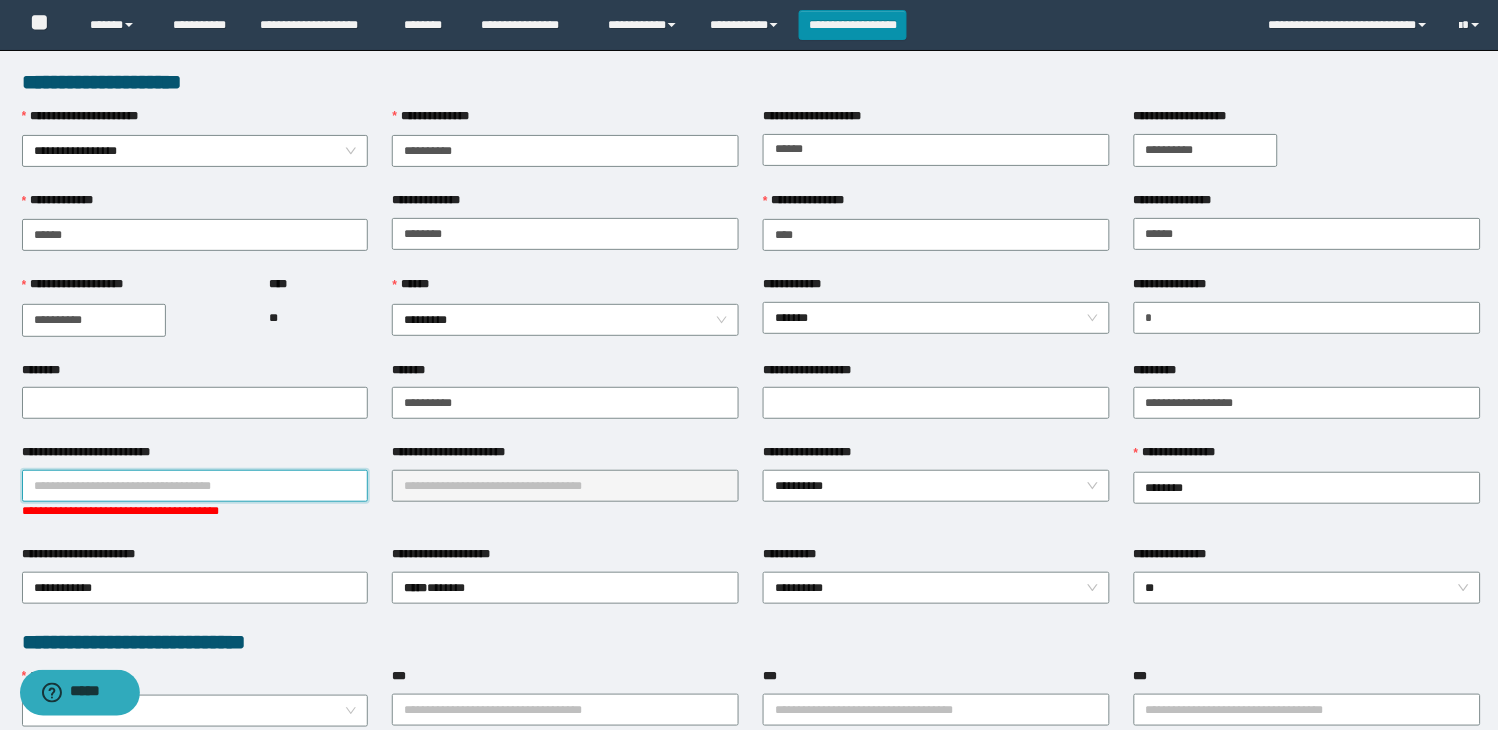 click on "**********" at bounding box center (195, 486) 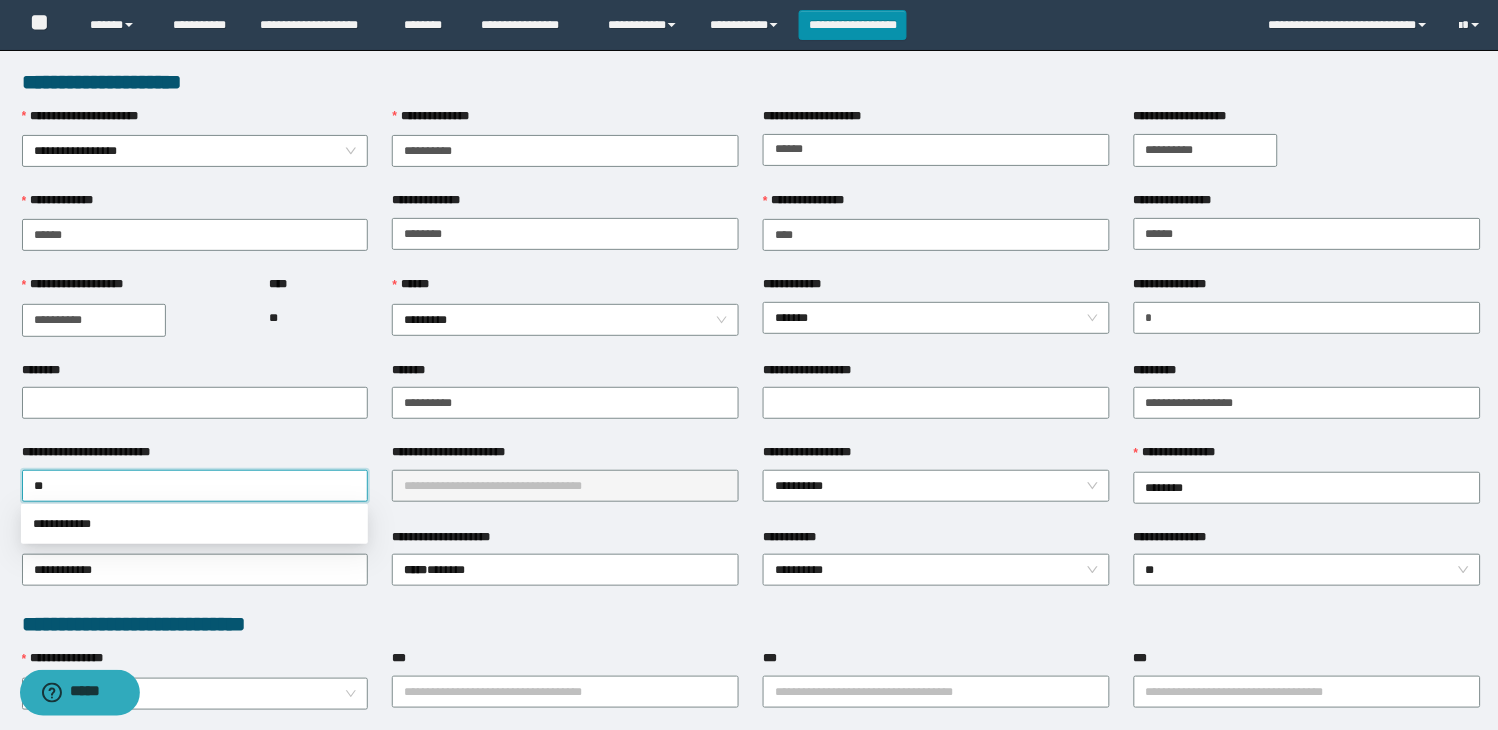 type on "*" 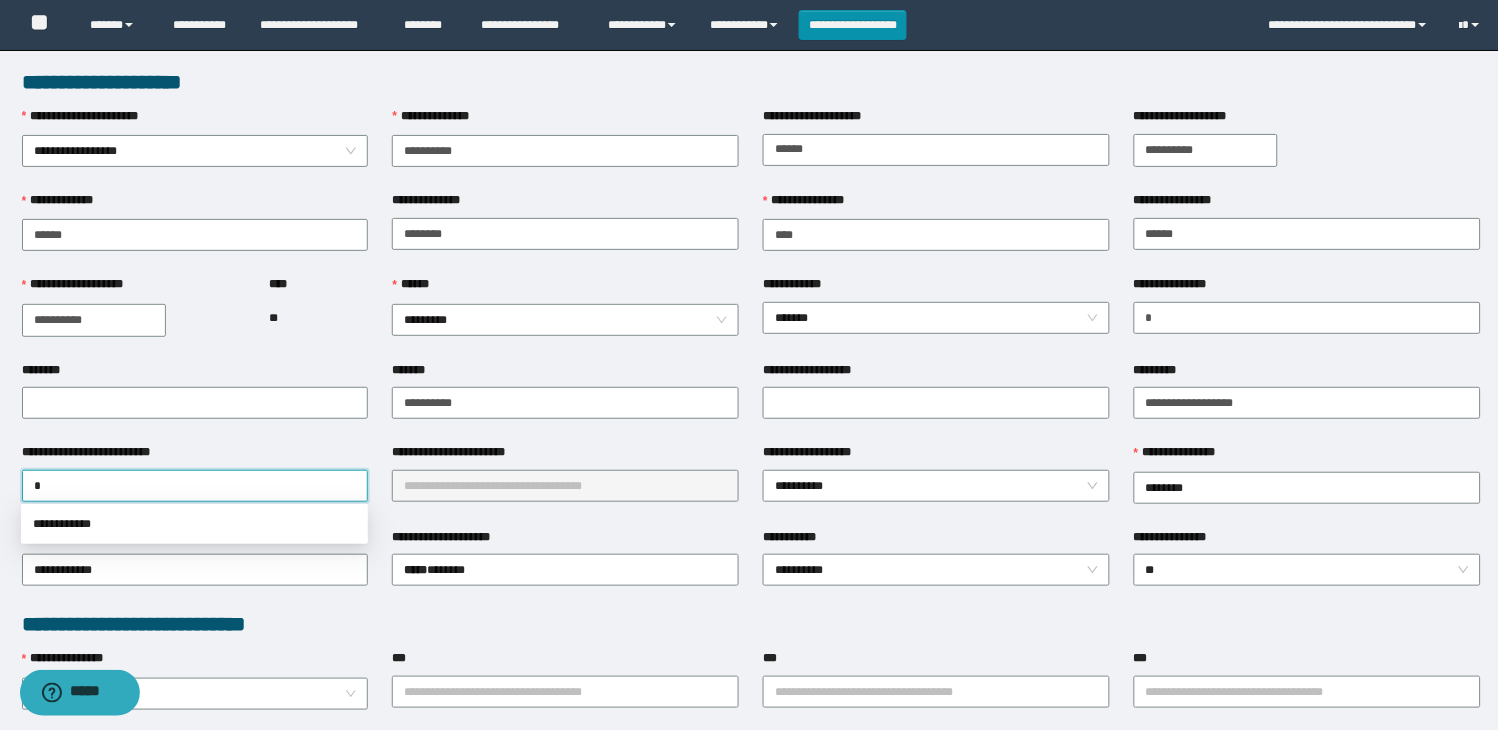 type 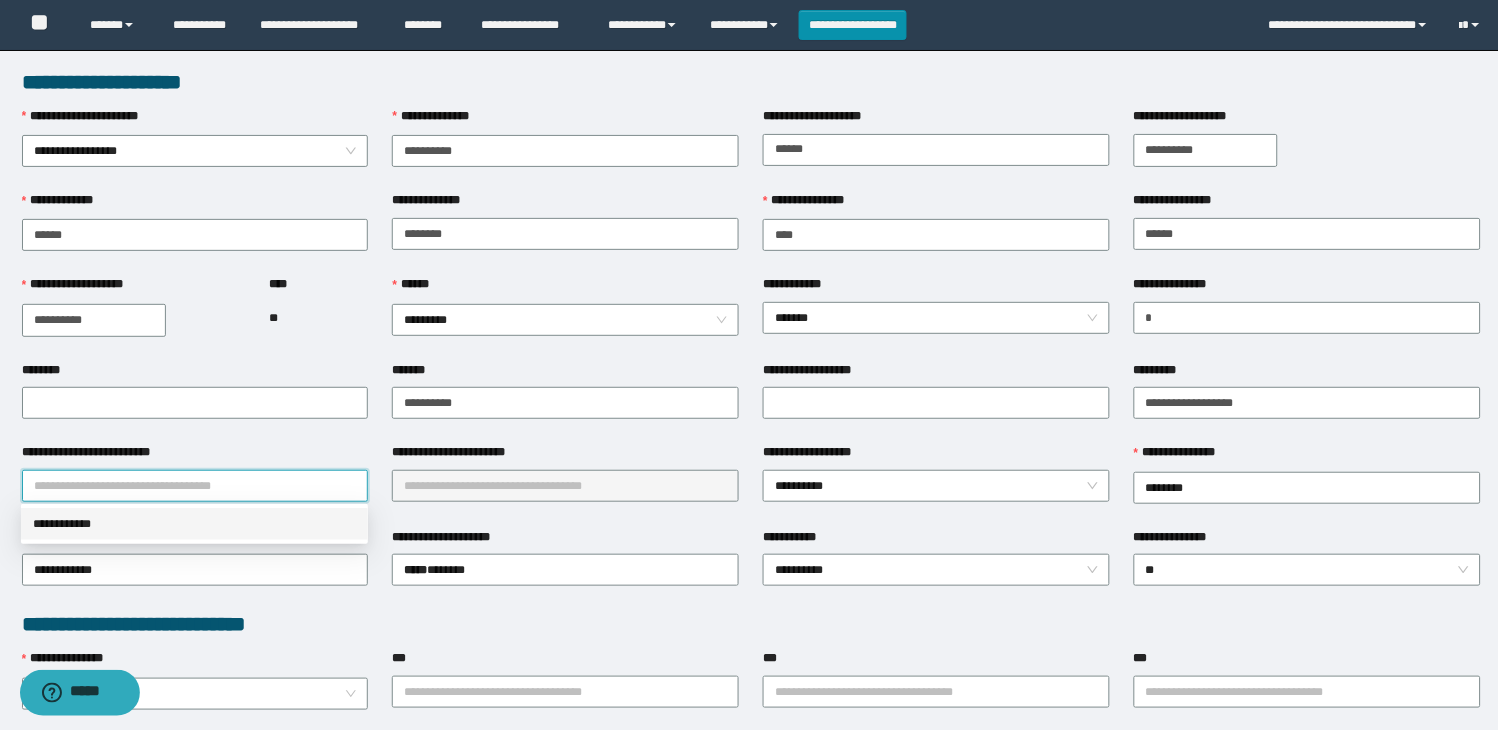 click on "**********" at bounding box center (194, 524) 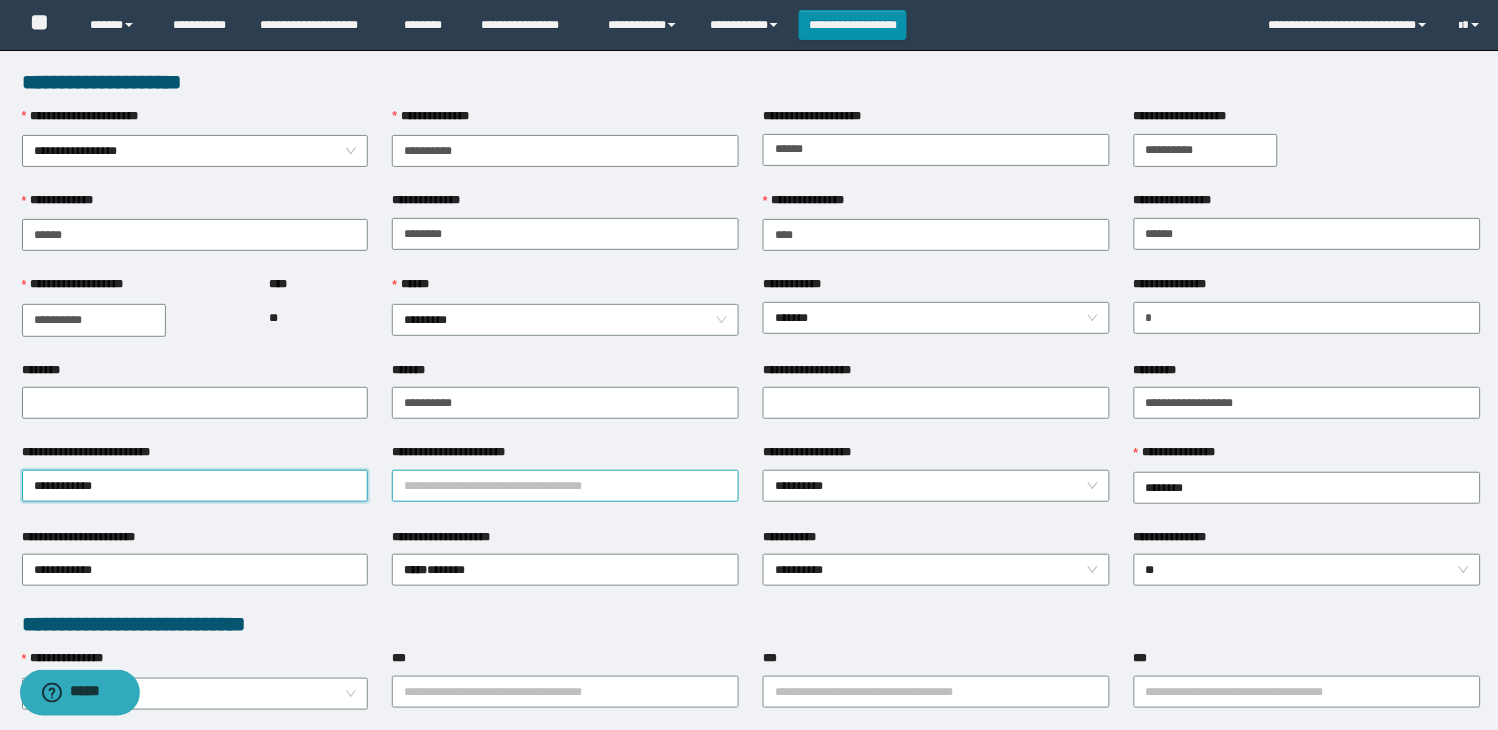 click on "**********" at bounding box center [565, 486] 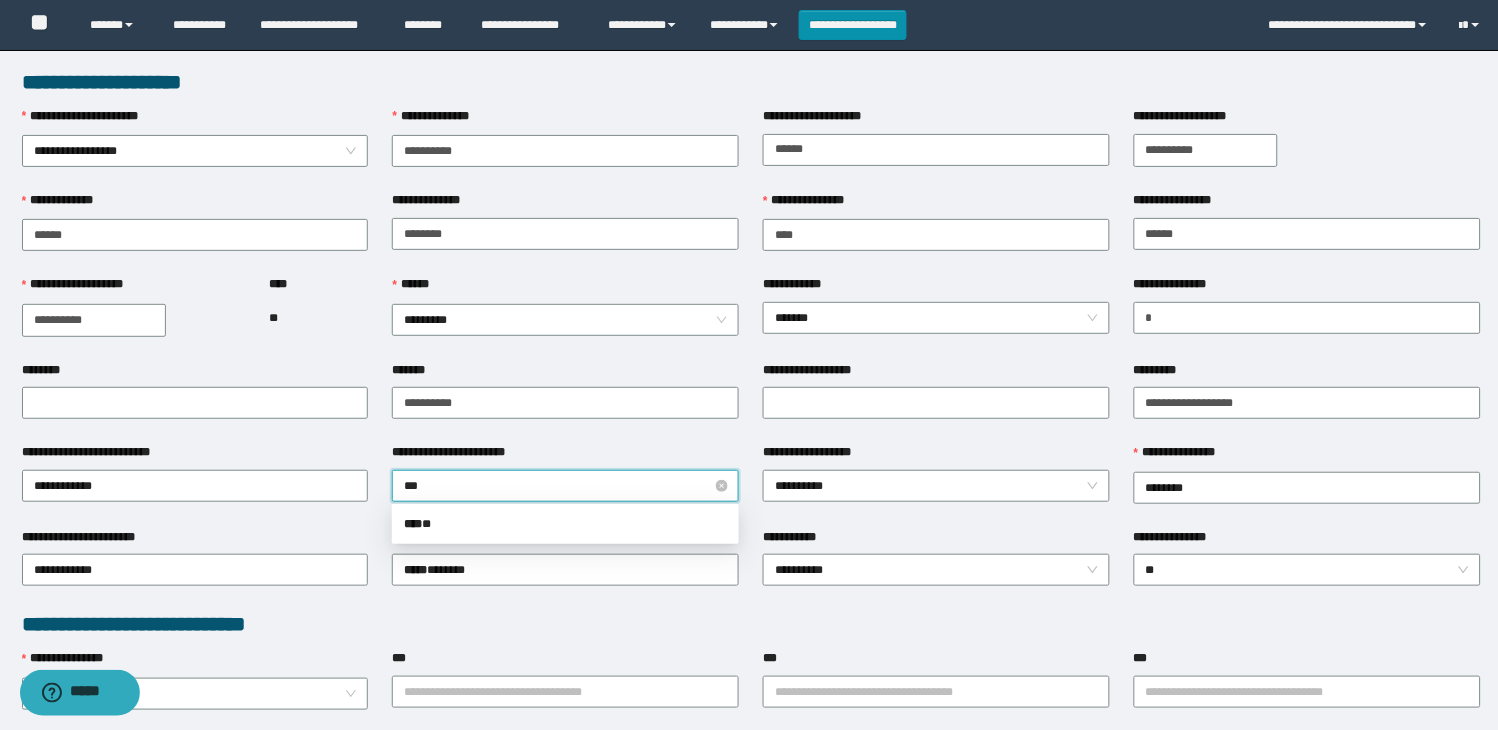type on "****" 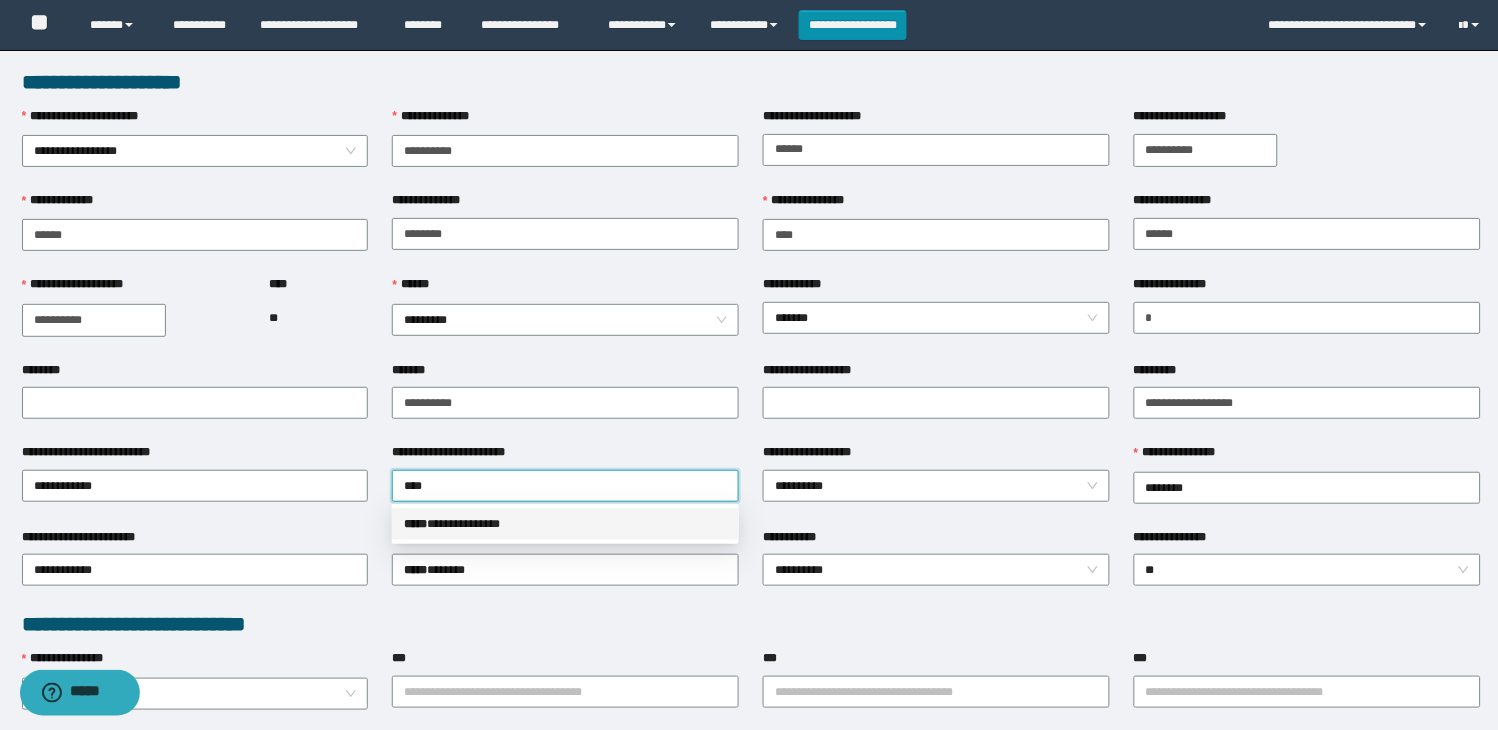 click on "**********" at bounding box center (565, 524) 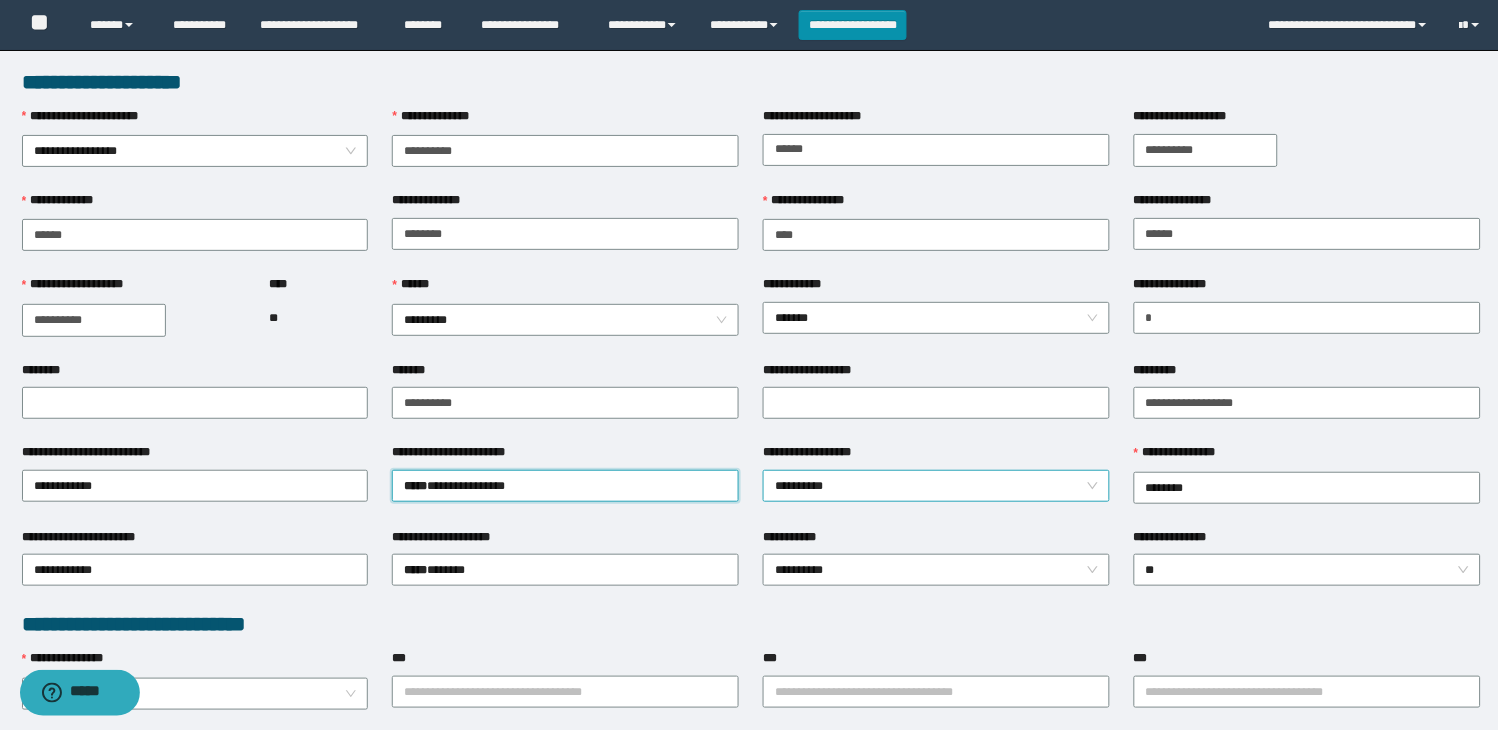click on "**********" at bounding box center (936, 486) 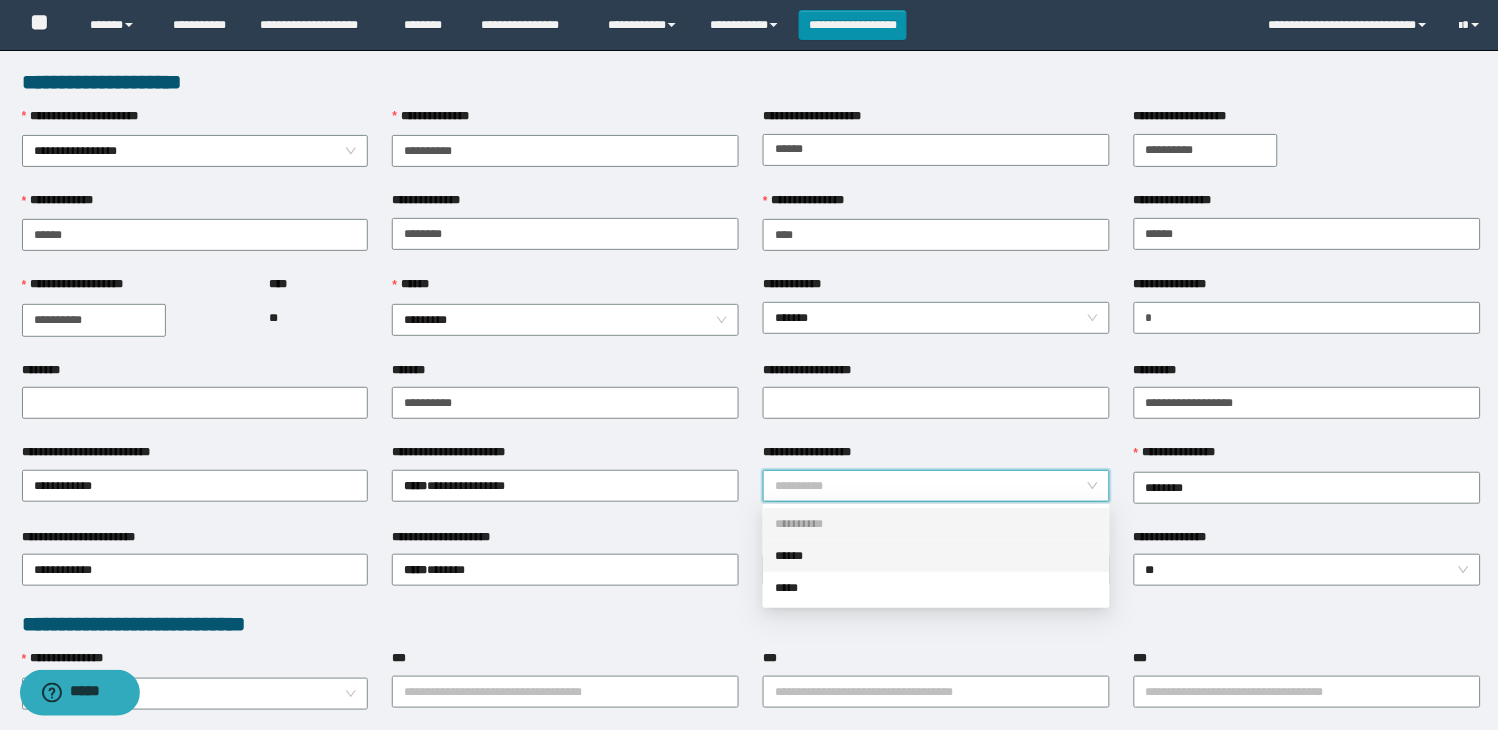 drag, startPoint x: 838, startPoint y: 553, endPoint x: 1075, endPoint y: 517, distance: 239.71858 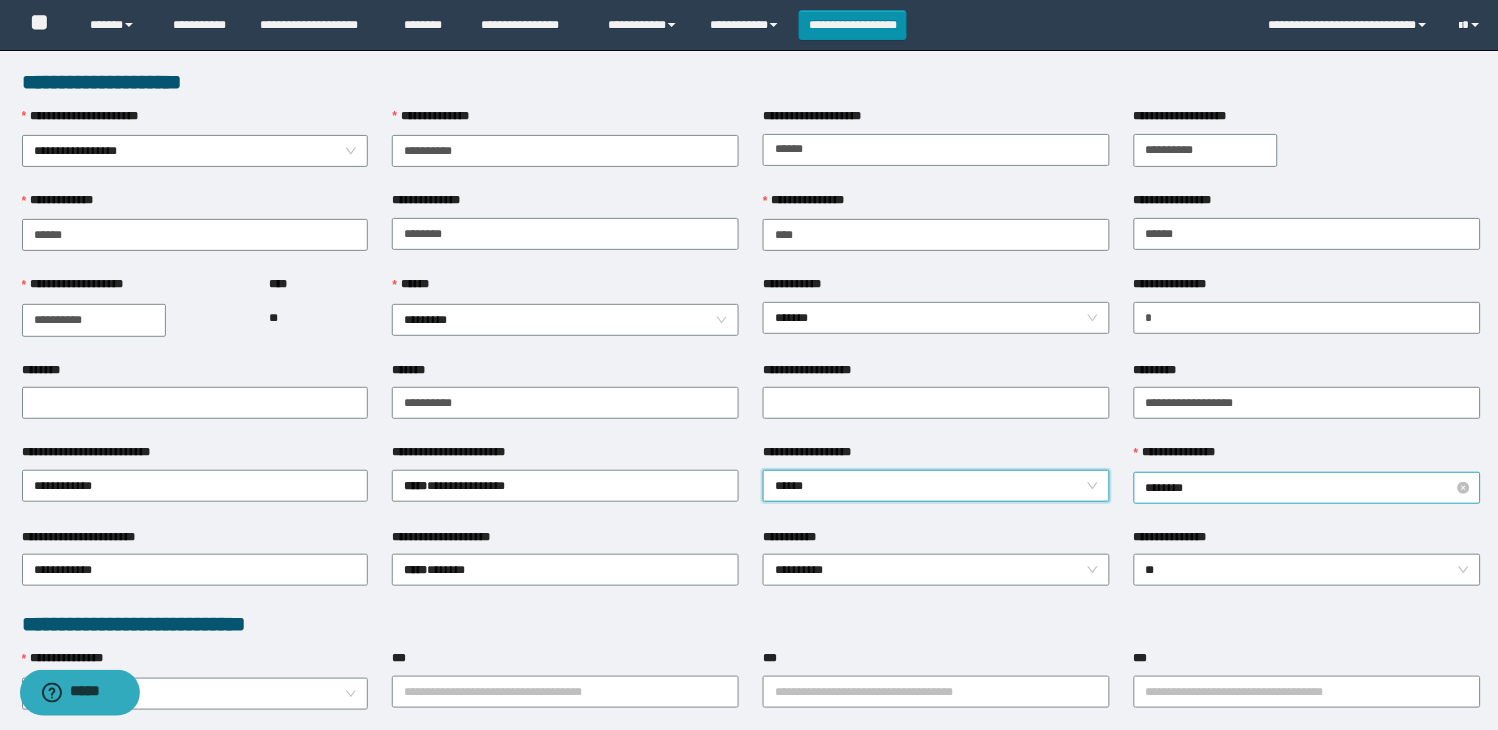 click on "********" at bounding box center (1307, 488) 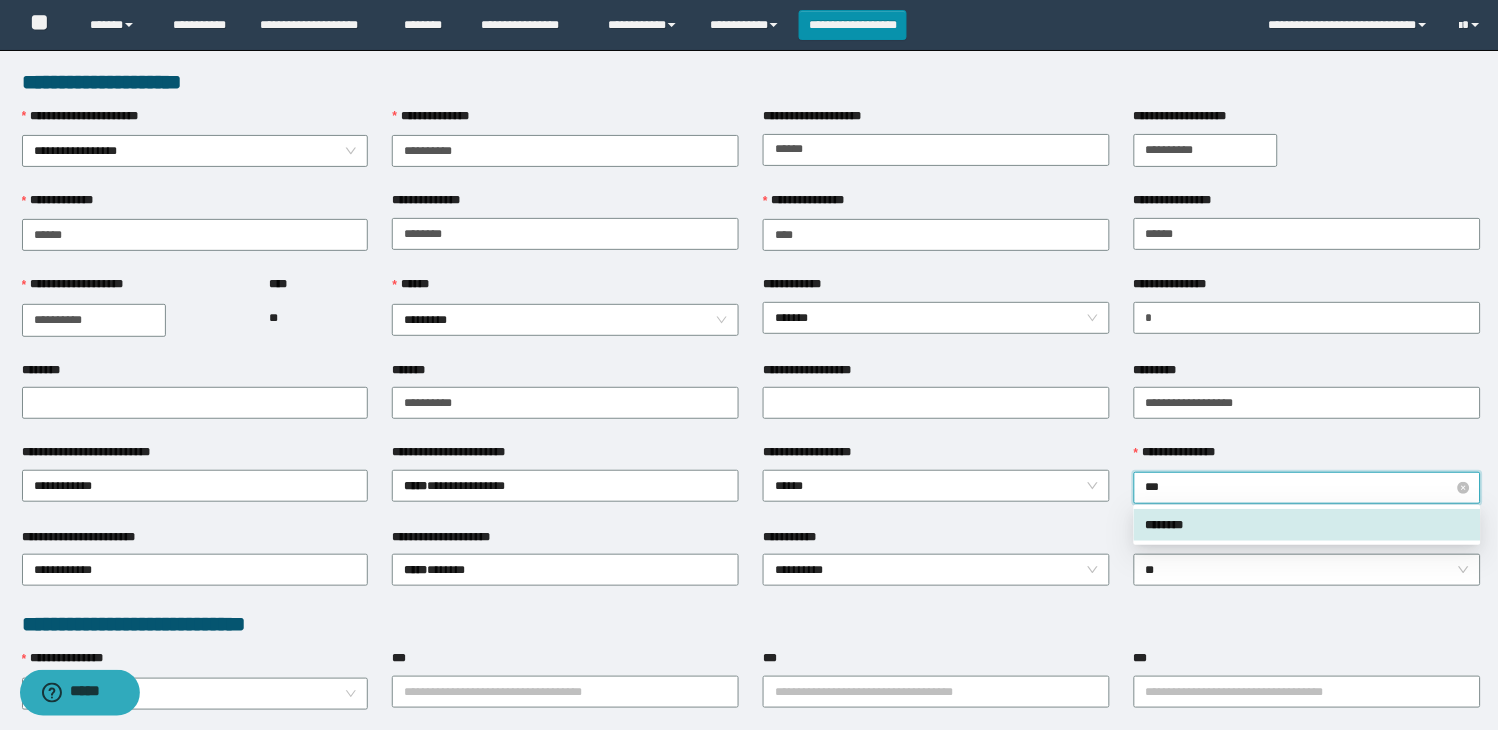 type on "****" 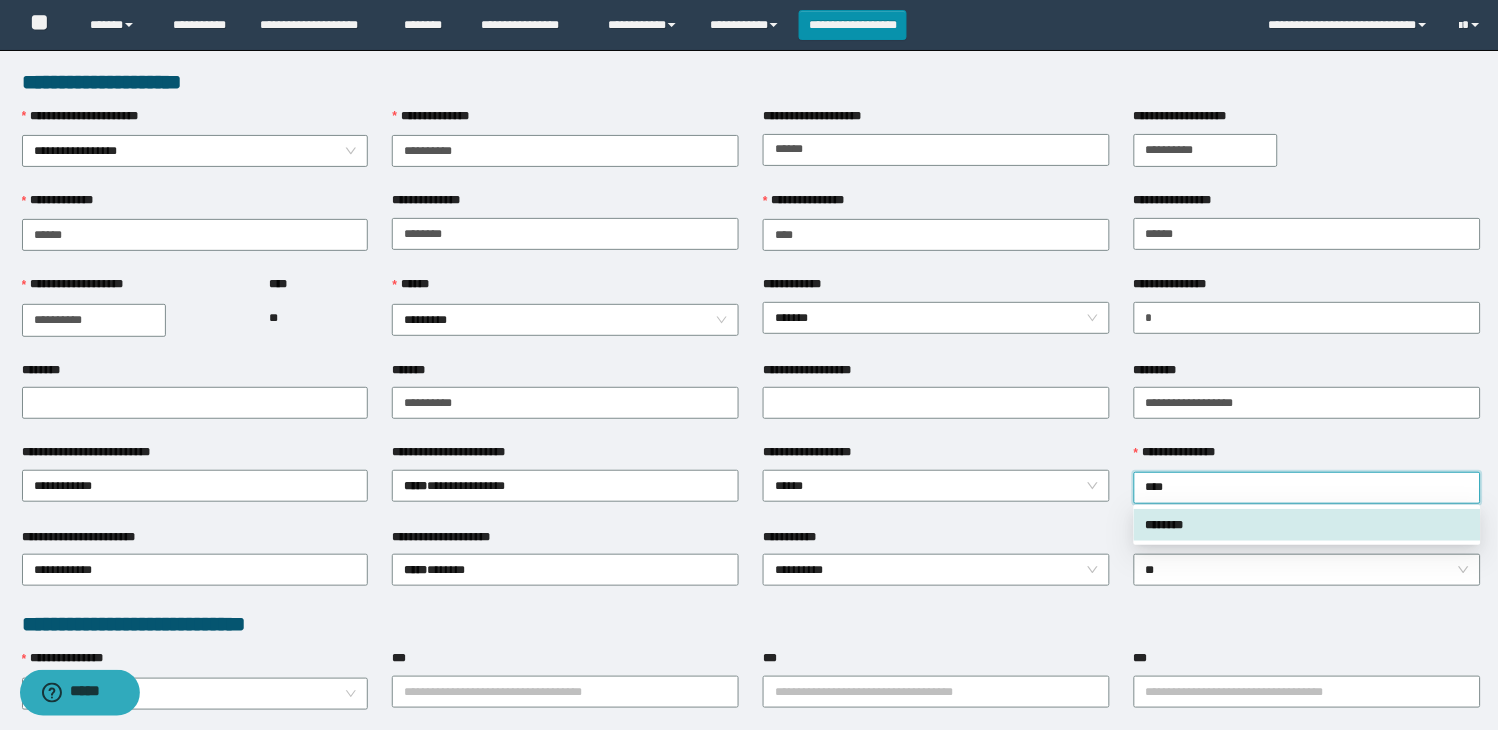 click on "********" at bounding box center (1307, 525) 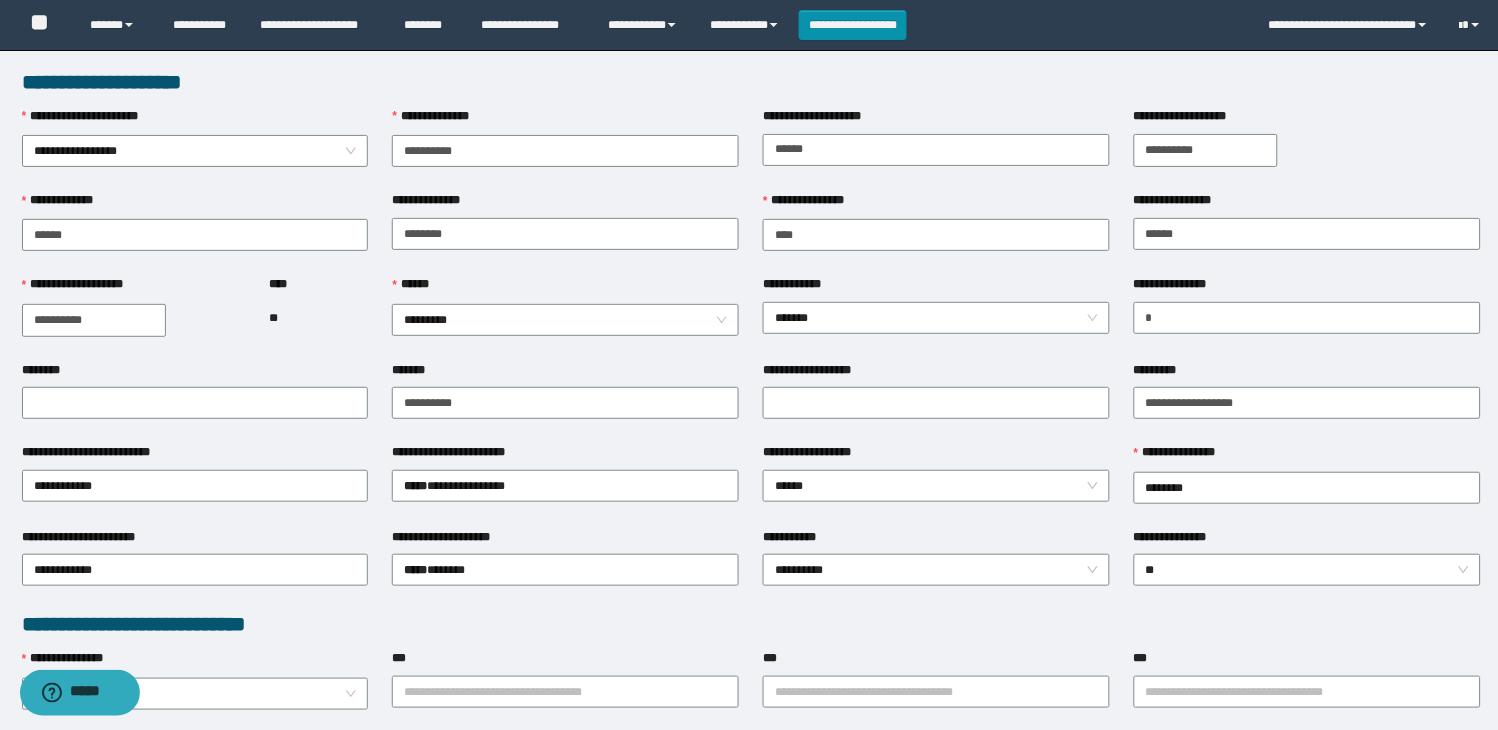 click on "**********" at bounding box center (936, 485) 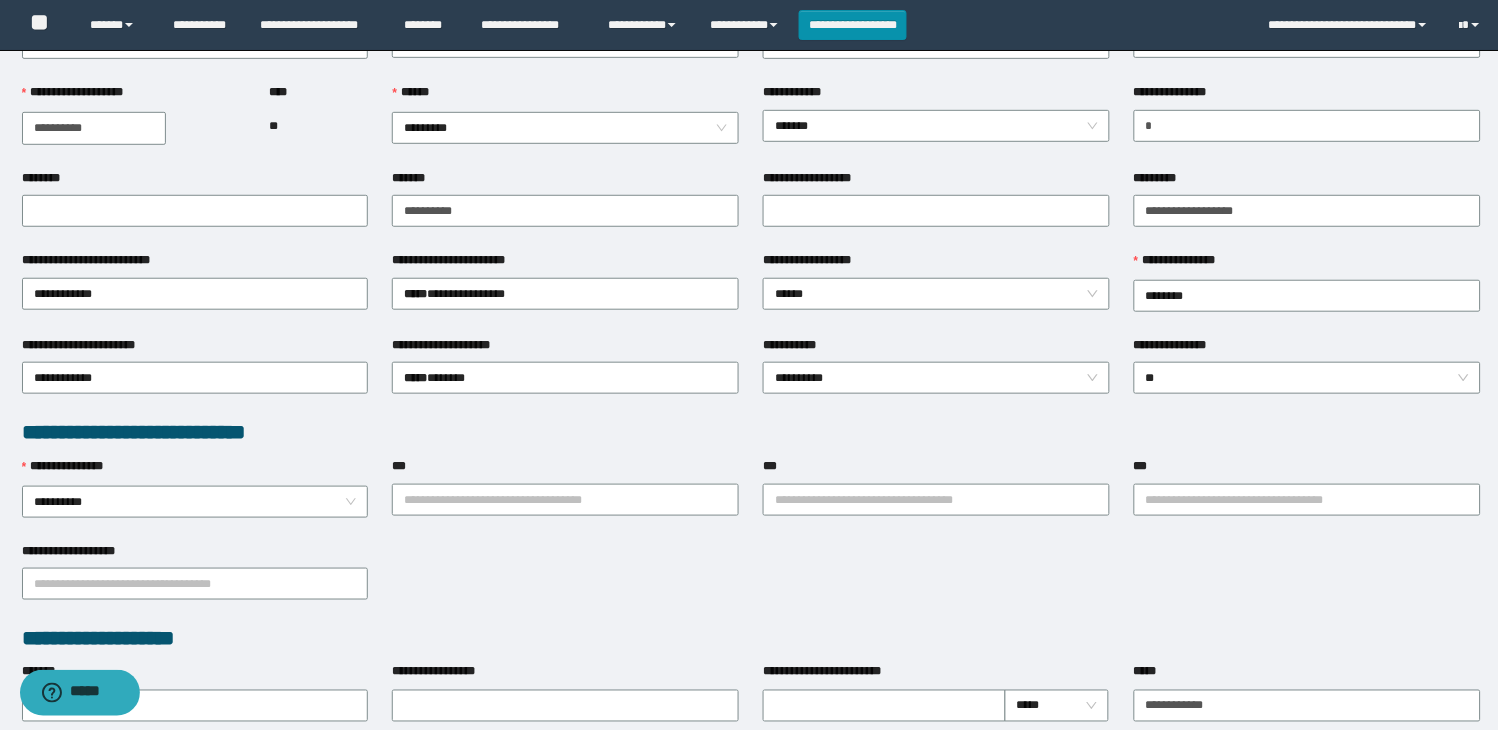 scroll, scrollTop: 222, scrollLeft: 0, axis: vertical 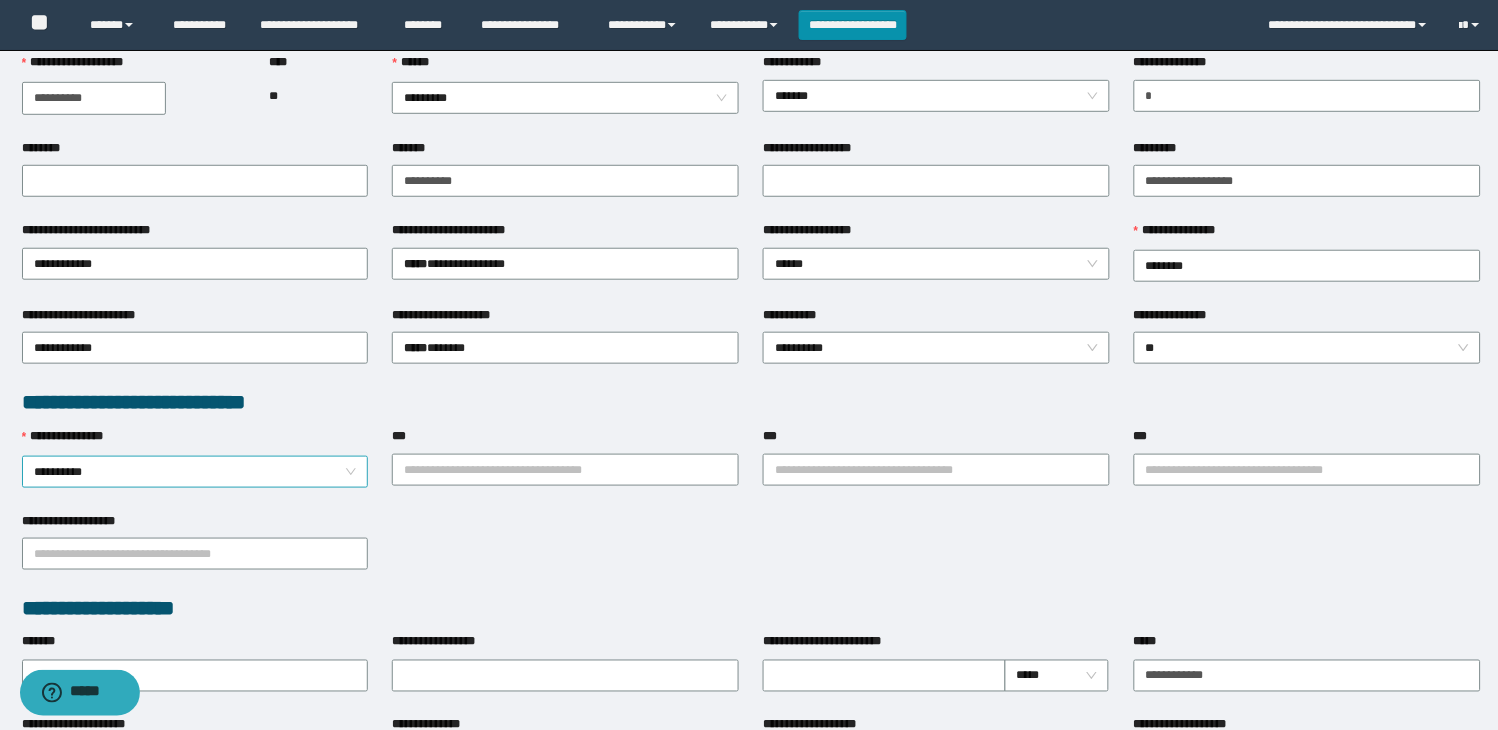 click on "**********" at bounding box center (195, 472) 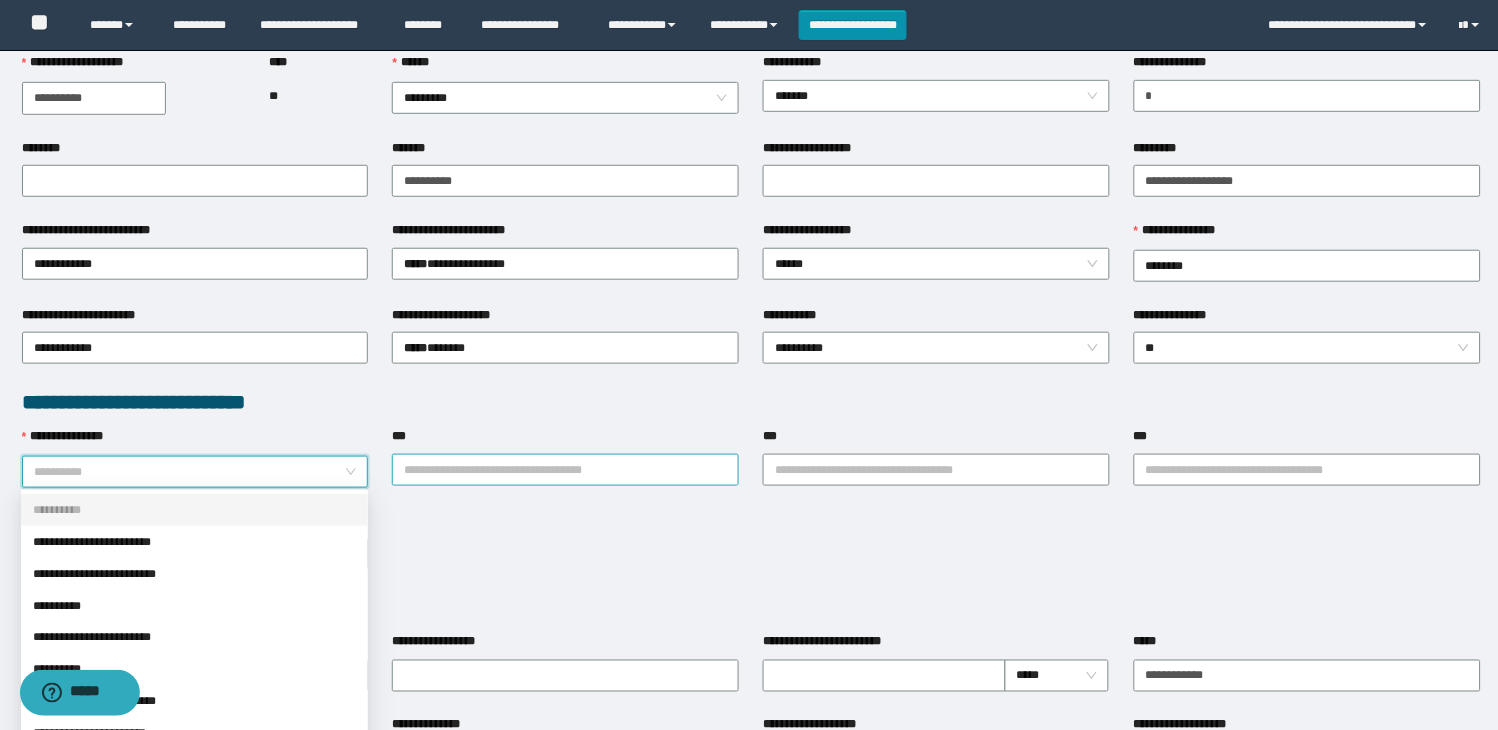 scroll, scrollTop: 111, scrollLeft: 0, axis: vertical 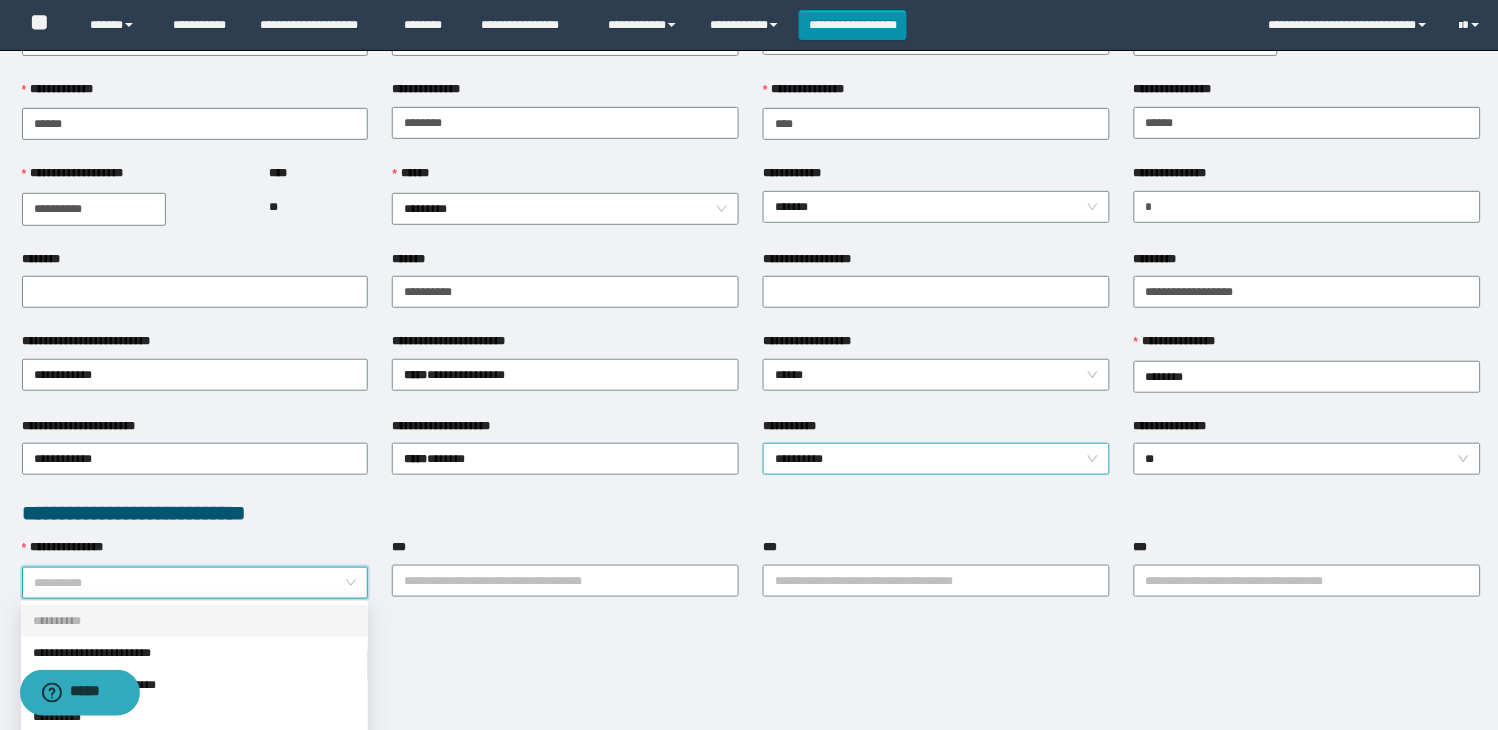 click on "**********" at bounding box center (936, 459) 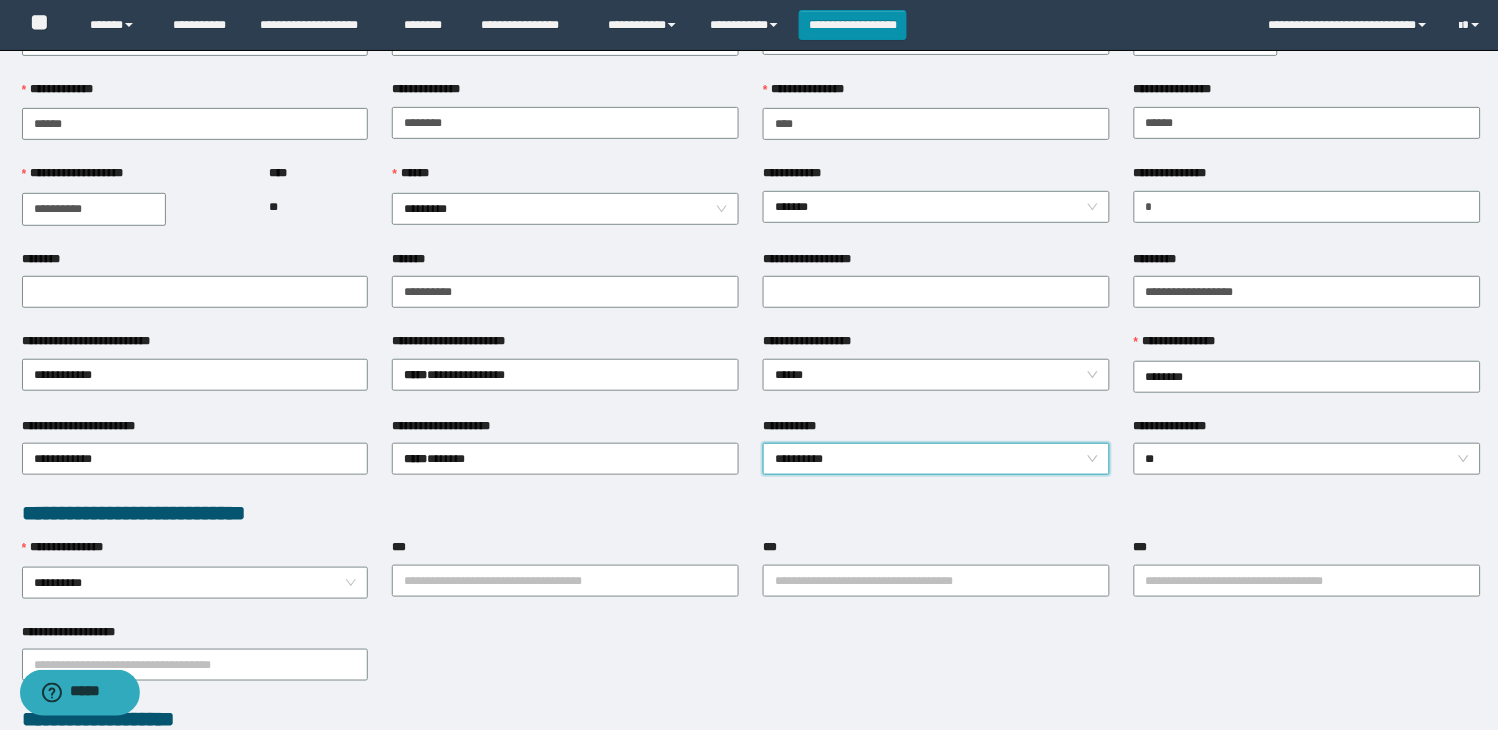 click on "**********" at bounding box center (936, 459) 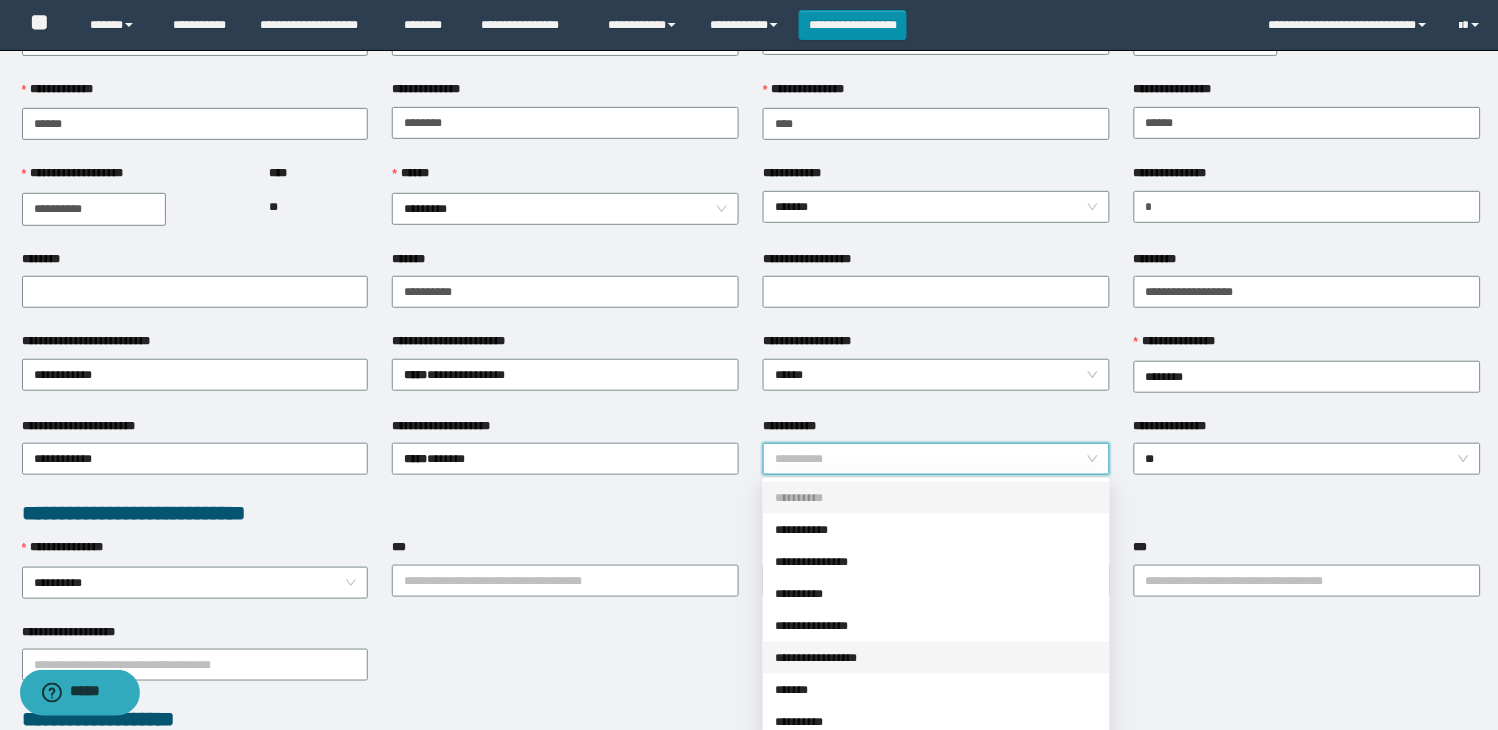 click on "**********" at bounding box center (936, 459) 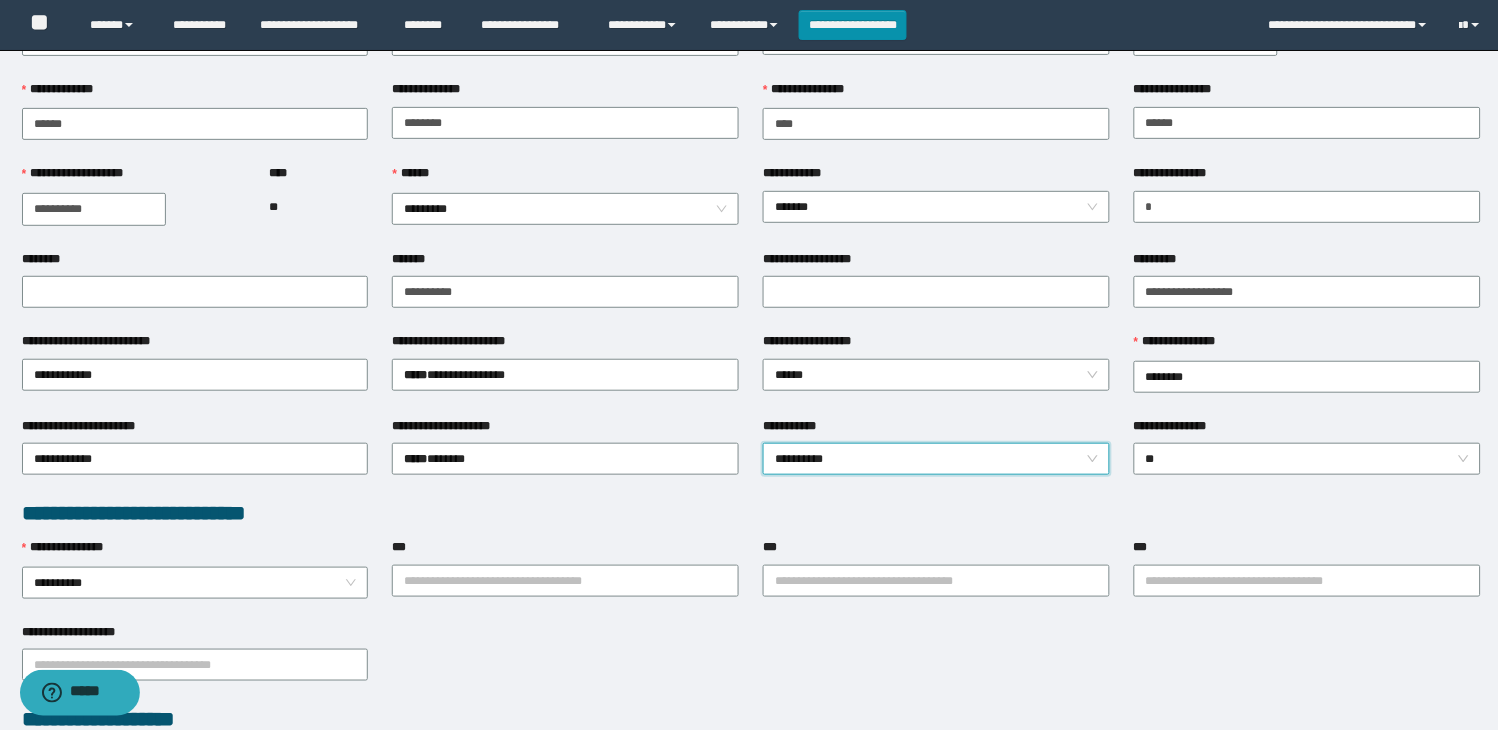 click on "**********" at bounding box center (936, 459) 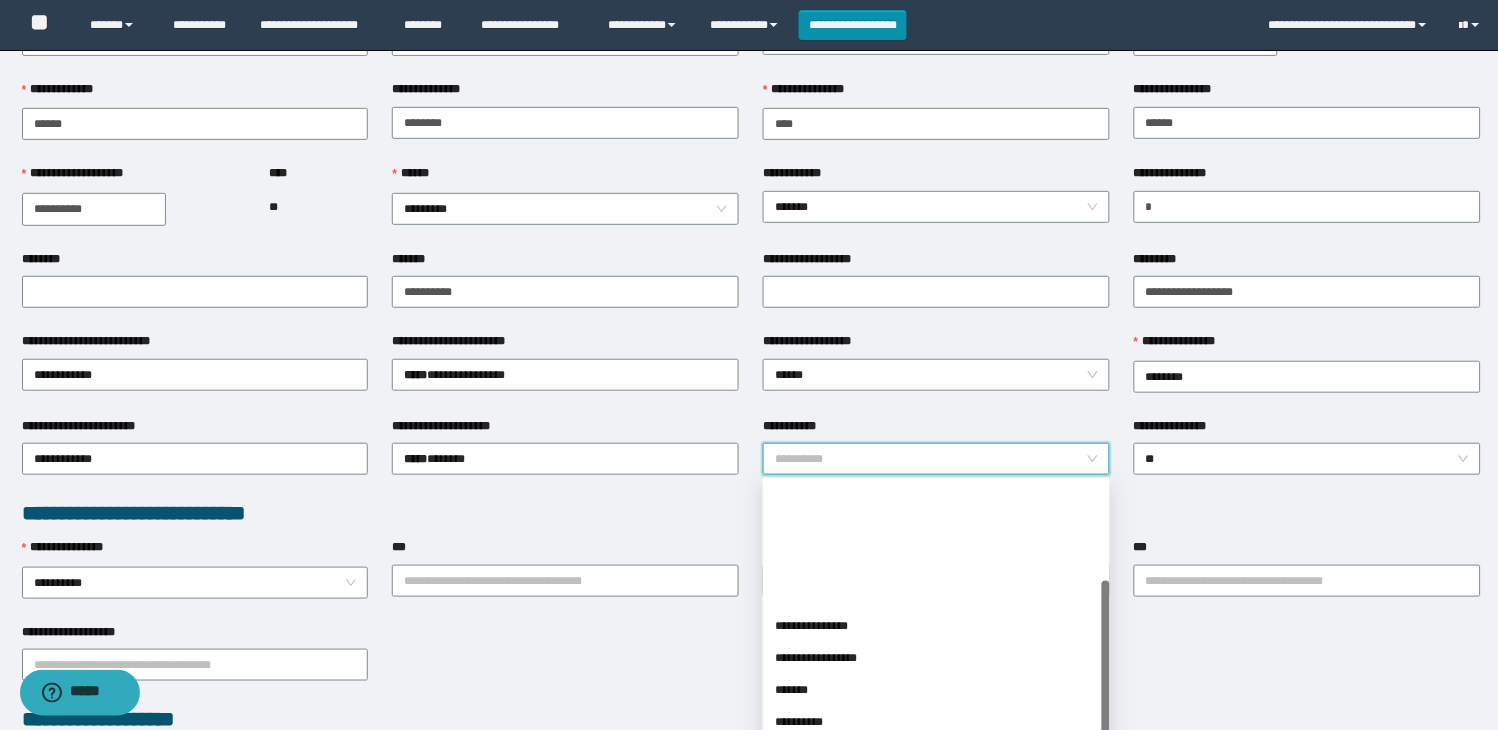 scroll, scrollTop: 160, scrollLeft: 0, axis: vertical 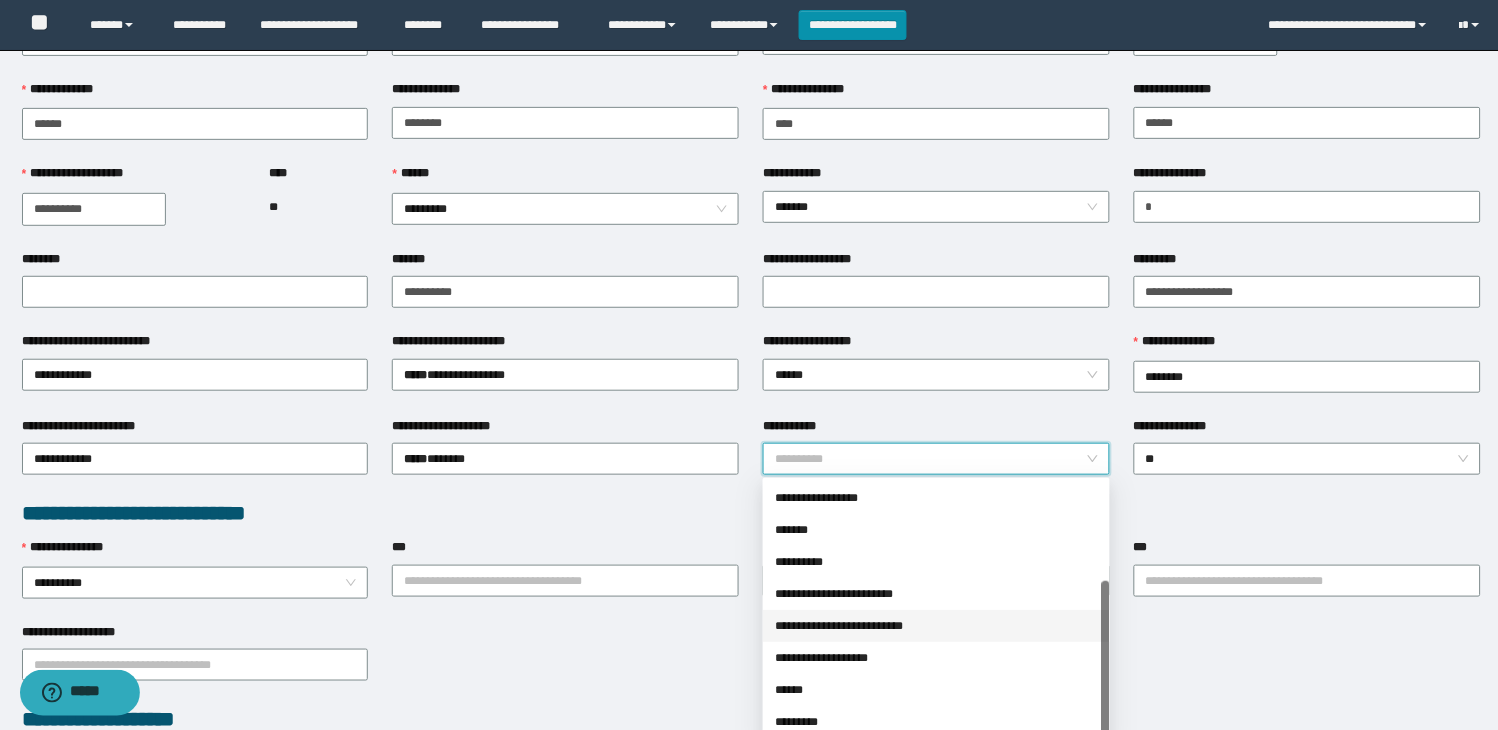 drag, startPoint x: 908, startPoint y: 628, endPoint x: 790, endPoint y: 630, distance: 118.016945 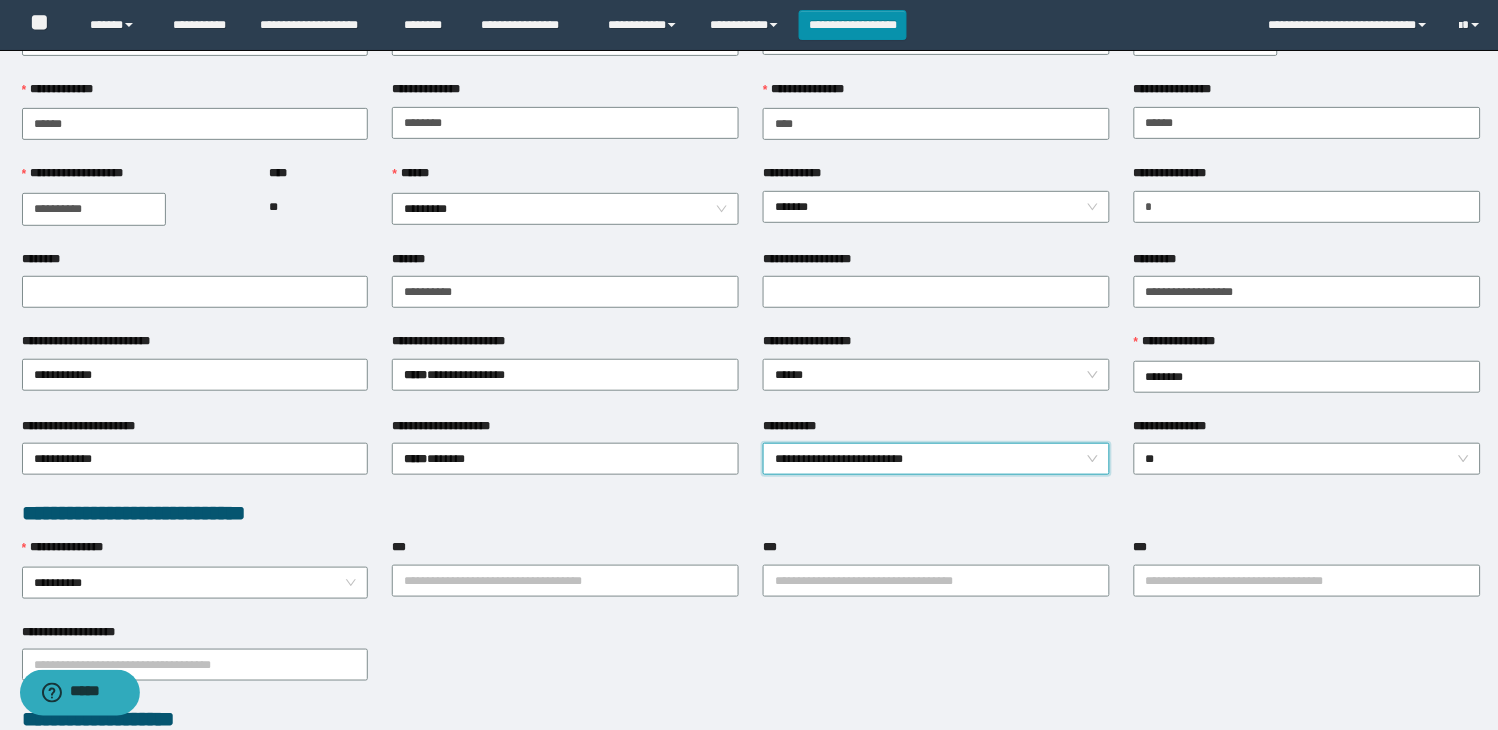 click on "**********" at bounding box center [936, 459] 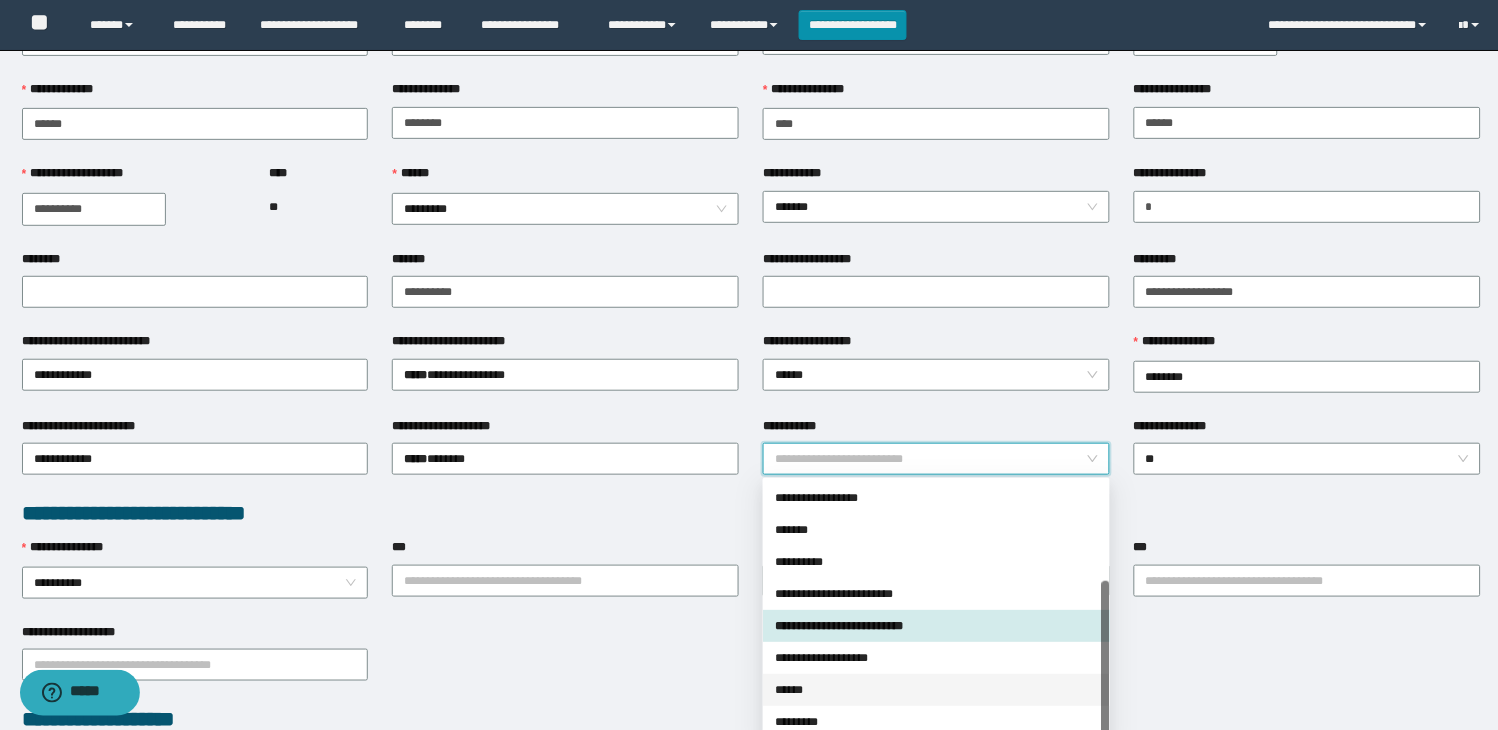 click on "******" at bounding box center (936, 690) 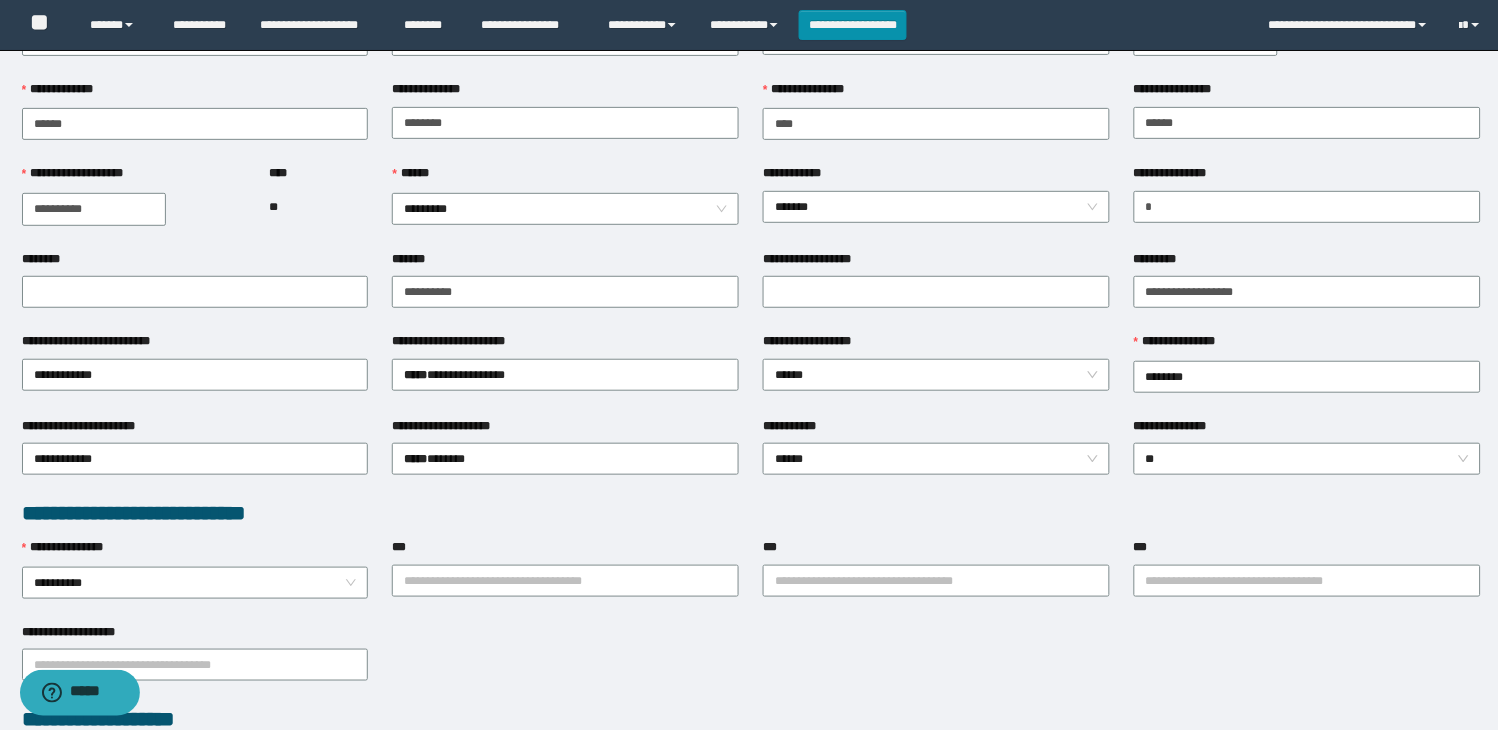click on "**********" at bounding box center (751, 664) 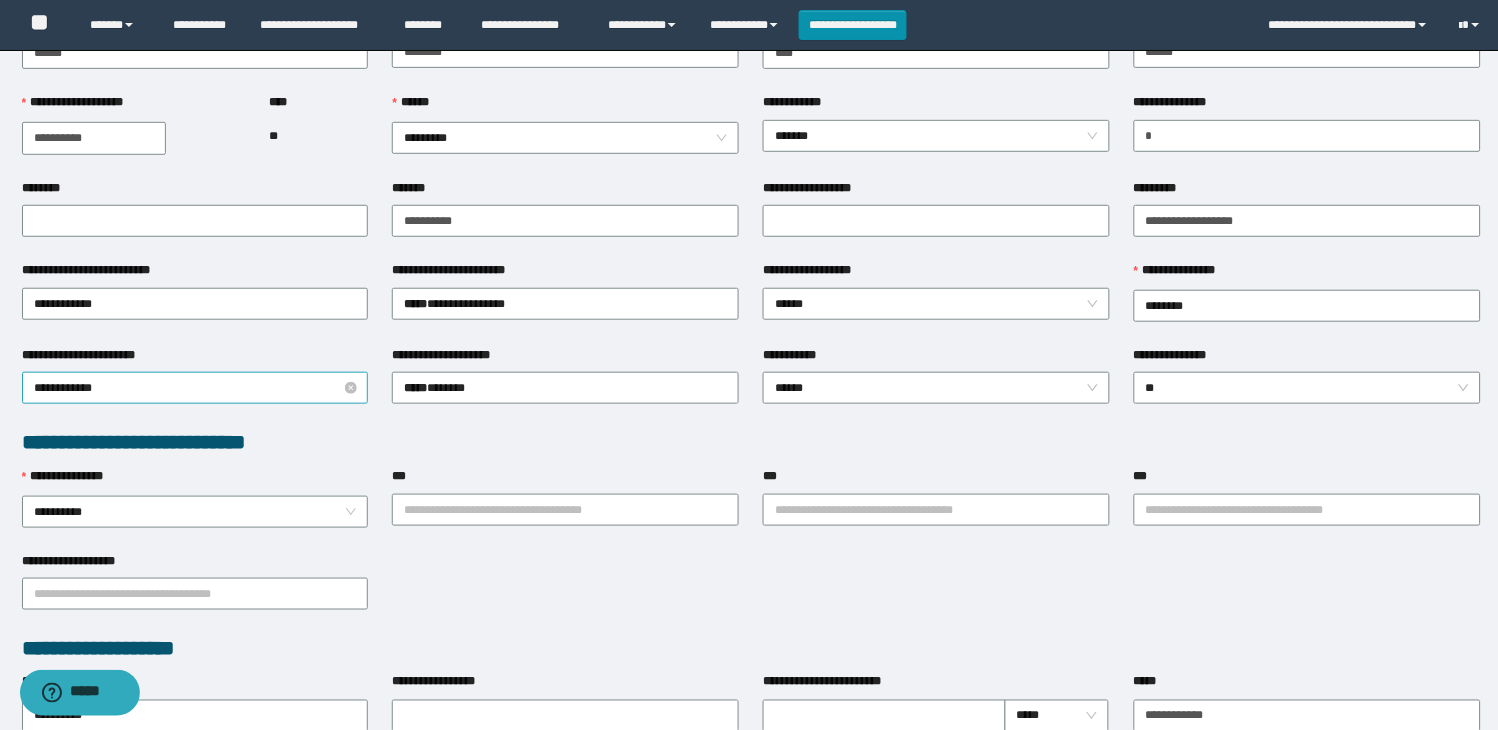 scroll, scrollTop: 222, scrollLeft: 0, axis: vertical 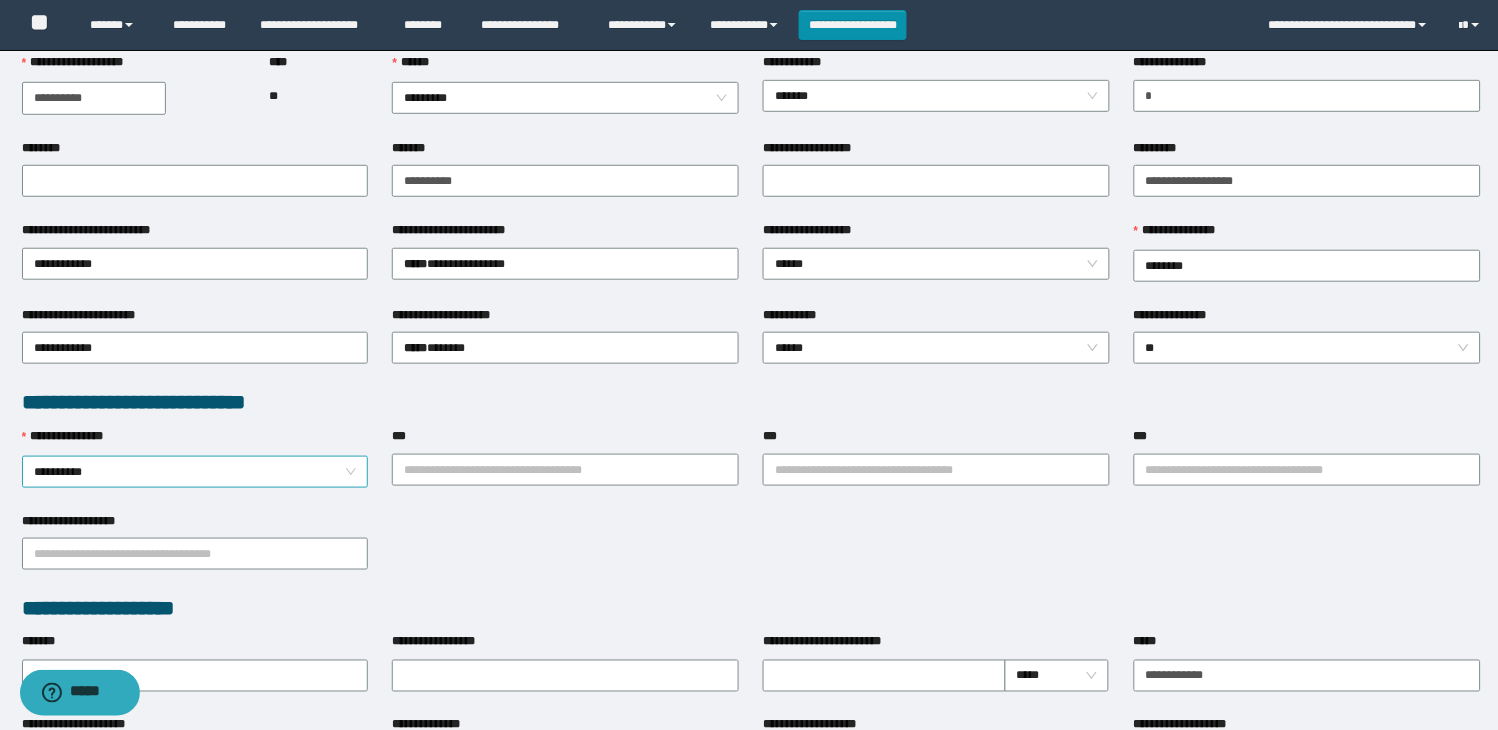 click on "**********" at bounding box center [195, 472] 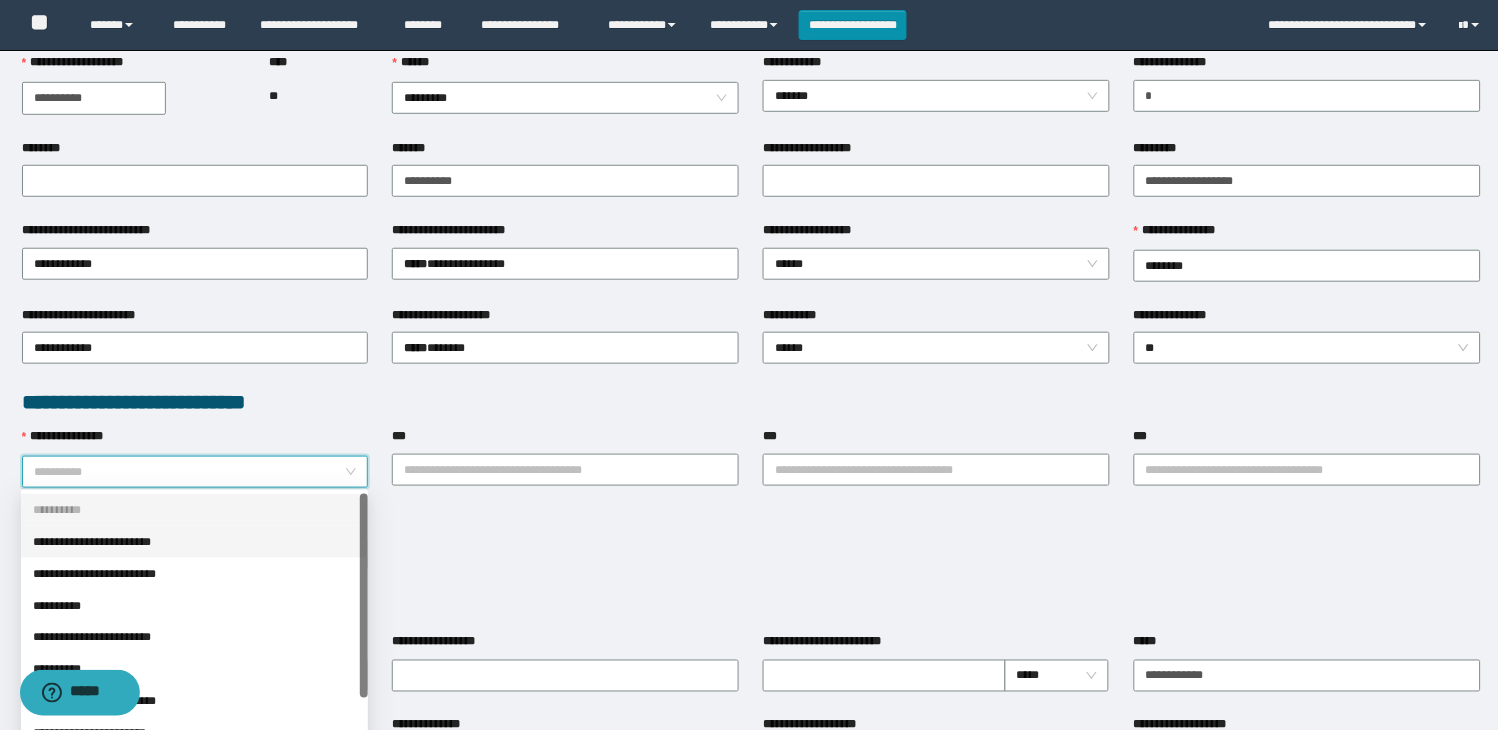 click on "**********" at bounding box center [194, 542] 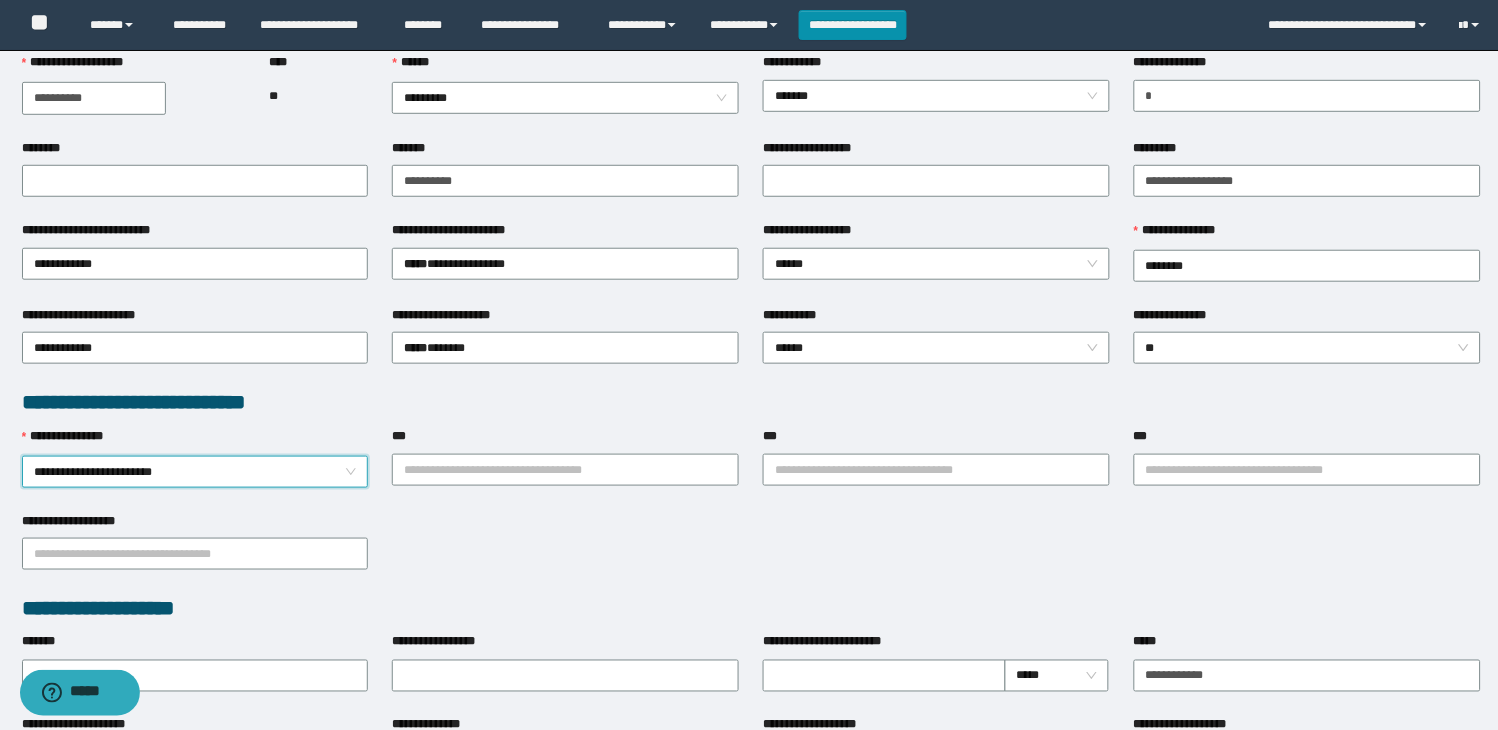click on "**********" at bounding box center (751, 553) 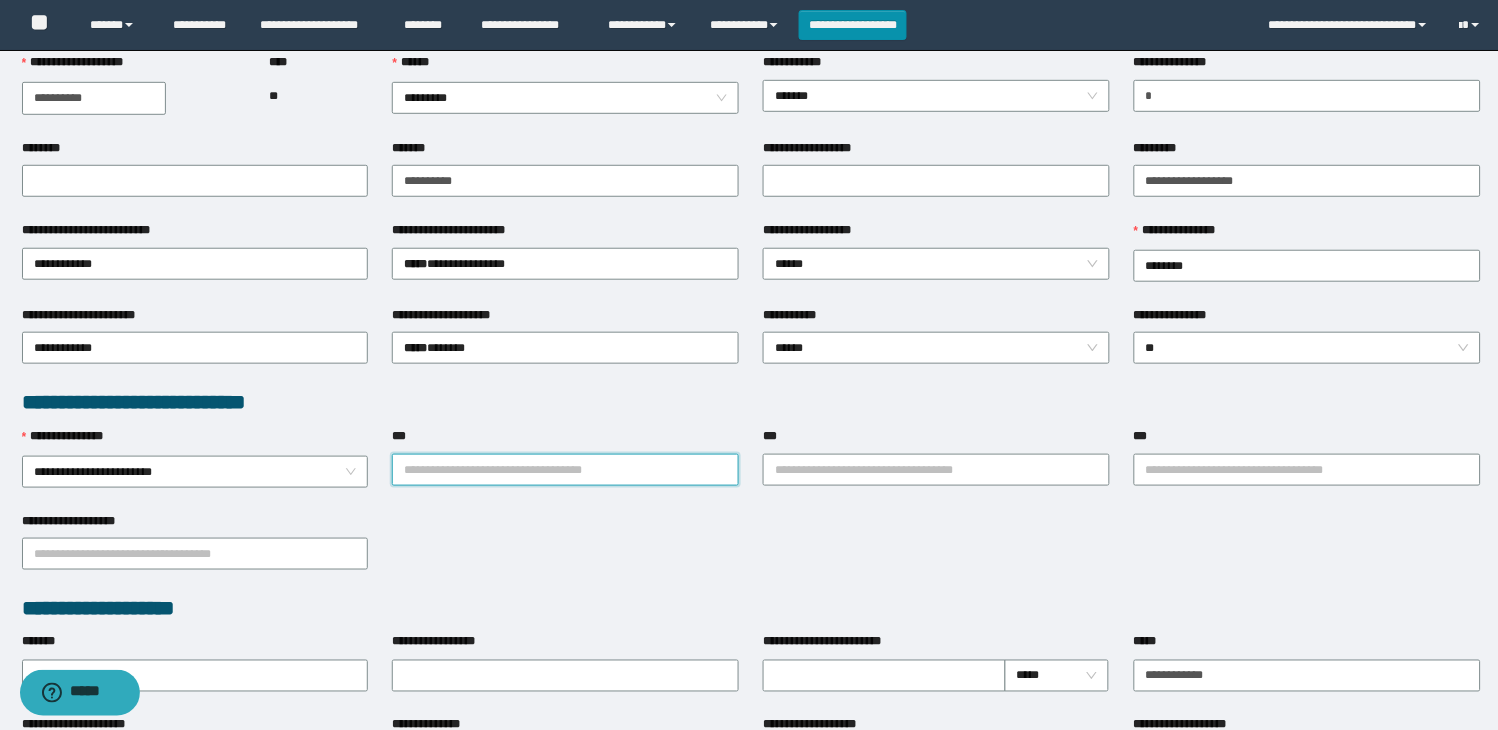 click on "***" at bounding box center [565, 470] 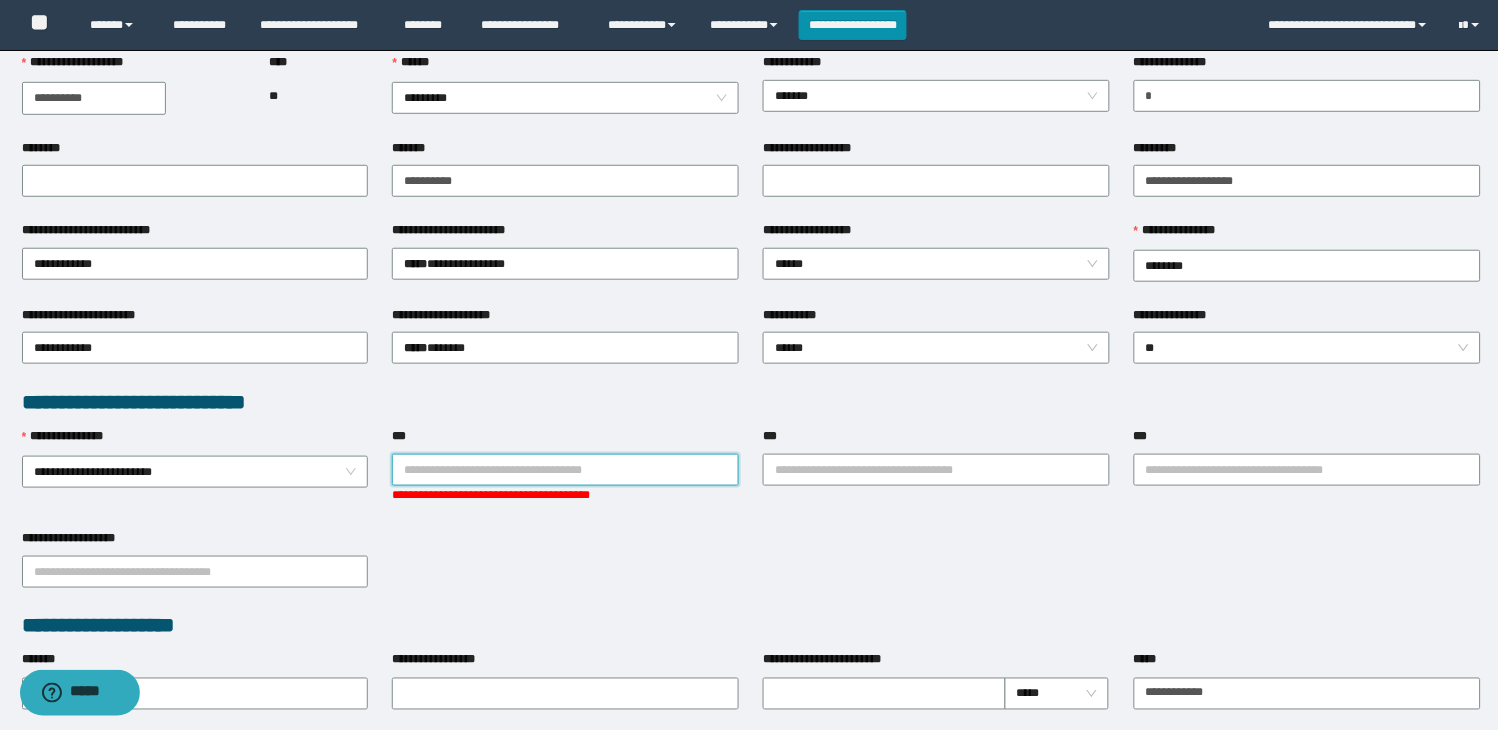 click on "**********" at bounding box center (751, 643) 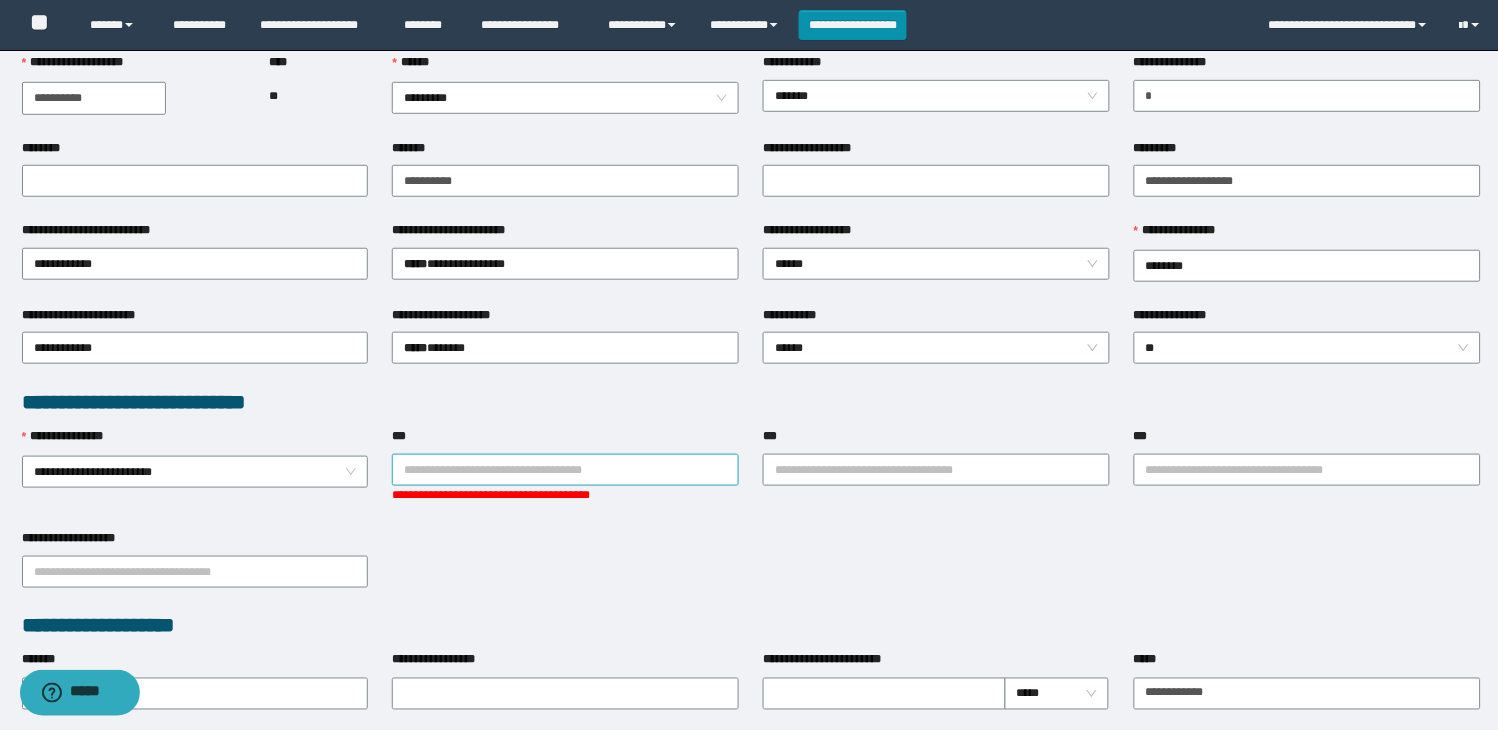 click on "***" at bounding box center [565, 470] 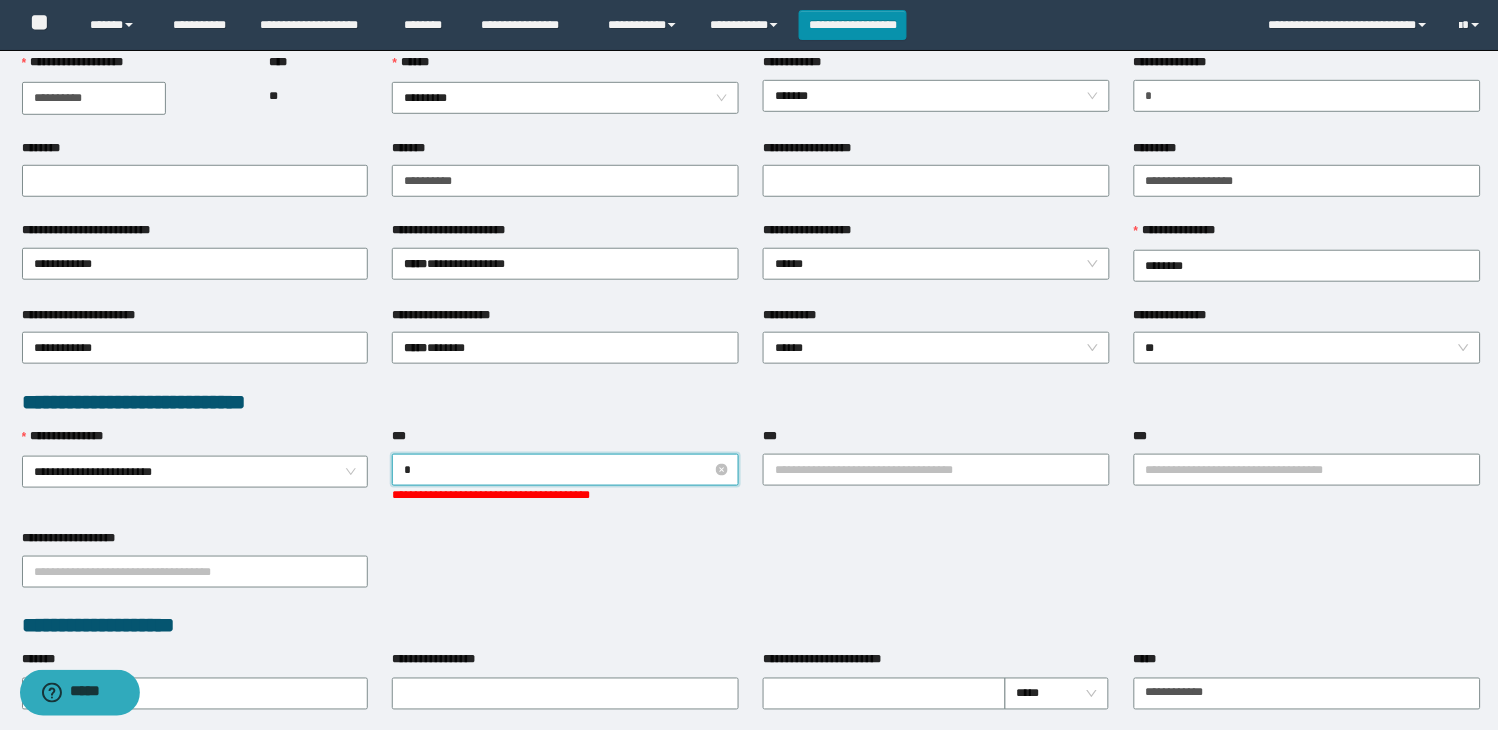 type on "**" 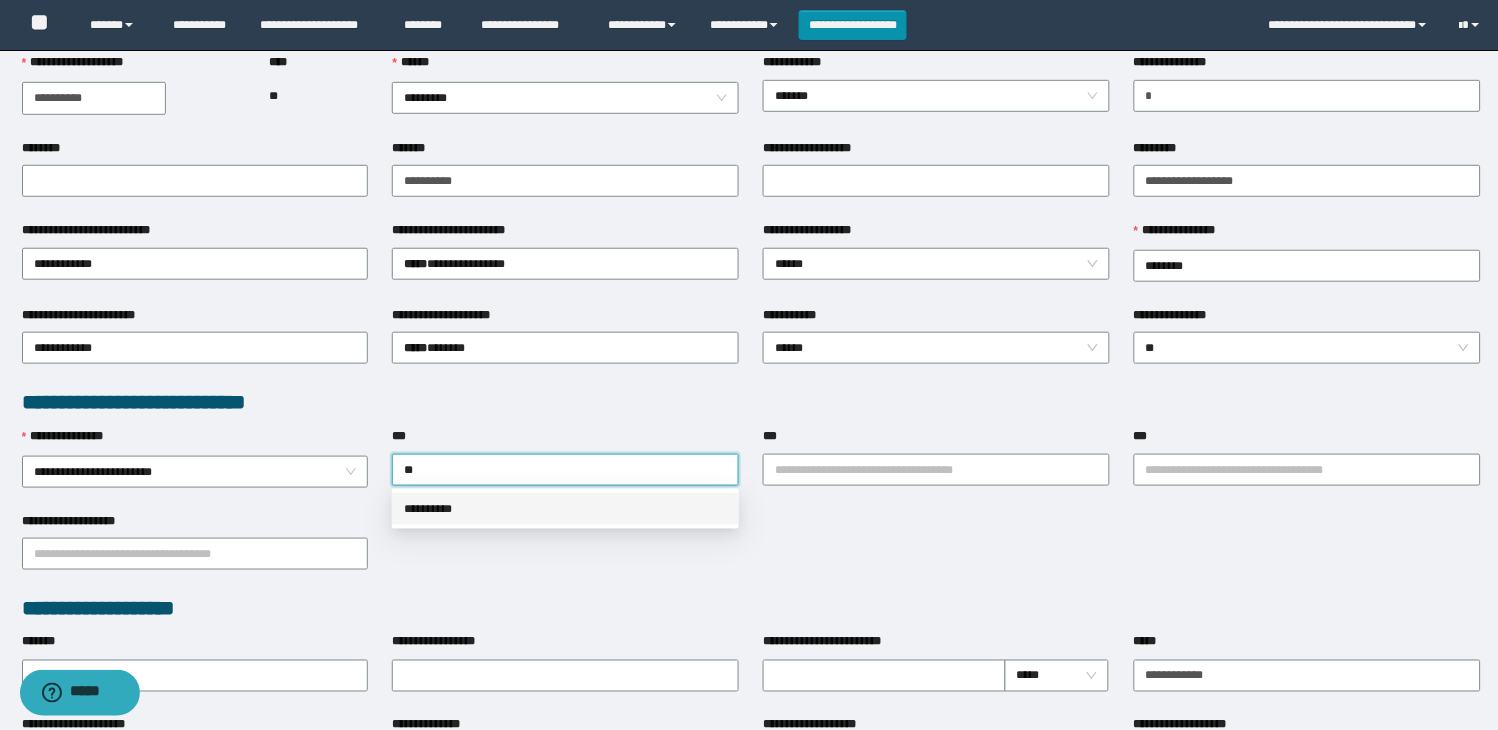 click on "**********" at bounding box center (565, 509) 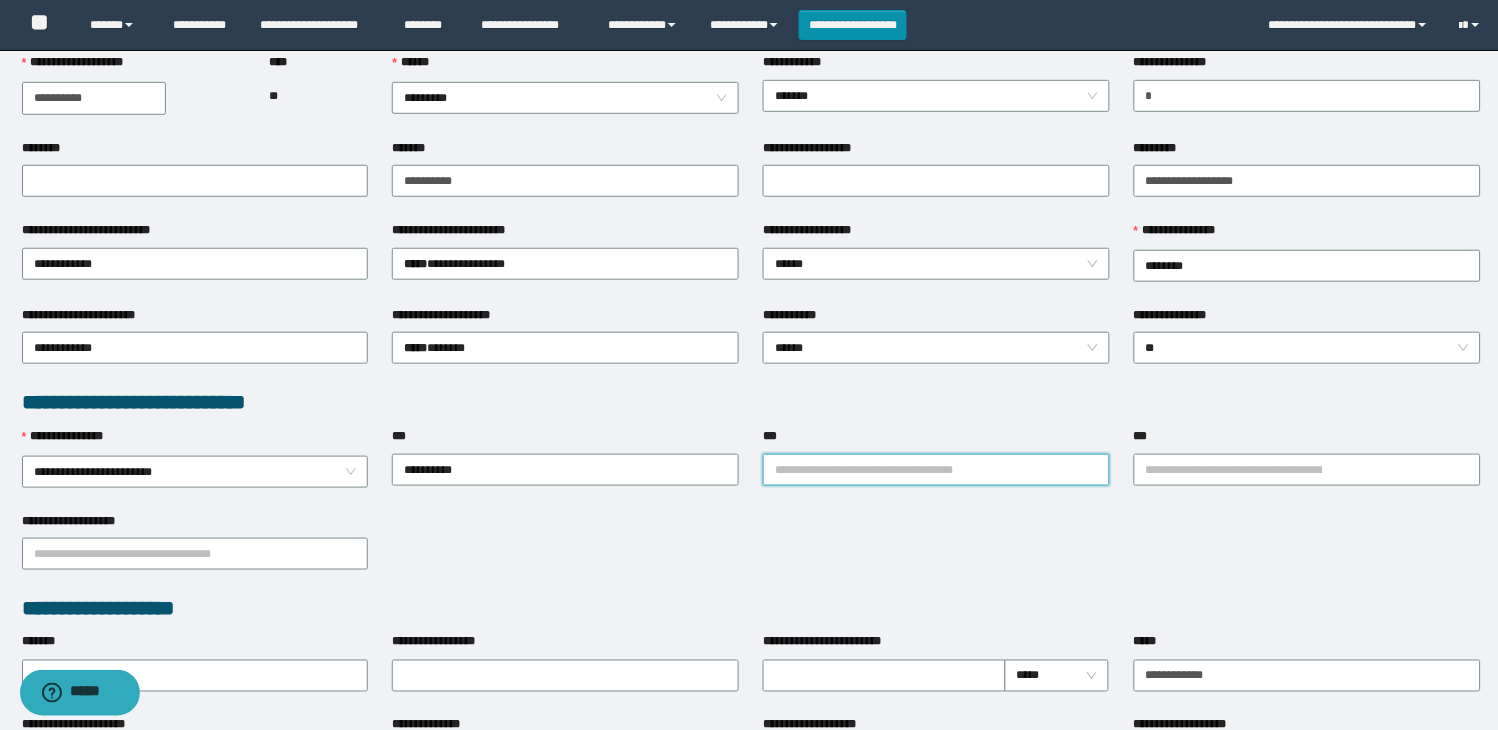 click on "***" at bounding box center [936, 470] 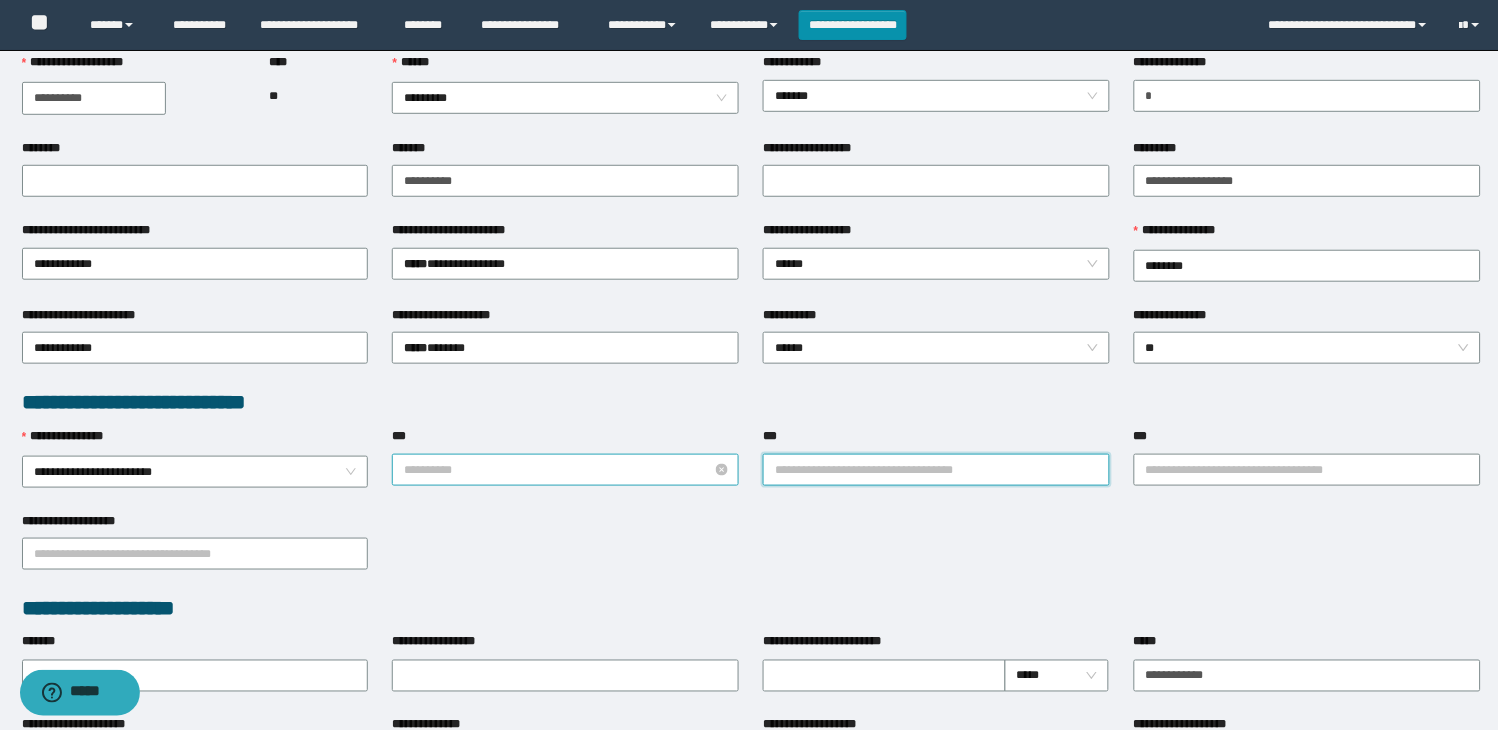 click on "**********" at bounding box center (565, 470) 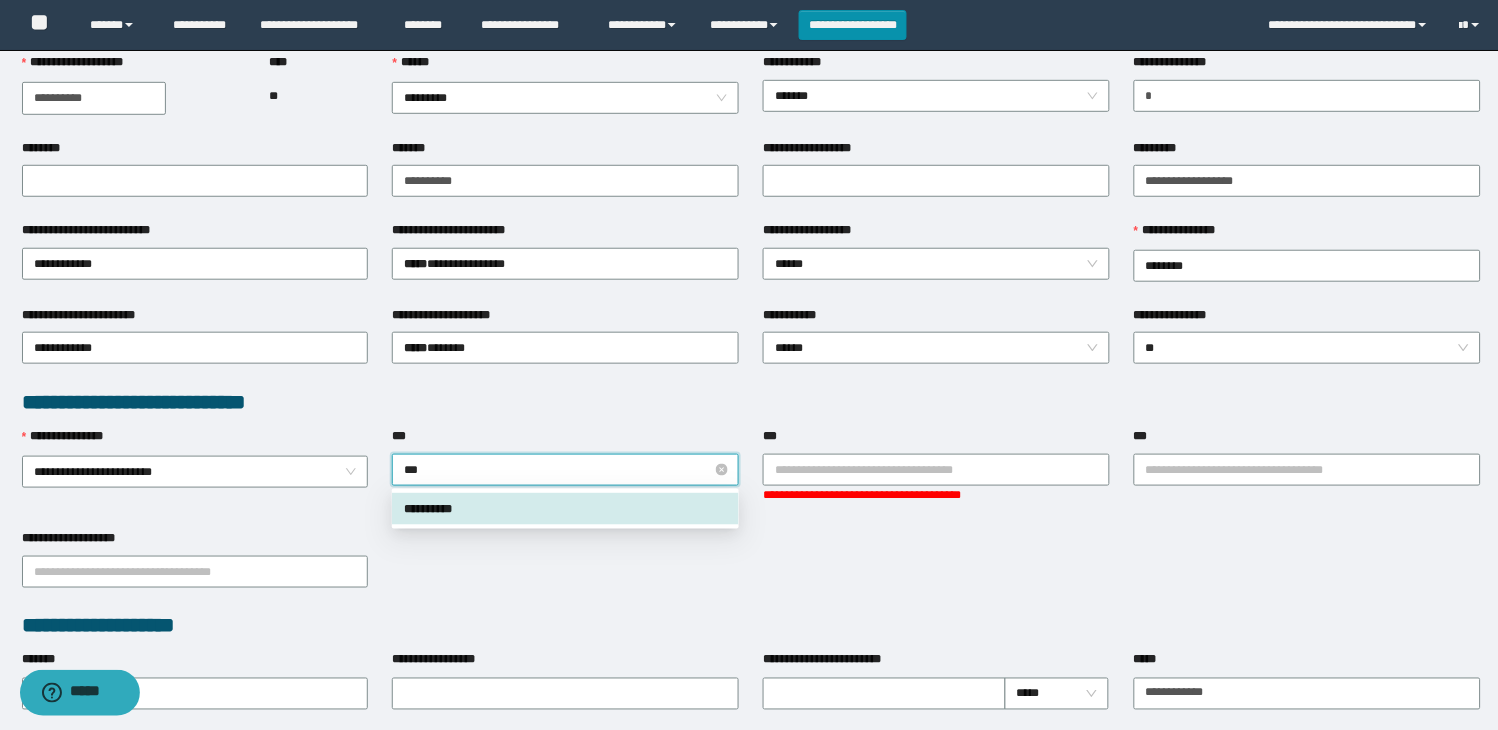 type on "****" 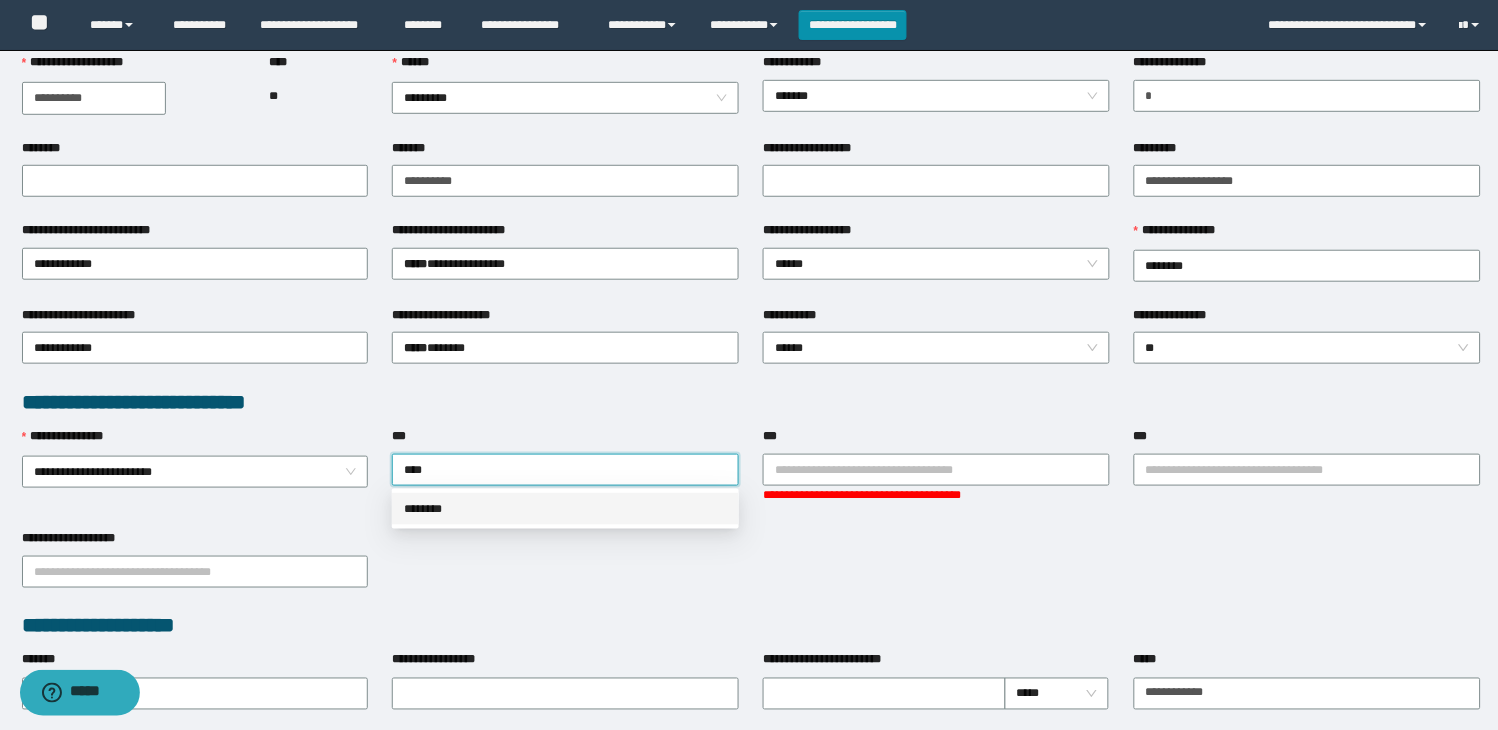 click on "********" at bounding box center (565, 509) 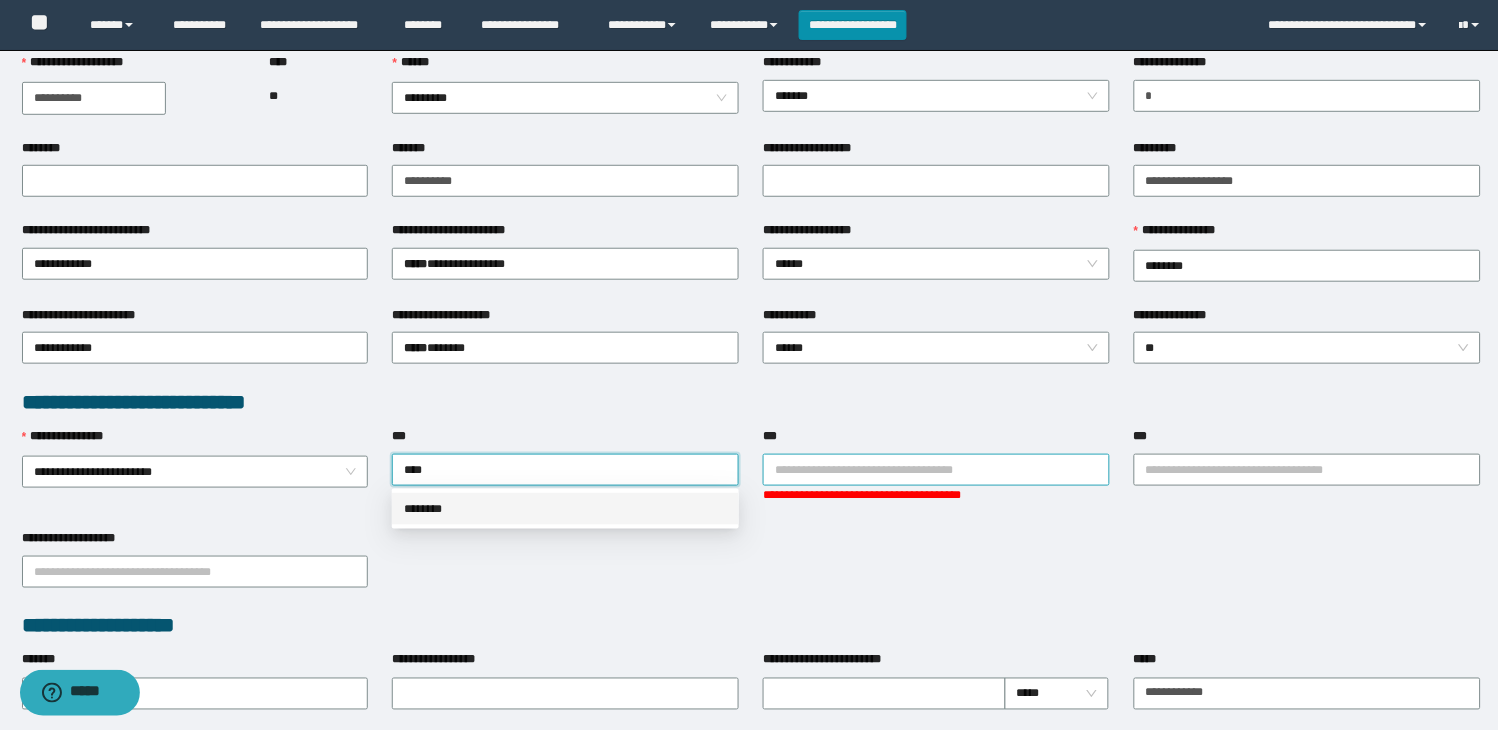 type 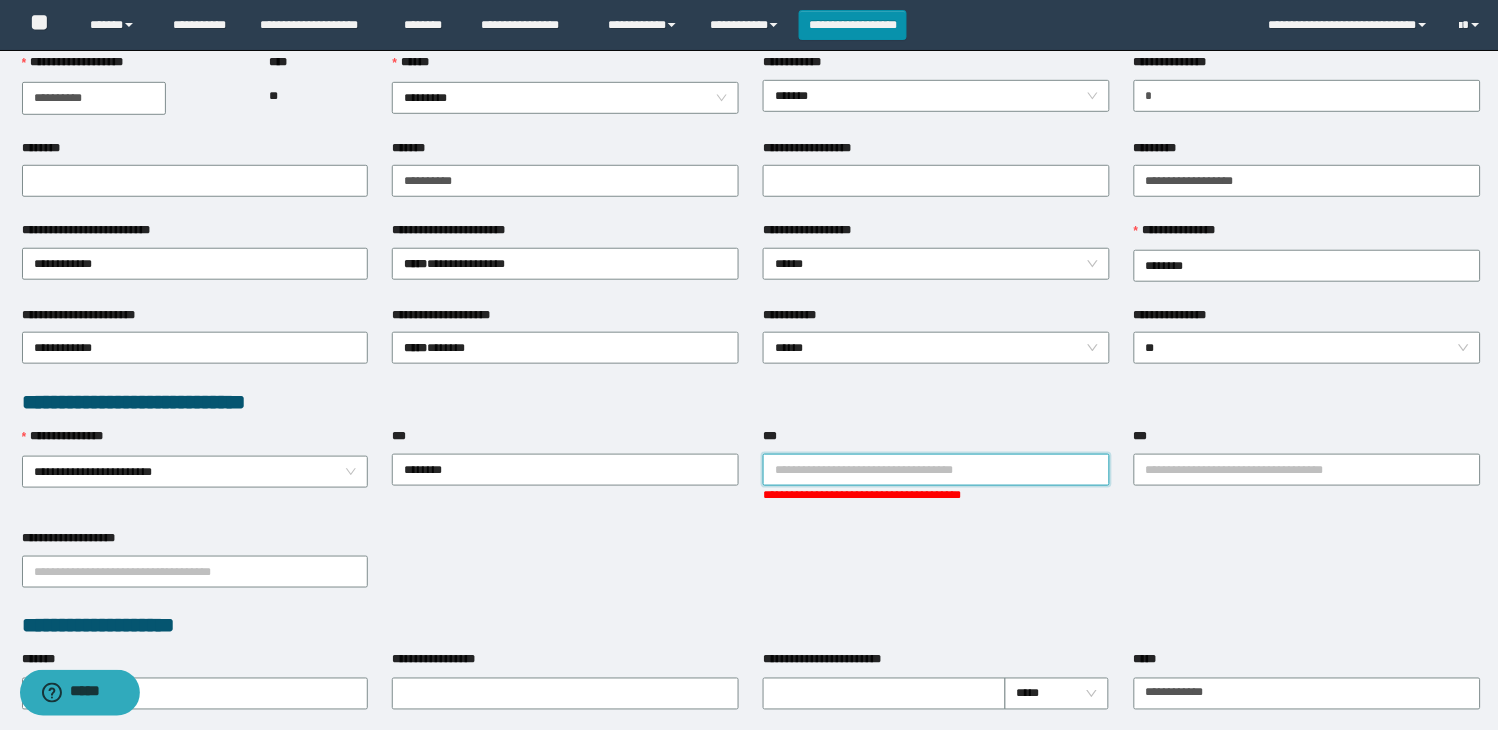 click on "***" at bounding box center [936, 470] 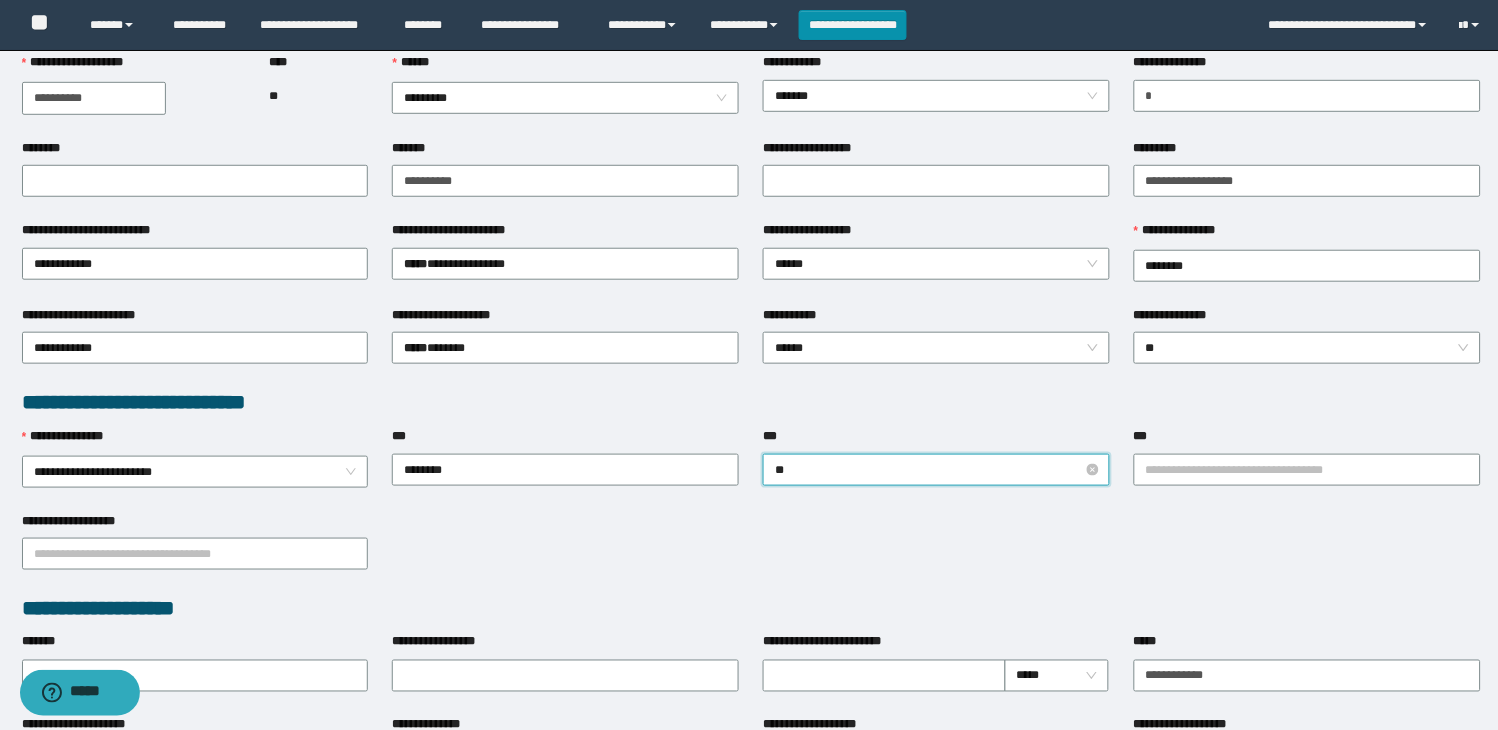 type on "*" 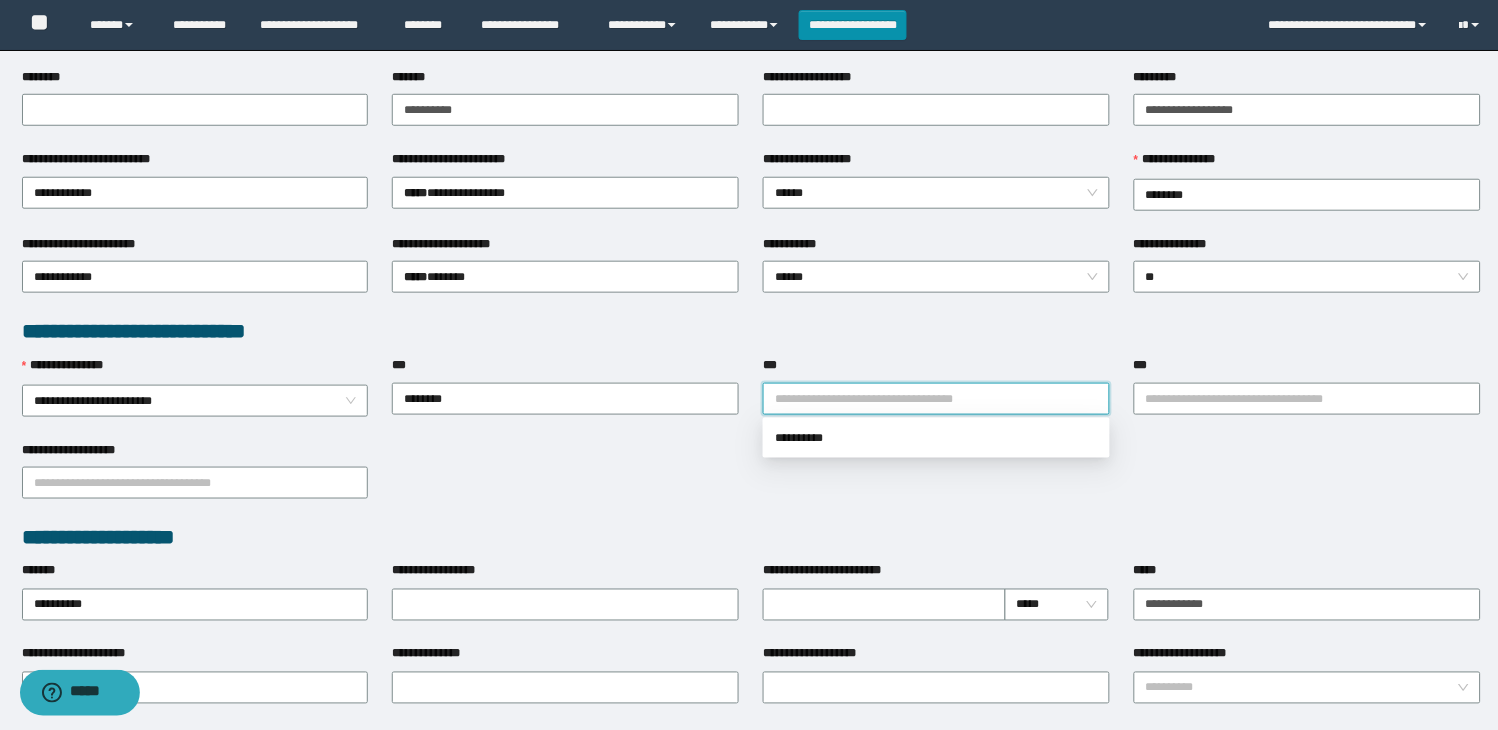 scroll, scrollTop: 444, scrollLeft: 0, axis: vertical 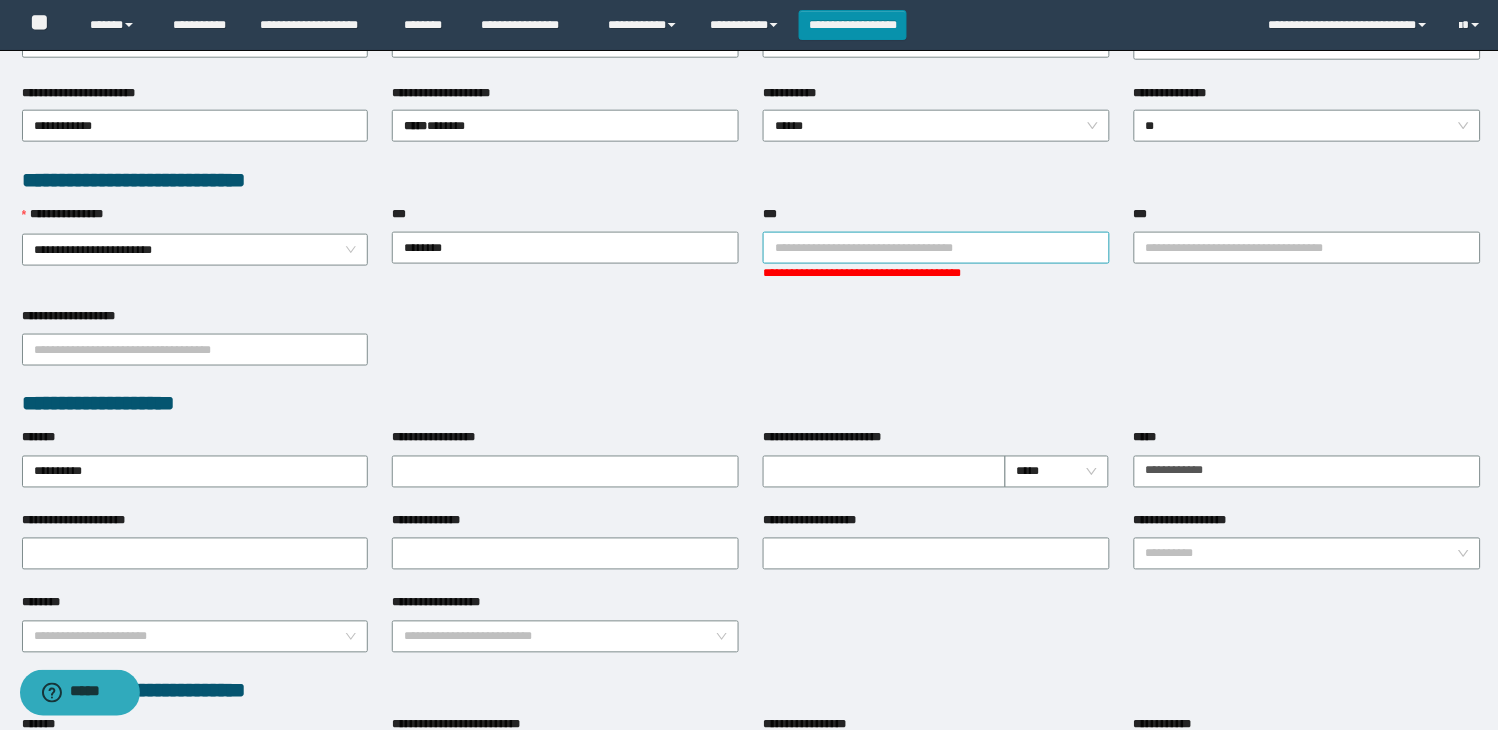 click on "***" at bounding box center [936, 248] 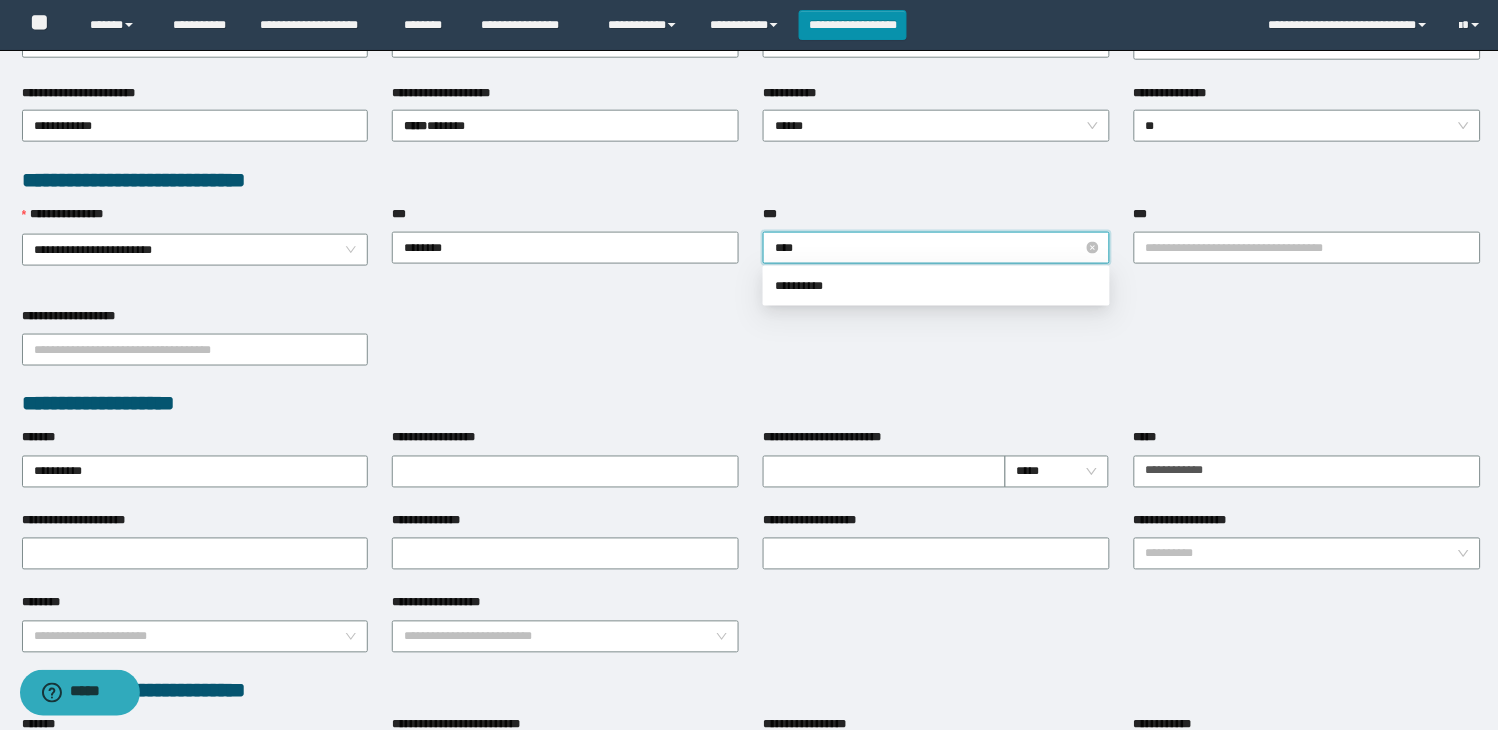 type on "*****" 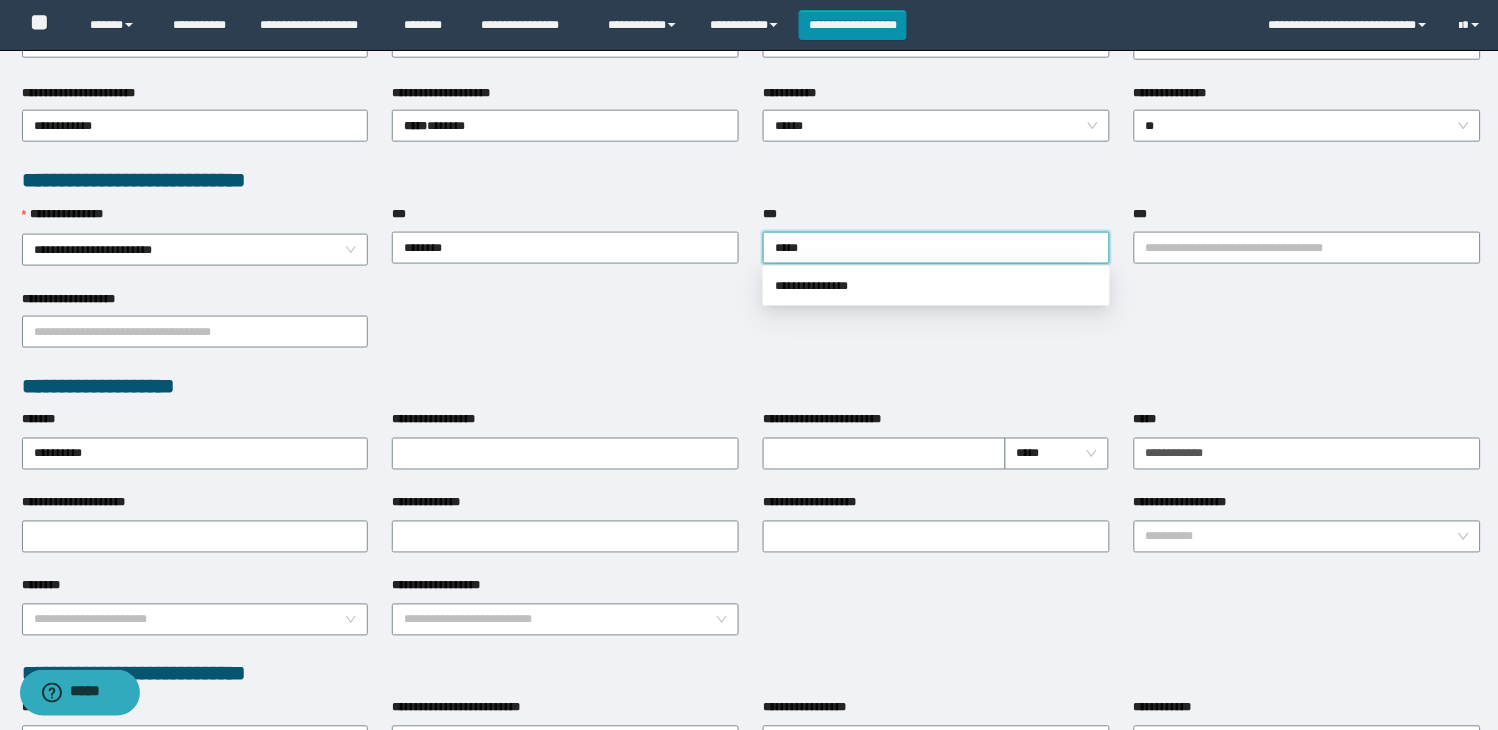 click on "**********" at bounding box center [936, 286] 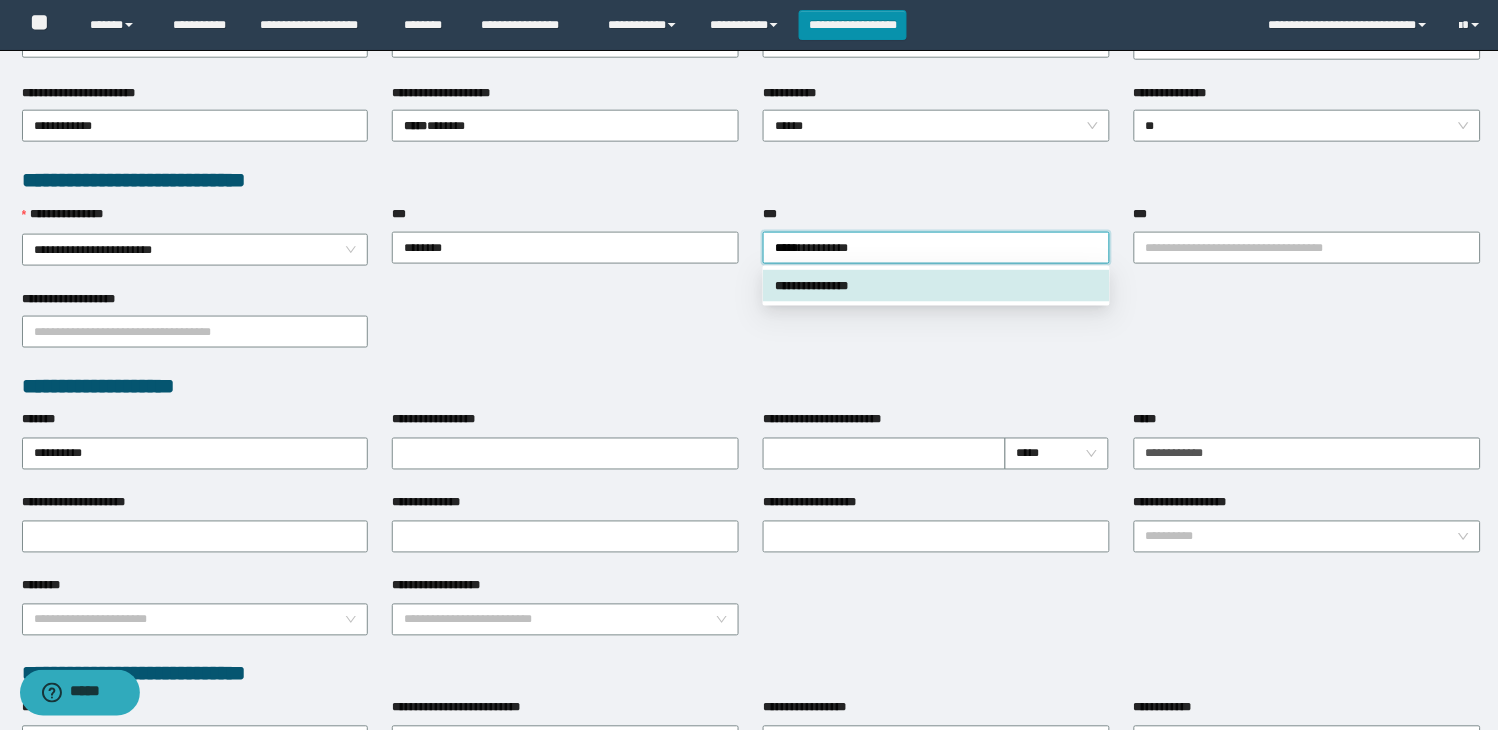 type 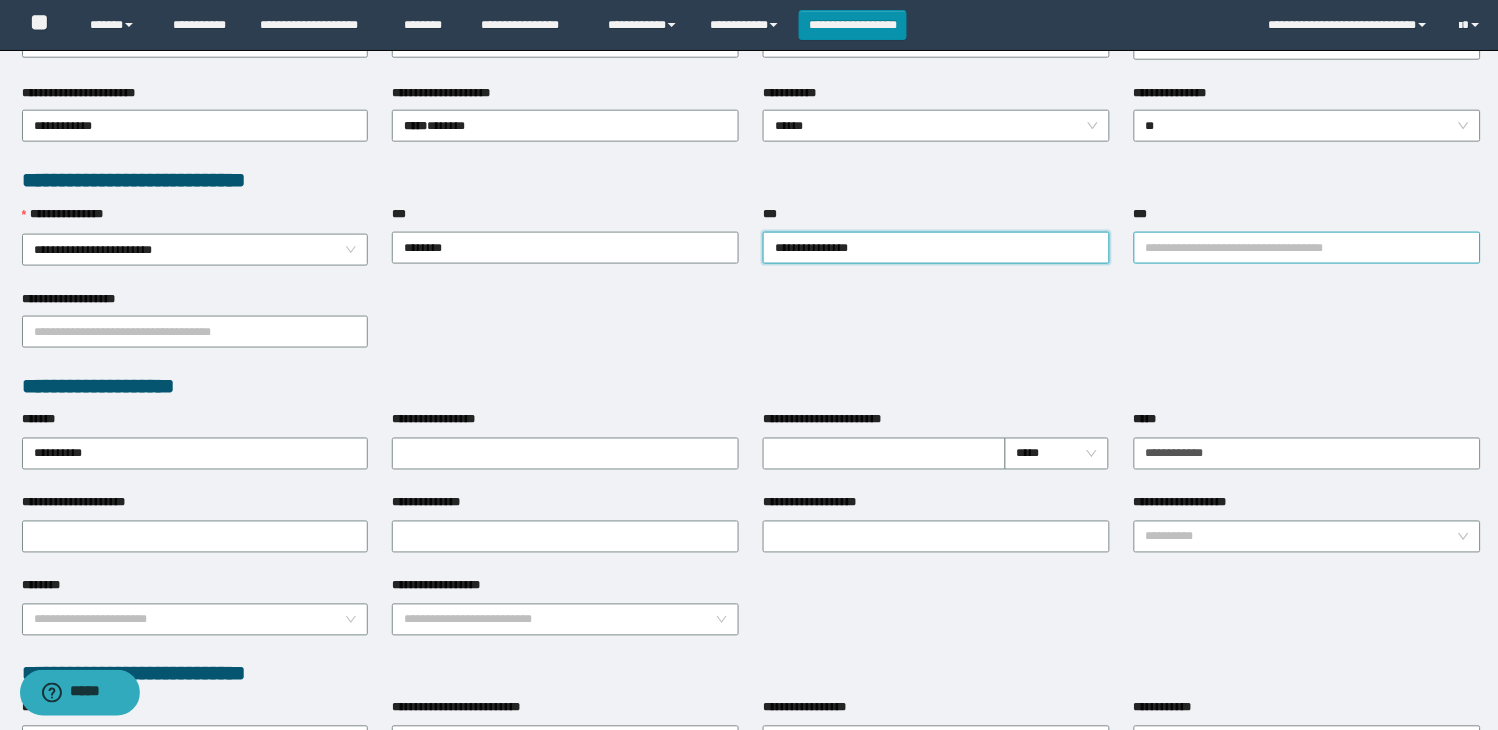 click on "***" at bounding box center (1307, 248) 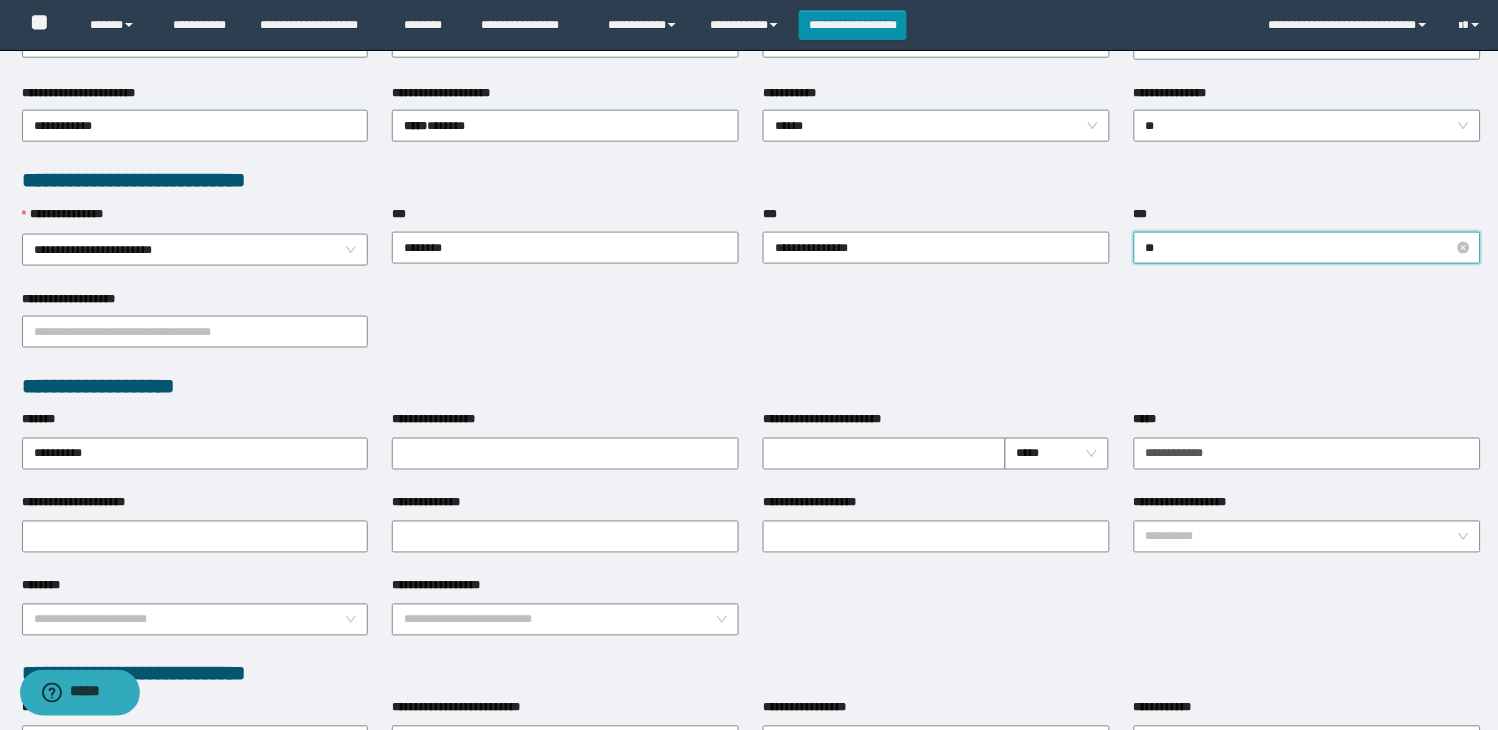 type on "***" 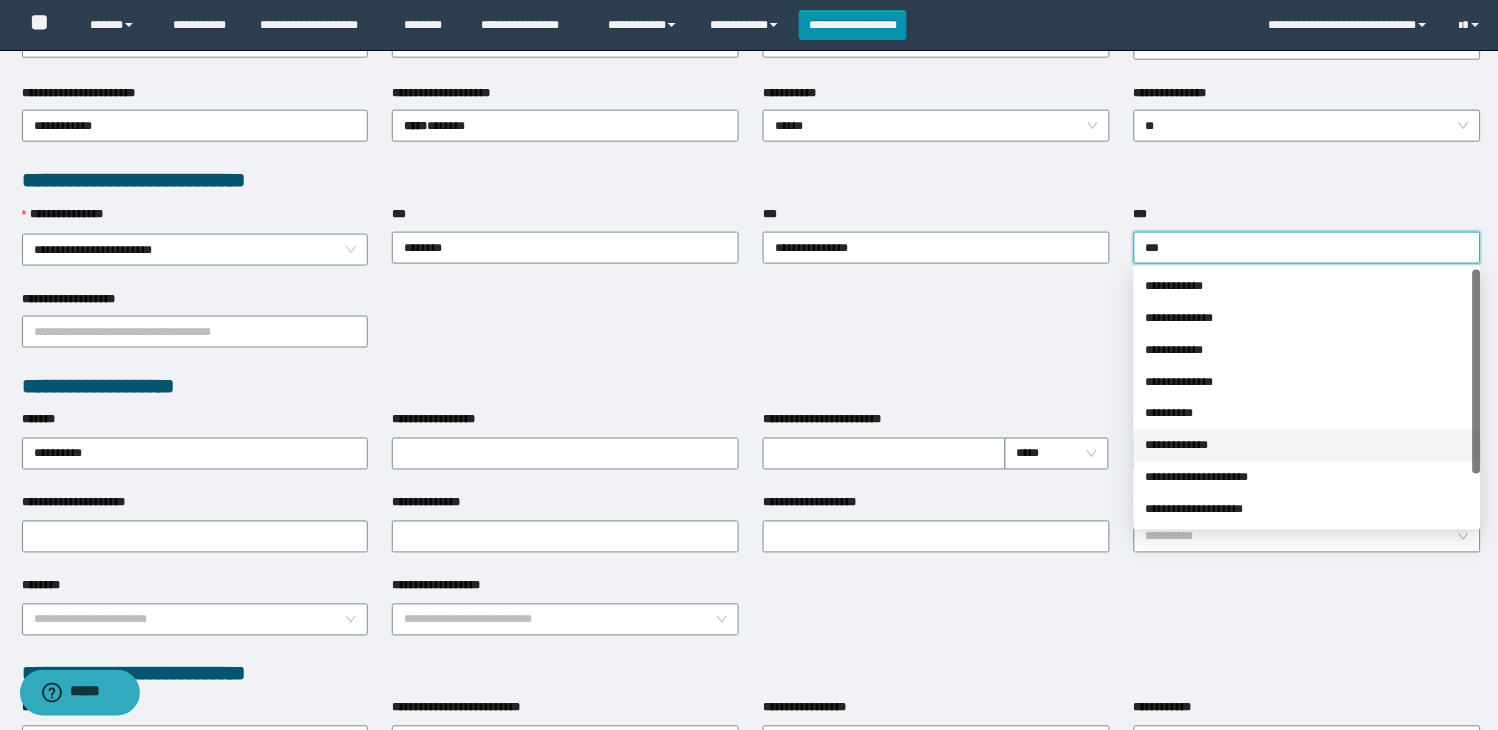 drag, startPoint x: 1201, startPoint y: 446, endPoint x: 1164, endPoint y: 444, distance: 37.054016 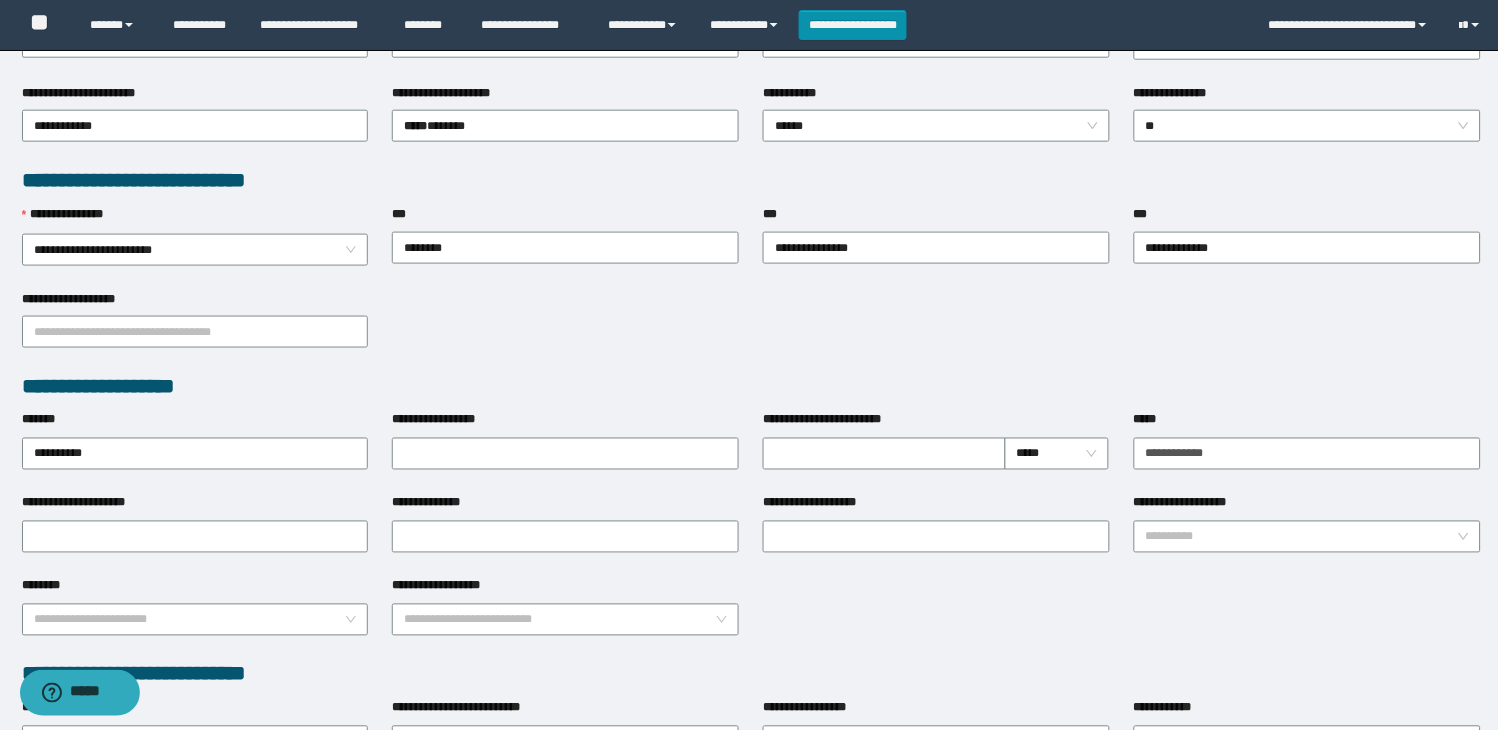 click on "**********" at bounding box center (751, 412) 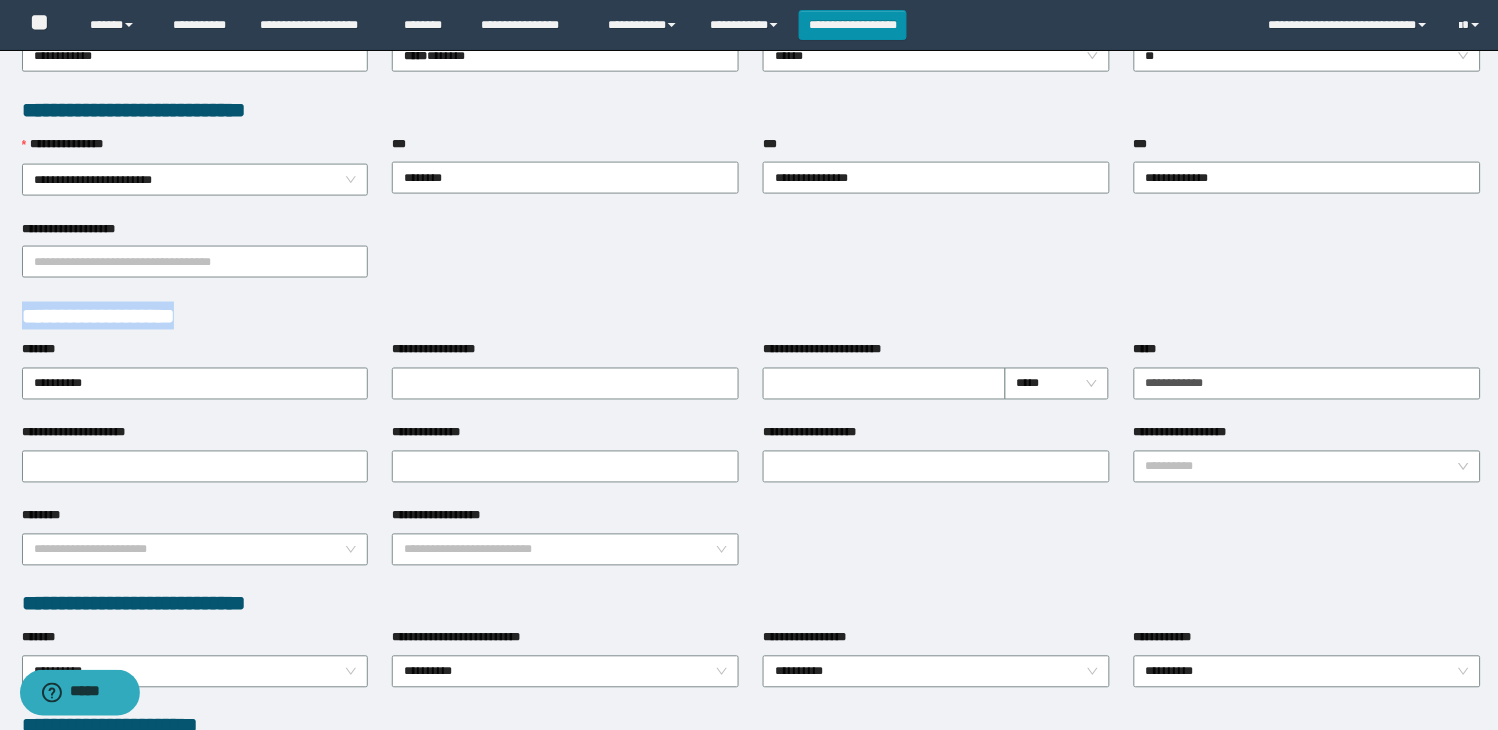 scroll, scrollTop: 444, scrollLeft: 0, axis: vertical 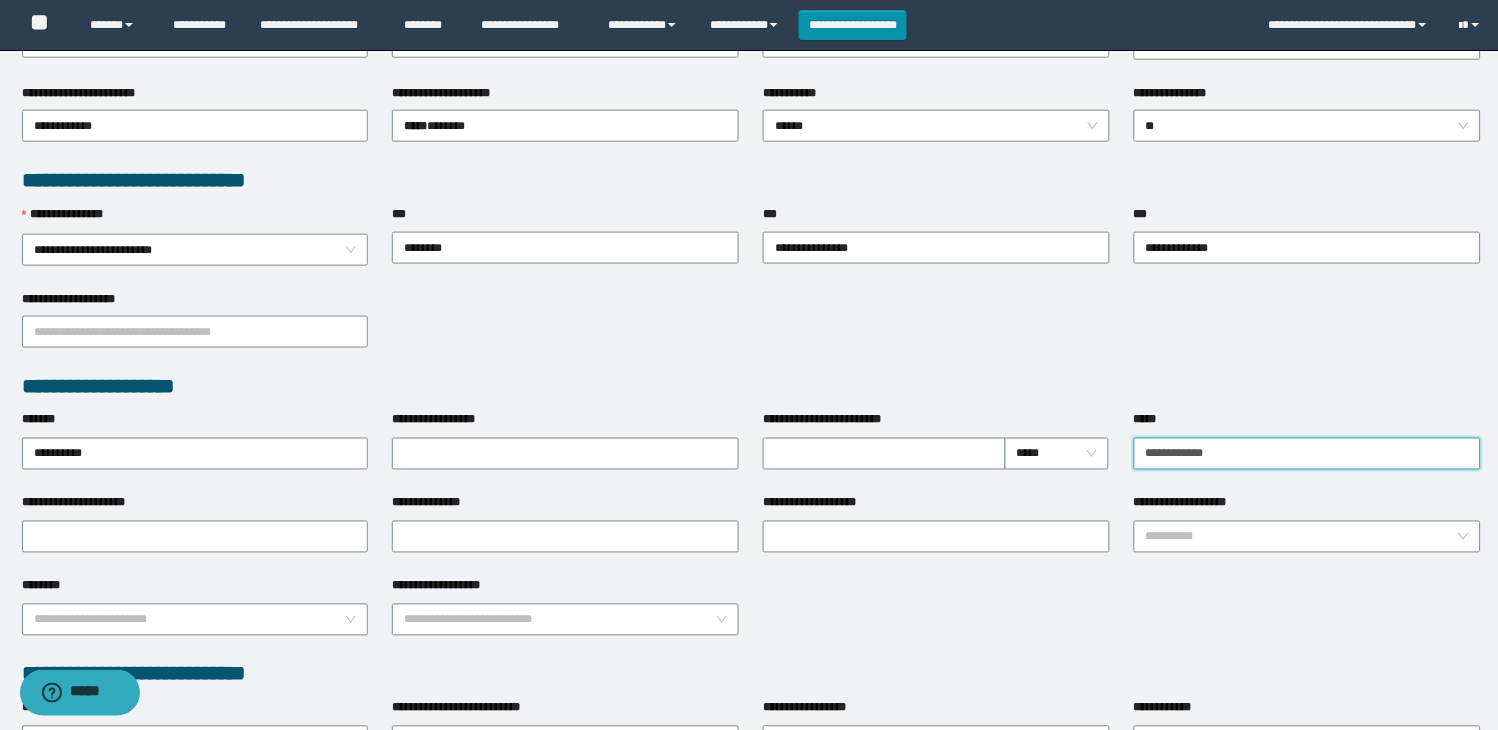 drag, startPoint x: 1260, startPoint y: 447, endPoint x: 1088, endPoint y: 480, distance: 175.13708 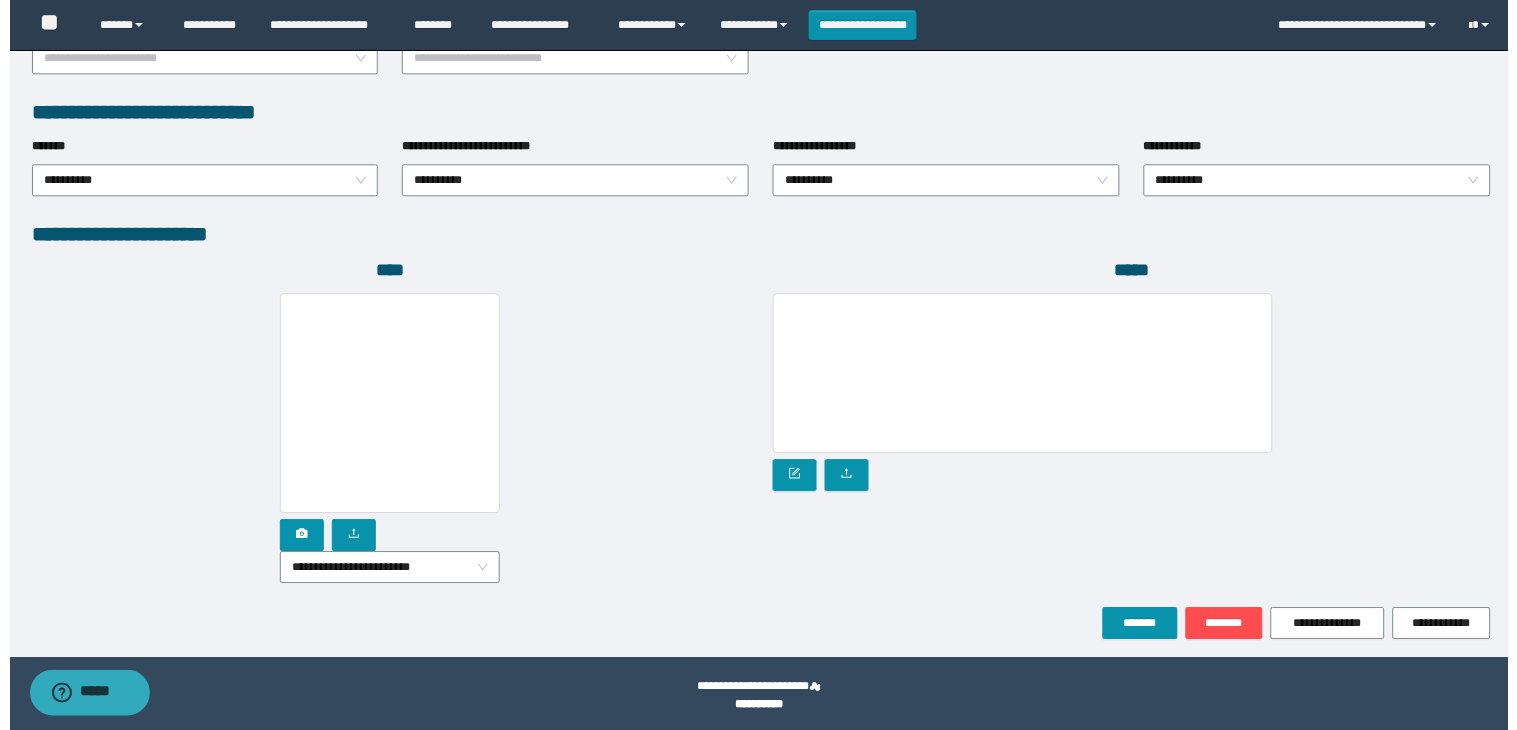 scroll, scrollTop: 1010, scrollLeft: 0, axis: vertical 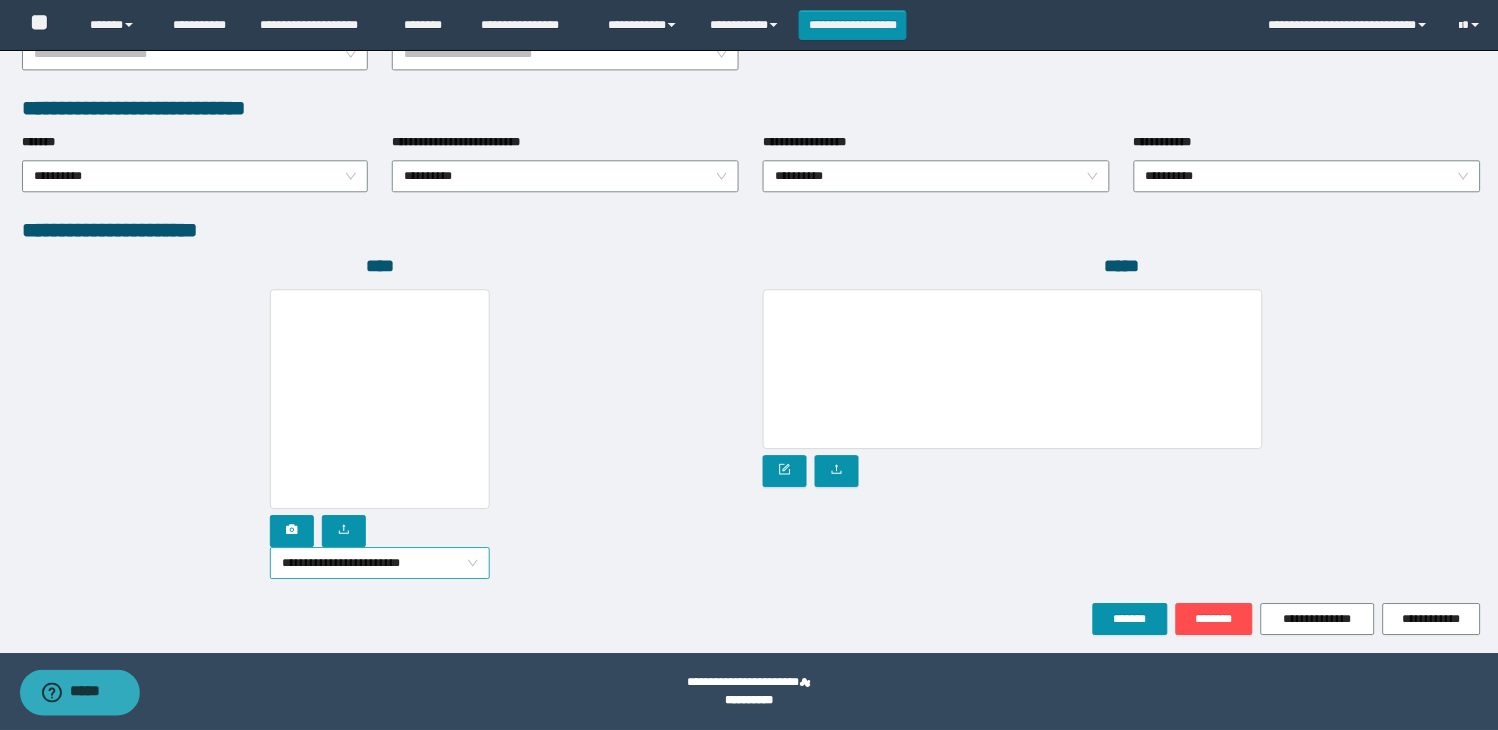 click on "**********" at bounding box center [380, 563] 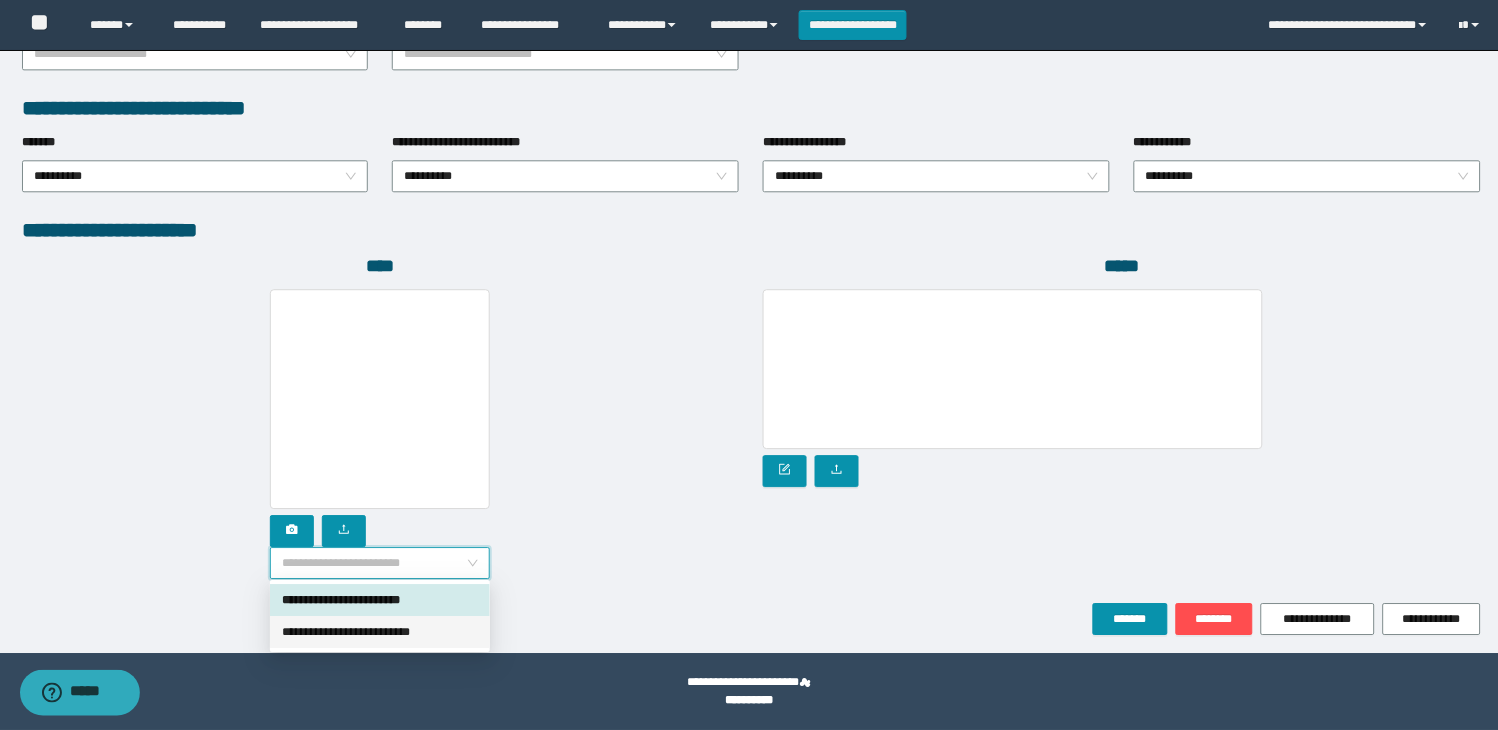 click on "**********" at bounding box center (380, 632) 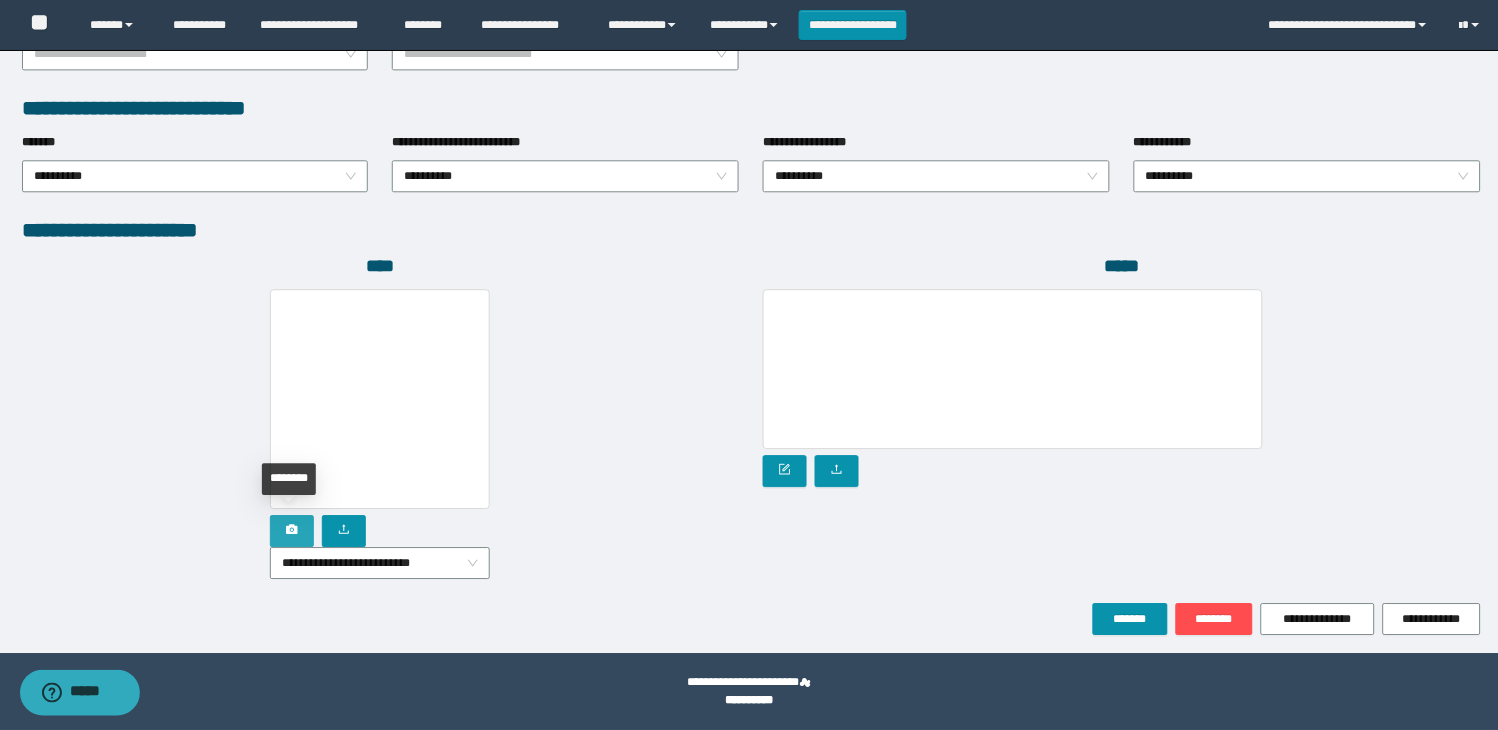 click at bounding box center (292, 531) 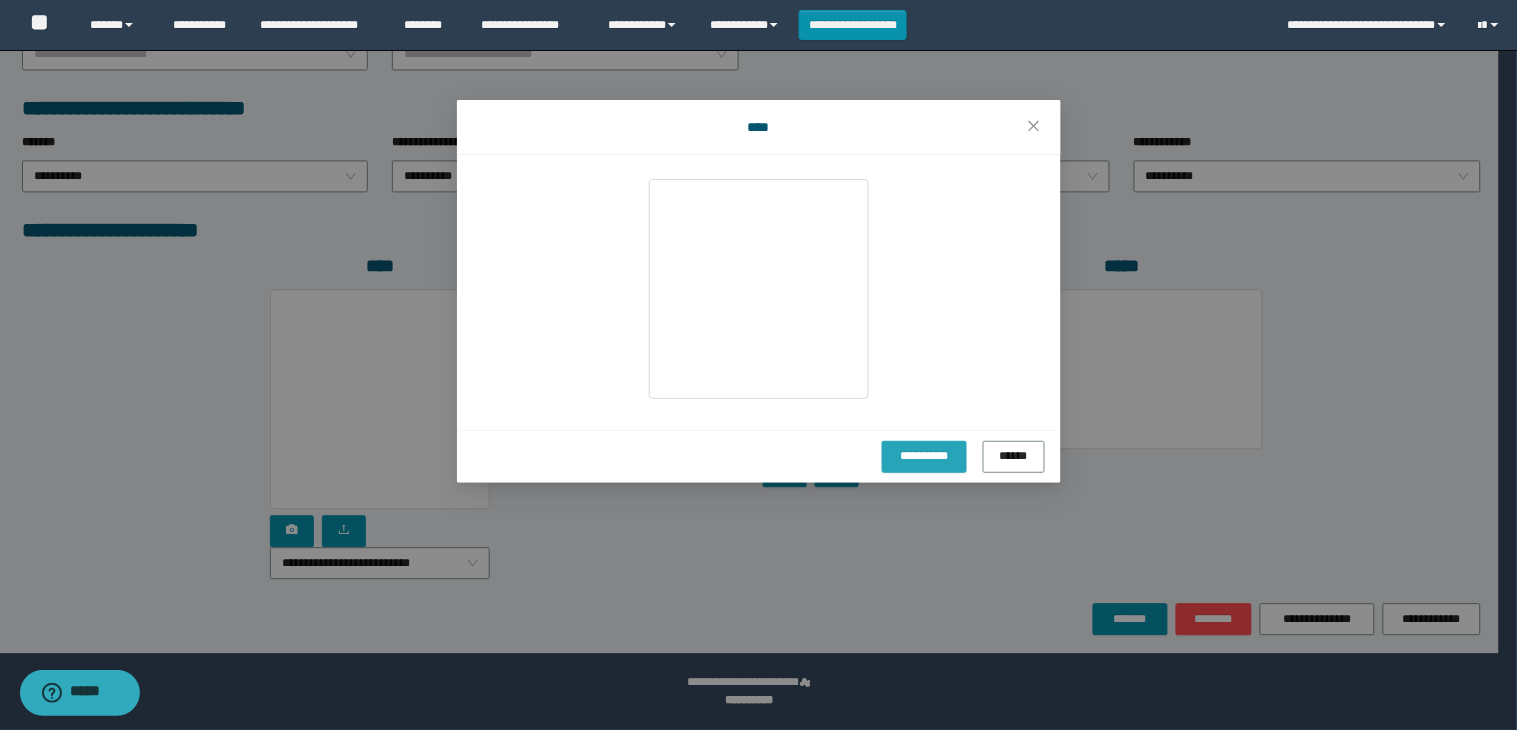 click on "**********" at bounding box center (924, 455) 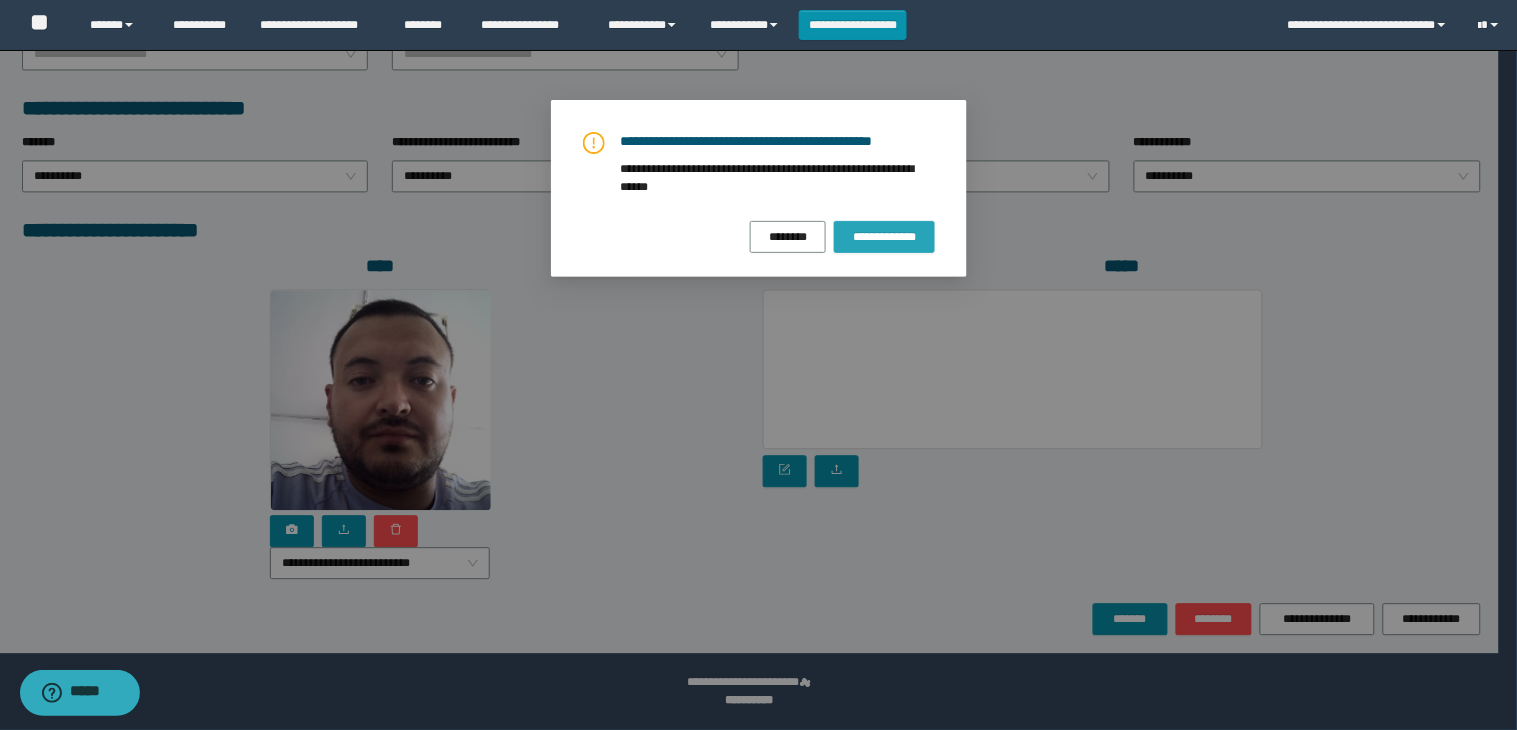 click on "**********" at bounding box center [884, 237] 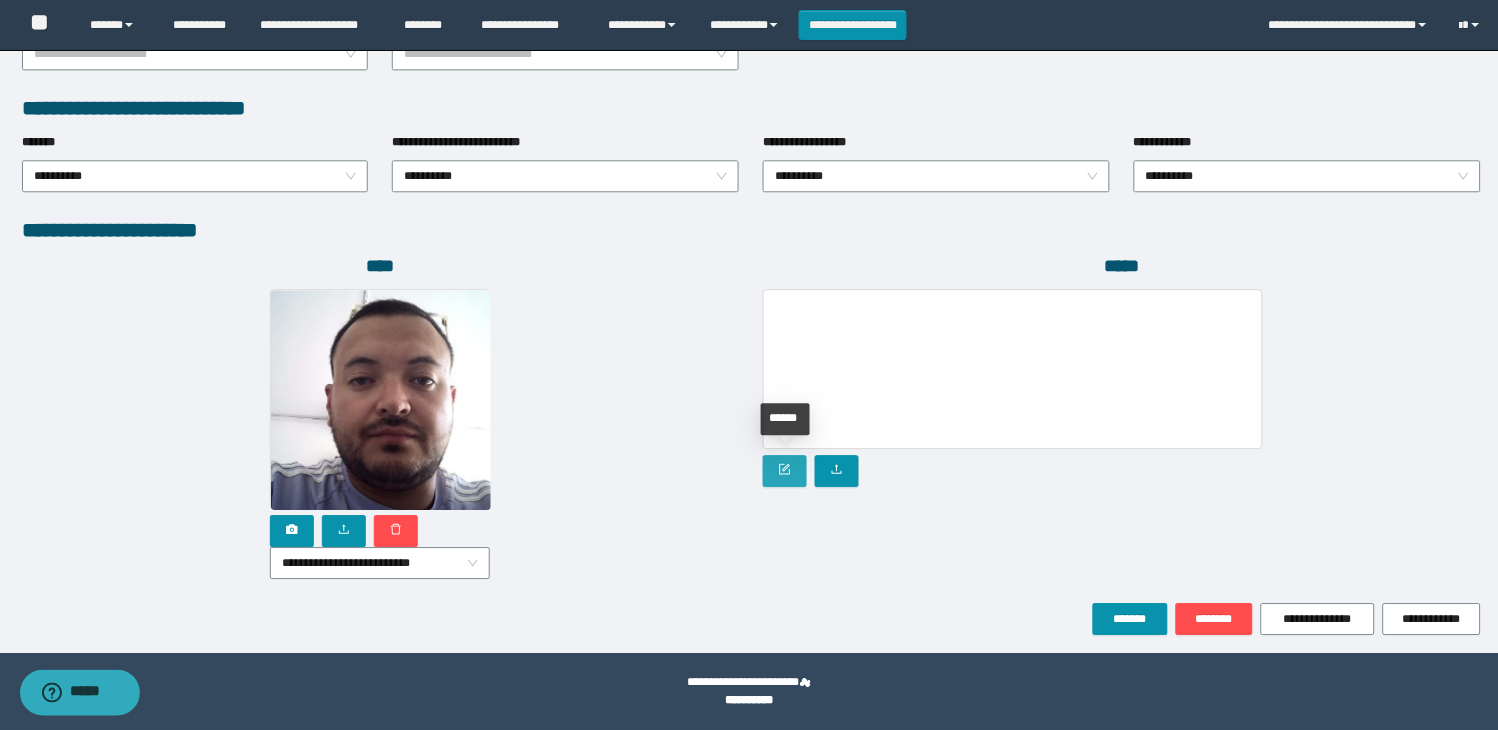 click at bounding box center [785, 471] 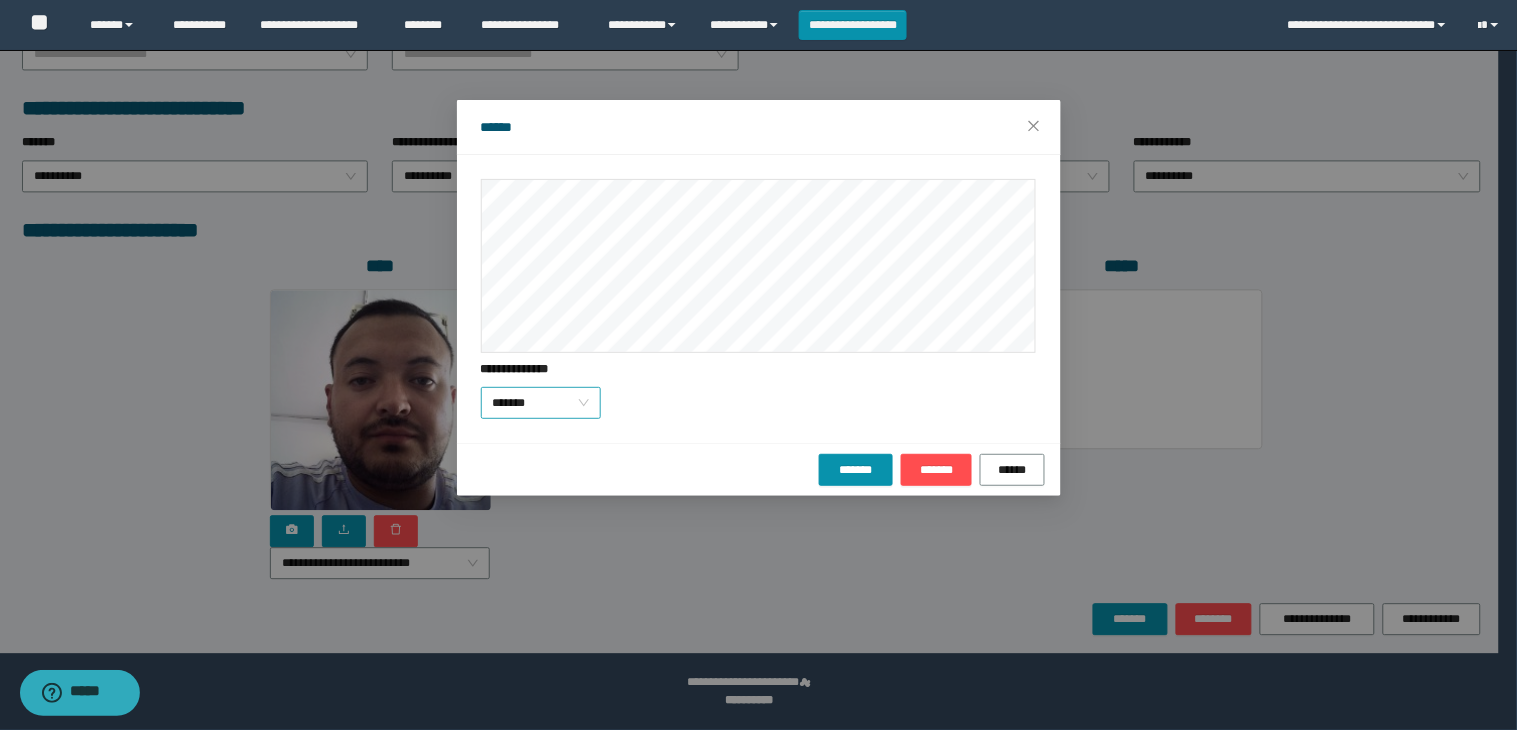 click on "*******" at bounding box center [541, 403] 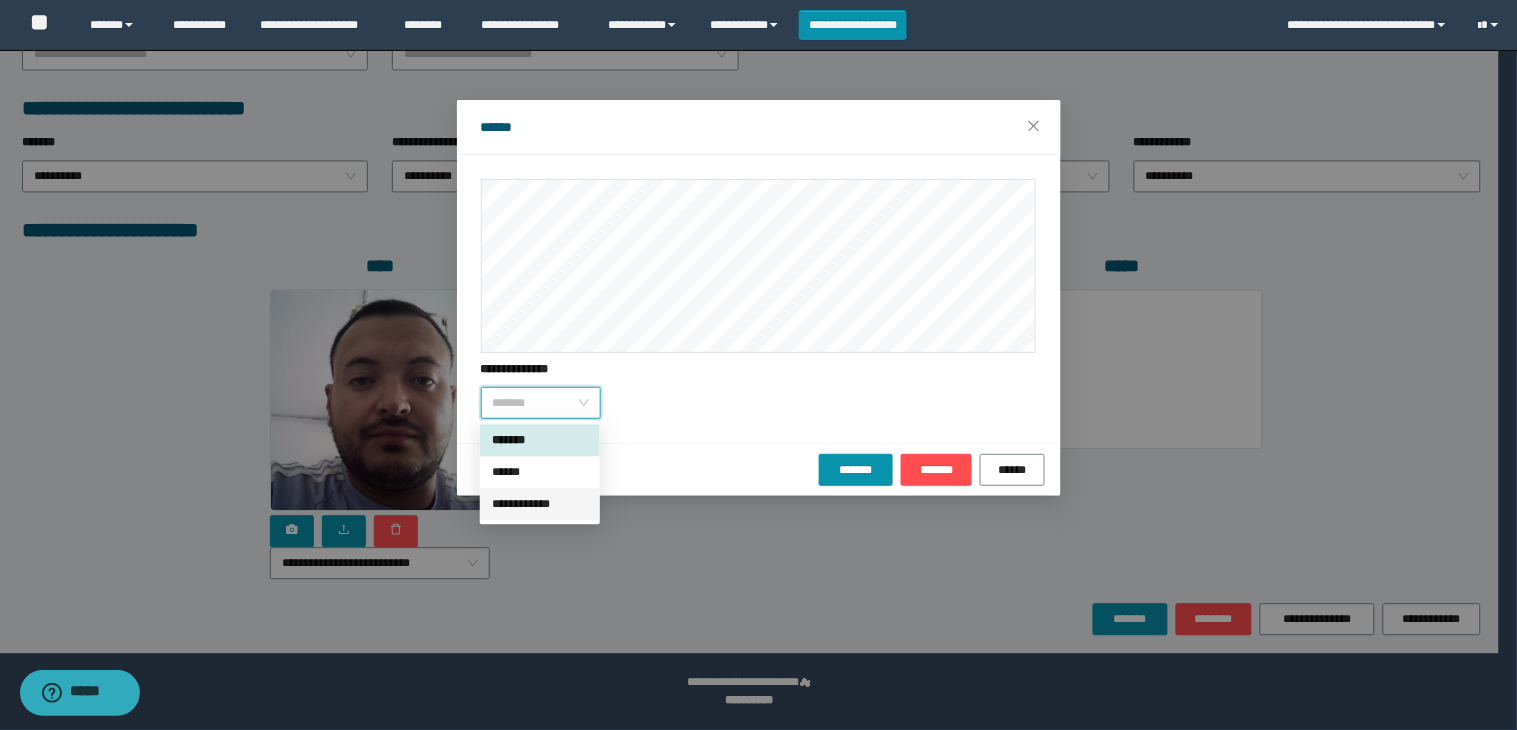 click on "**********" at bounding box center [540, 504] 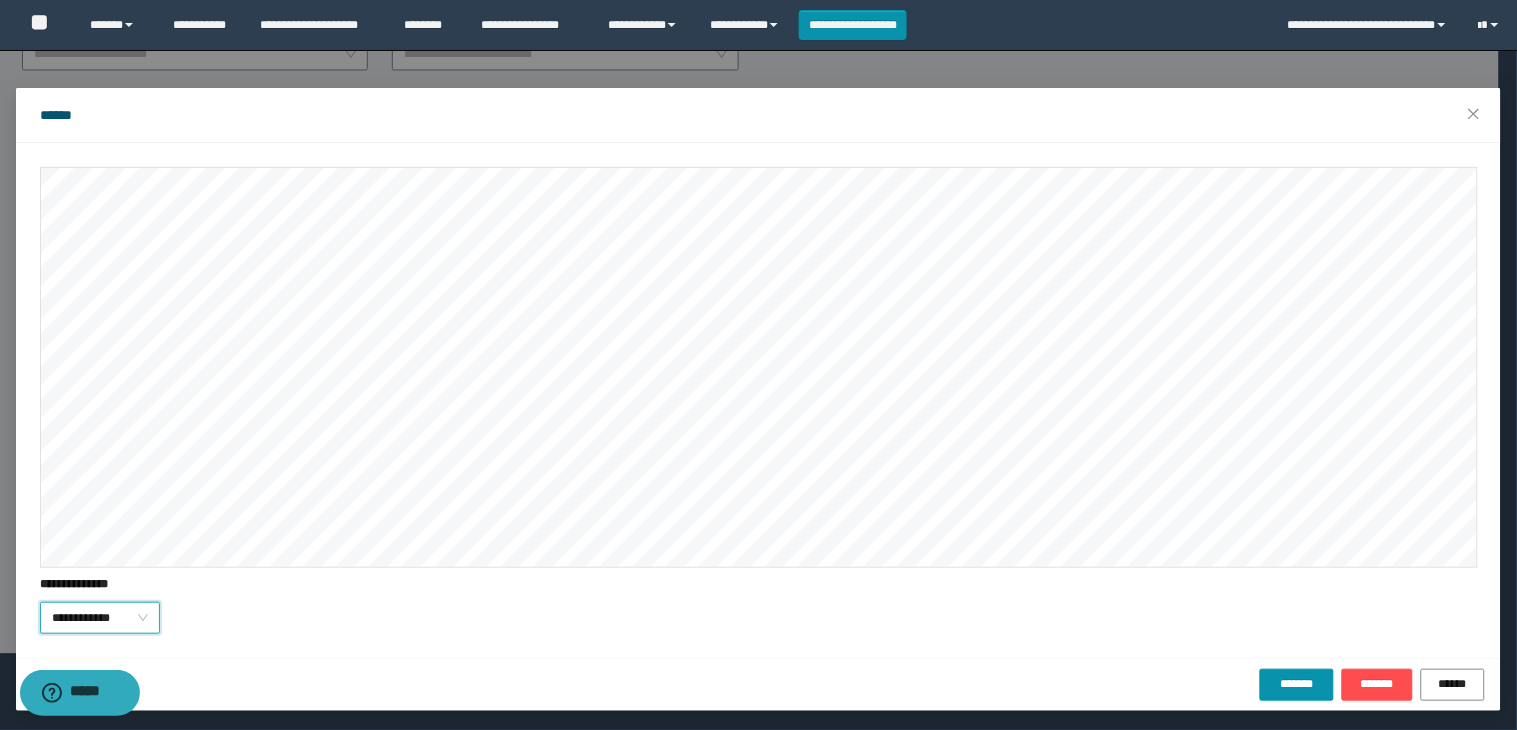 scroll, scrollTop: 15, scrollLeft: 0, axis: vertical 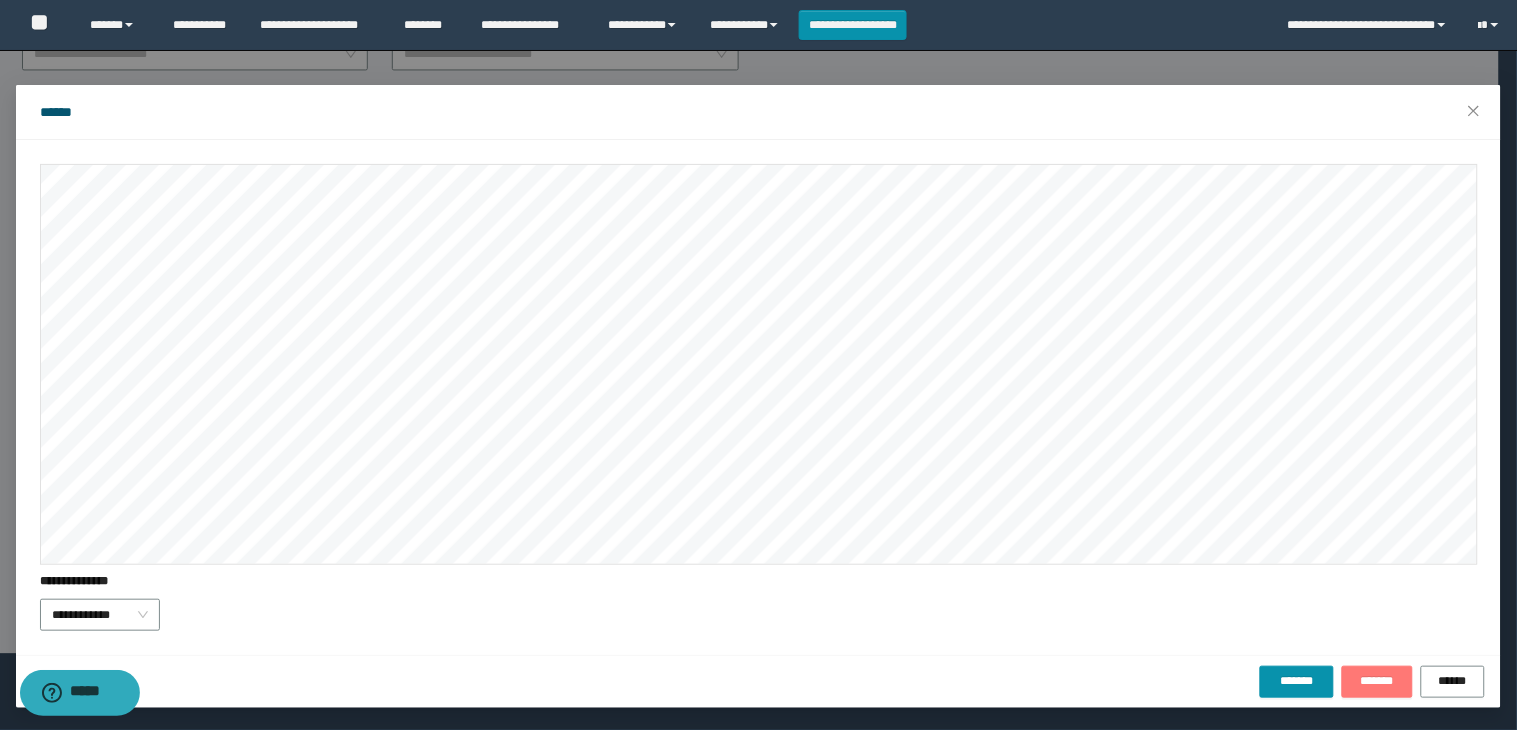 click on "*******" at bounding box center (1377, 681) 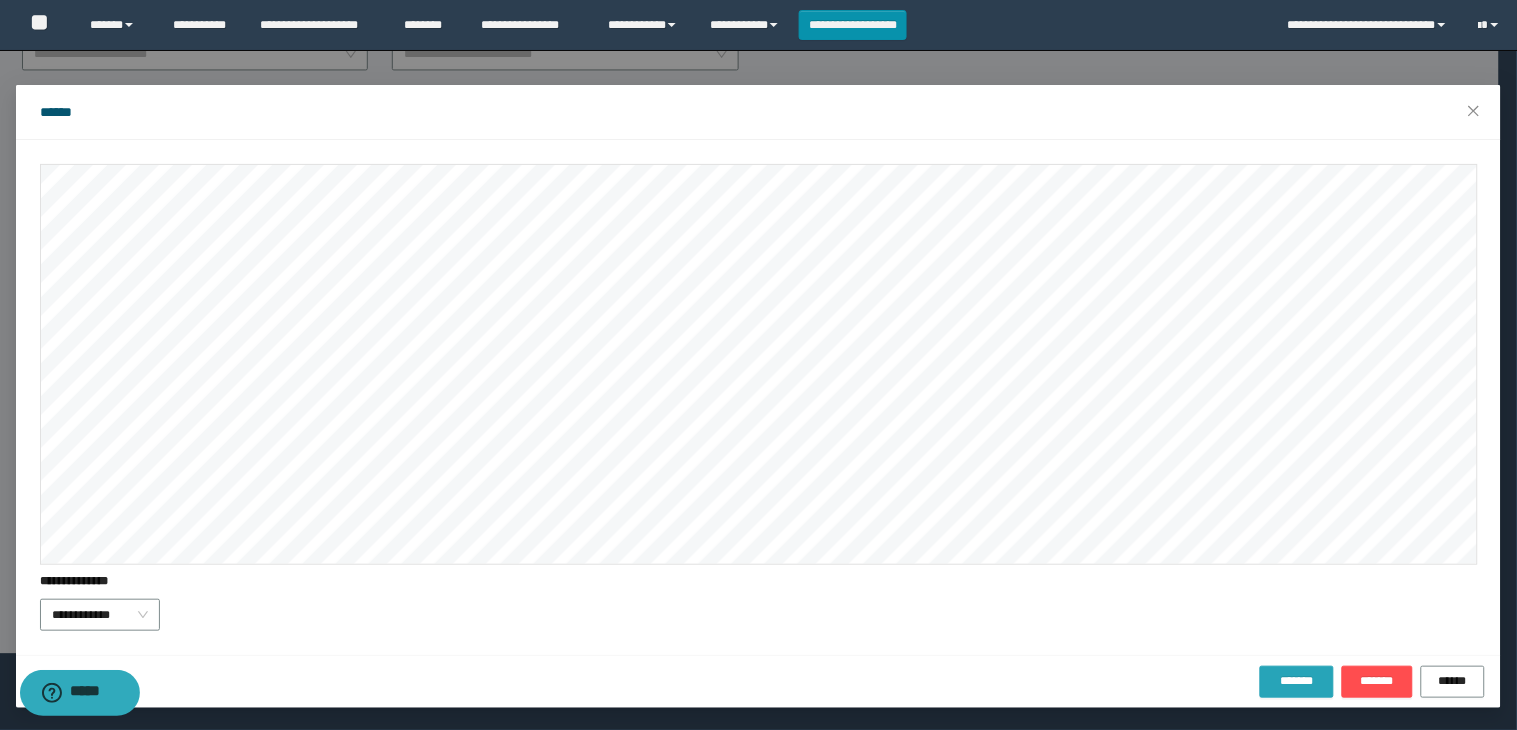 click on "*******" at bounding box center [1297, 681] 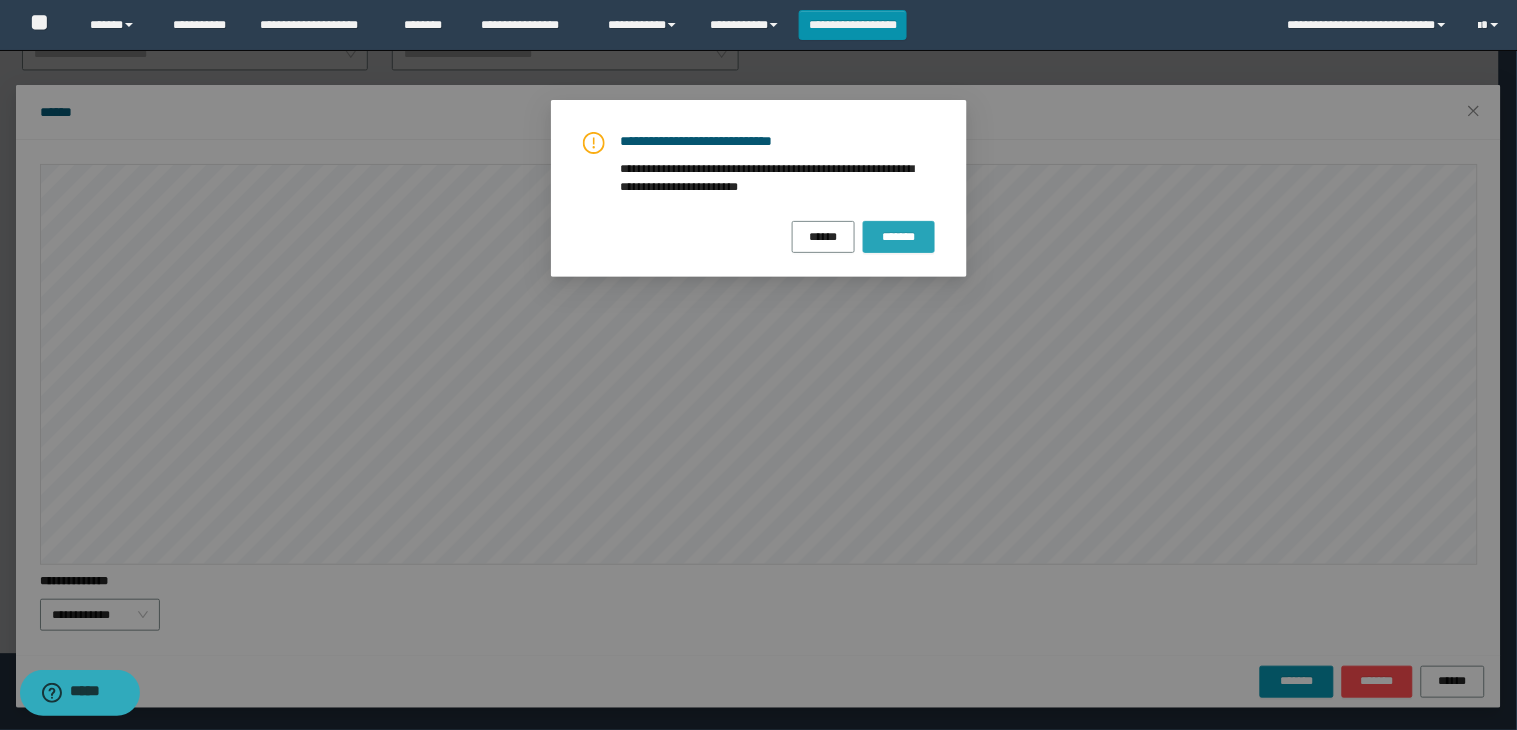 click on "*******" at bounding box center (899, 237) 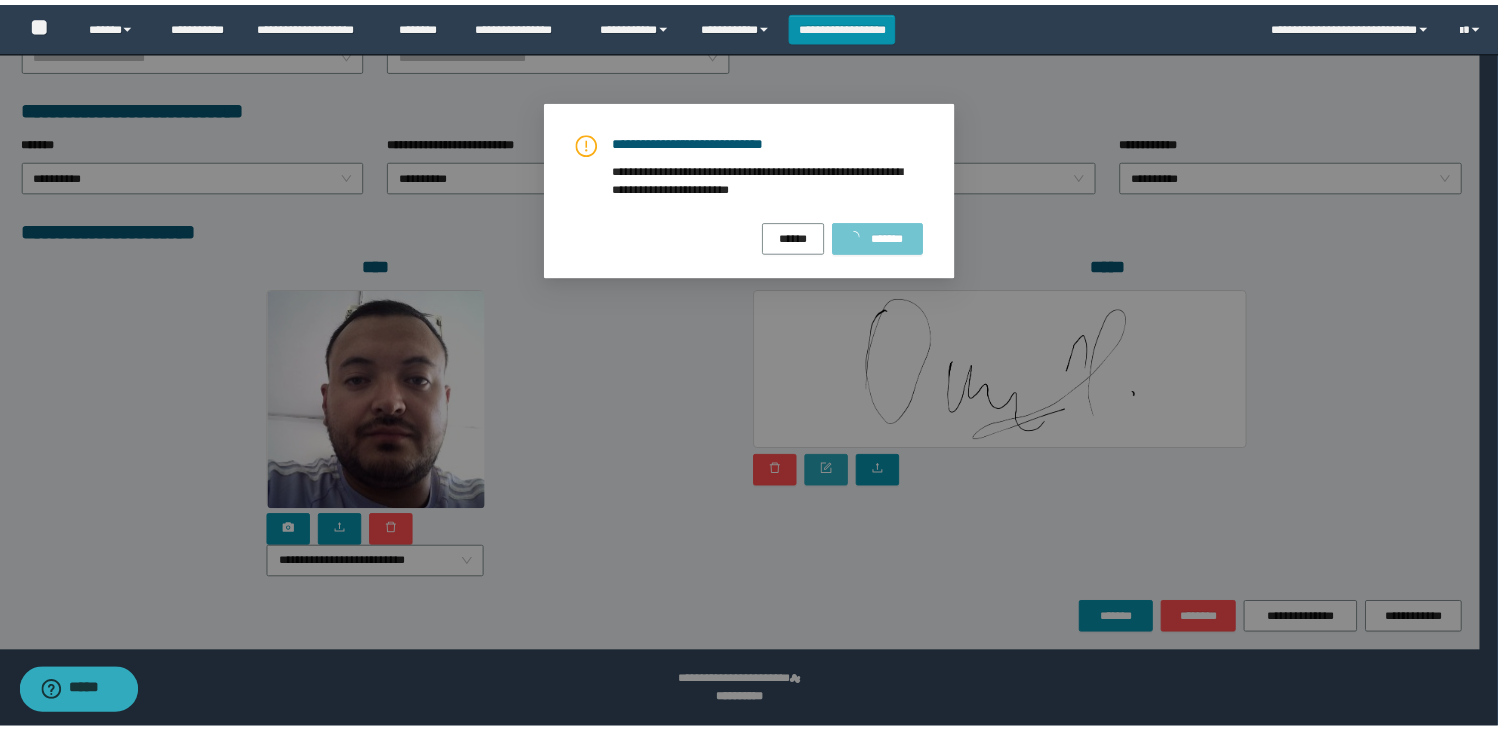scroll, scrollTop: 0, scrollLeft: 0, axis: both 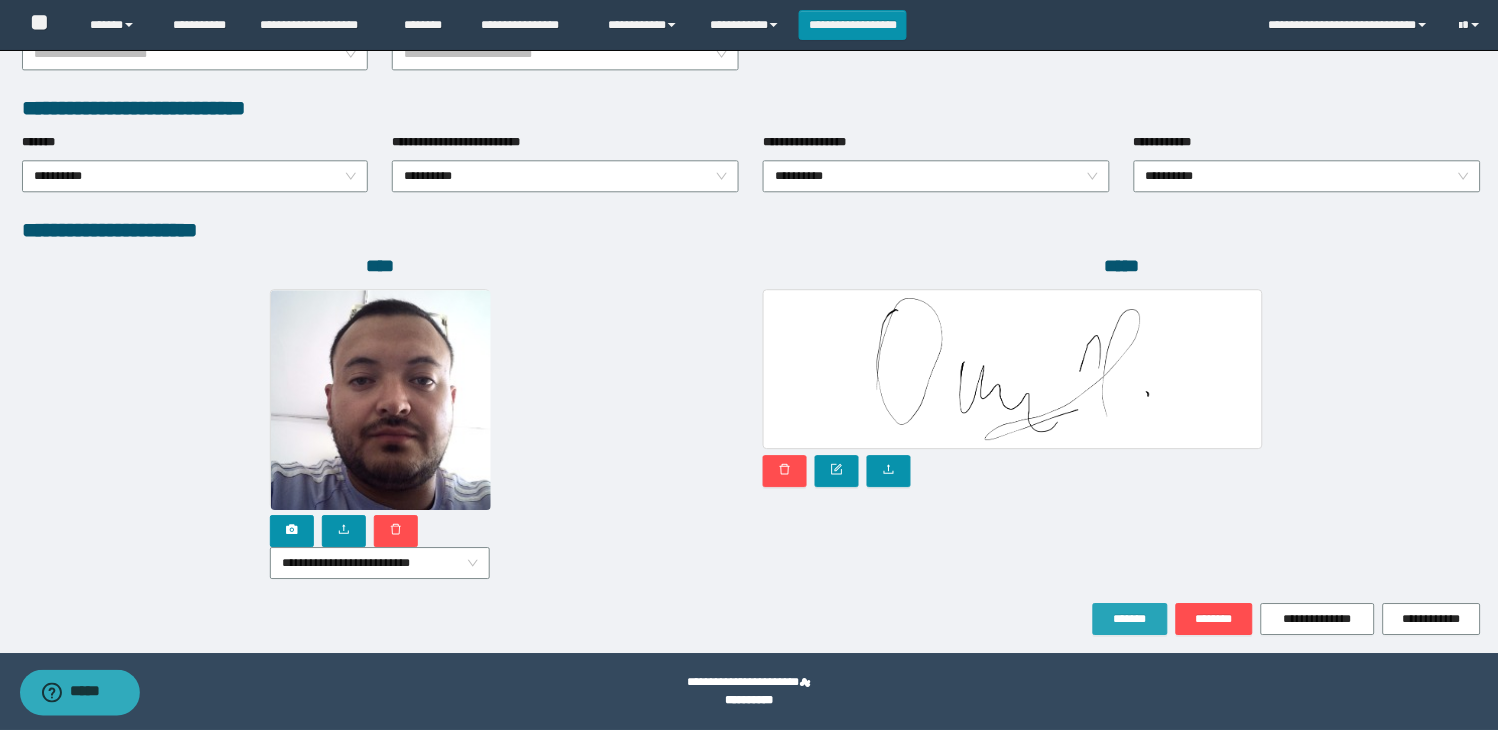 click on "*******" at bounding box center [1130, 619] 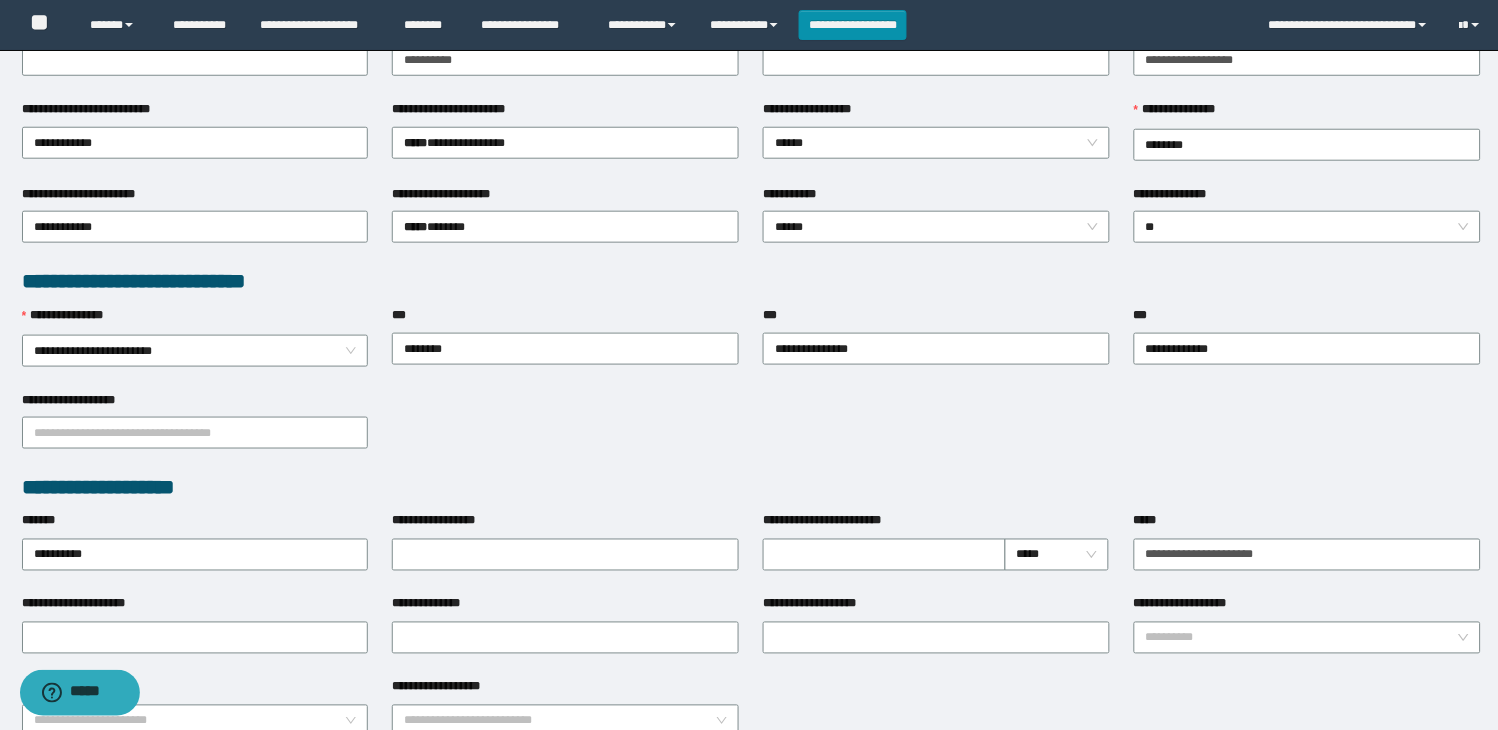 scroll, scrollTop: 0, scrollLeft: 0, axis: both 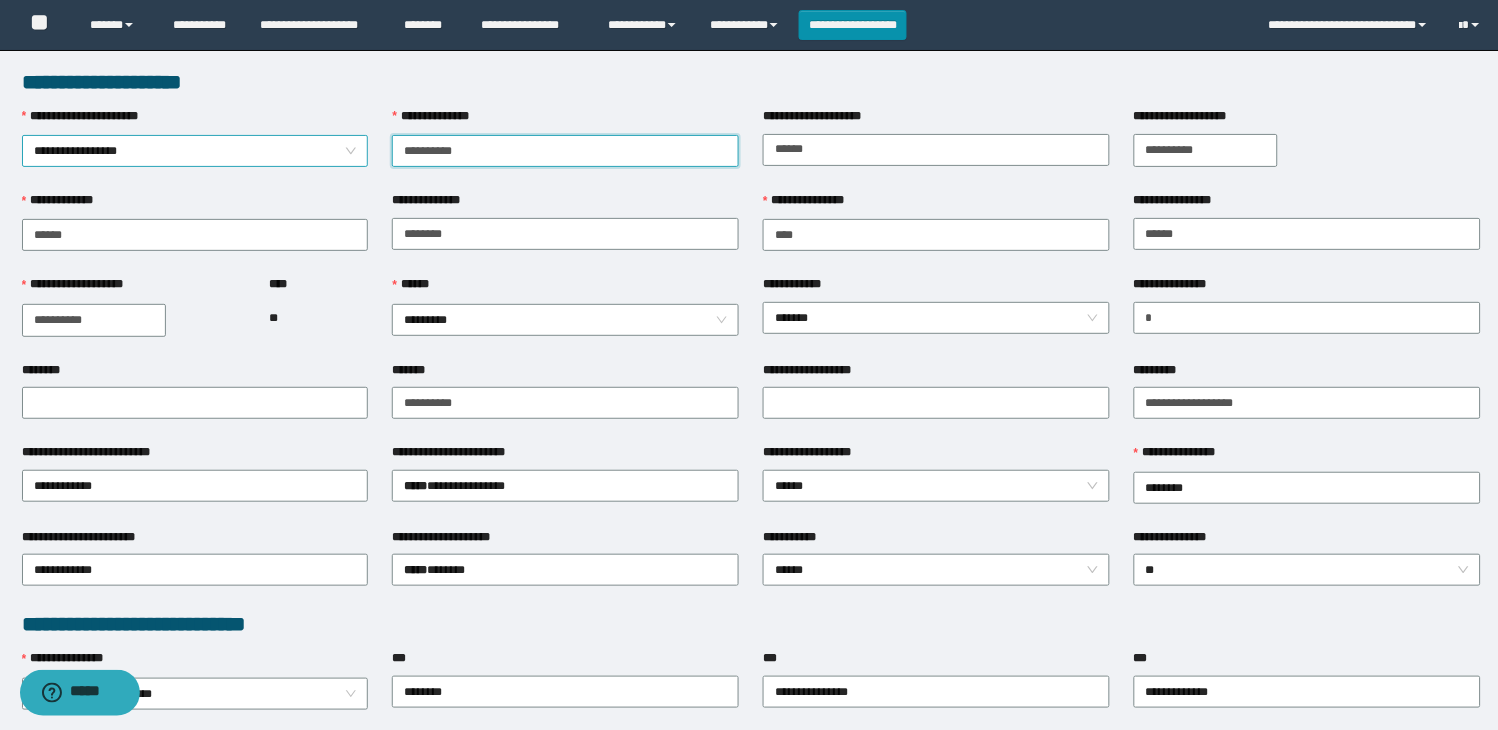 drag, startPoint x: 488, startPoint y: 148, endPoint x: 350, endPoint y: 151, distance: 138.03261 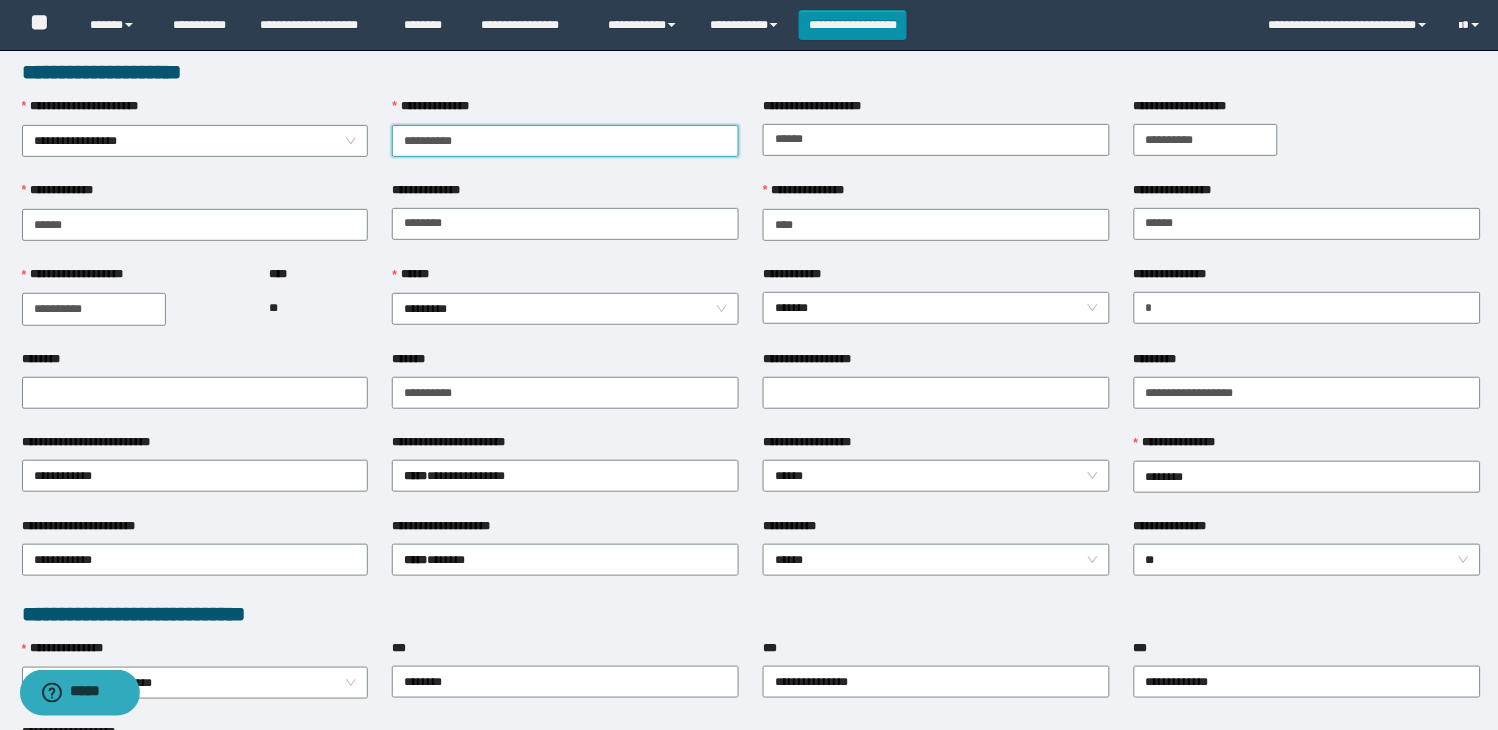 scroll, scrollTop: 1116, scrollLeft: 0, axis: vertical 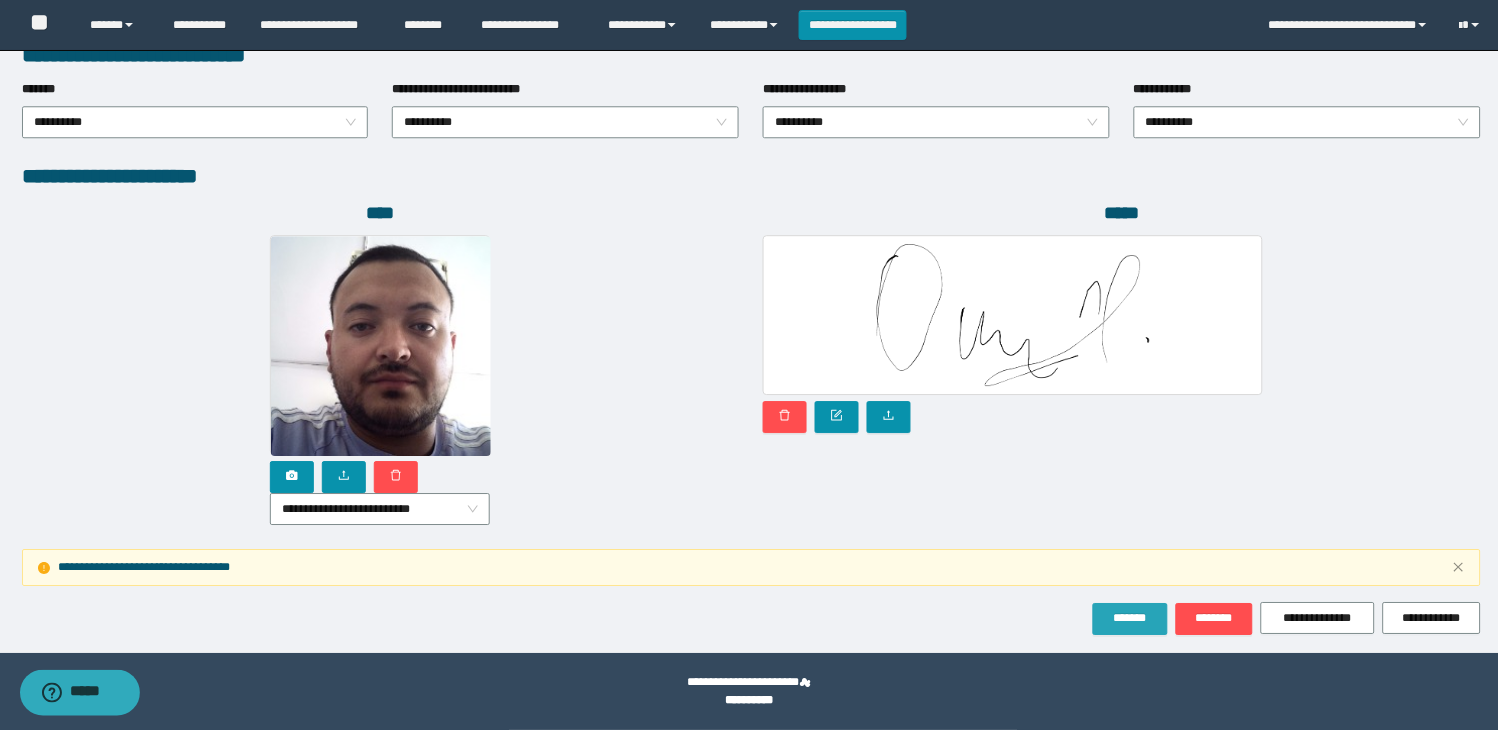 drag, startPoint x: 1124, startPoint y: 621, endPoint x: 552, endPoint y: 157, distance: 736.5324 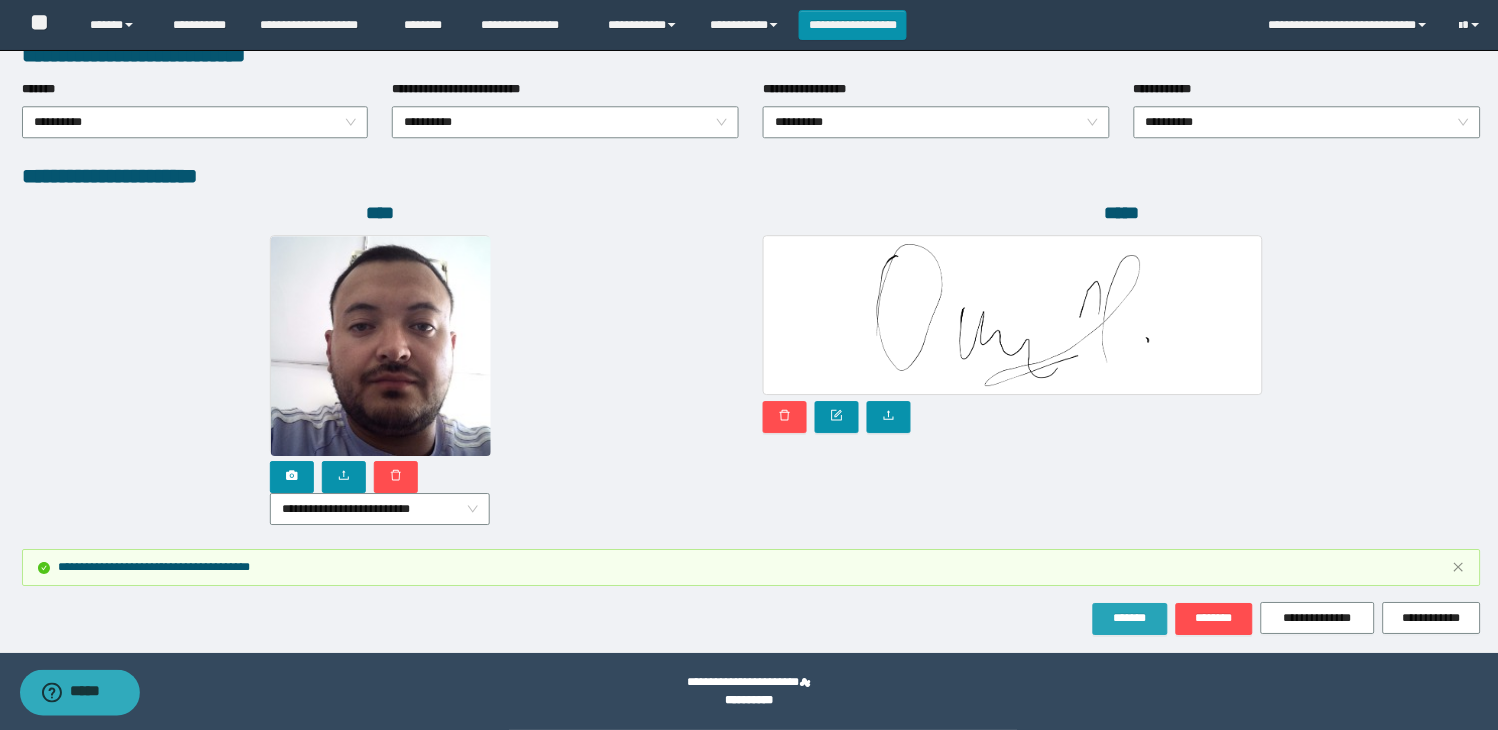 click on "*******" at bounding box center (1130, 618) 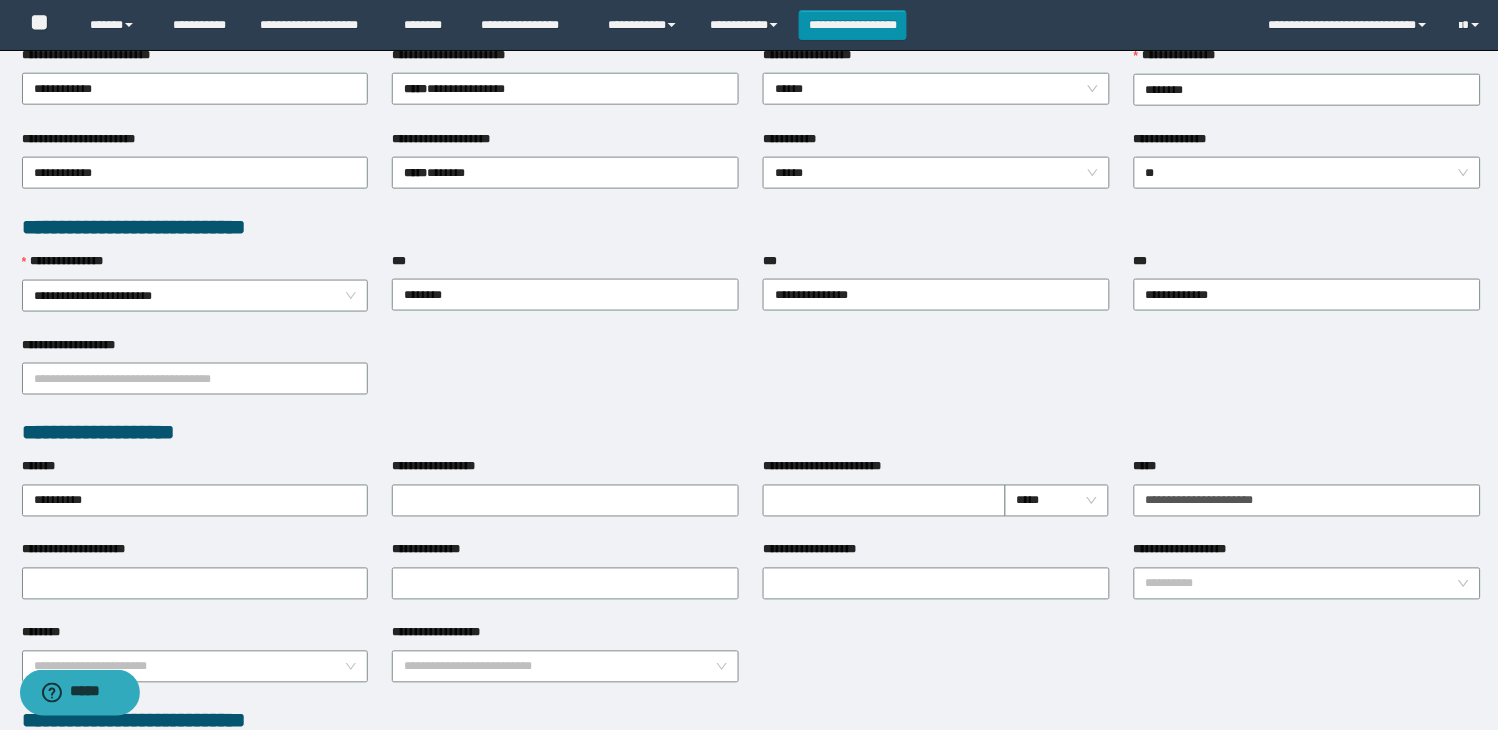 scroll, scrollTop: 0, scrollLeft: 0, axis: both 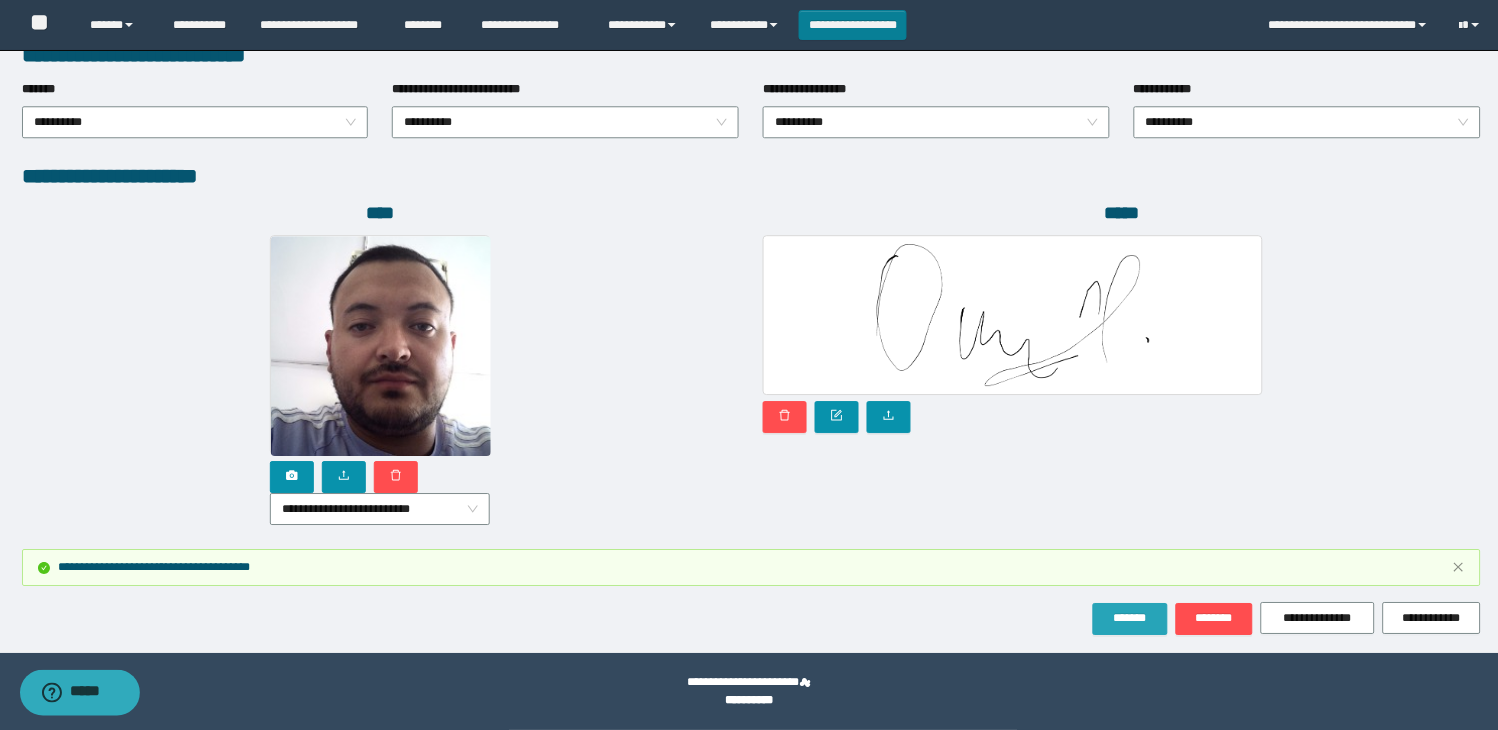 drag, startPoint x: 1104, startPoint y: 620, endPoint x: 806, endPoint y: 31, distance: 660.09467 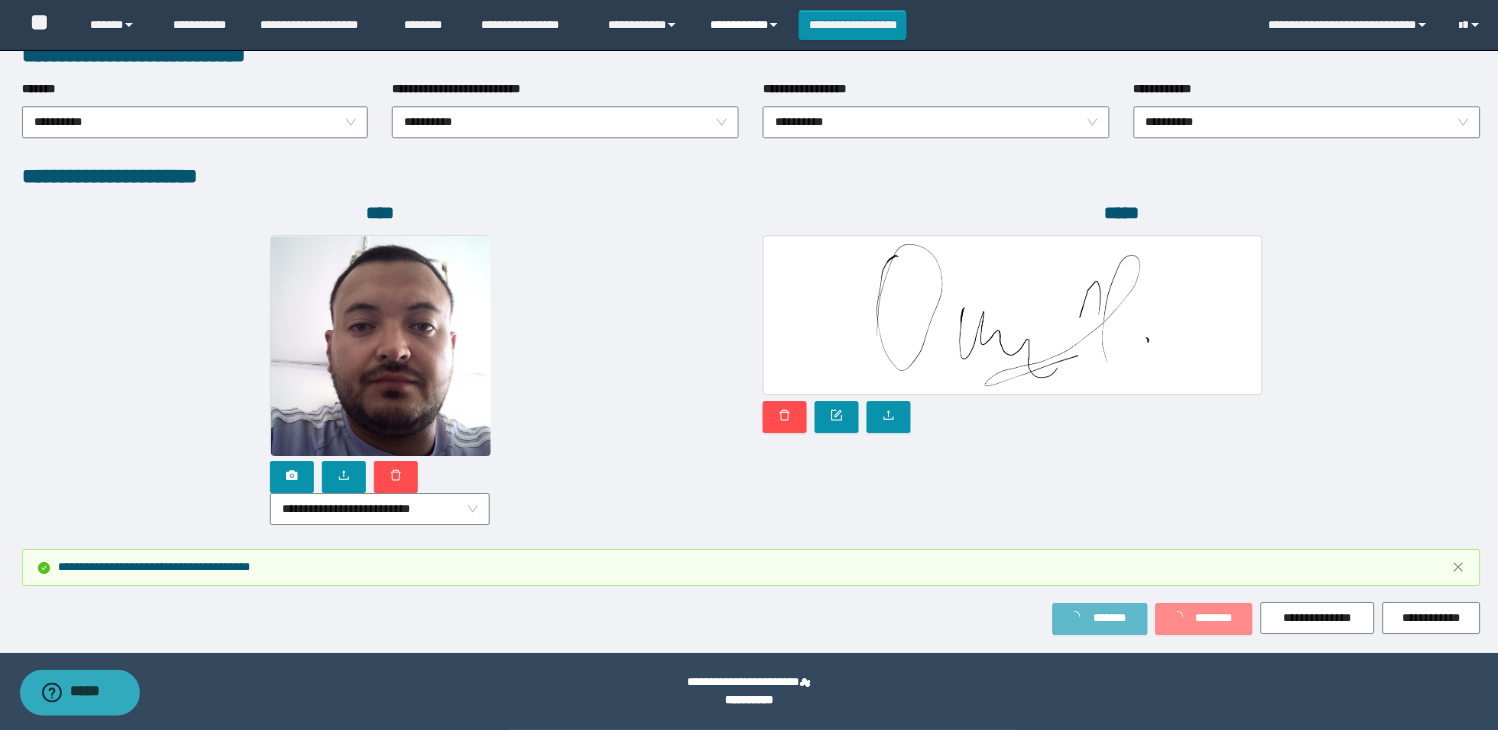 click on "**********" at bounding box center (746, 25) 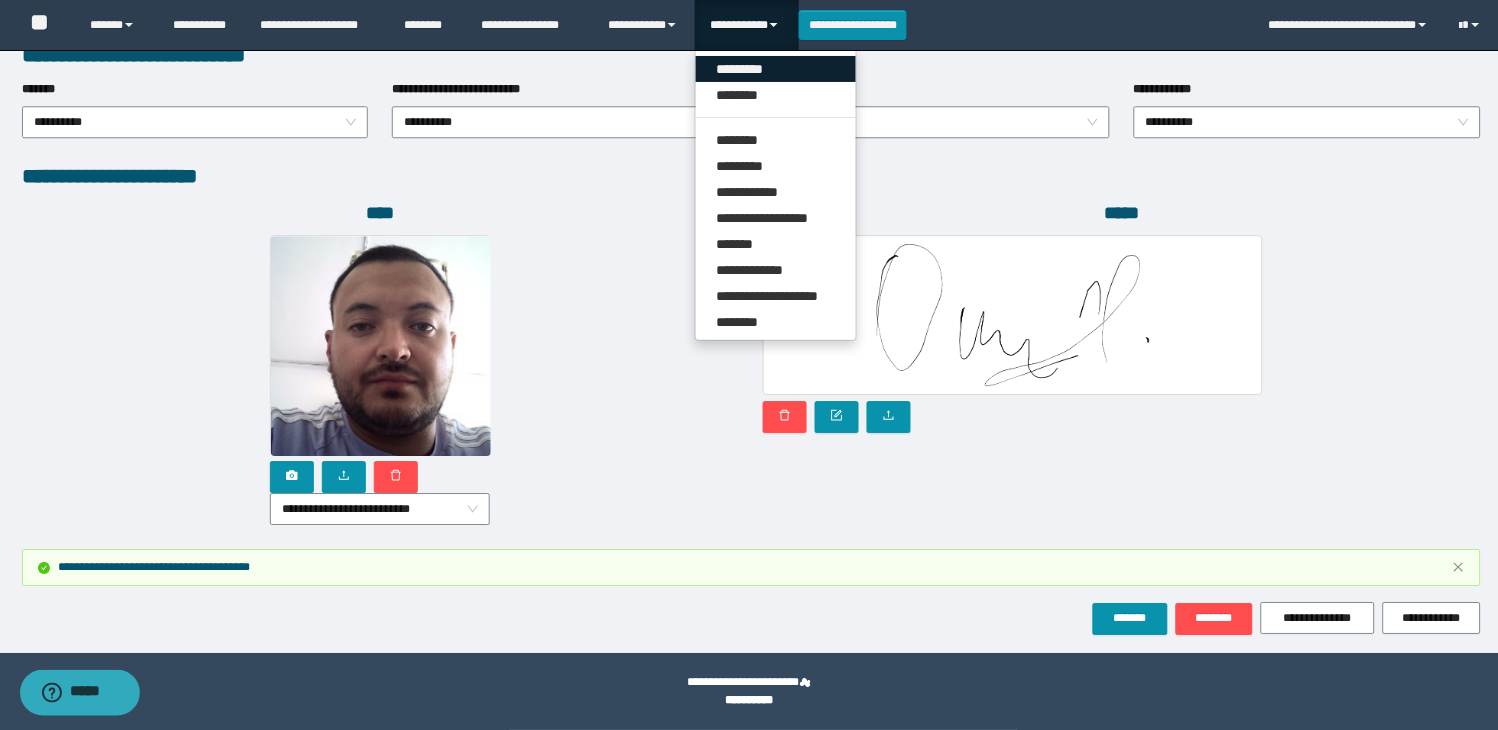 click on "*********" at bounding box center (776, 69) 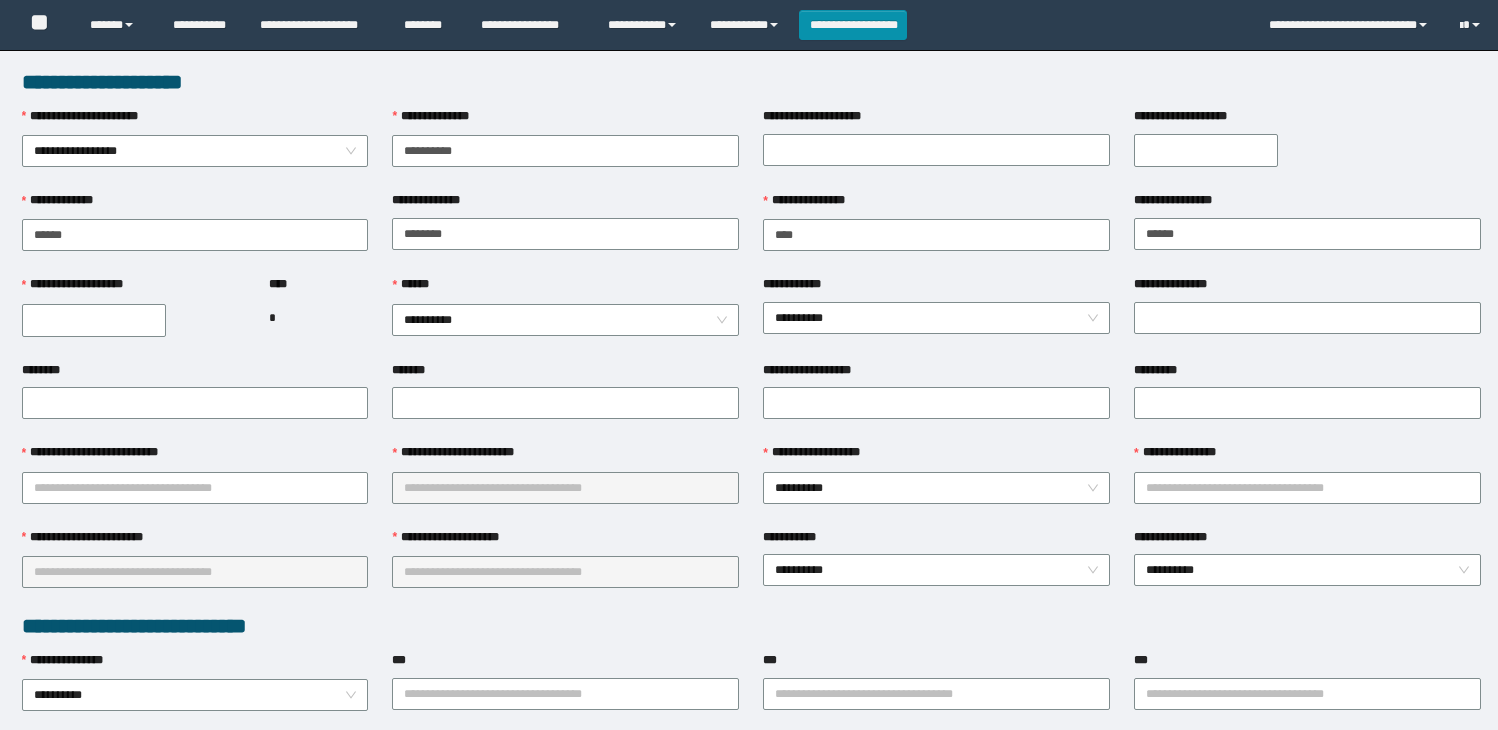 scroll, scrollTop: 0, scrollLeft: 0, axis: both 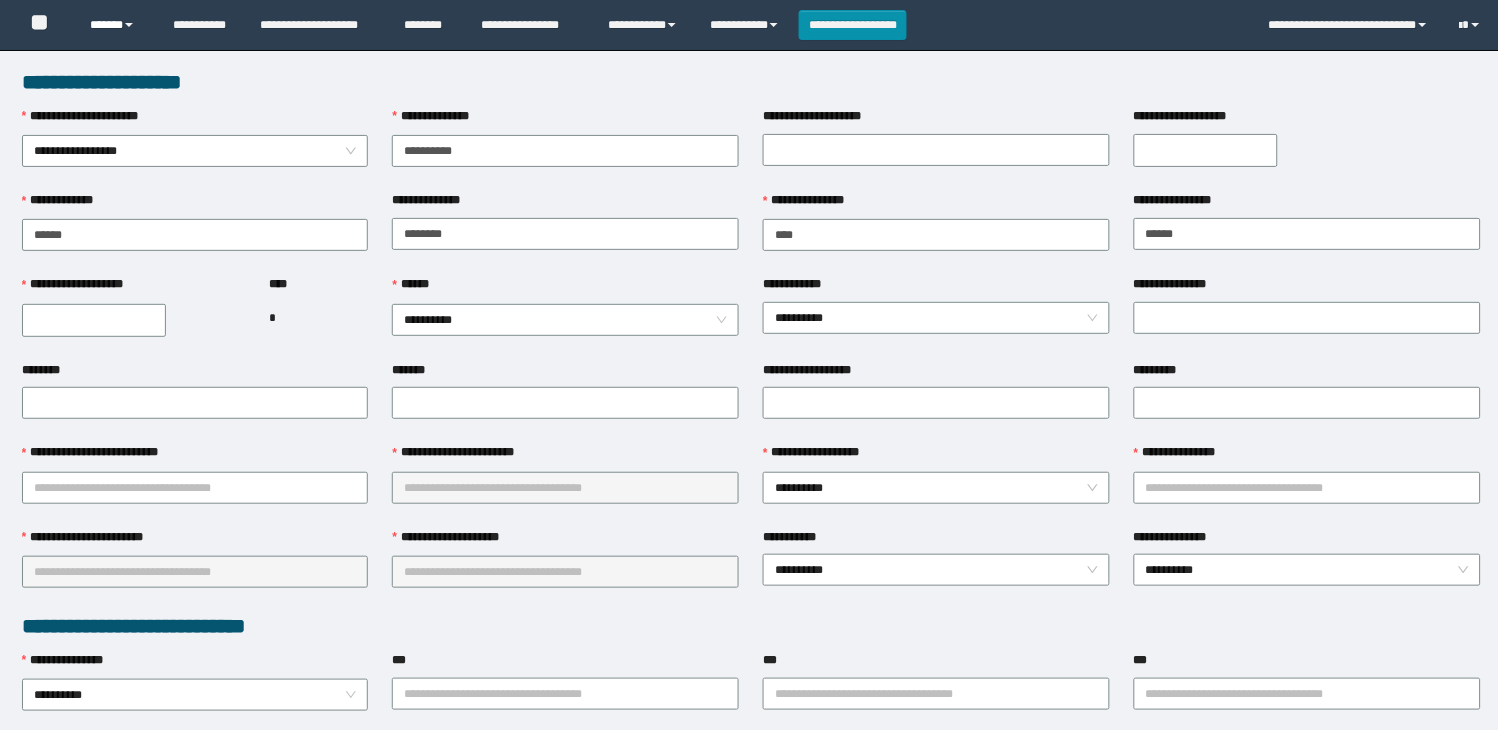 click on "******" at bounding box center (116, 25) 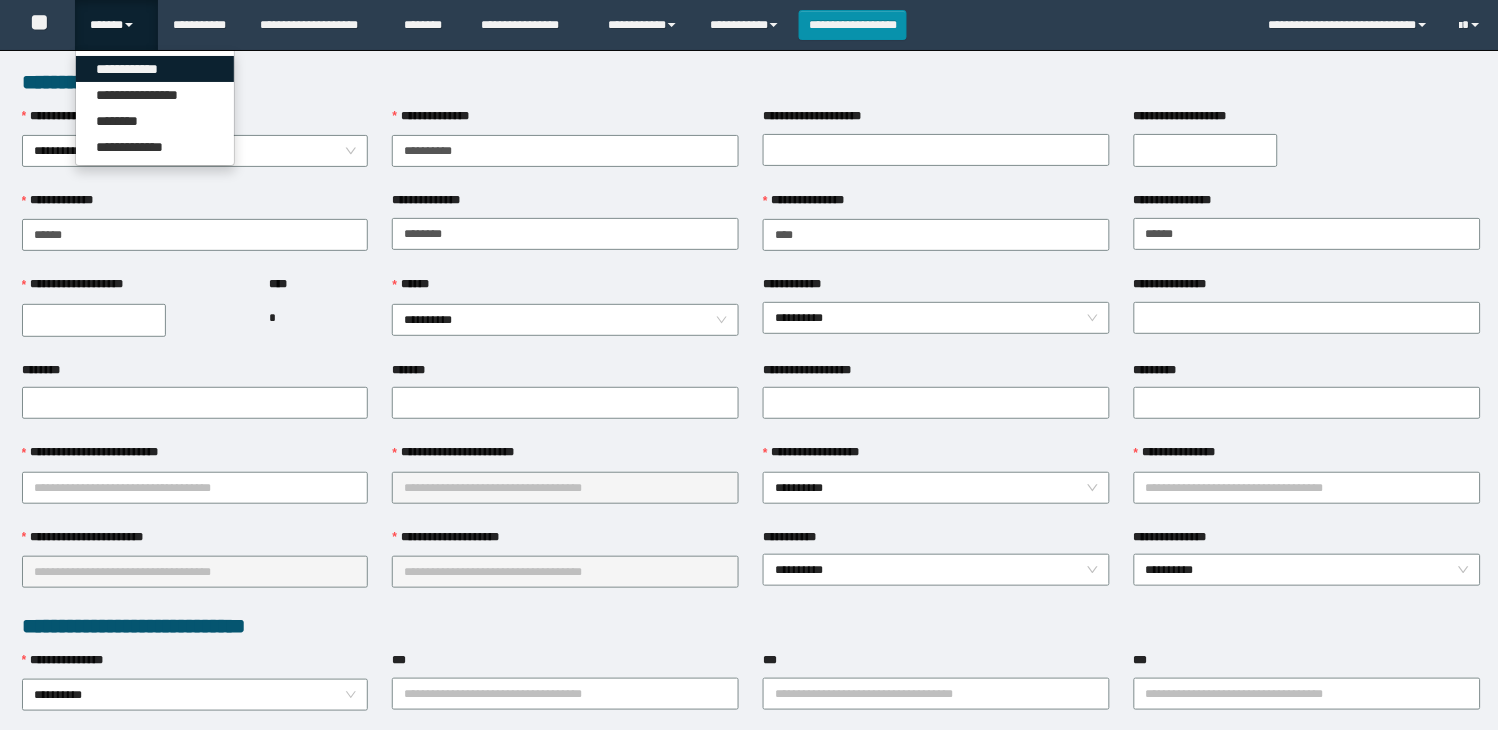 click on "**********" at bounding box center (155, 69) 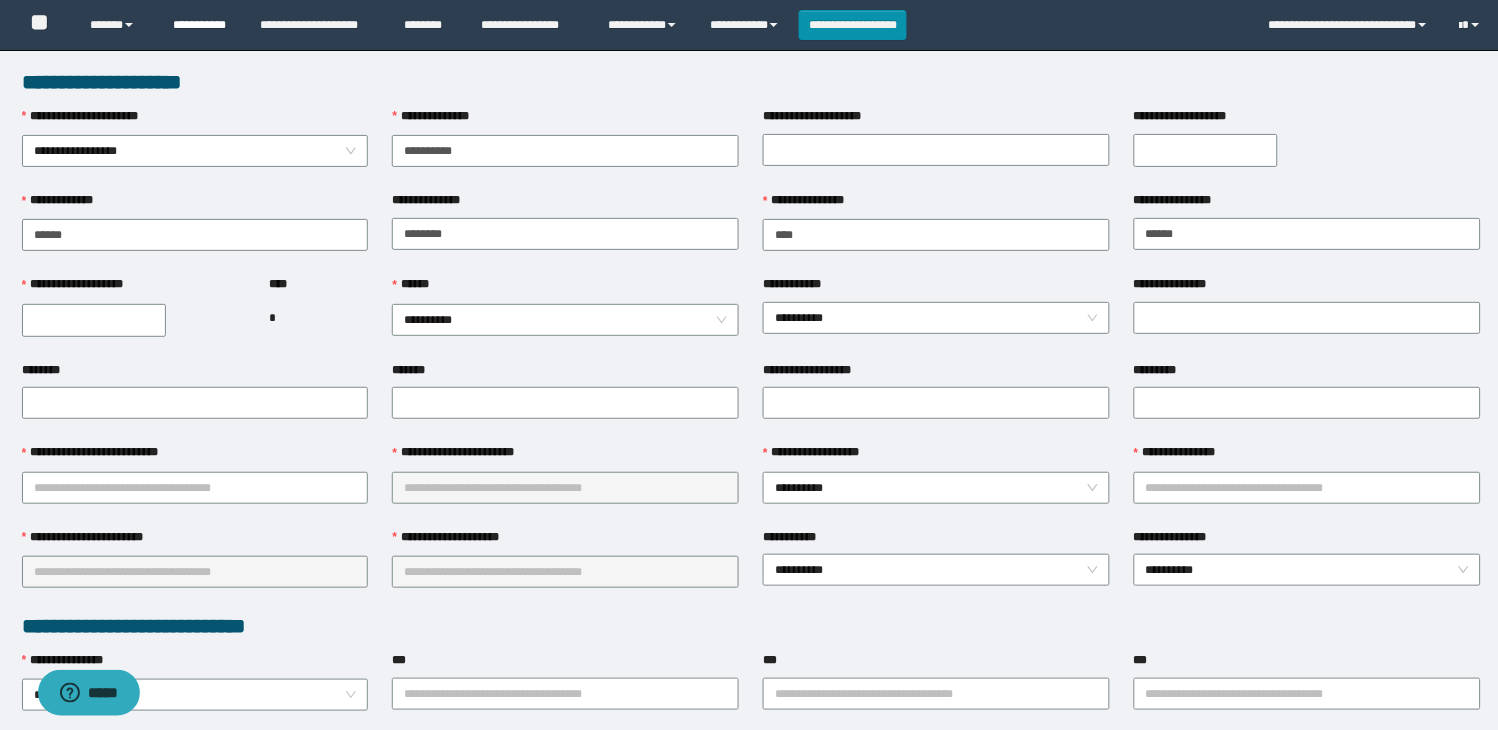 scroll, scrollTop: 0, scrollLeft: 0, axis: both 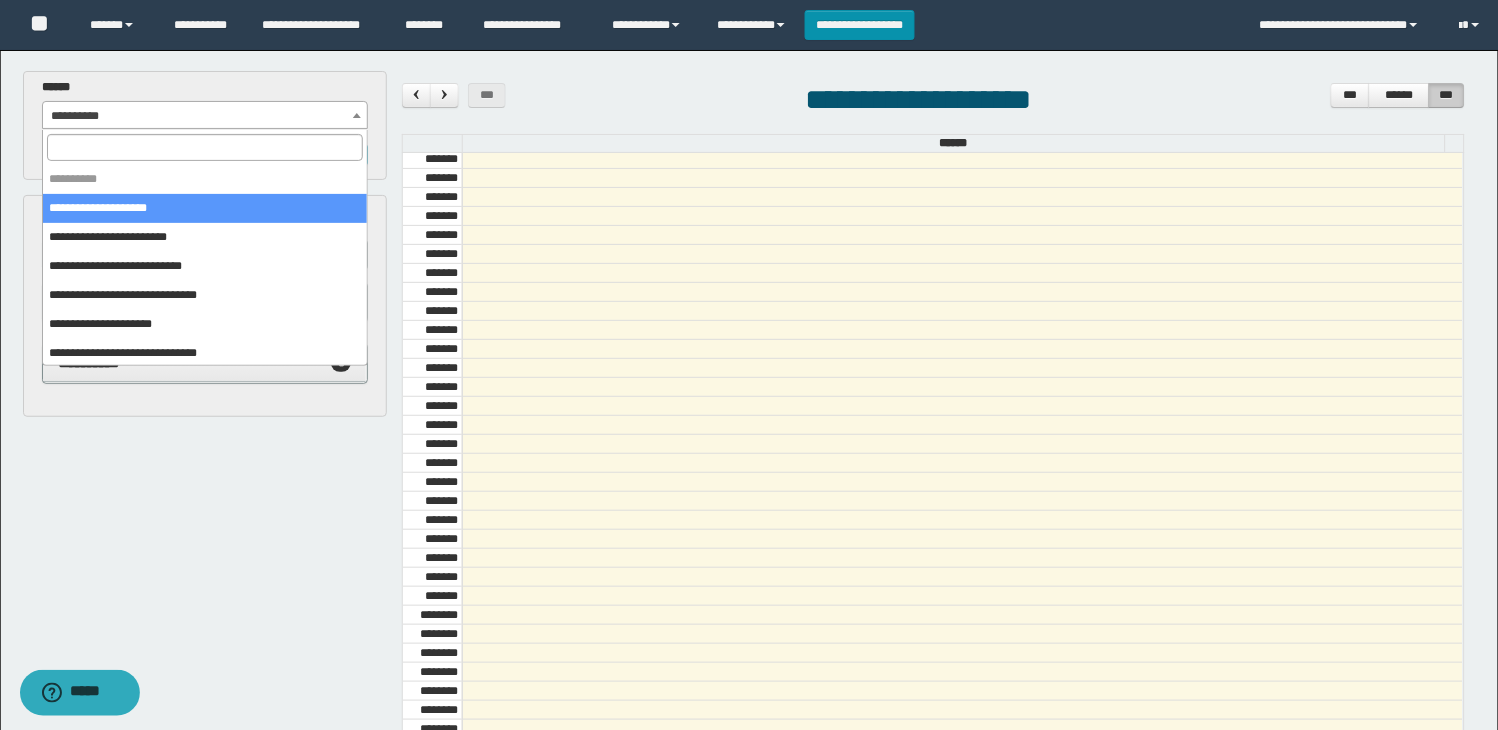 click on "**********" at bounding box center [205, 116] 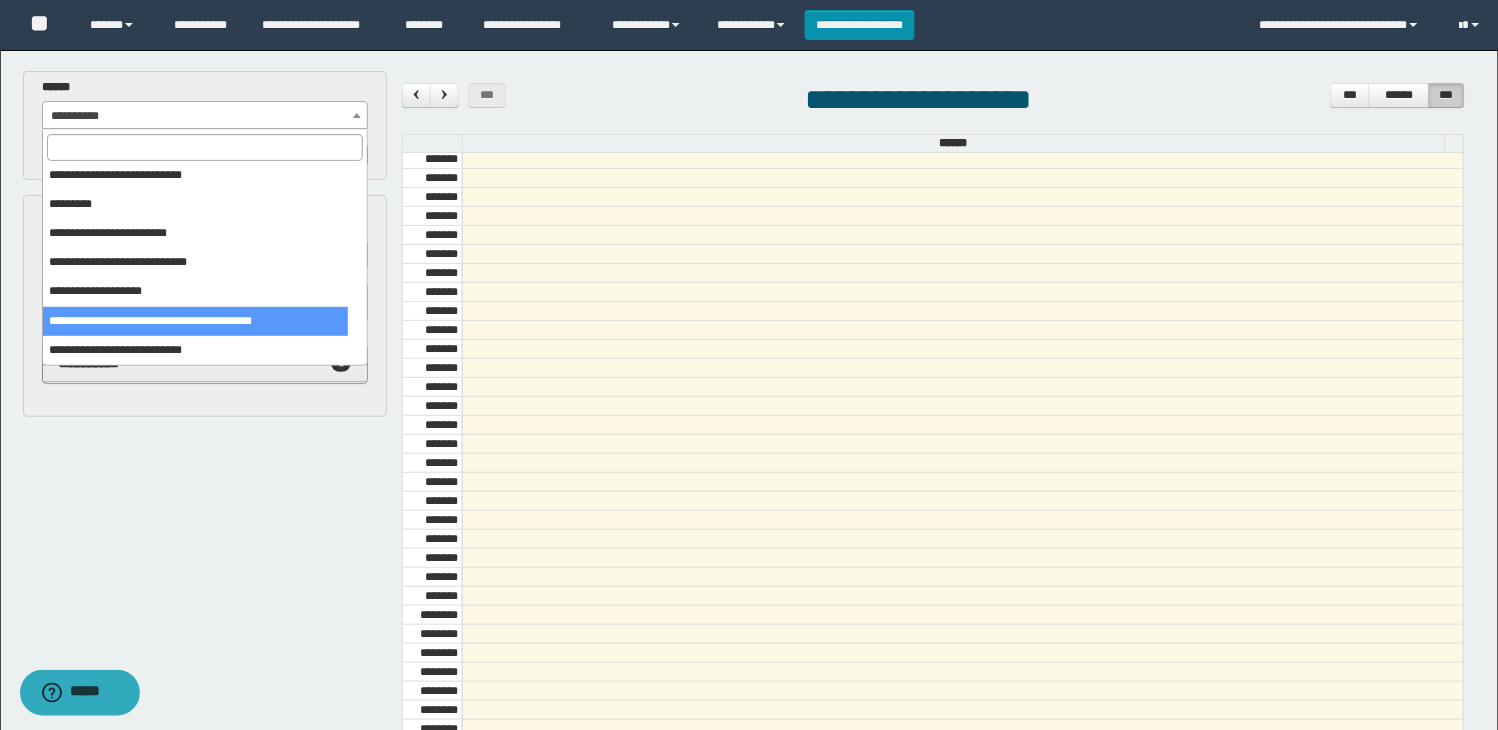 scroll, scrollTop: 353, scrollLeft: 0, axis: vertical 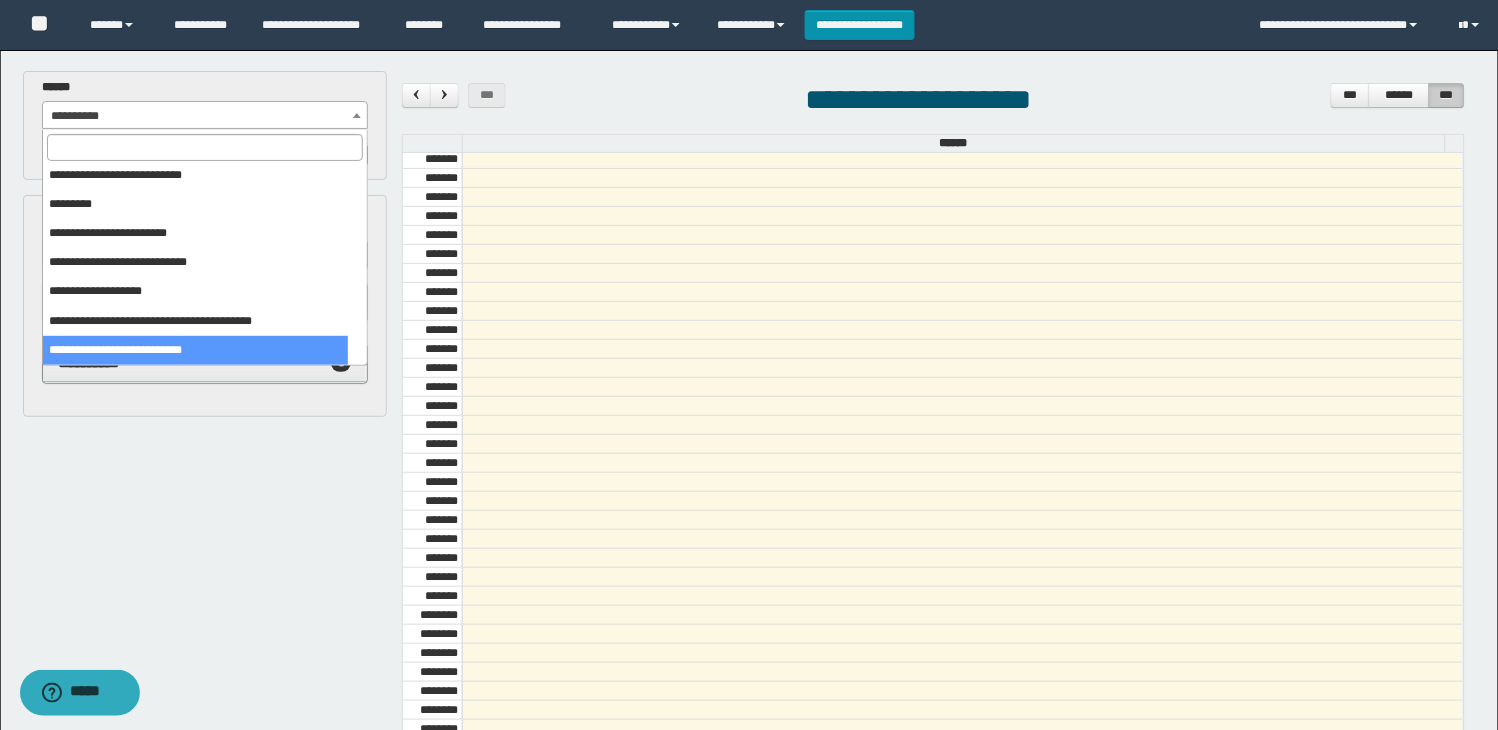 select on "******" 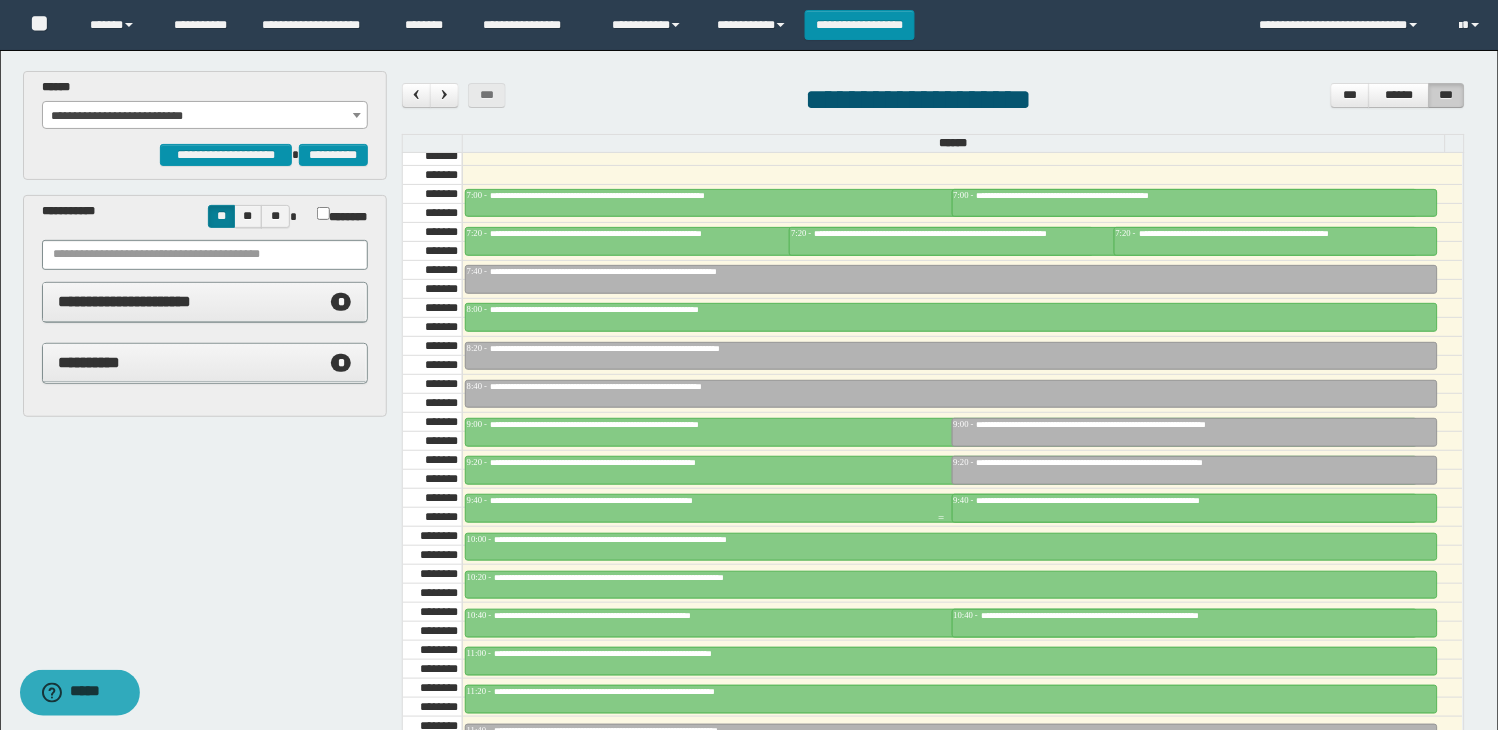 scroll, scrollTop: 910, scrollLeft: 0, axis: vertical 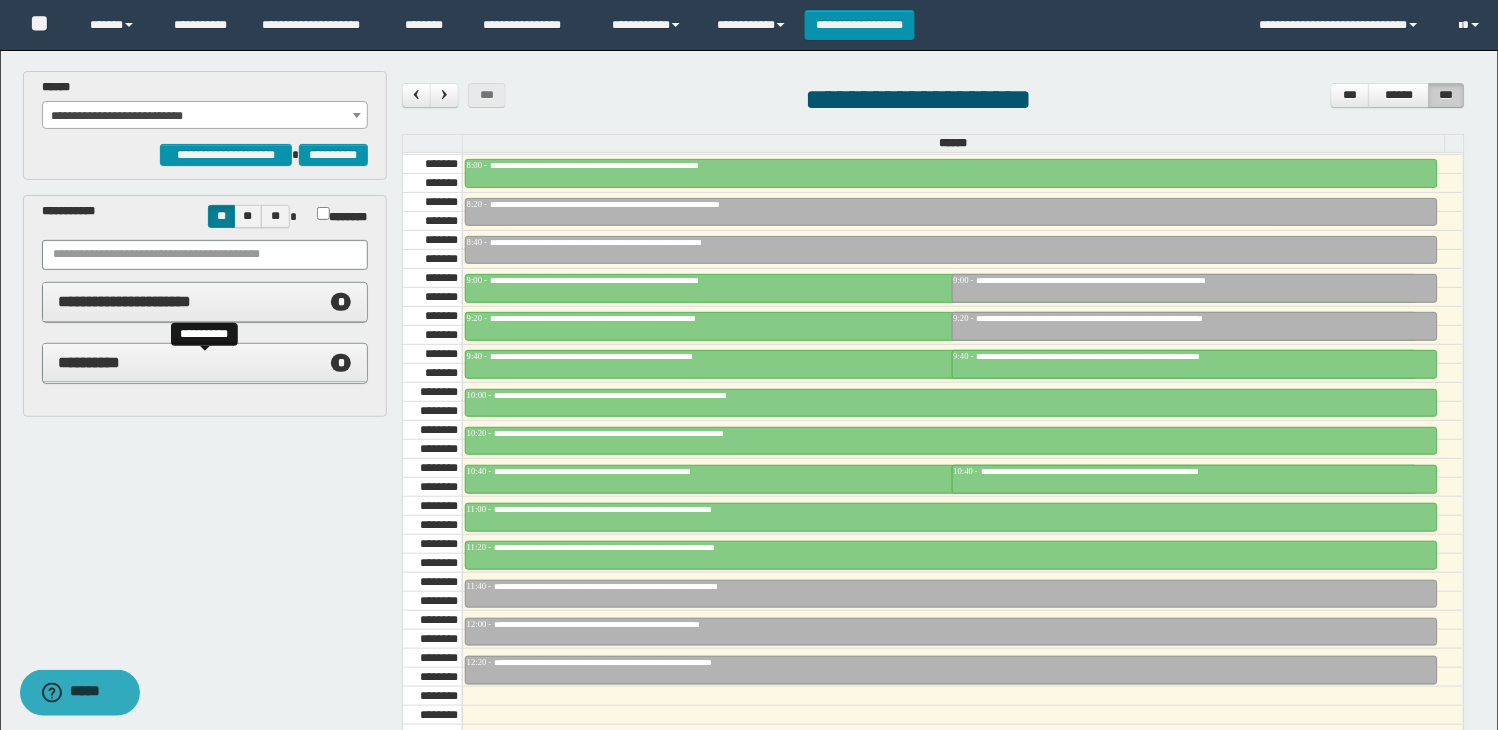click on "**********" at bounding box center (205, 363) 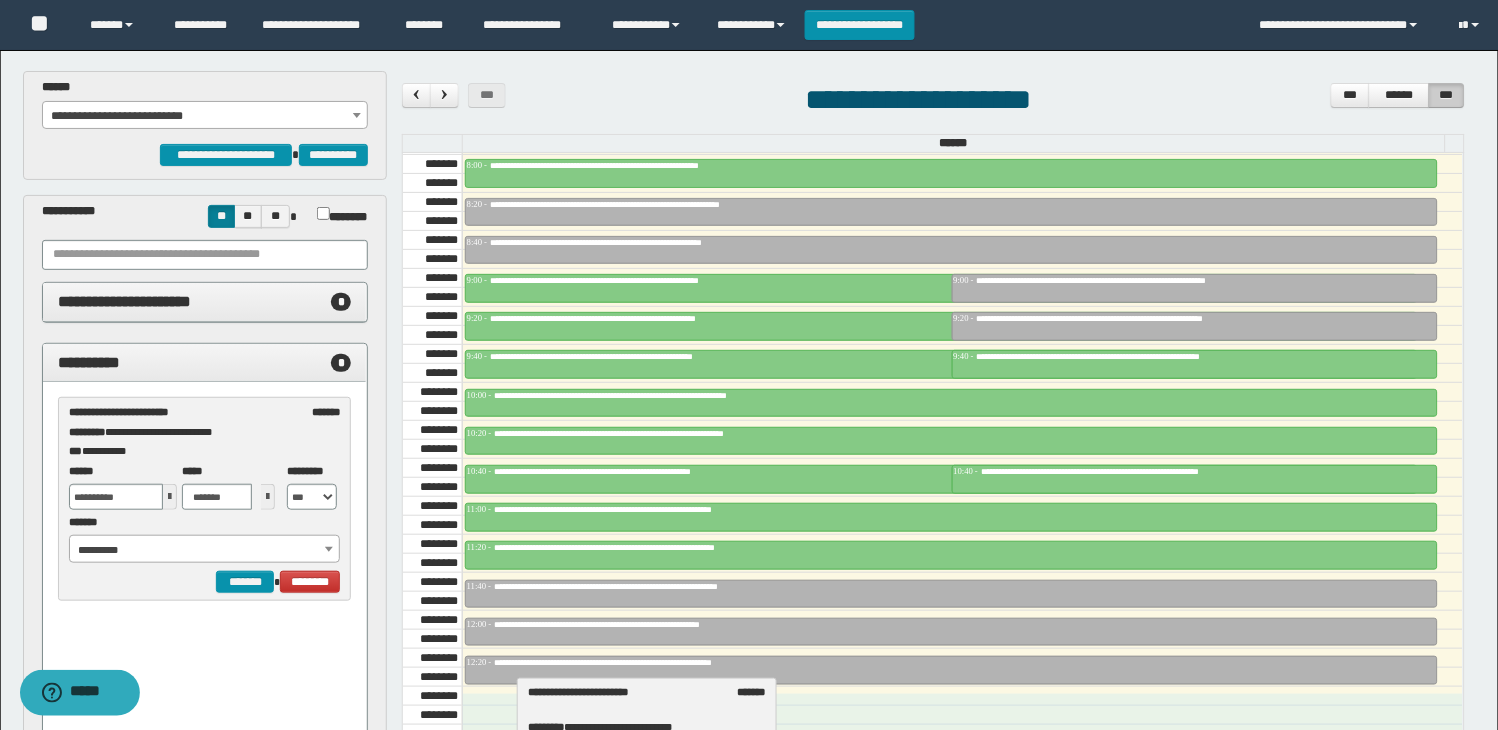 drag, startPoint x: 182, startPoint y: 422, endPoint x: 641, endPoint y: 702, distance: 537.66254 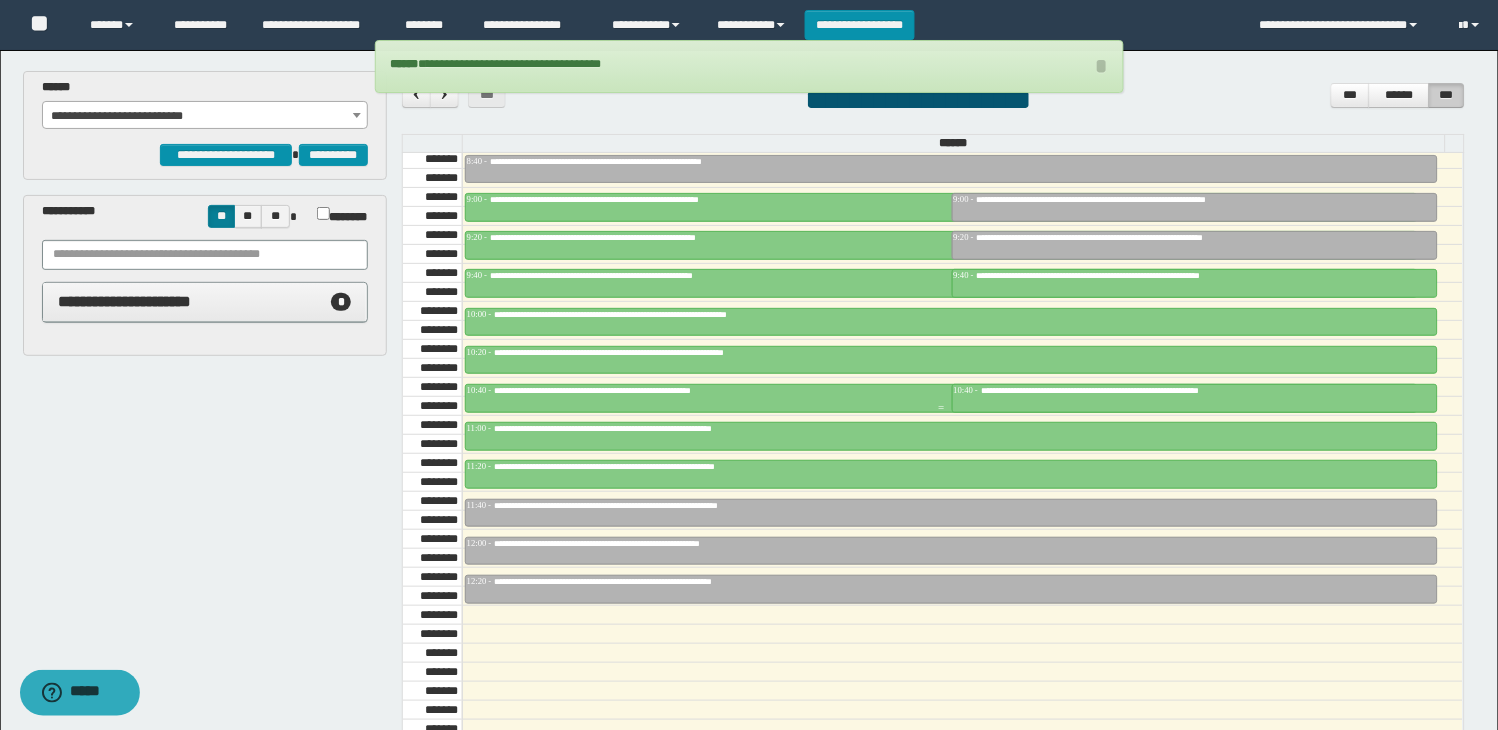 scroll, scrollTop: 1132, scrollLeft: 0, axis: vertical 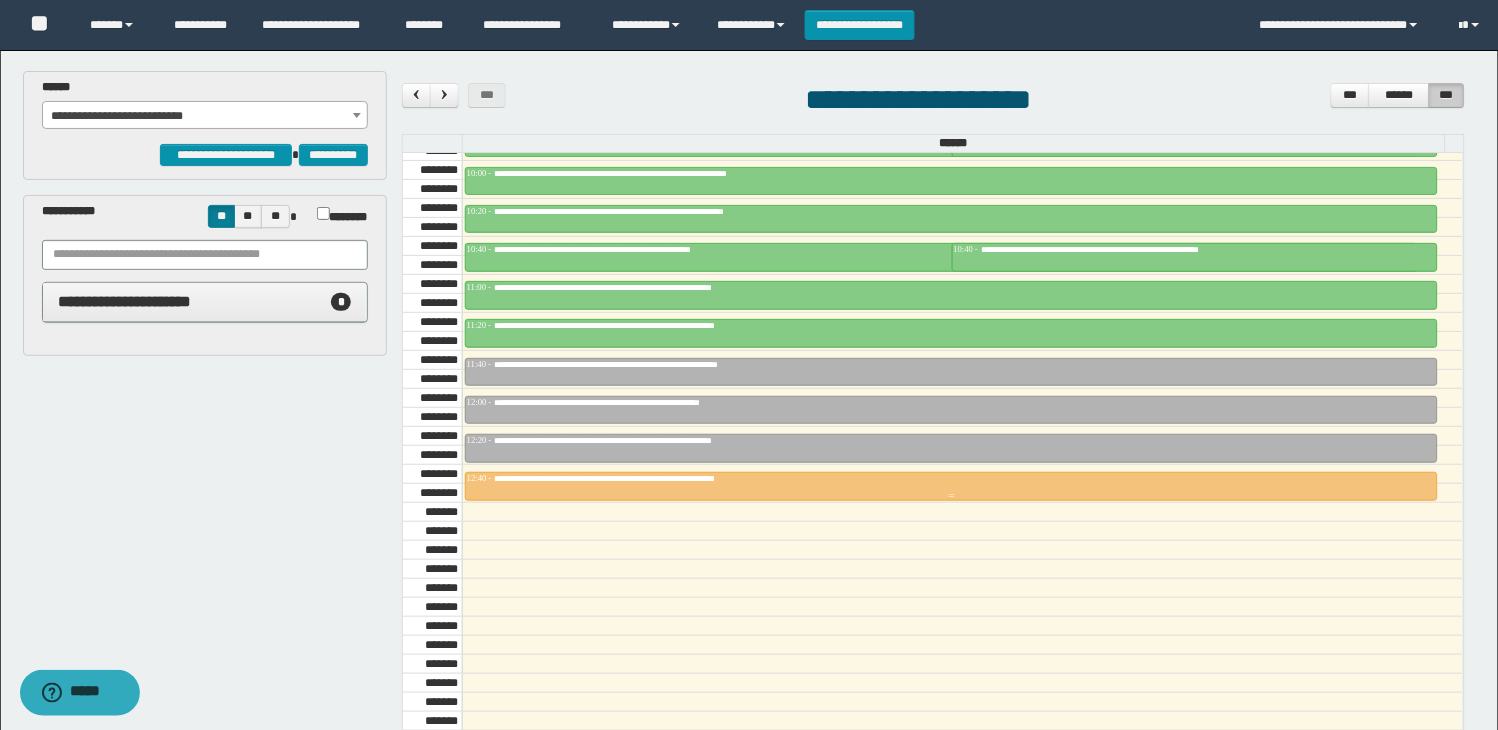 click at bounding box center (952, 486) 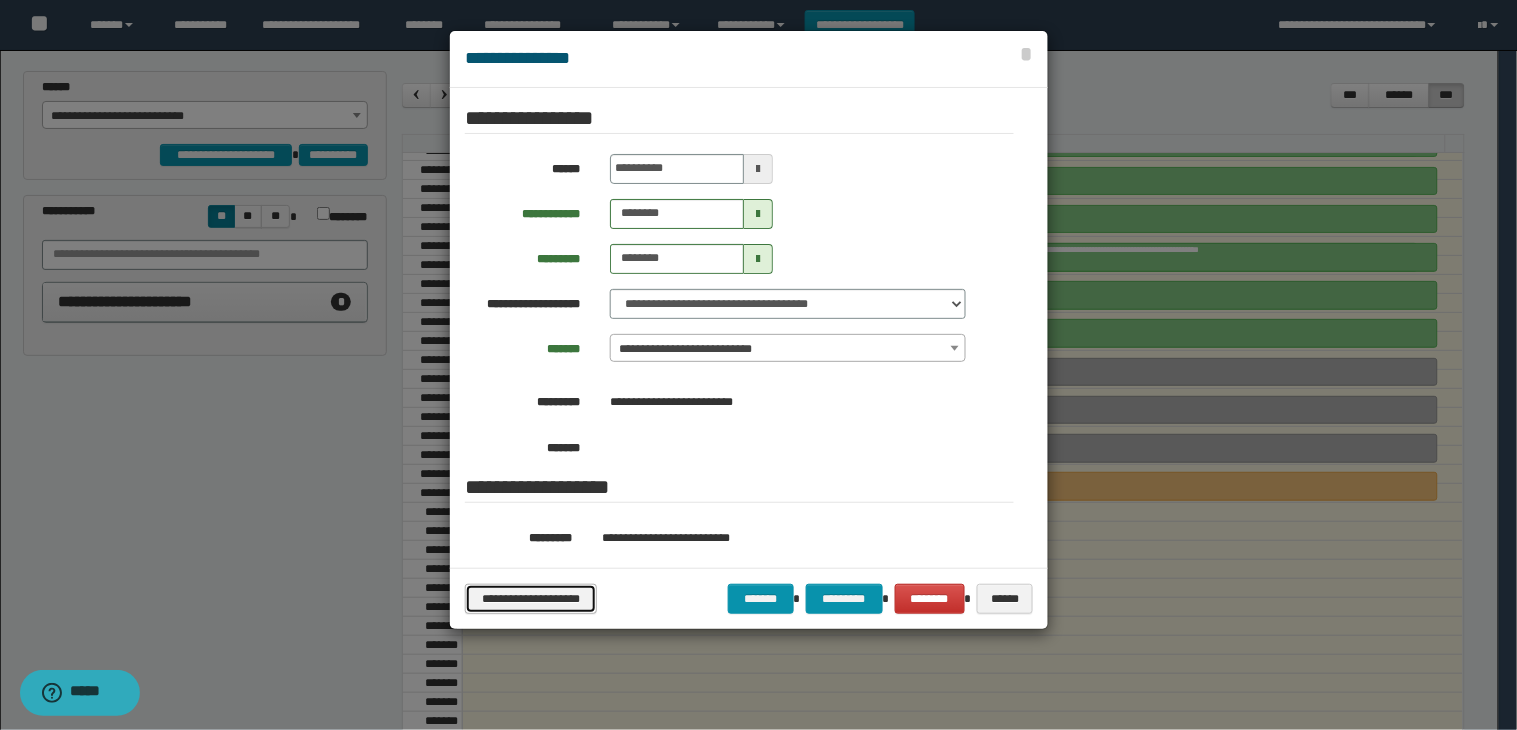 click on "**********" at bounding box center (530, 599) 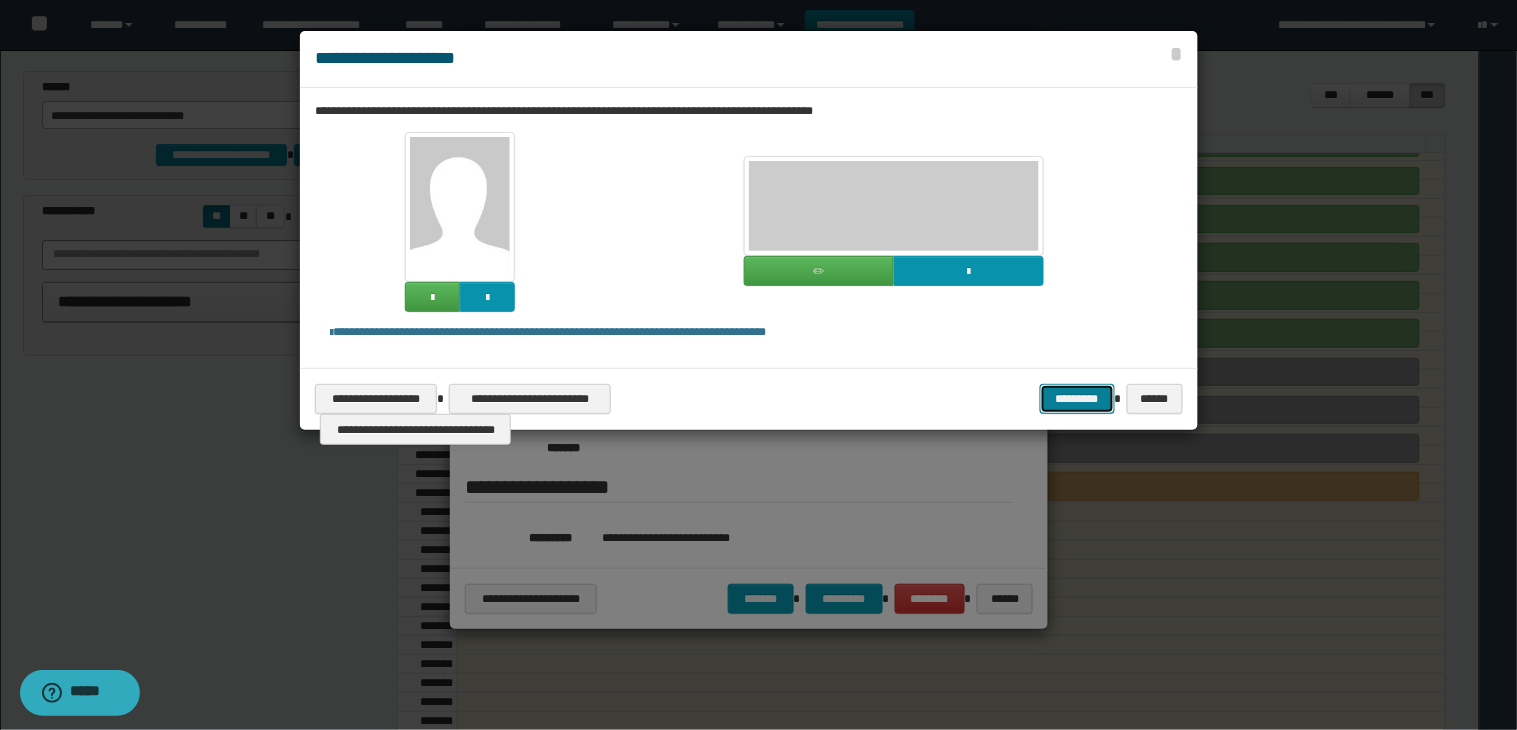click on "*********" at bounding box center (1077, 399) 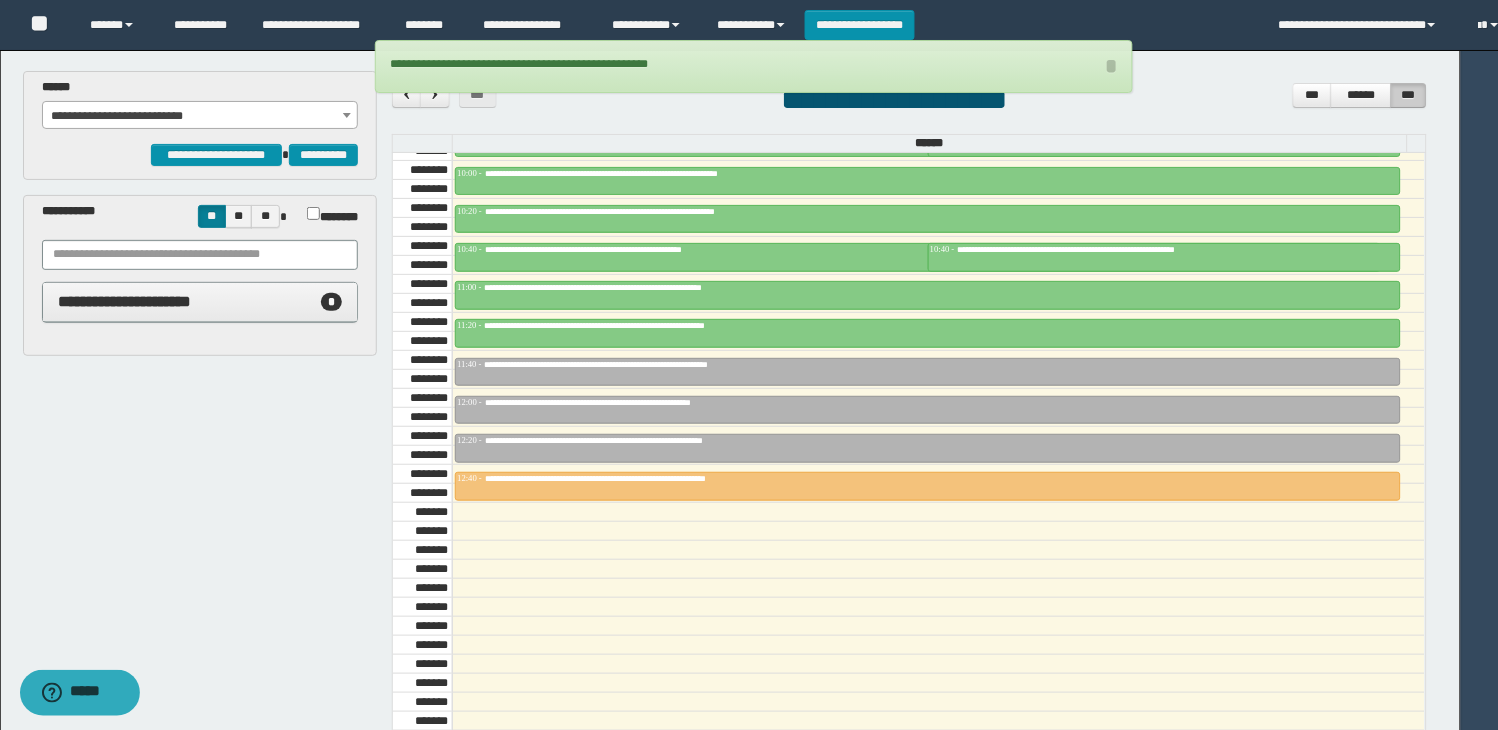 click at bounding box center (939, 550) 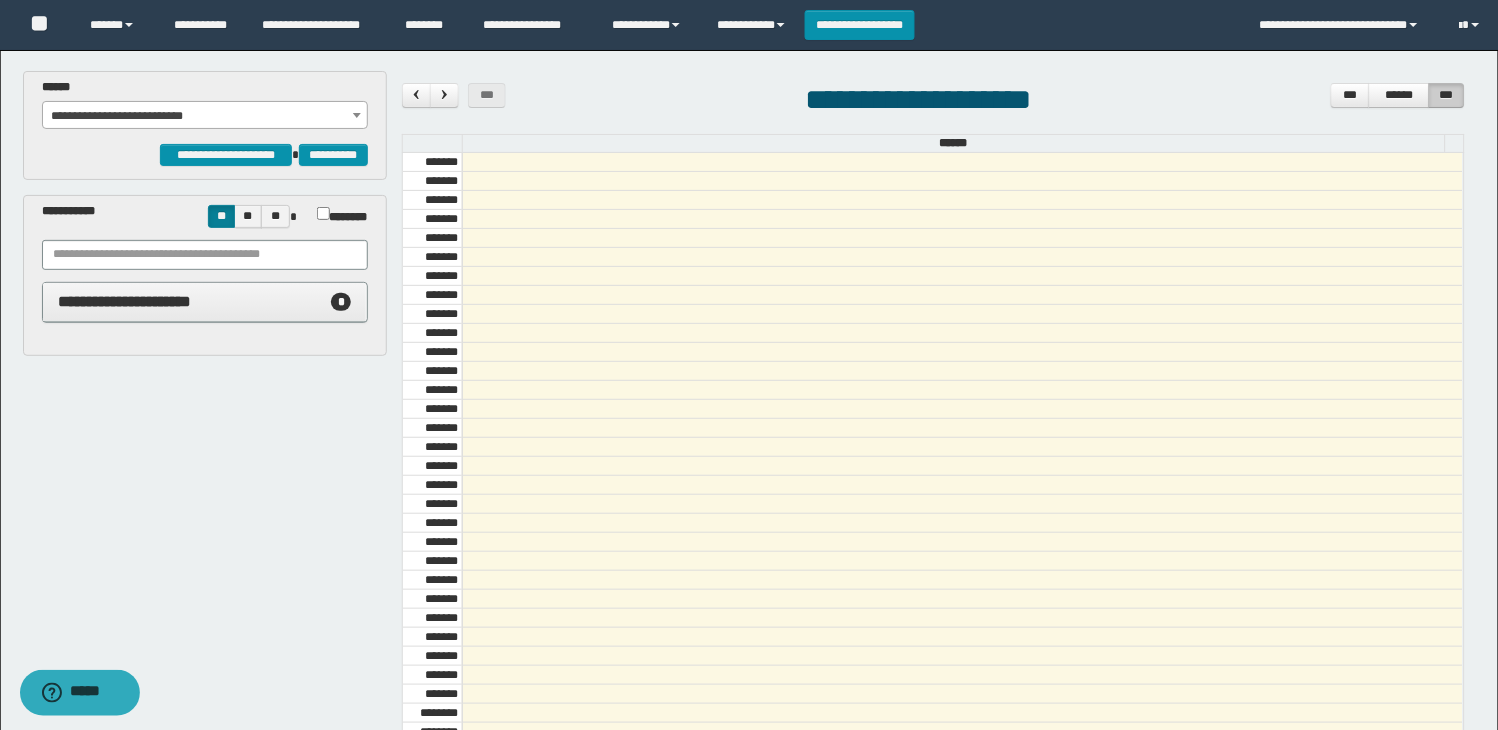 scroll, scrollTop: 1082, scrollLeft: 0, axis: vertical 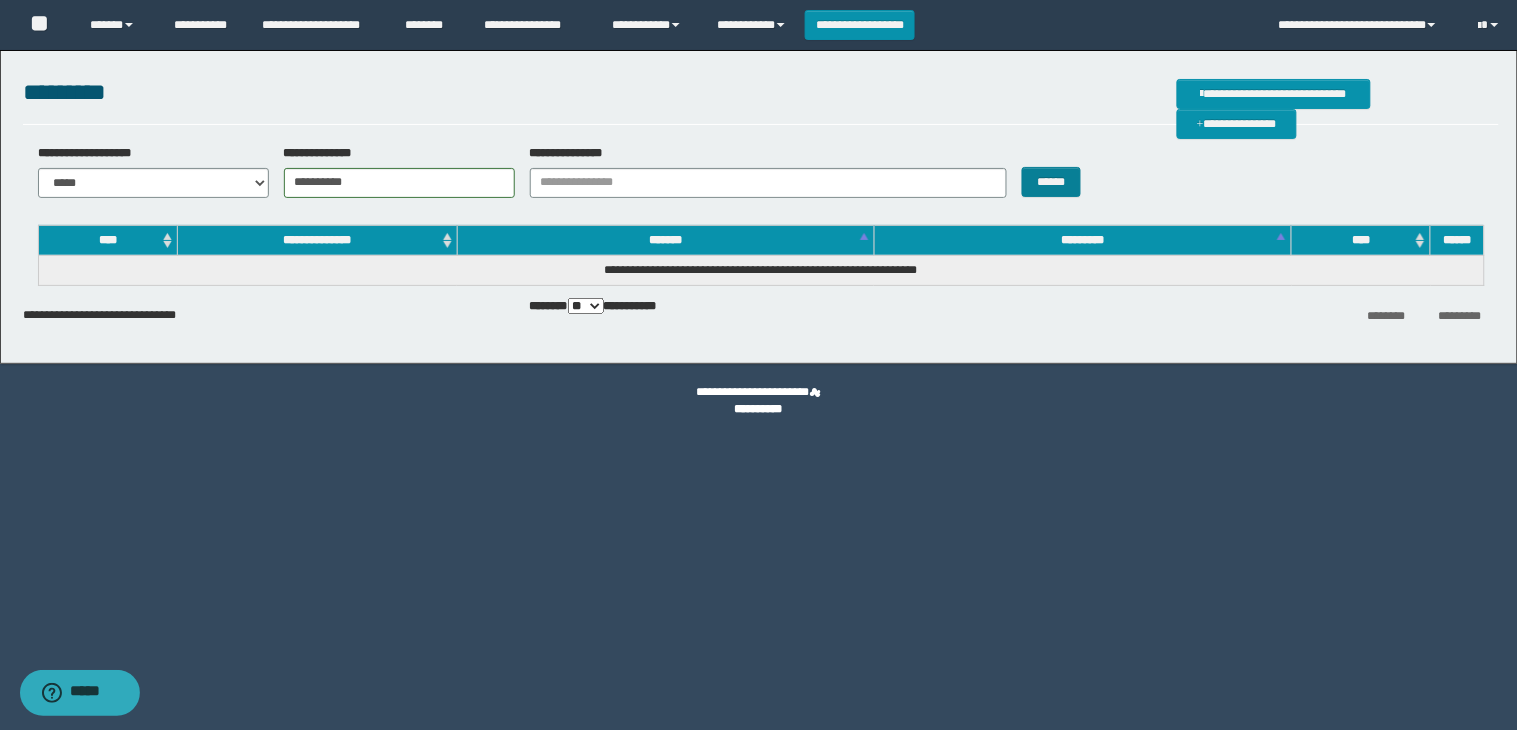 type on "**********" 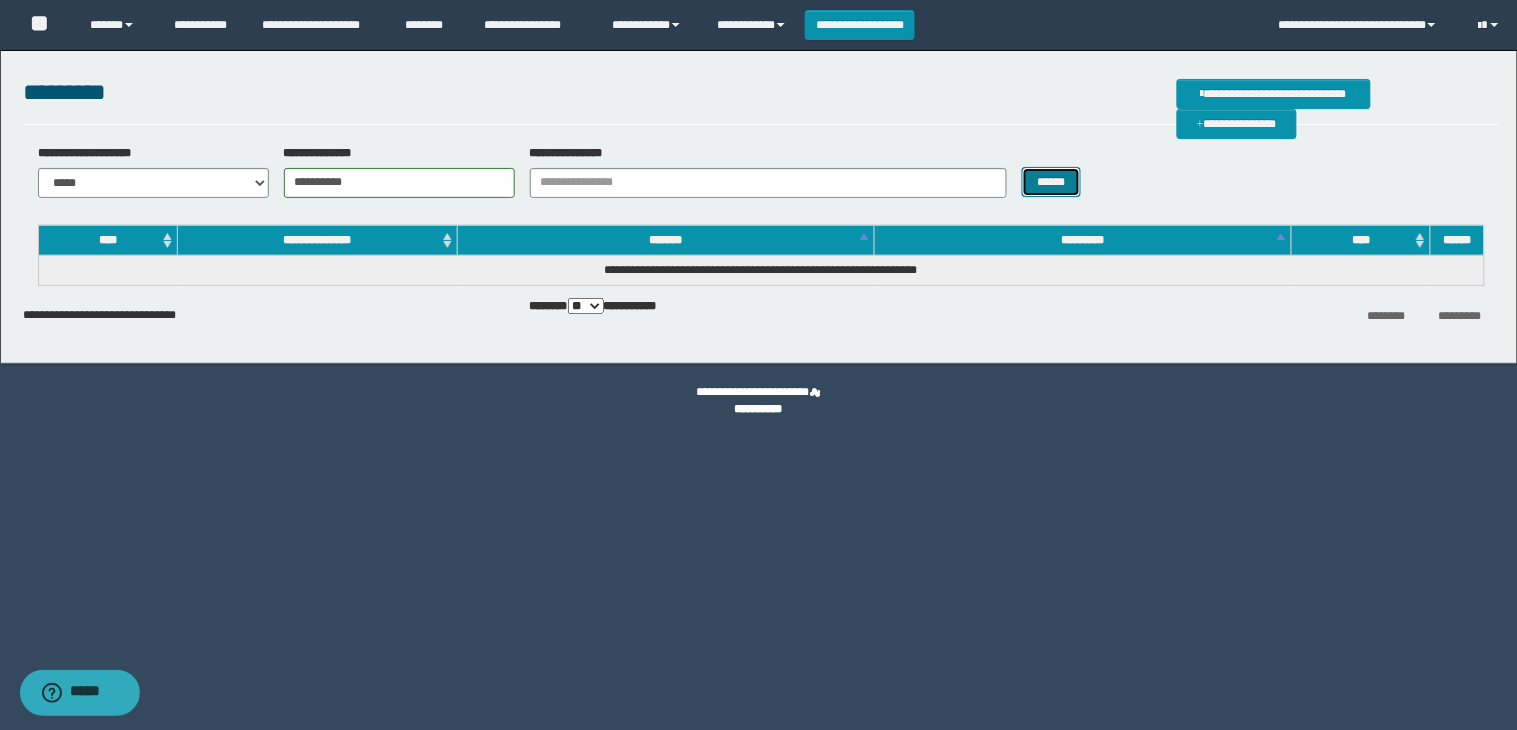 click on "******" at bounding box center (1052, 182) 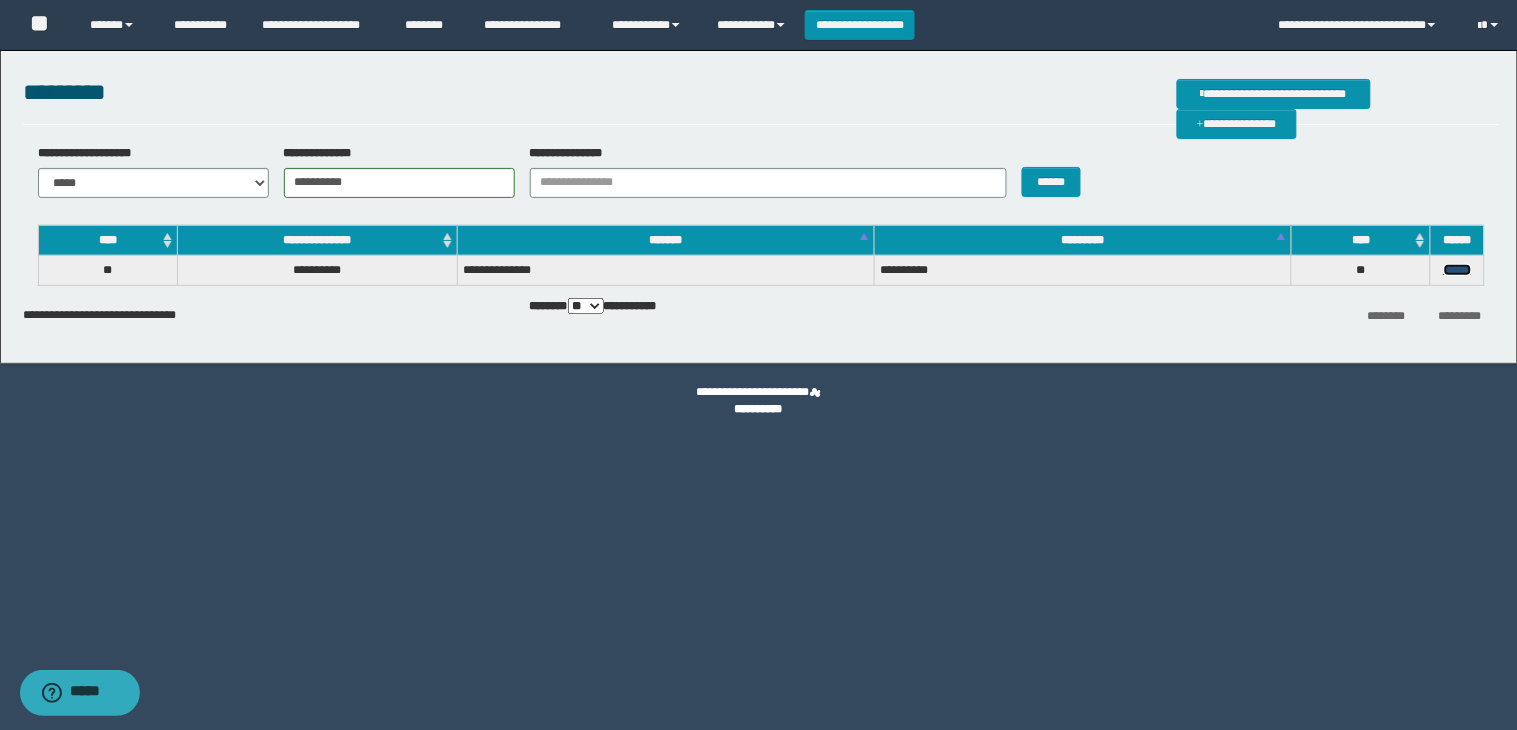 click on "******" at bounding box center [1458, 270] 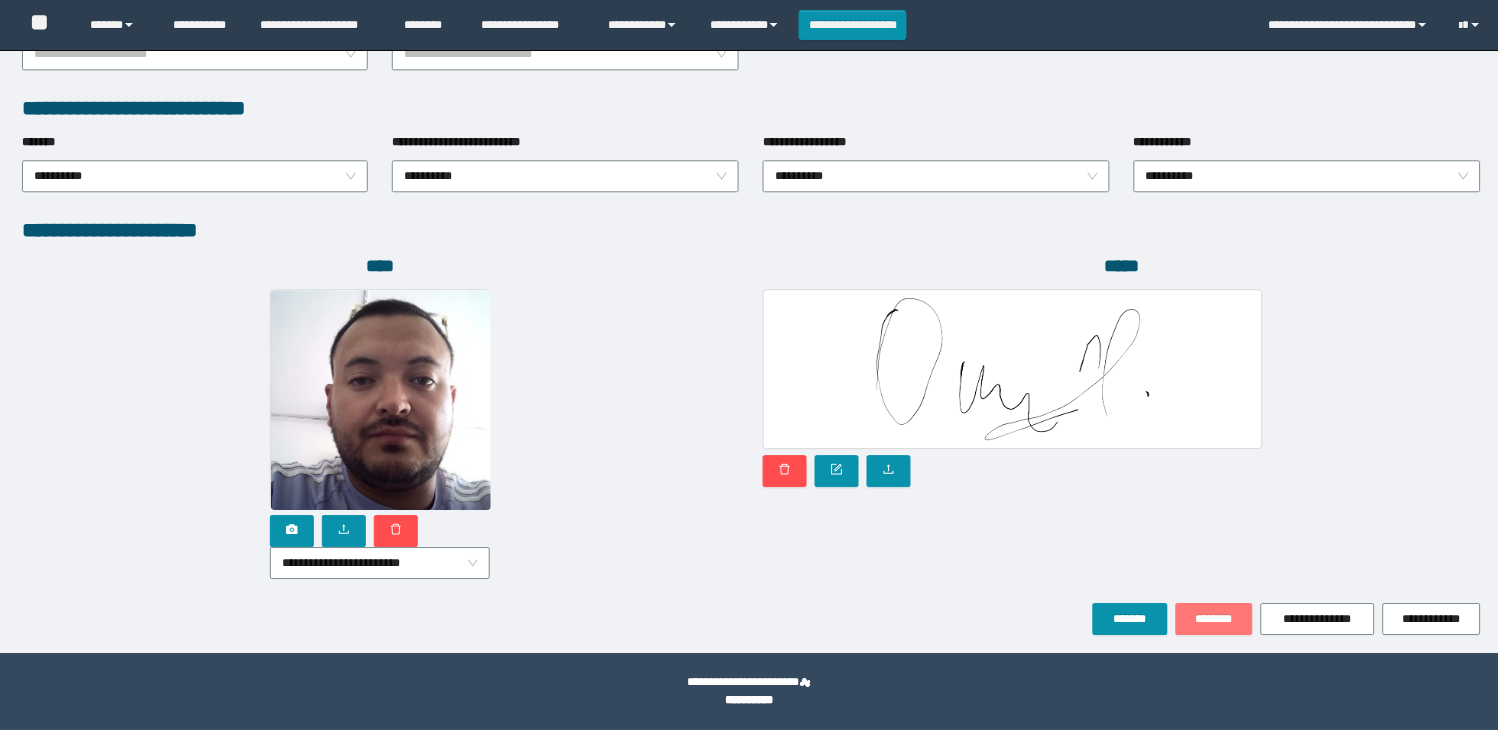 scroll, scrollTop: 1010, scrollLeft: 0, axis: vertical 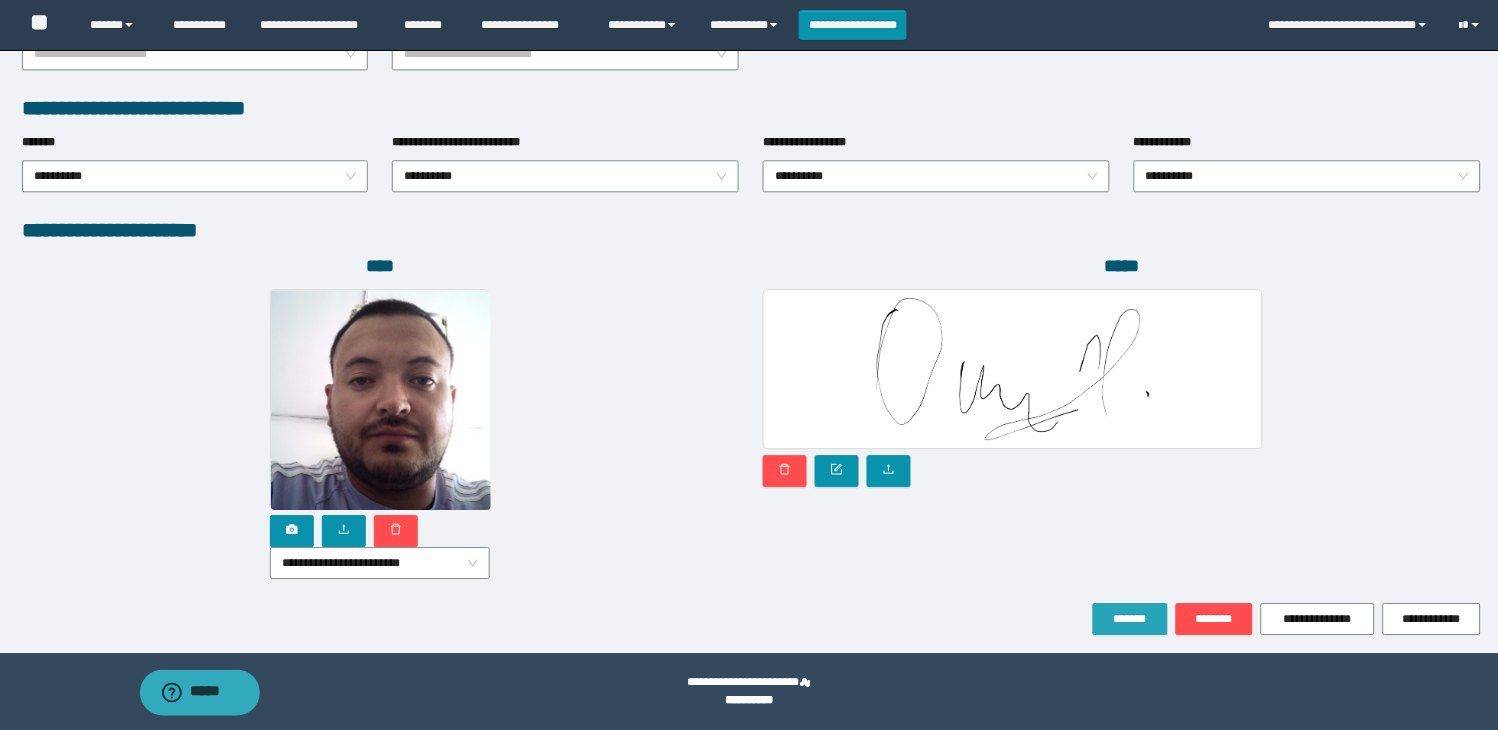 click on "*******" at bounding box center [1130, 619] 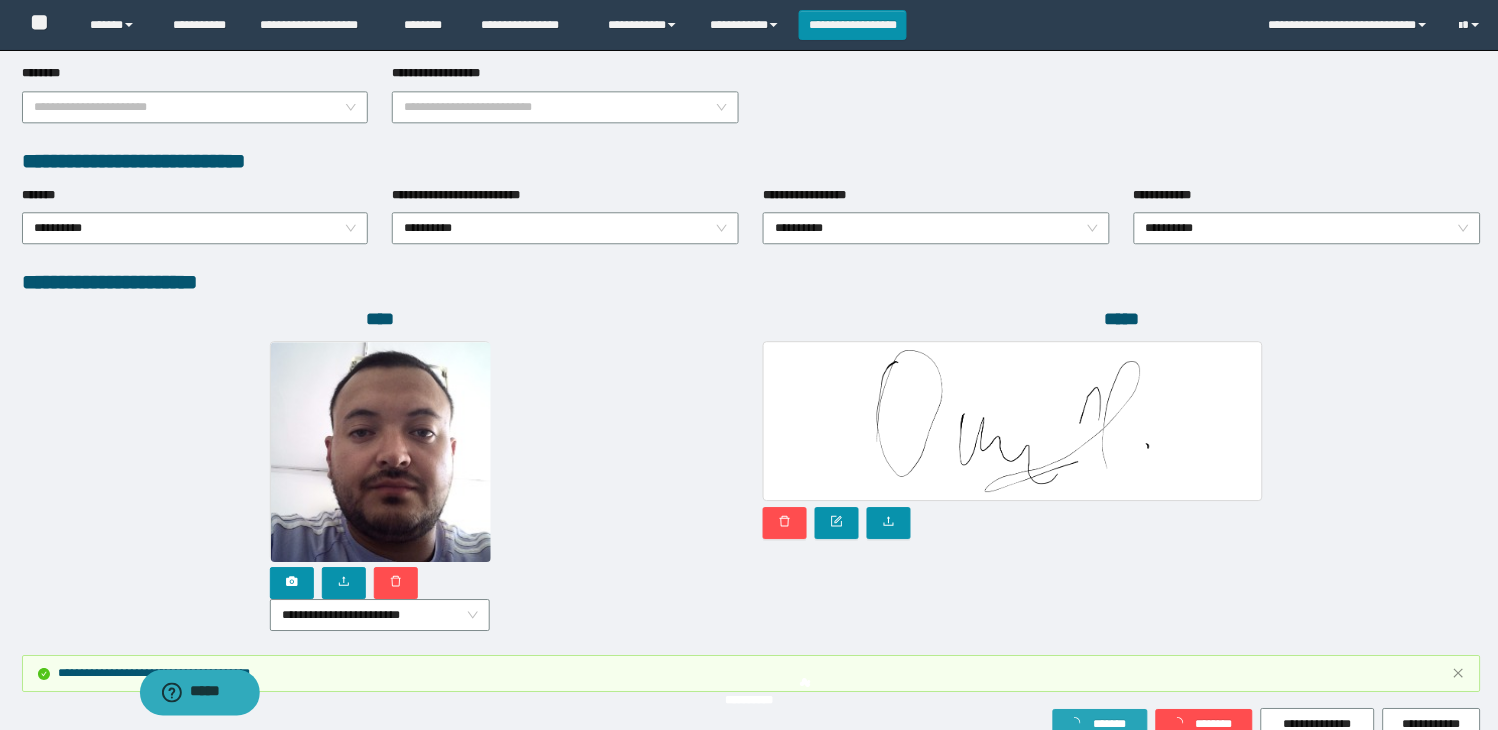 scroll, scrollTop: 1063, scrollLeft: 0, axis: vertical 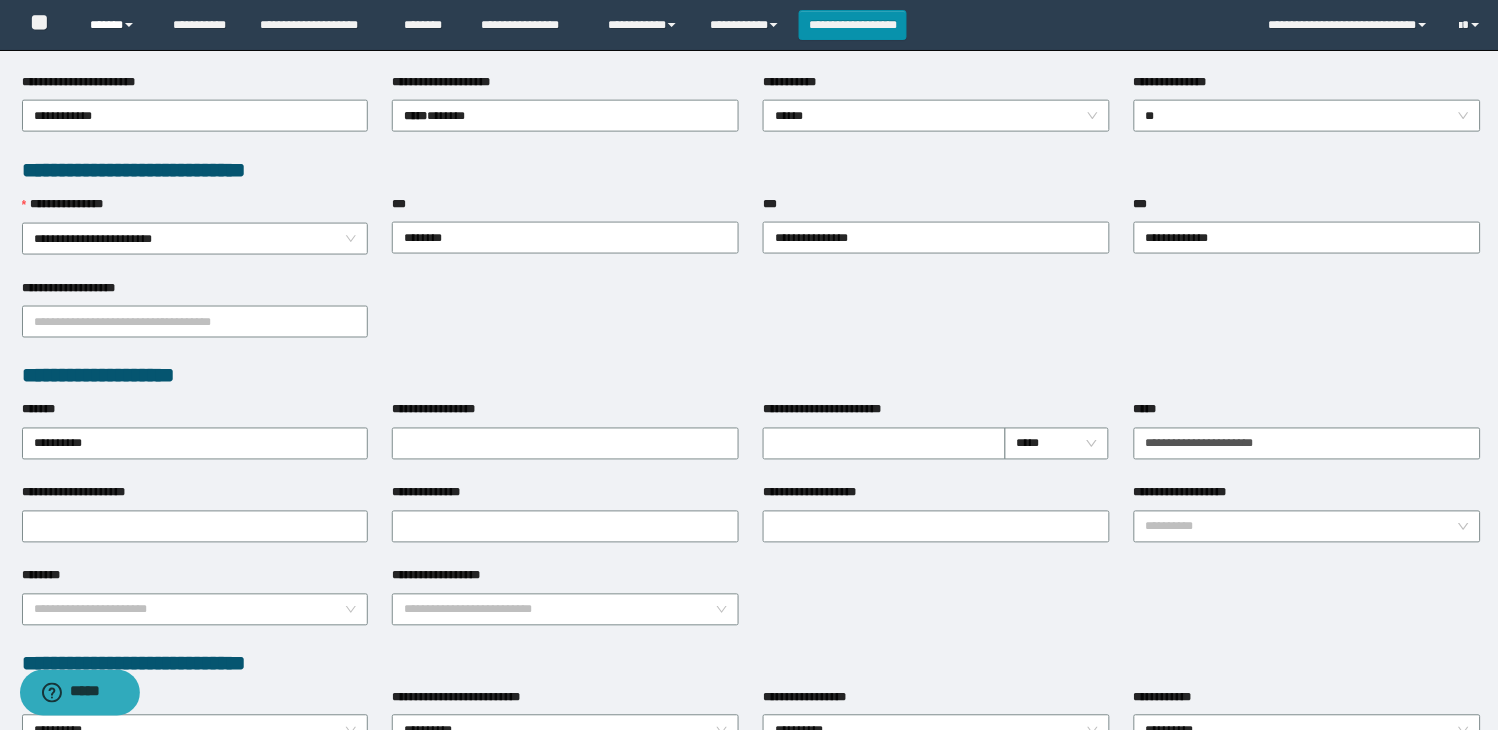 click at bounding box center [129, 25] 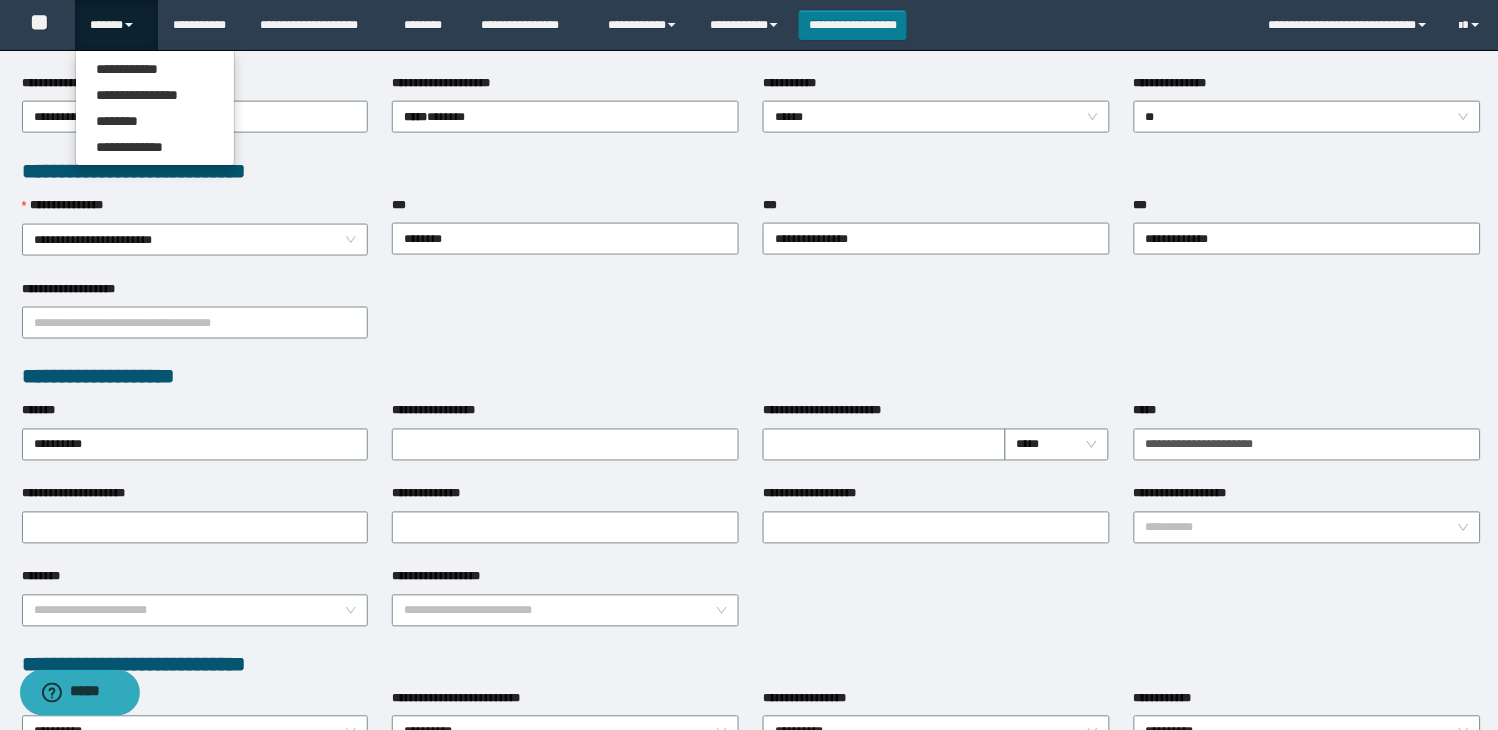 scroll, scrollTop: 0, scrollLeft: 0, axis: both 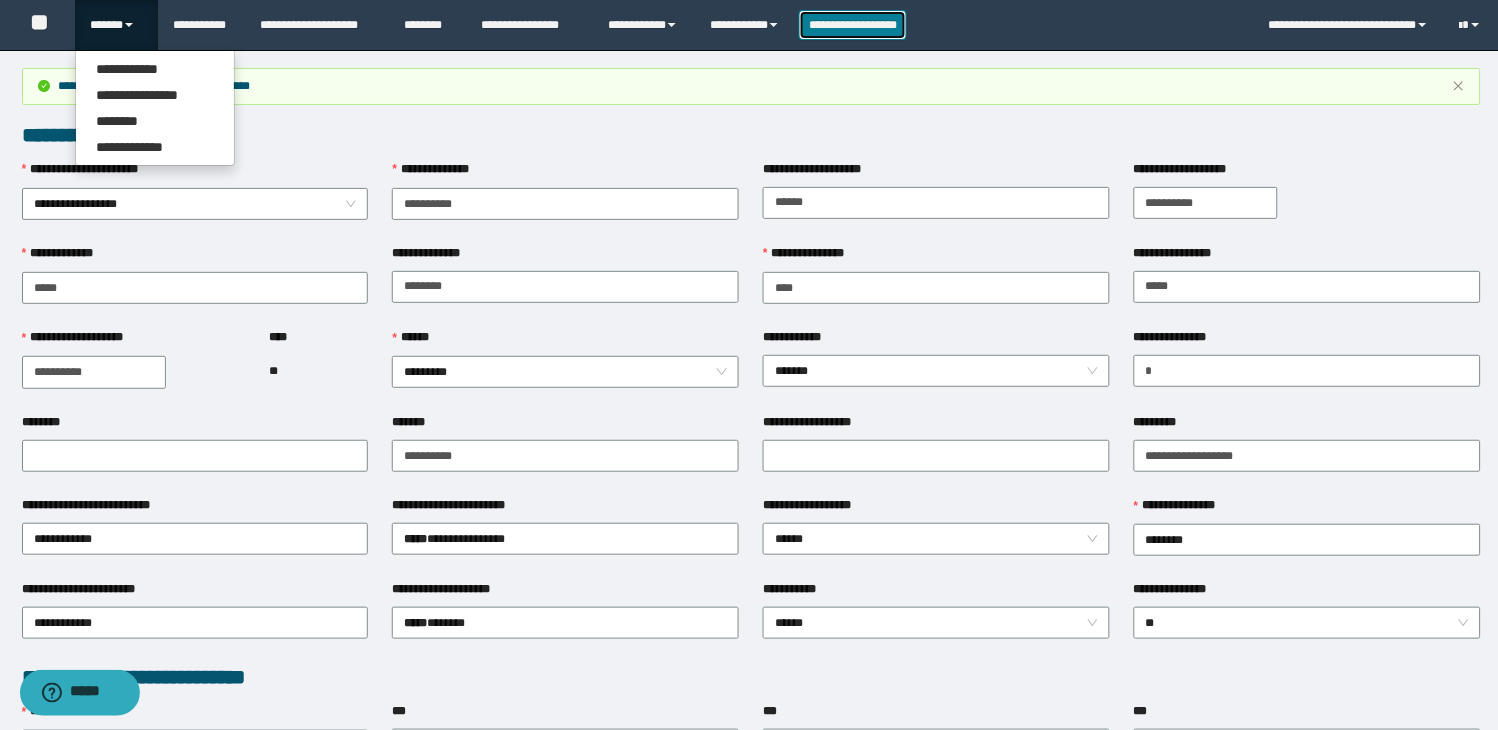 click on "**********" at bounding box center [853, 25] 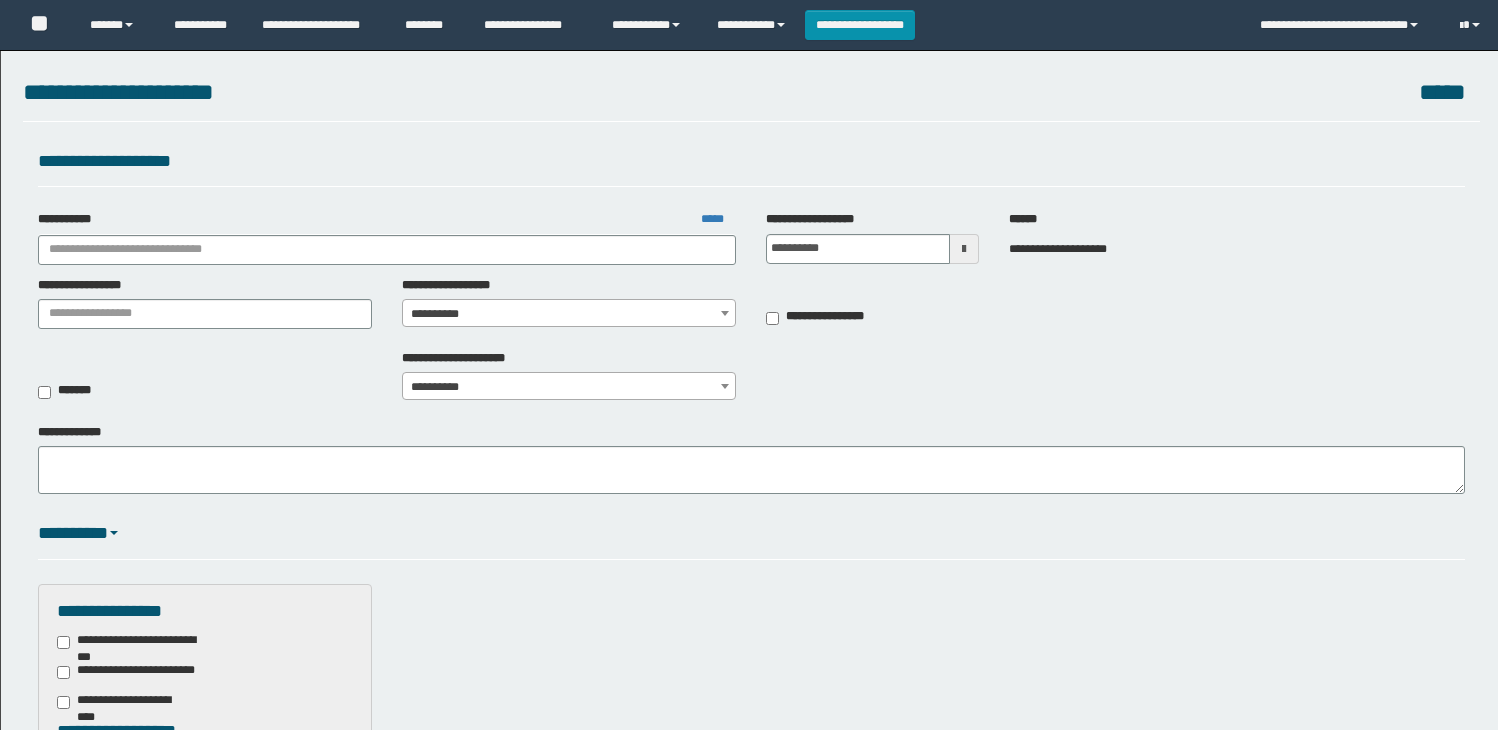scroll, scrollTop: 0, scrollLeft: 0, axis: both 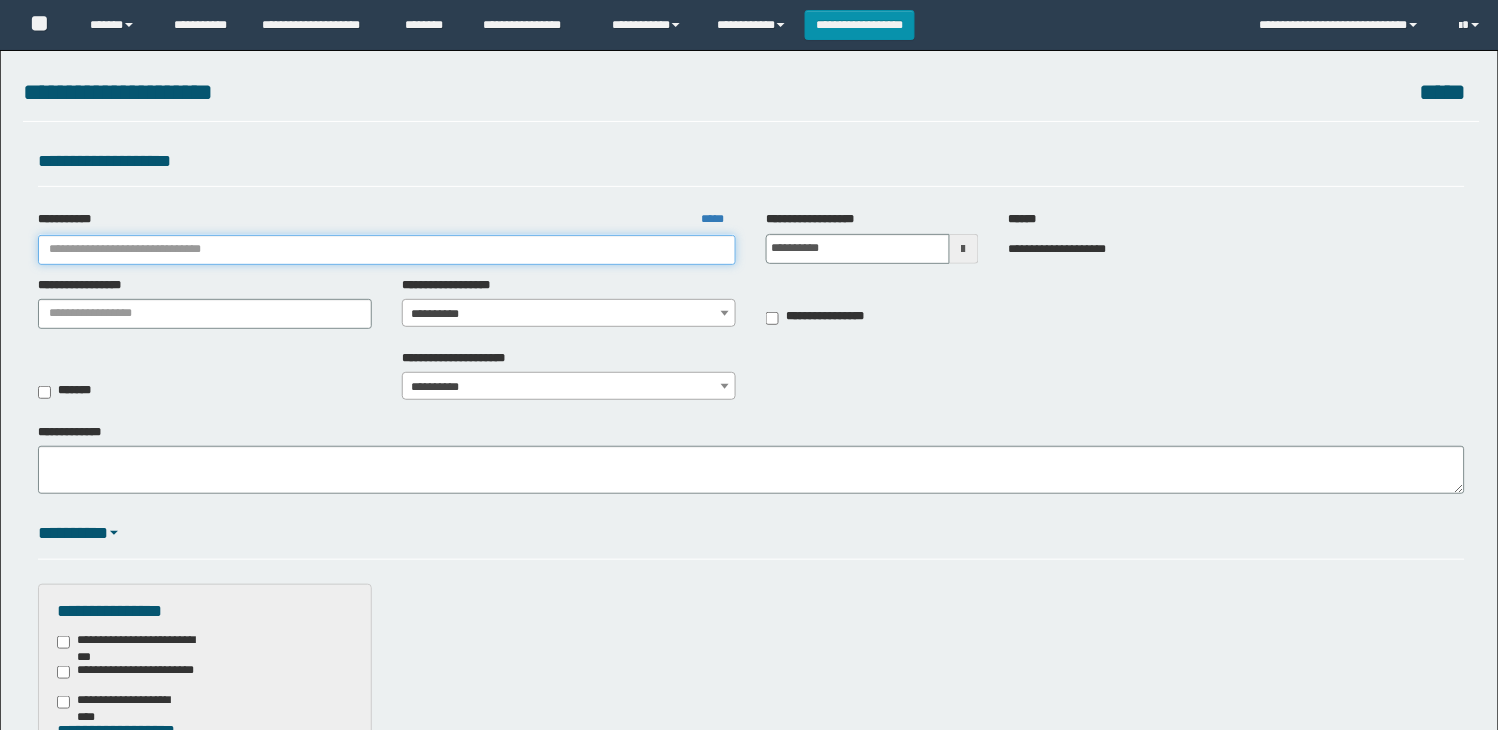 click on "**********" at bounding box center (387, 250) 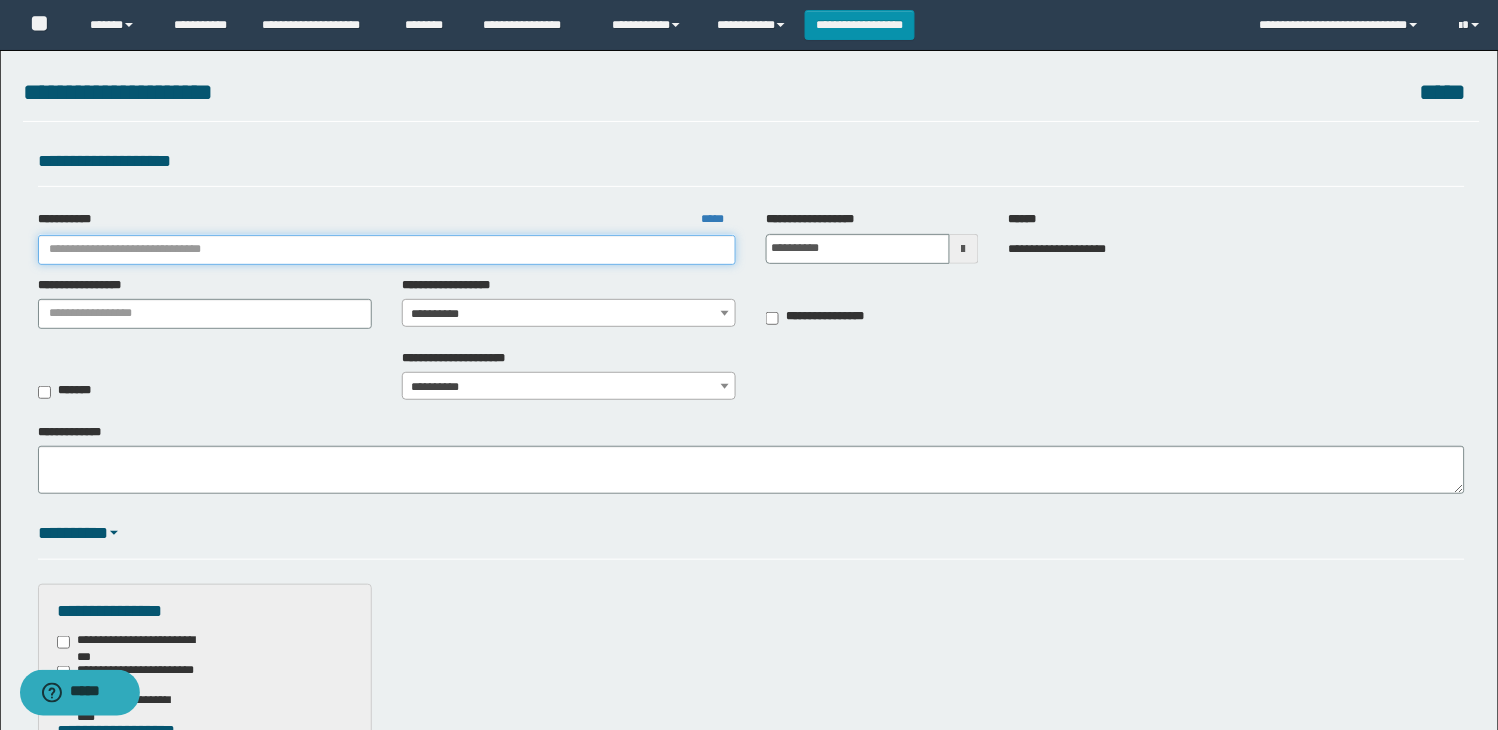 scroll, scrollTop: 0, scrollLeft: 0, axis: both 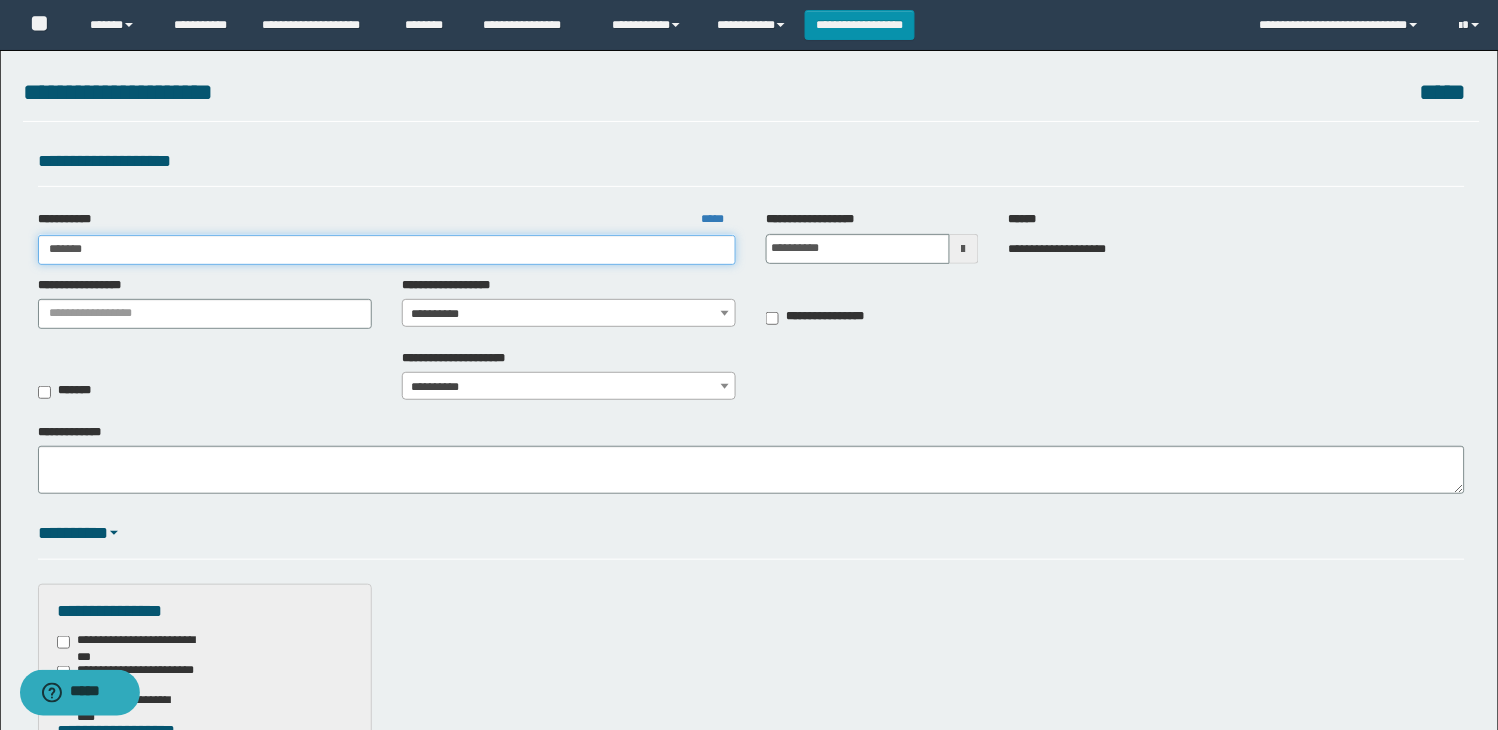 type on "********" 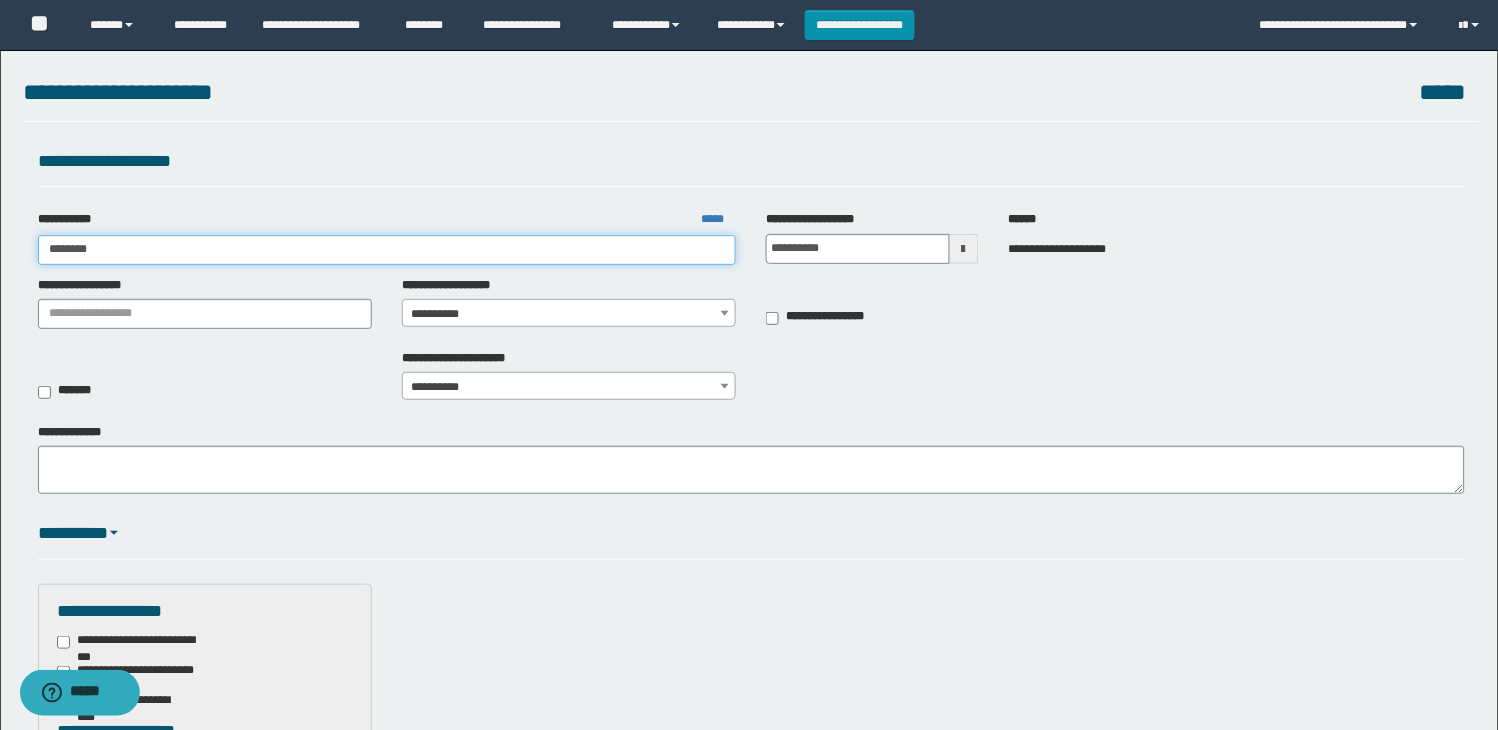 type on "********" 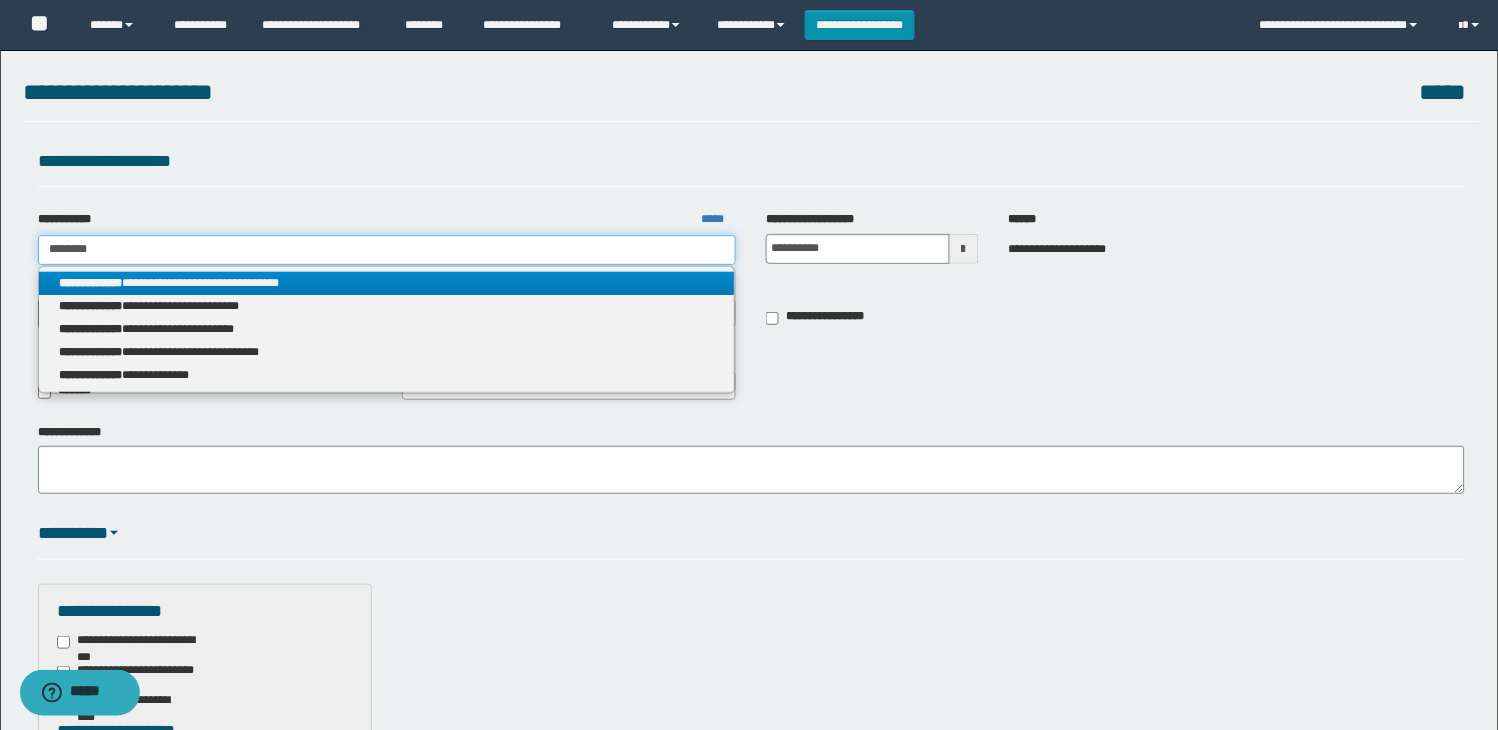 type on "********" 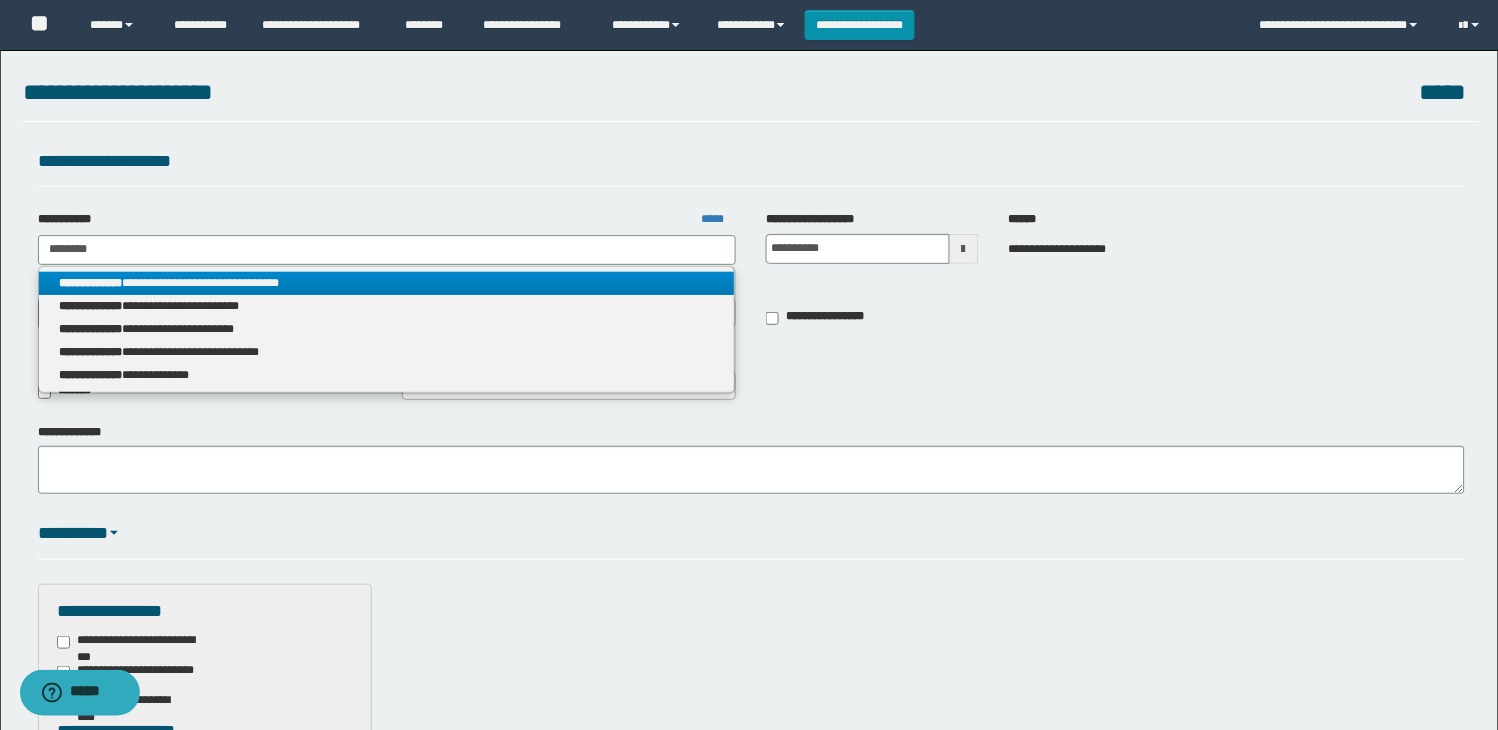 click on "**********" at bounding box center (387, 283) 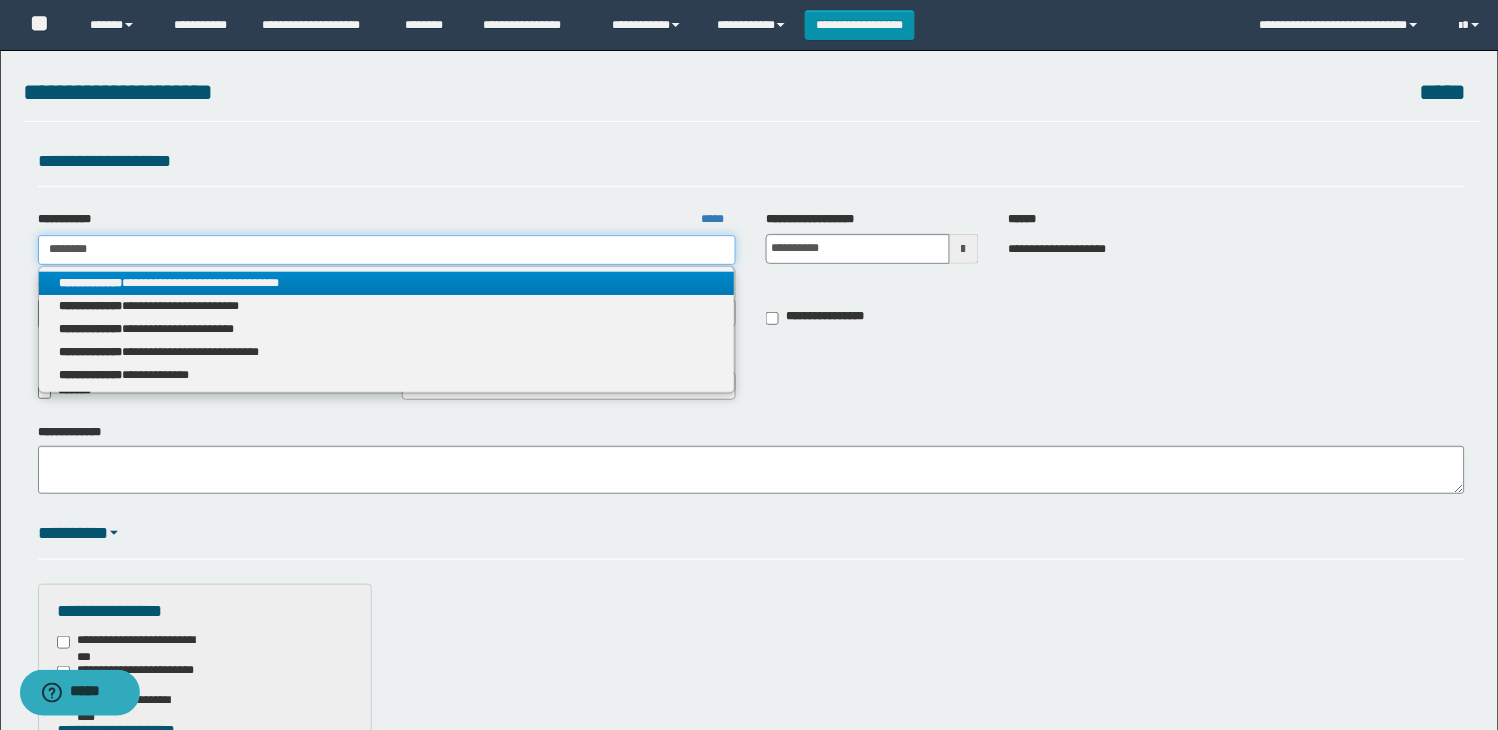 type 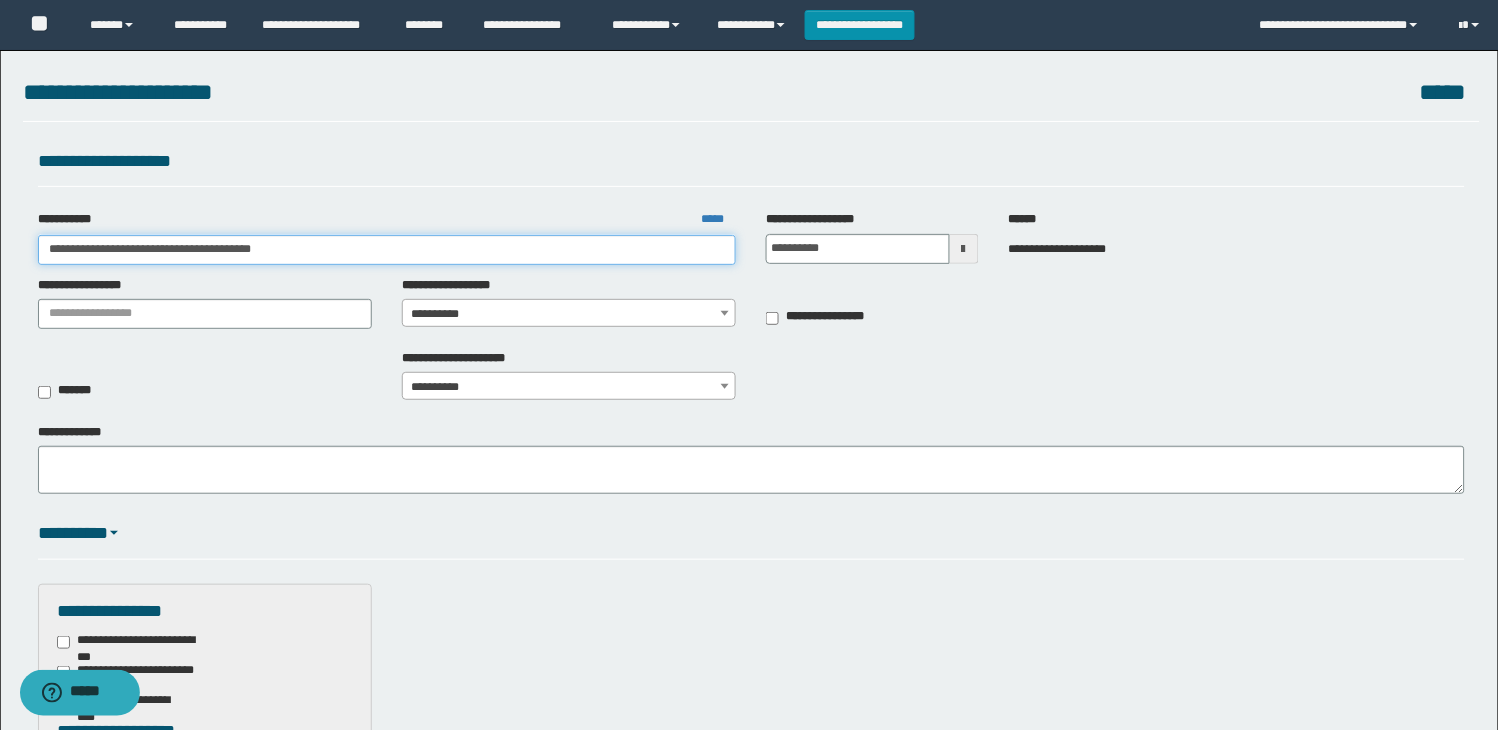 scroll, scrollTop: 222, scrollLeft: 0, axis: vertical 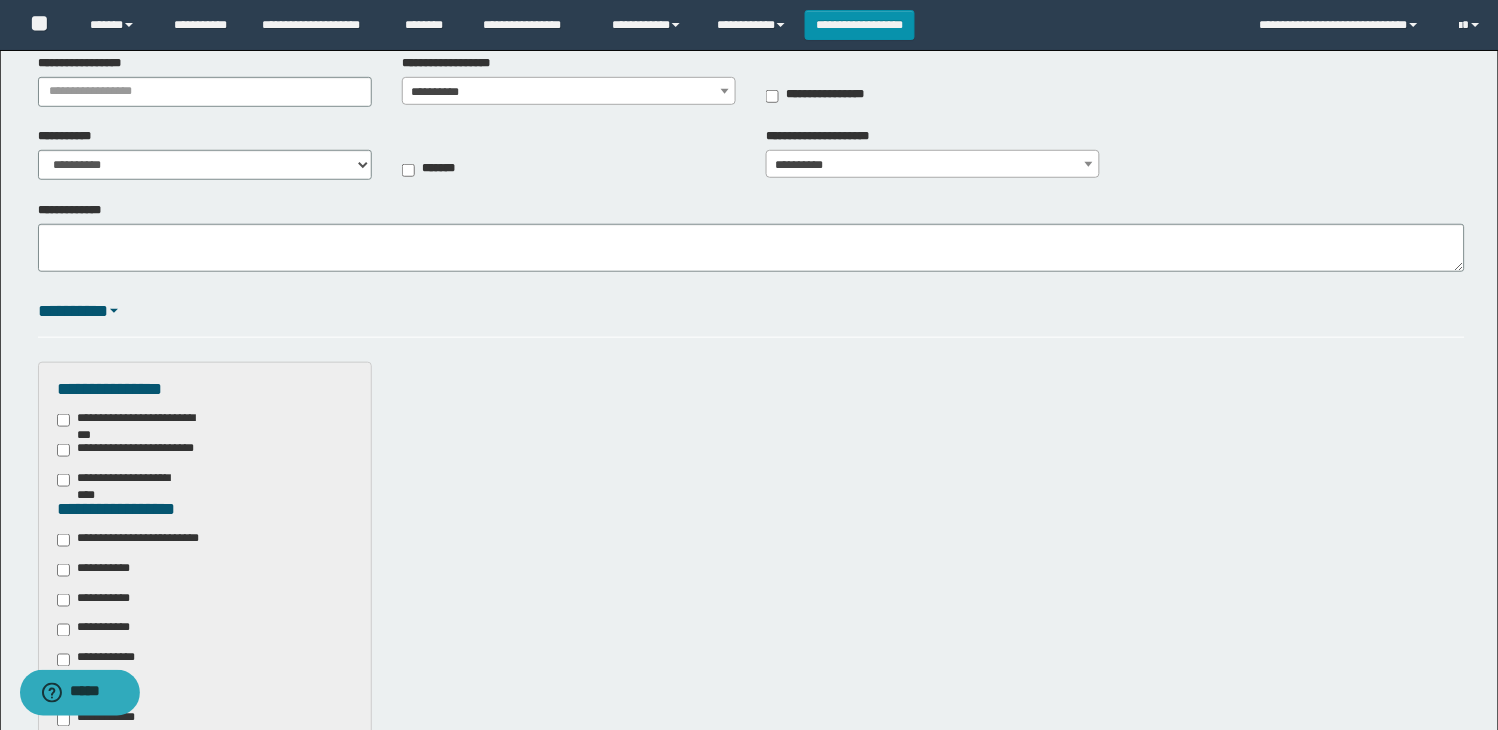 click on "**********" at bounding box center [143, 540] 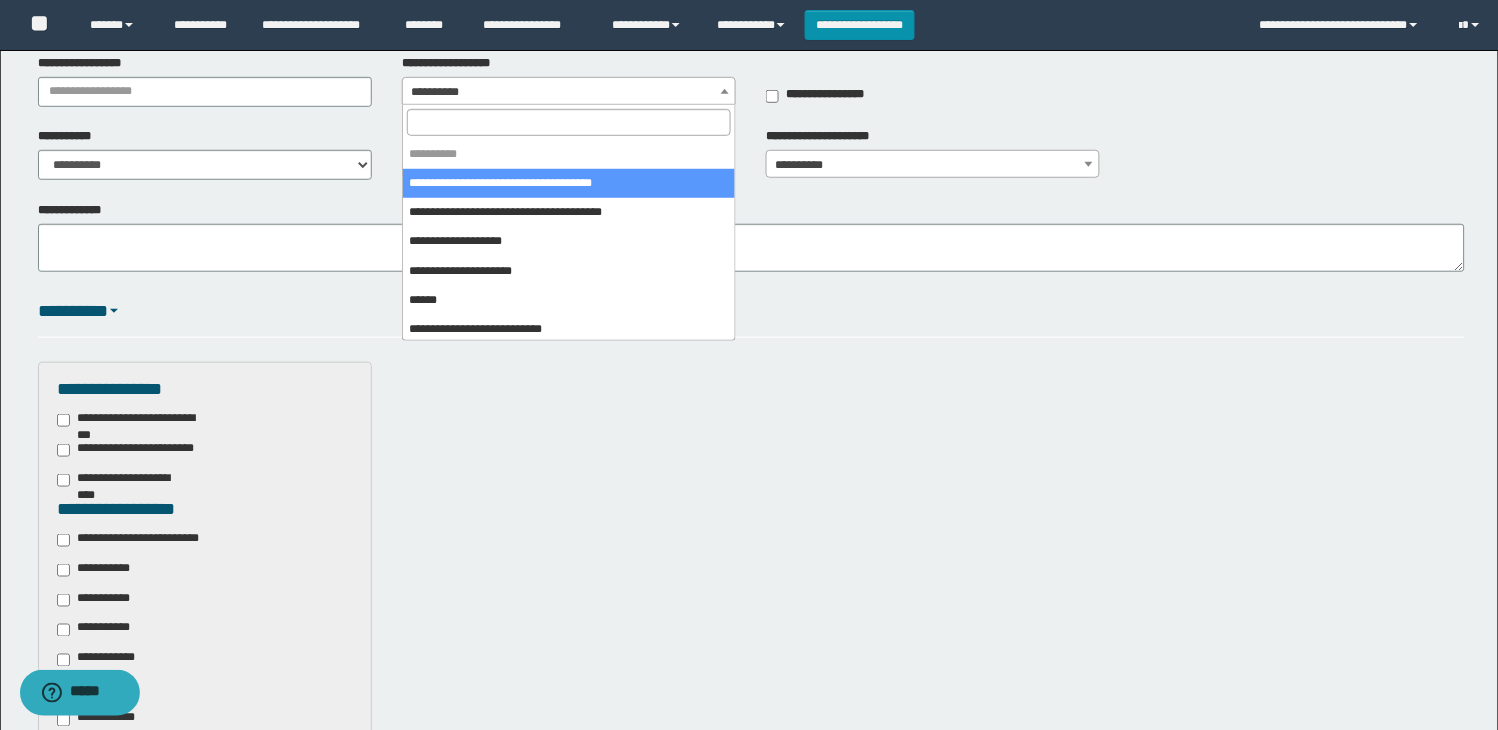 click on "**********" at bounding box center [569, 92] 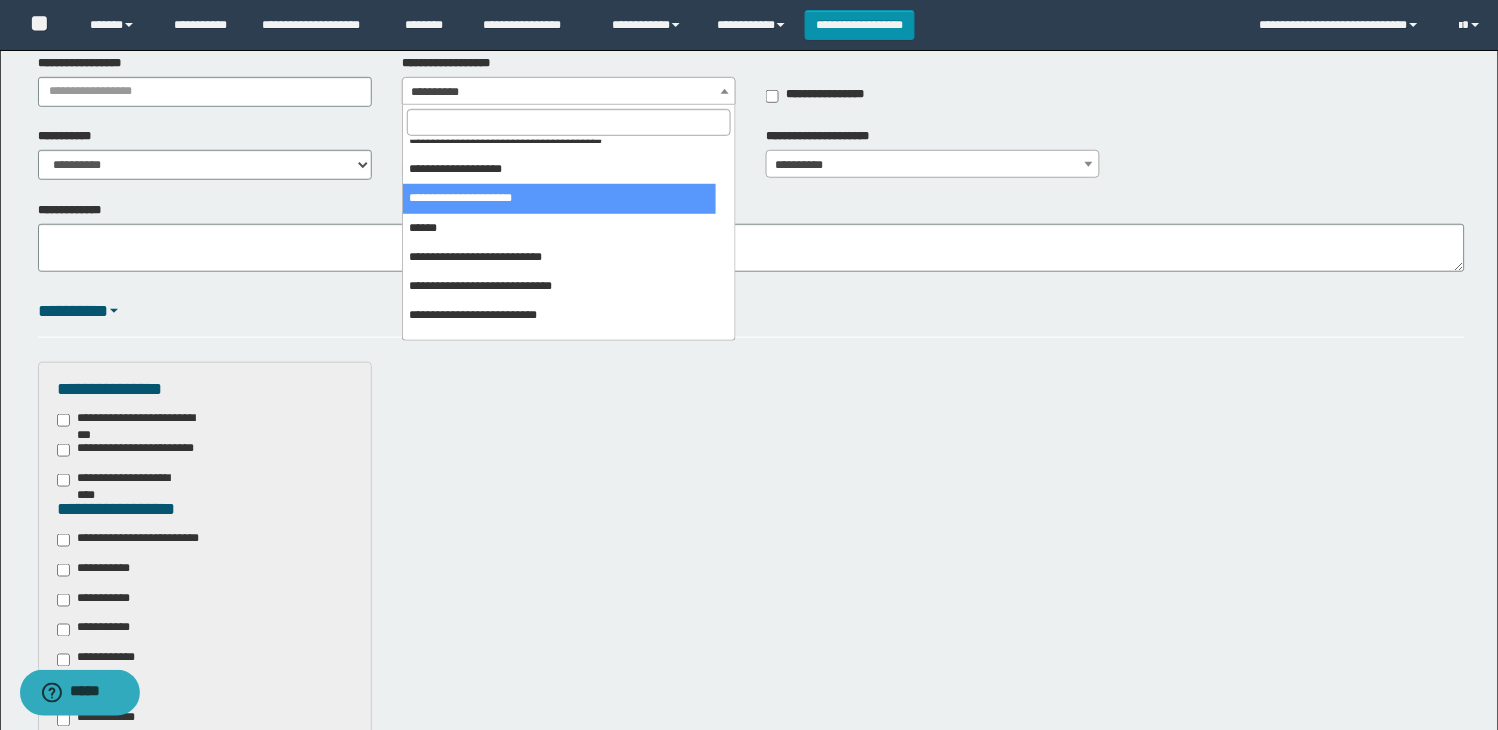scroll, scrollTop: 111, scrollLeft: 0, axis: vertical 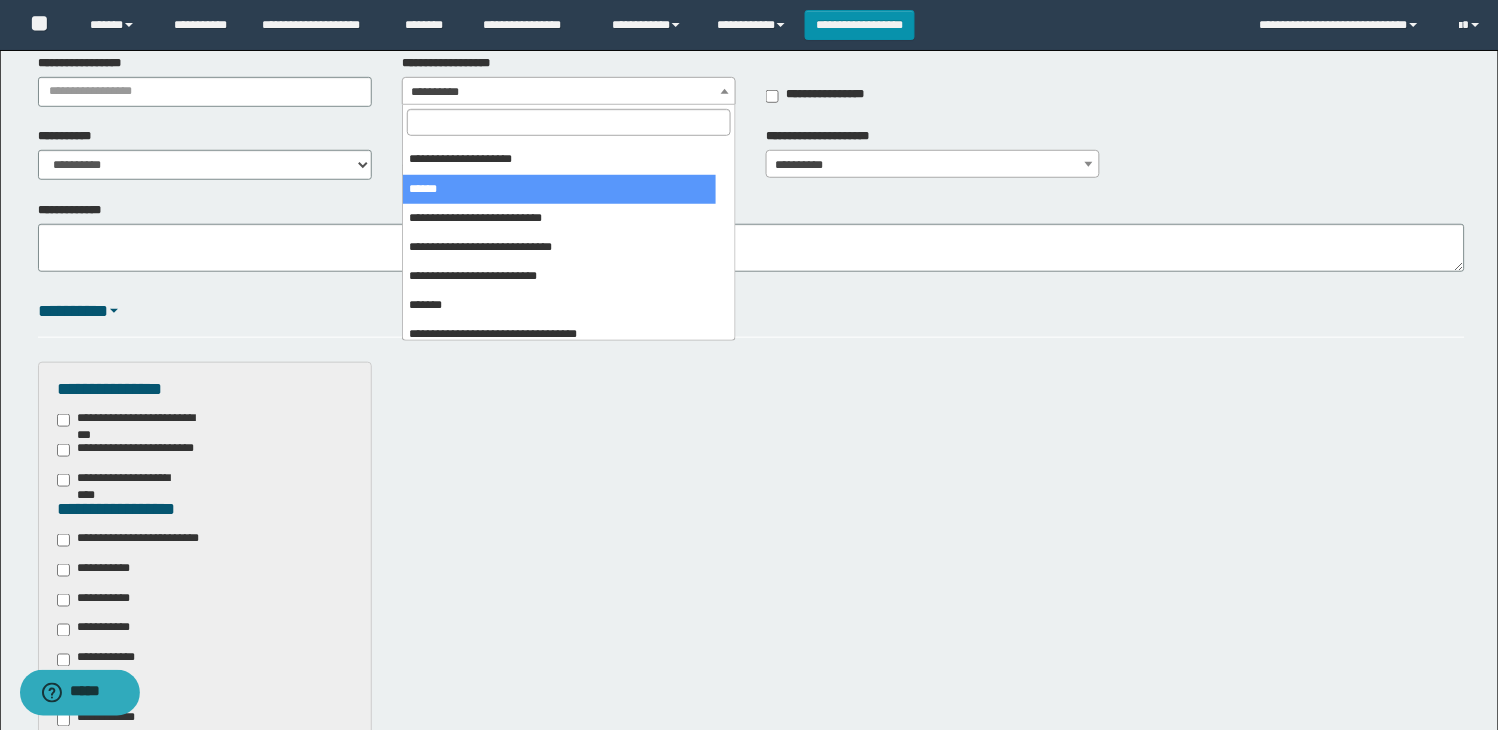 select on "***" 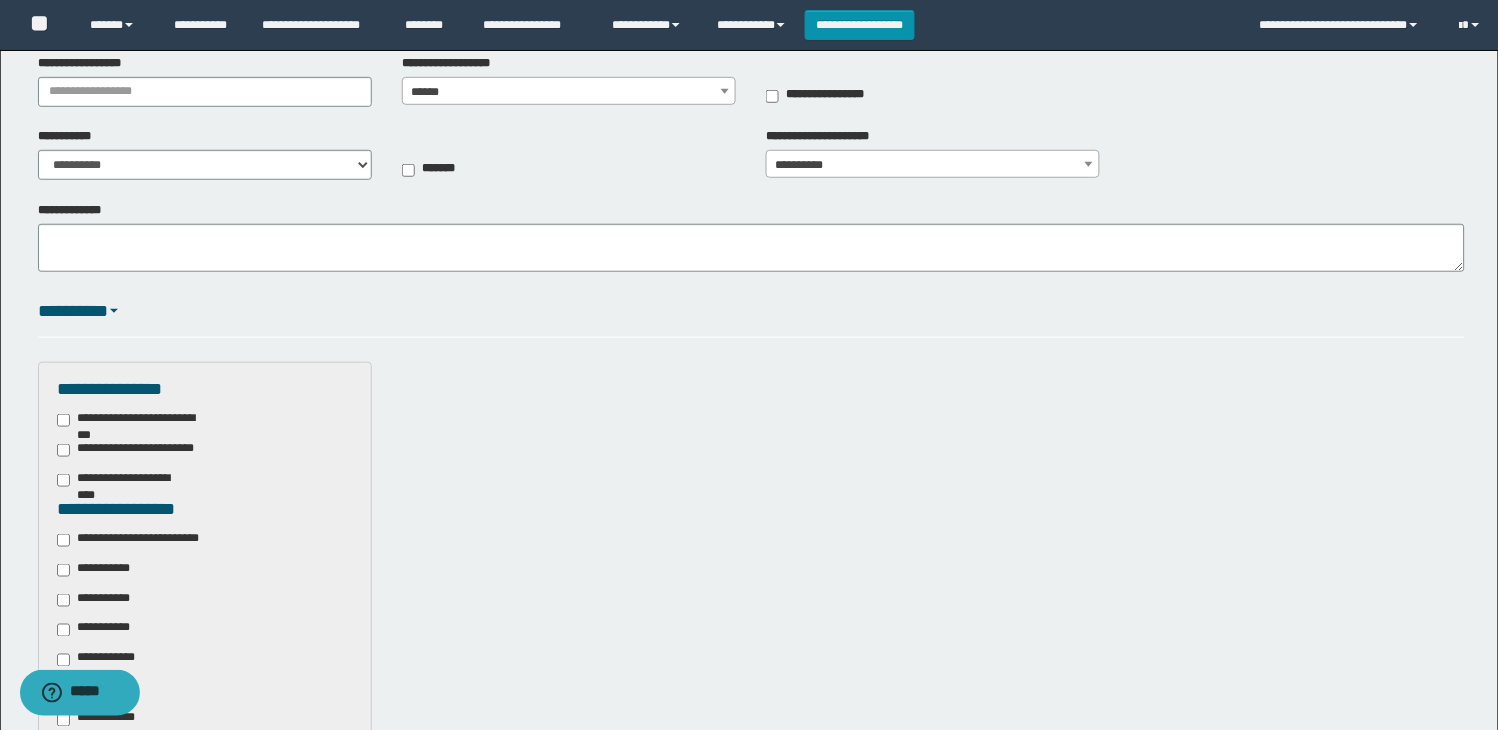 click on "**********" at bounding box center (143, 540) 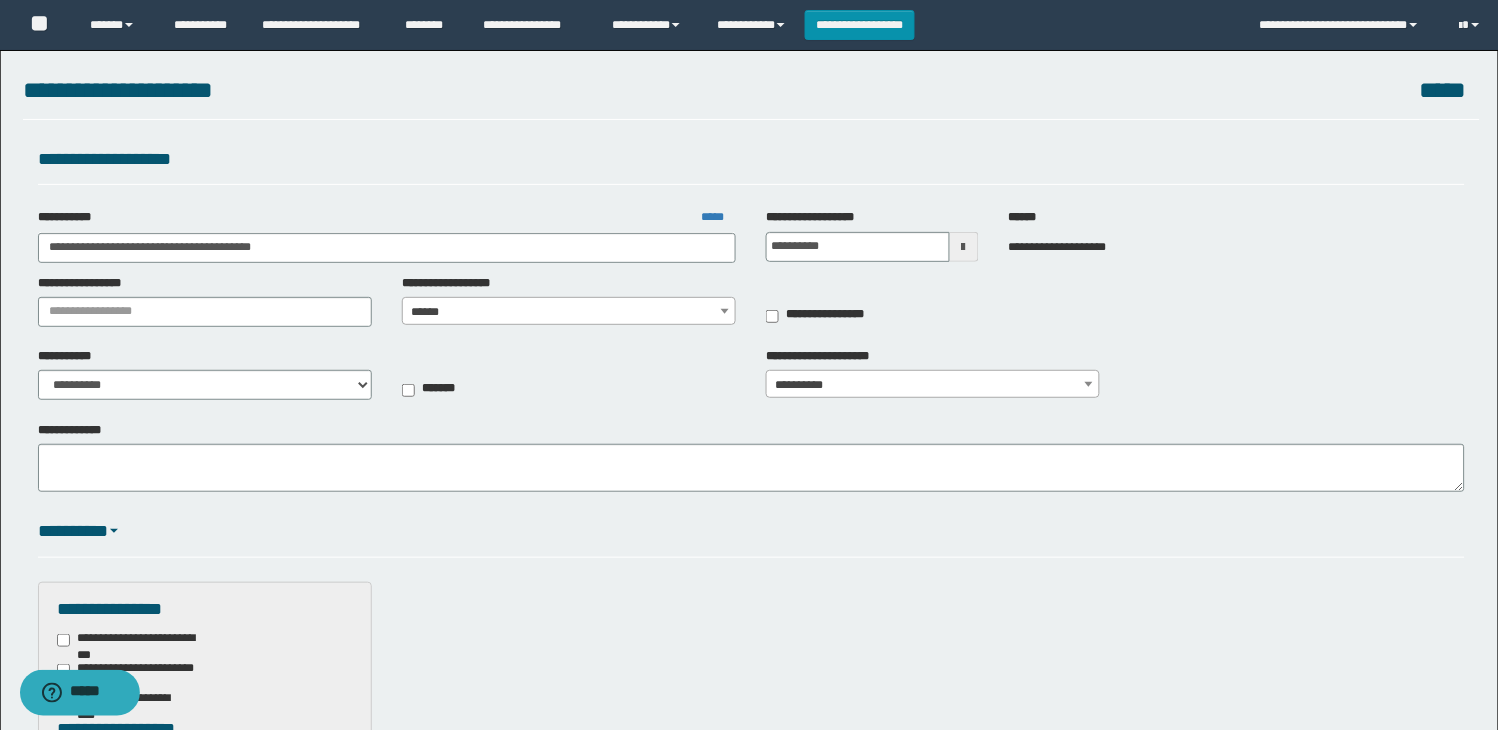 scroll, scrollTop: 0, scrollLeft: 0, axis: both 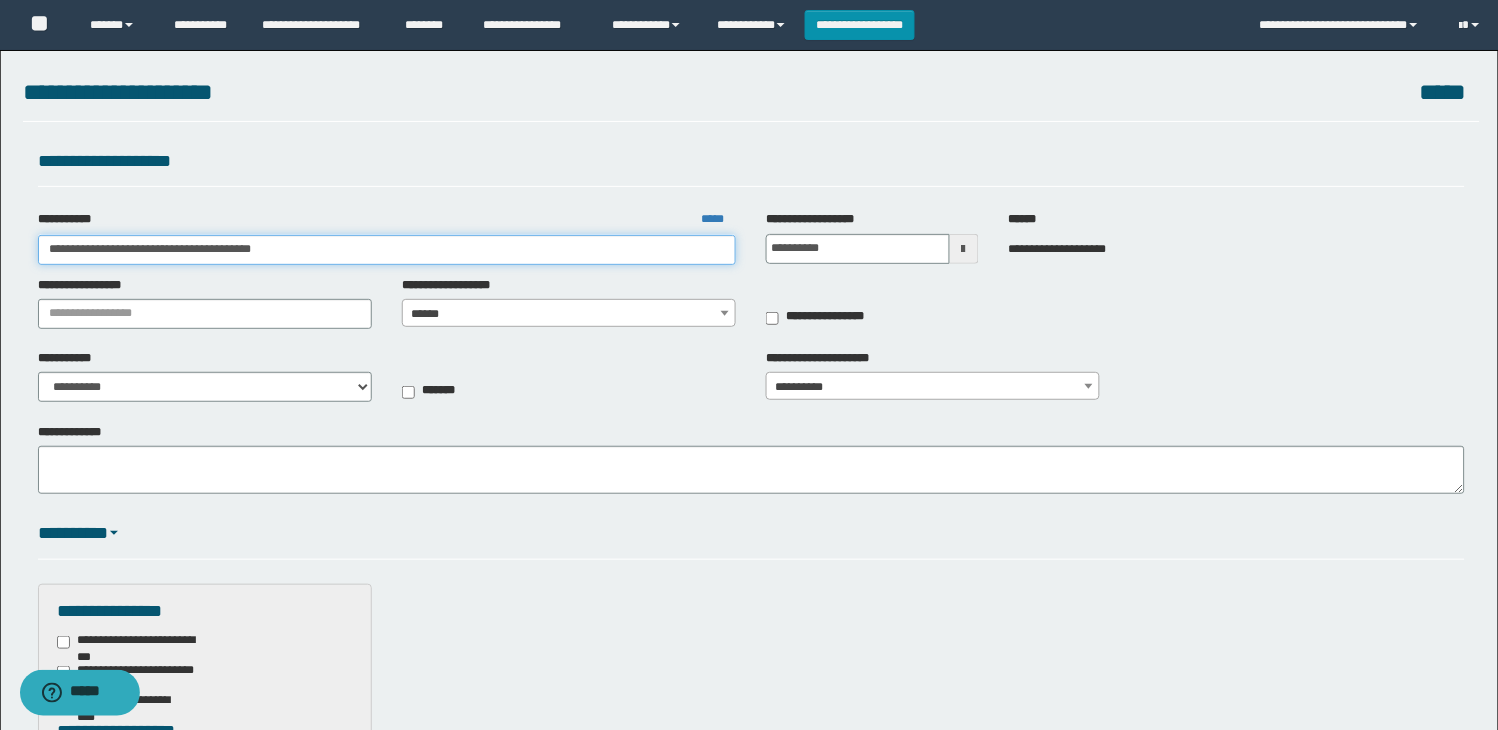 click on "**********" at bounding box center (387, 250) 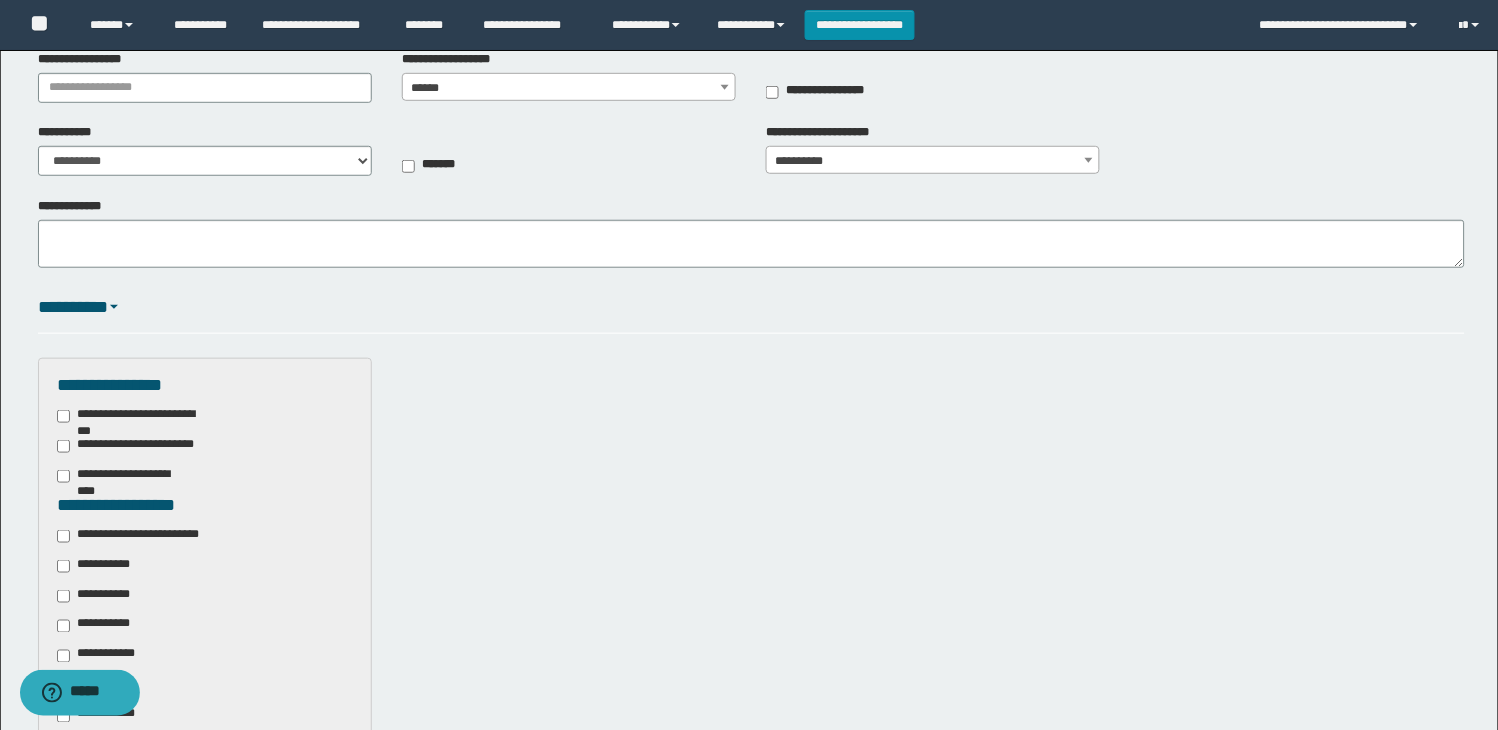 scroll, scrollTop: 0, scrollLeft: 0, axis: both 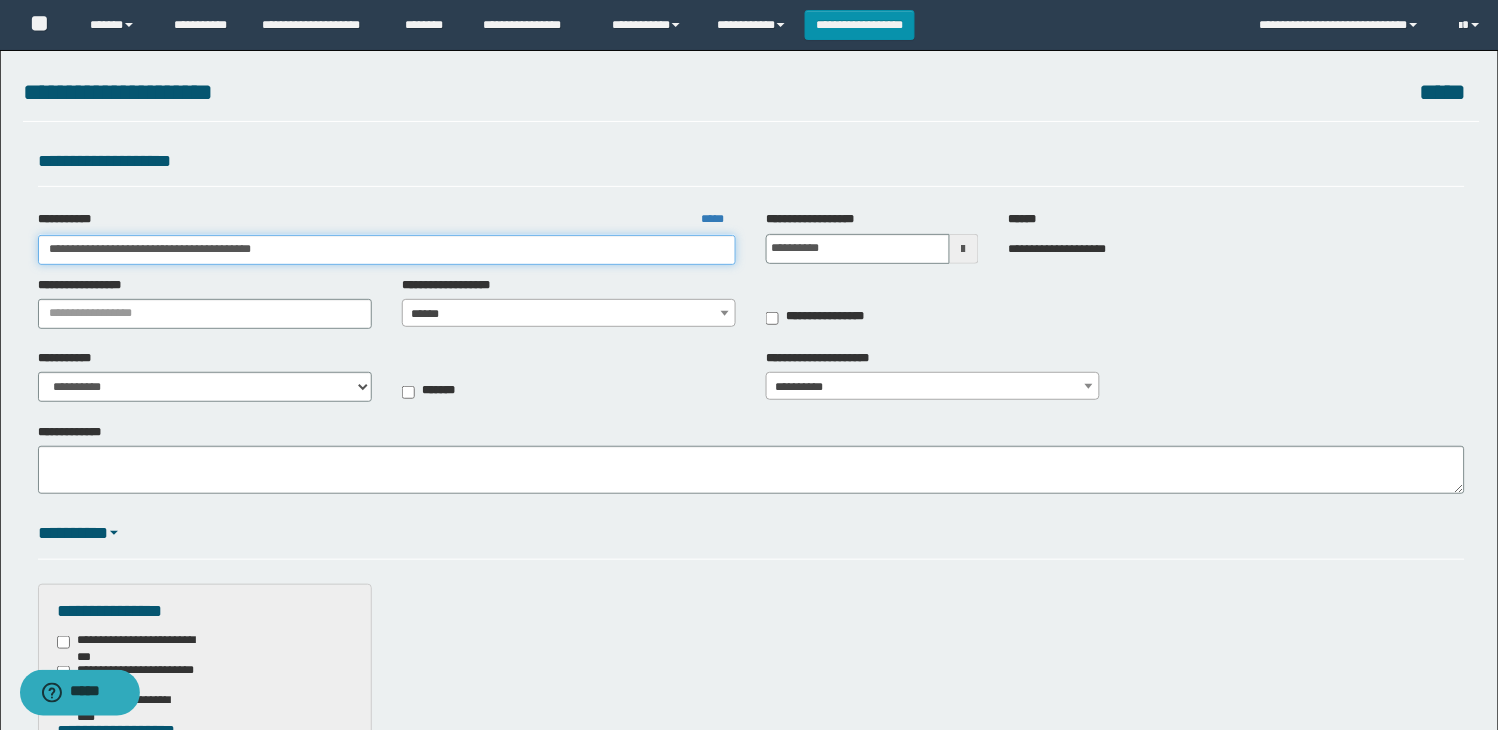 click on "**********" at bounding box center (387, 250) 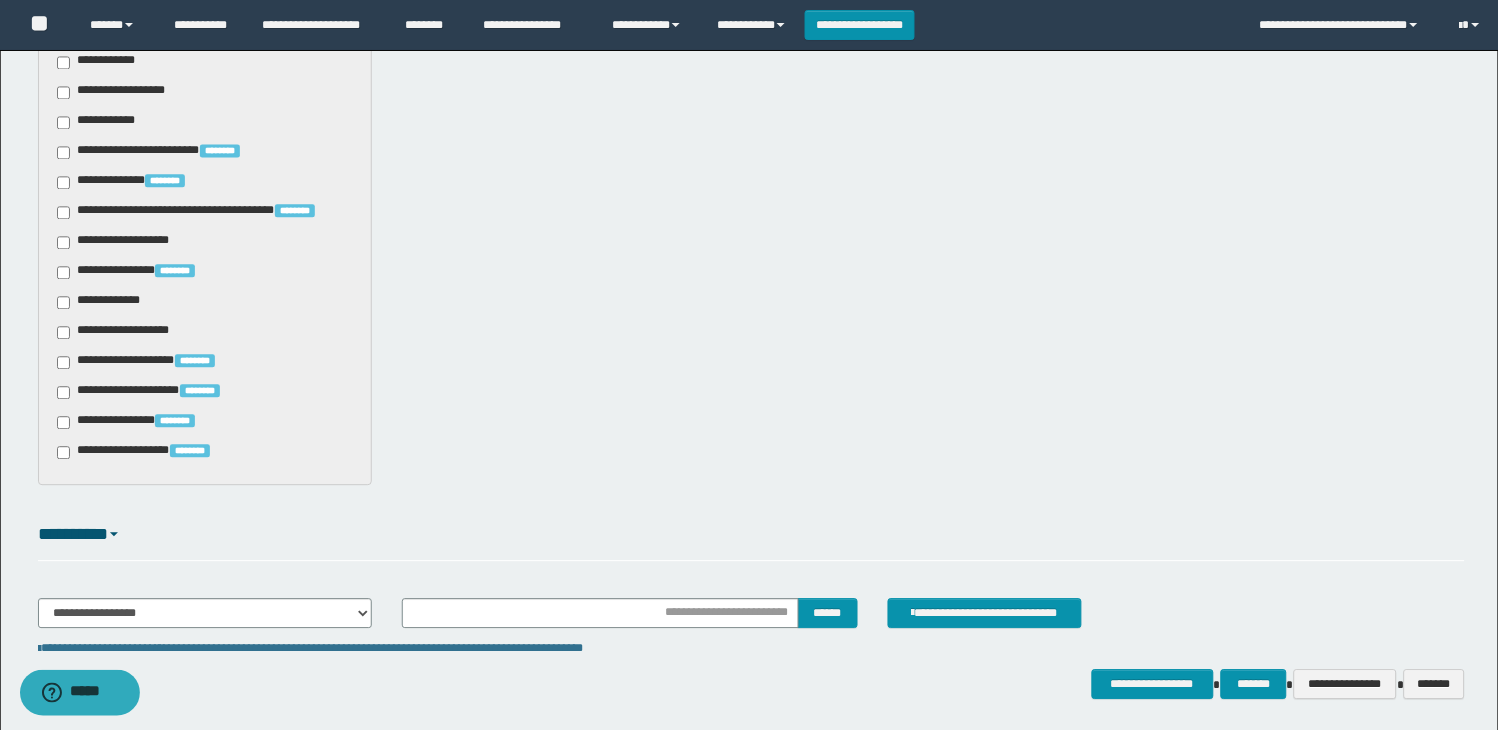 scroll, scrollTop: 888, scrollLeft: 0, axis: vertical 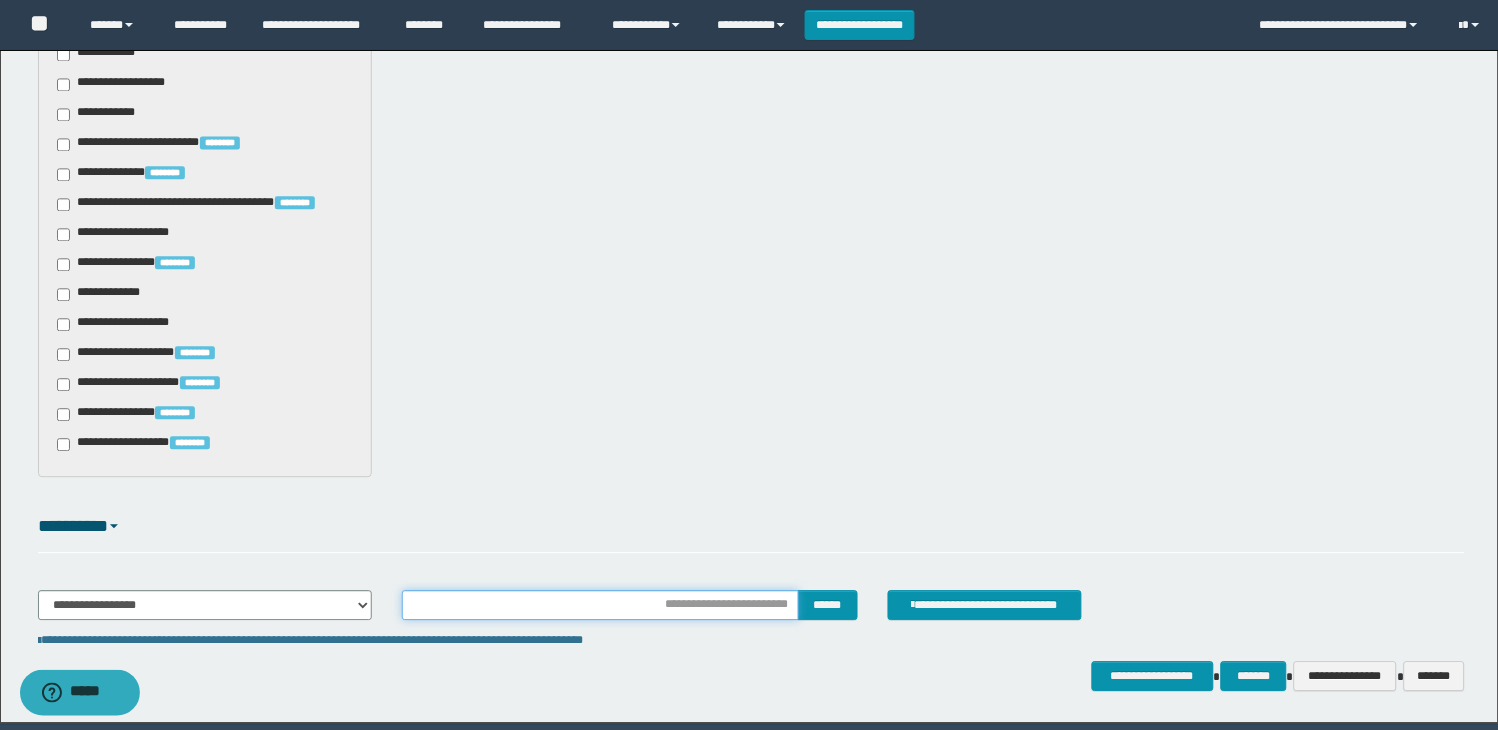 click at bounding box center [600, 605] 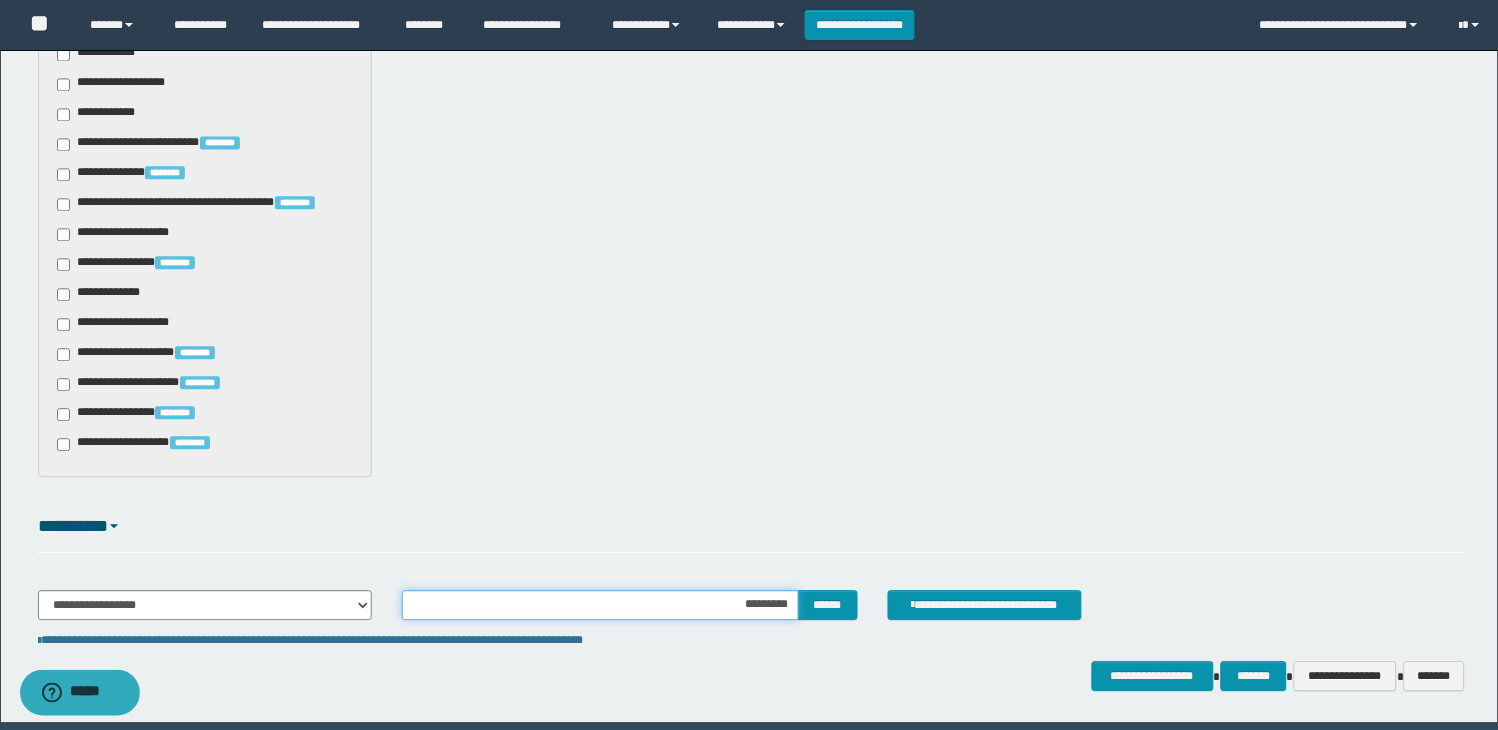 type on "**********" 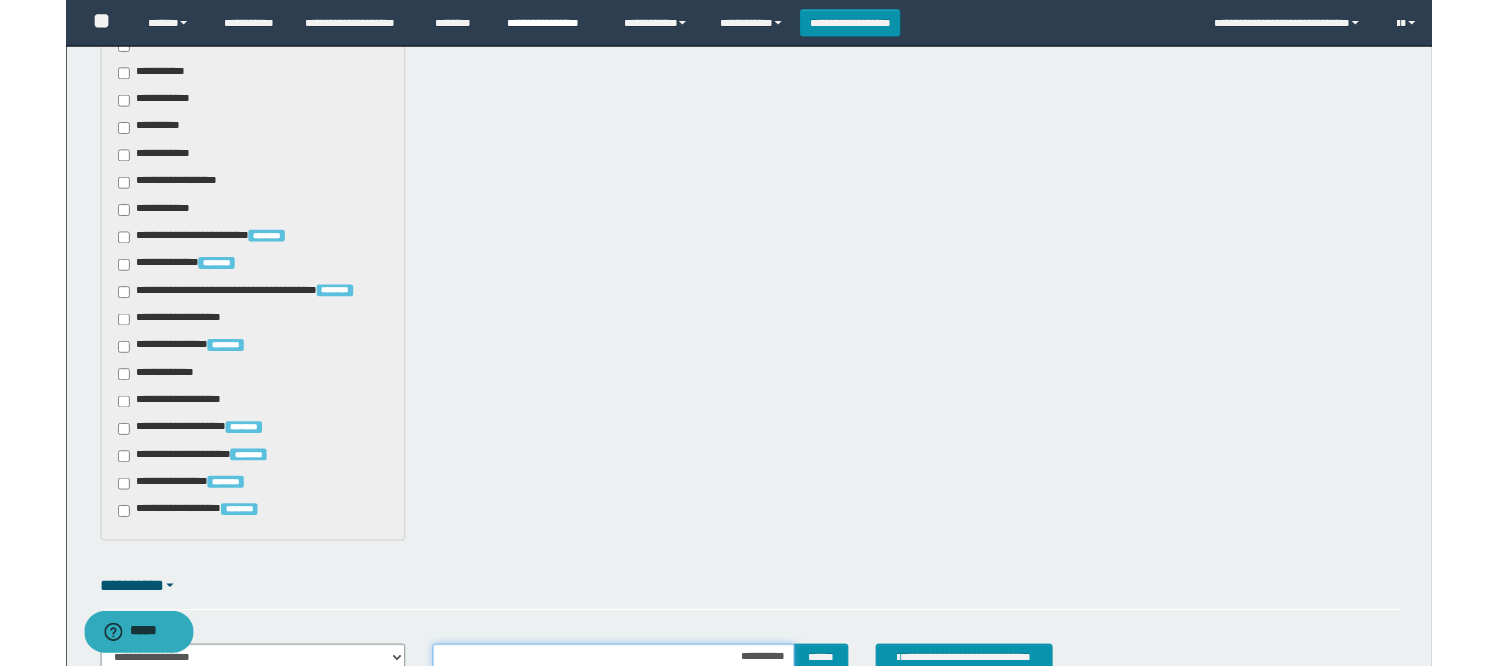 scroll, scrollTop: 954, scrollLeft: 0, axis: vertical 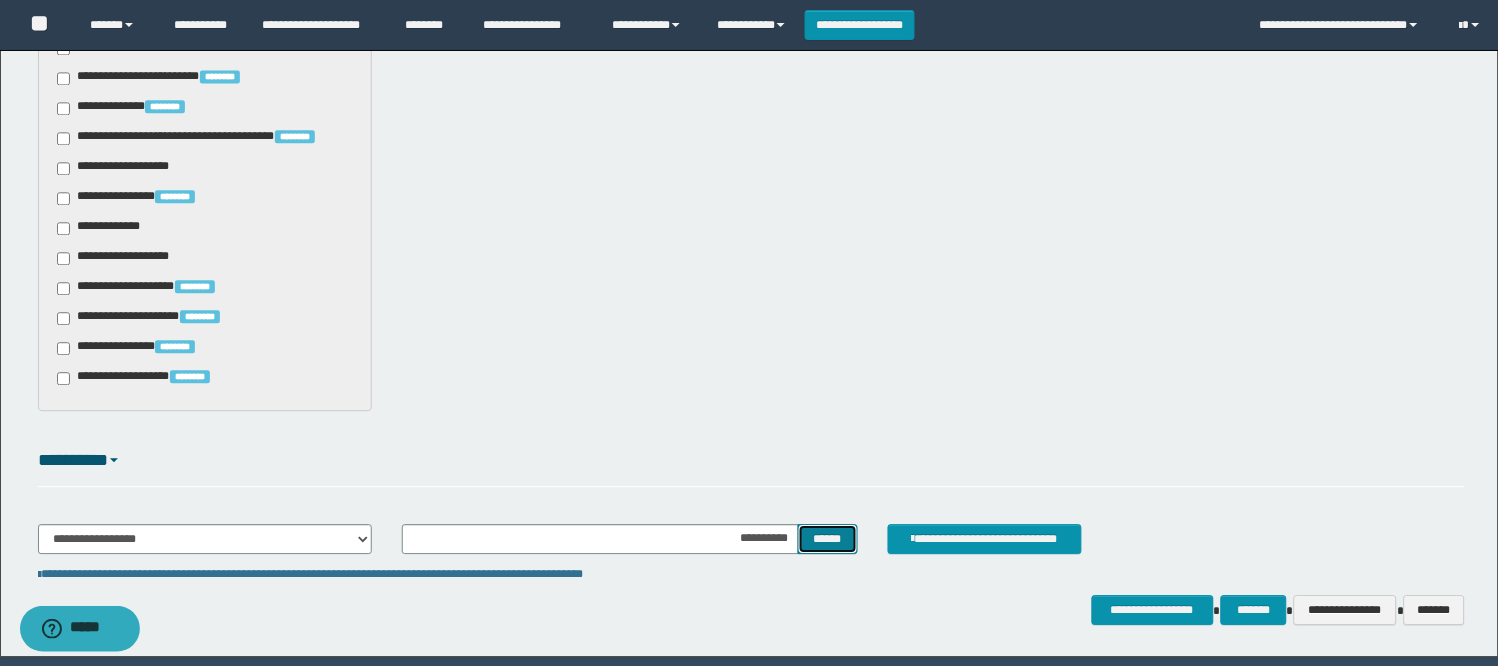 click on "******" at bounding box center [828, 539] 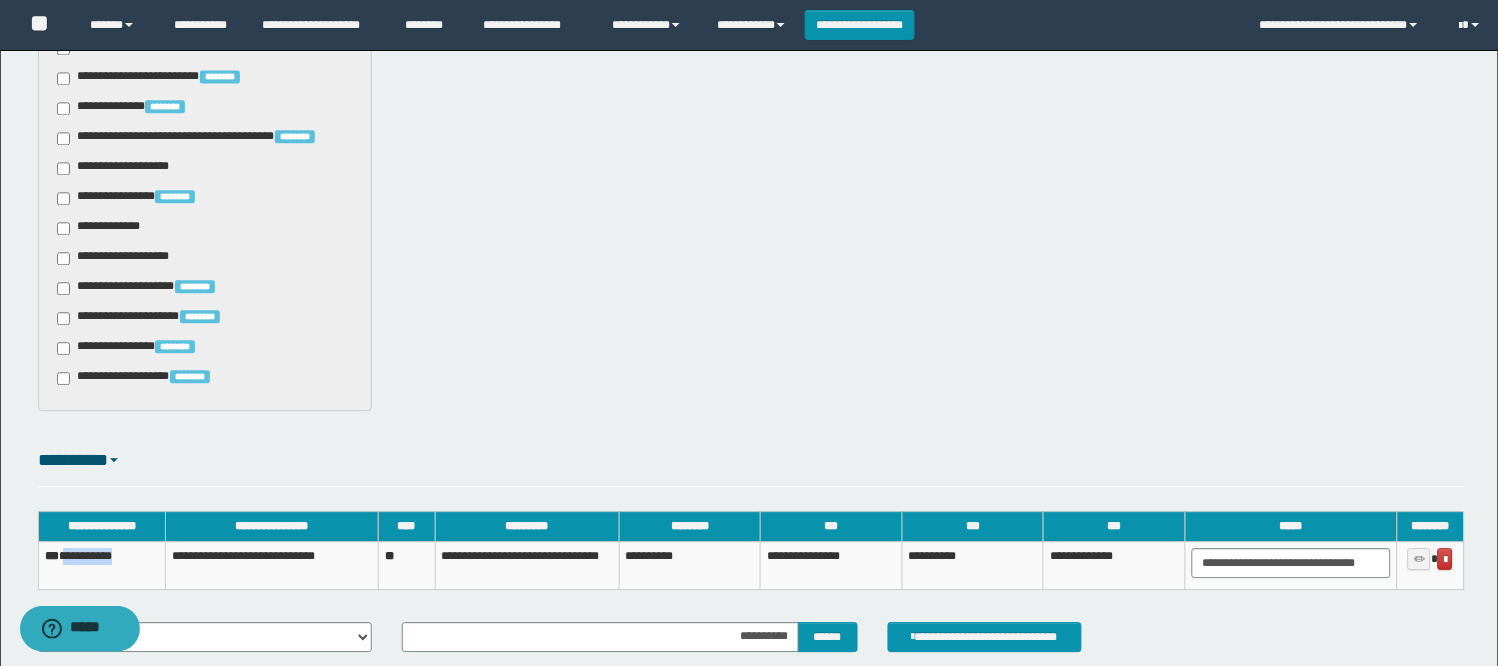 drag, startPoint x: 145, startPoint y: 552, endPoint x: 68, endPoint y: 558, distance: 77.23341 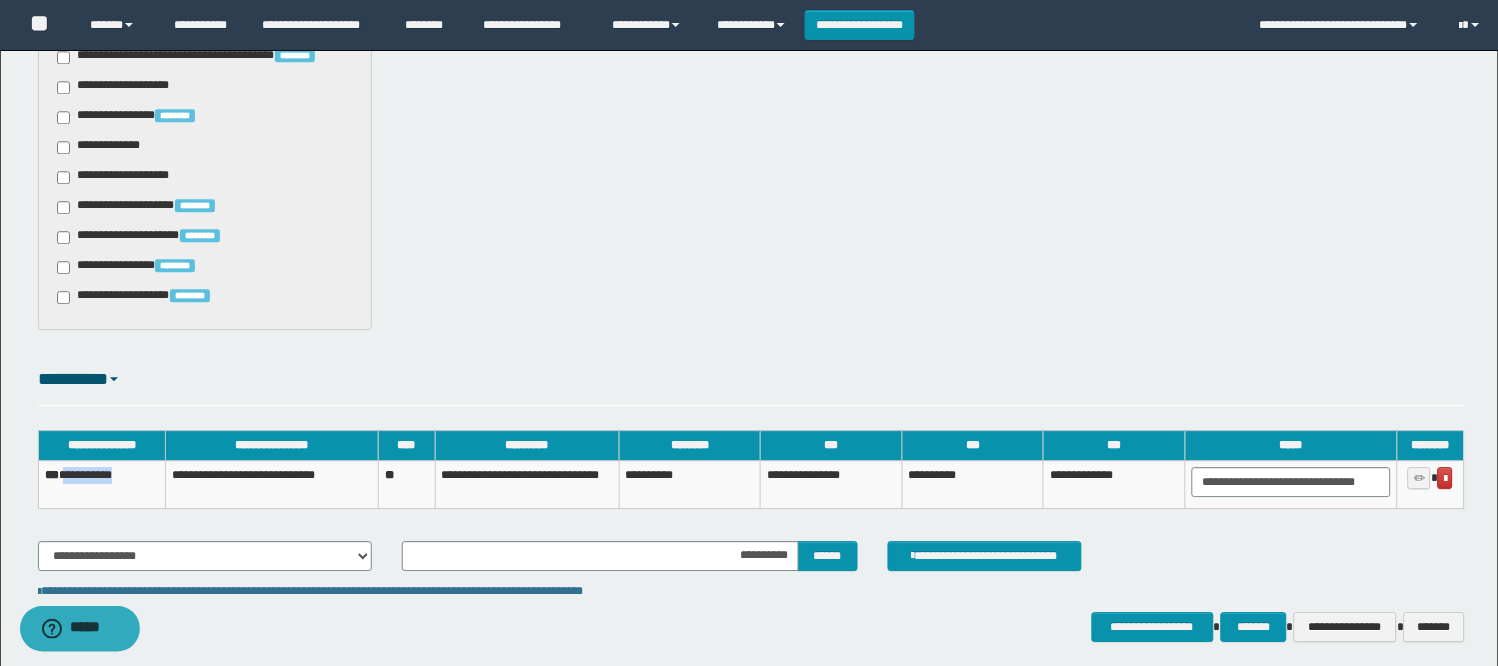 scroll, scrollTop: 1115, scrollLeft: 0, axis: vertical 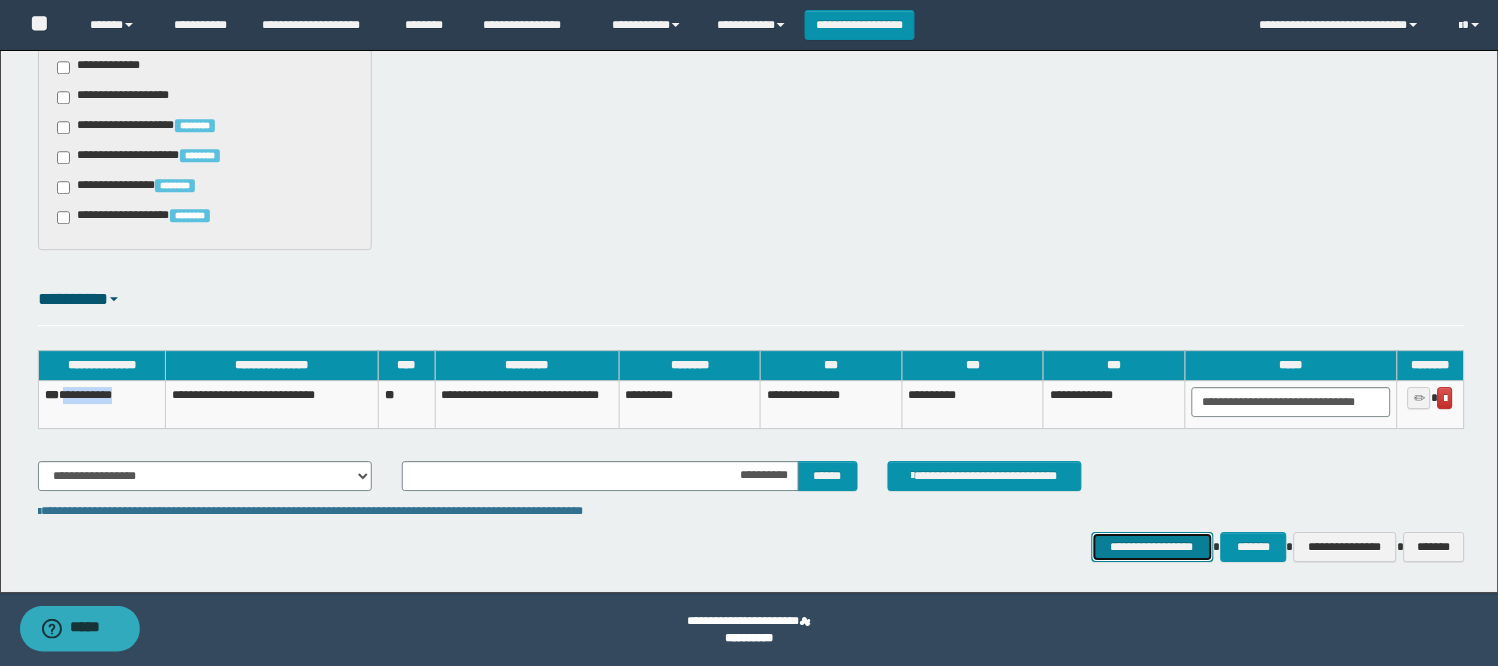 click on "**********" at bounding box center [1153, 547] 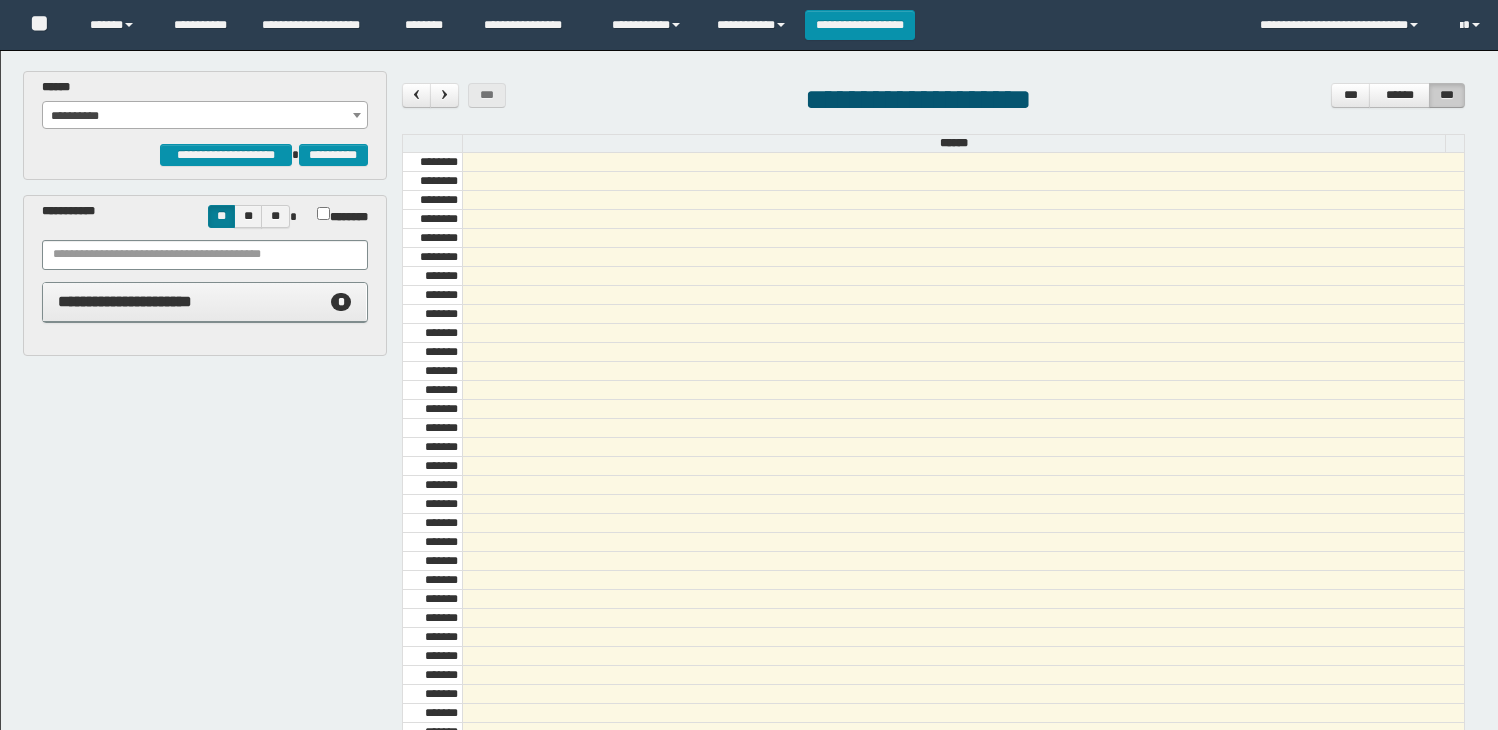 scroll, scrollTop: 0, scrollLeft: 0, axis: both 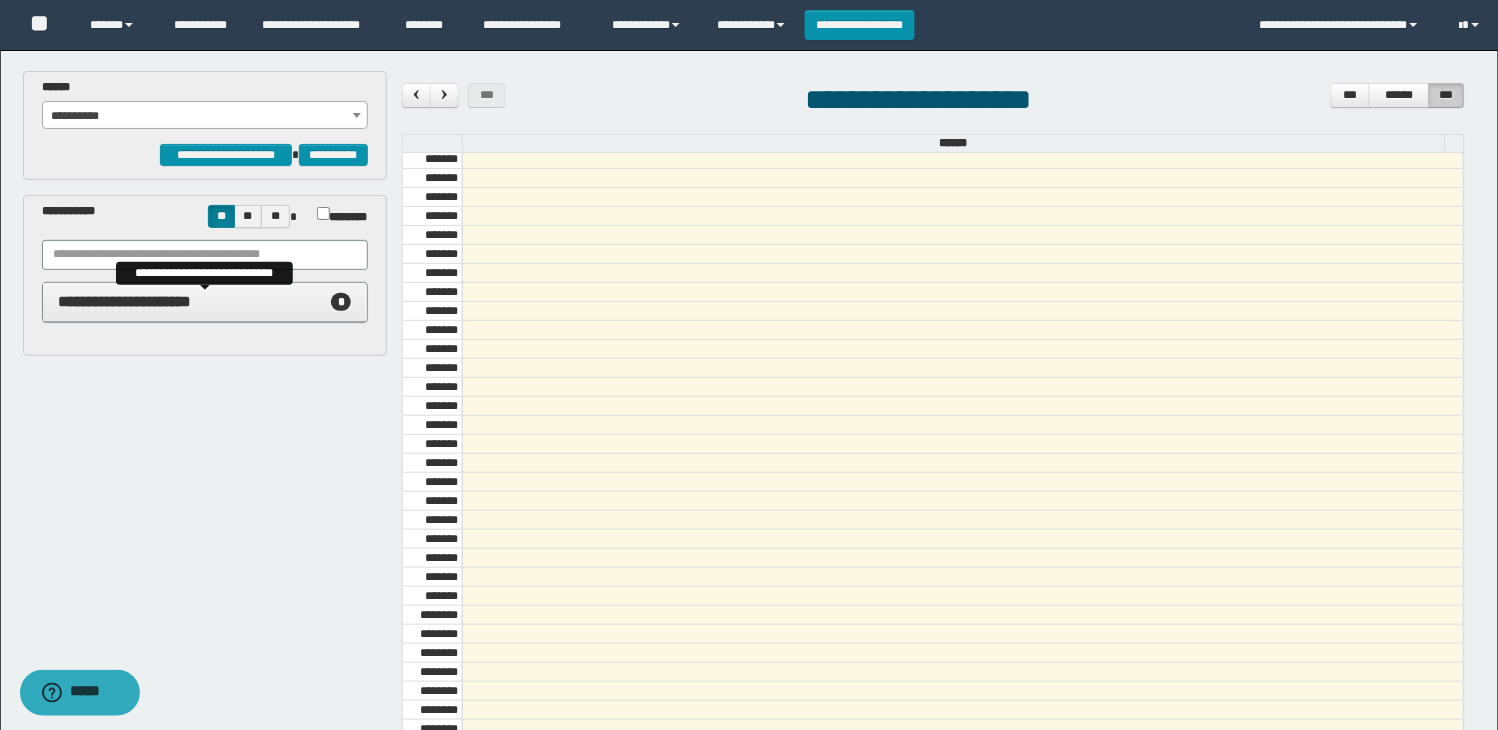 click on "**********" at bounding box center [125, 301] 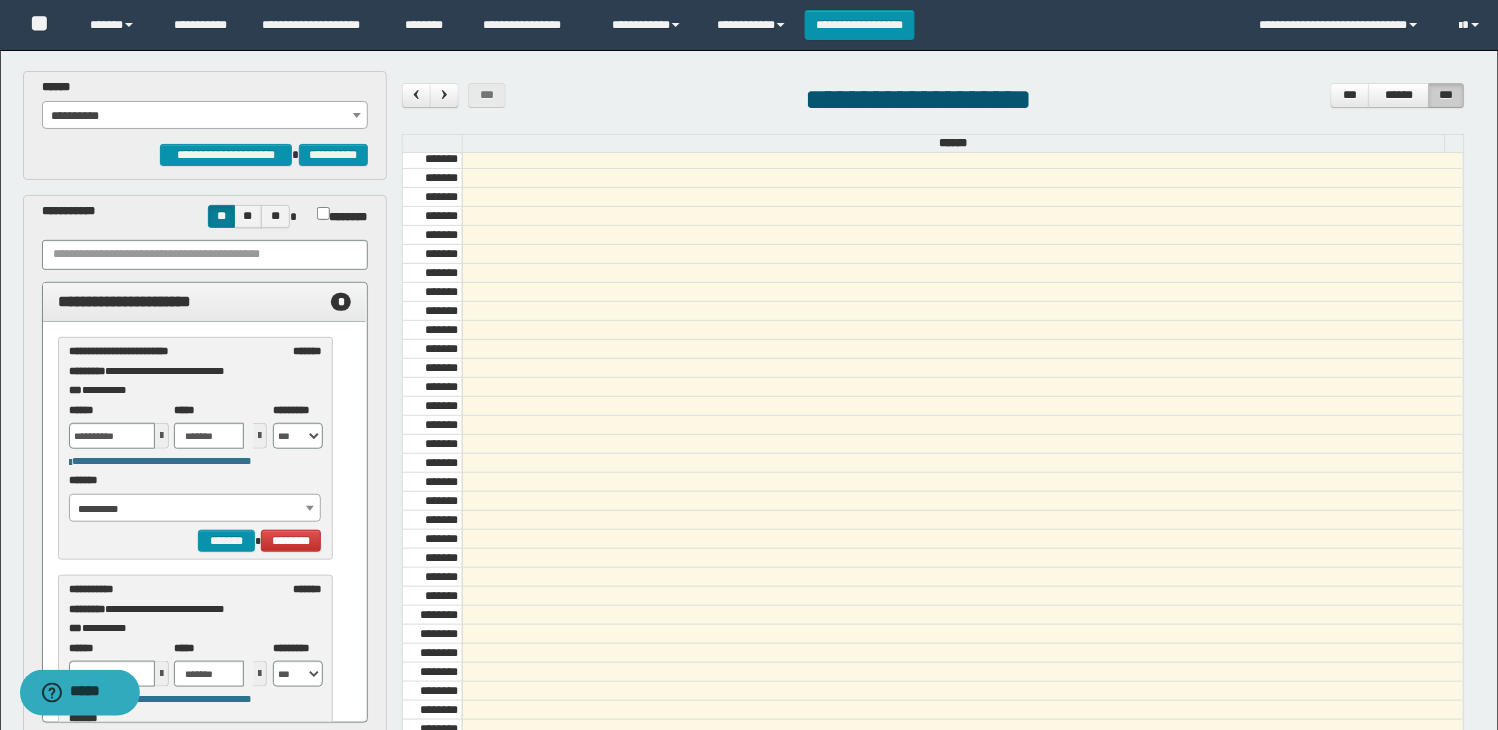 click on "**********" at bounding box center (205, 116) 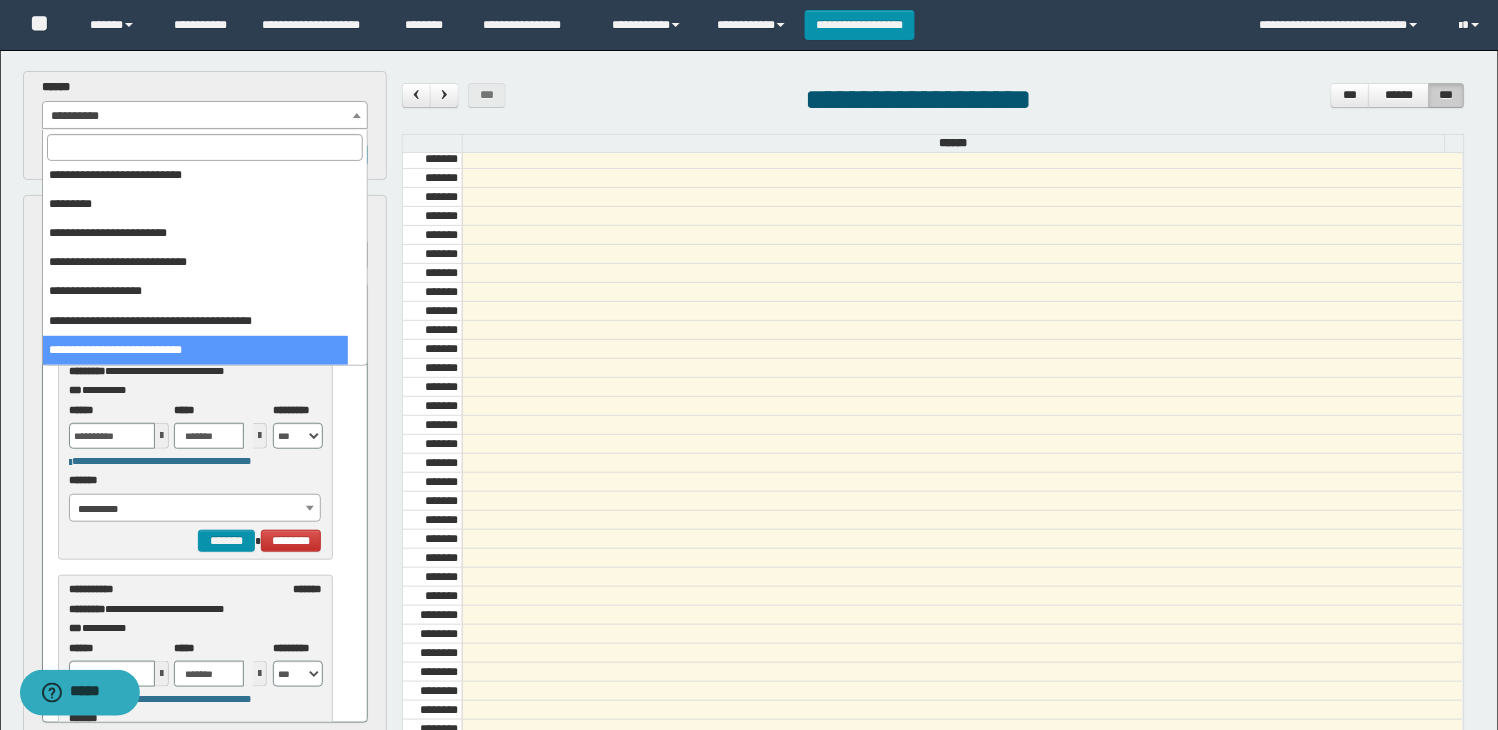 scroll, scrollTop: 352, scrollLeft: 0, axis: vertical 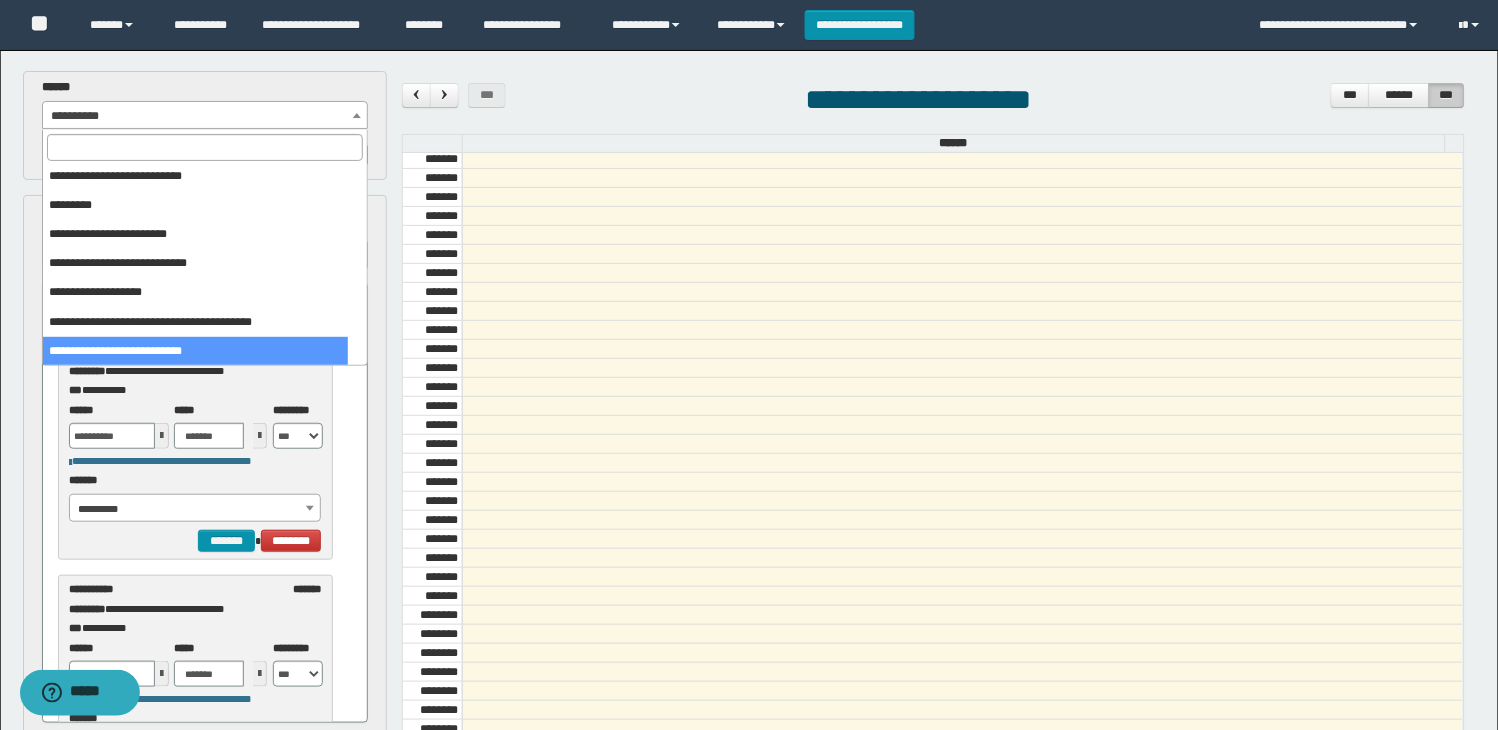 select on "******" 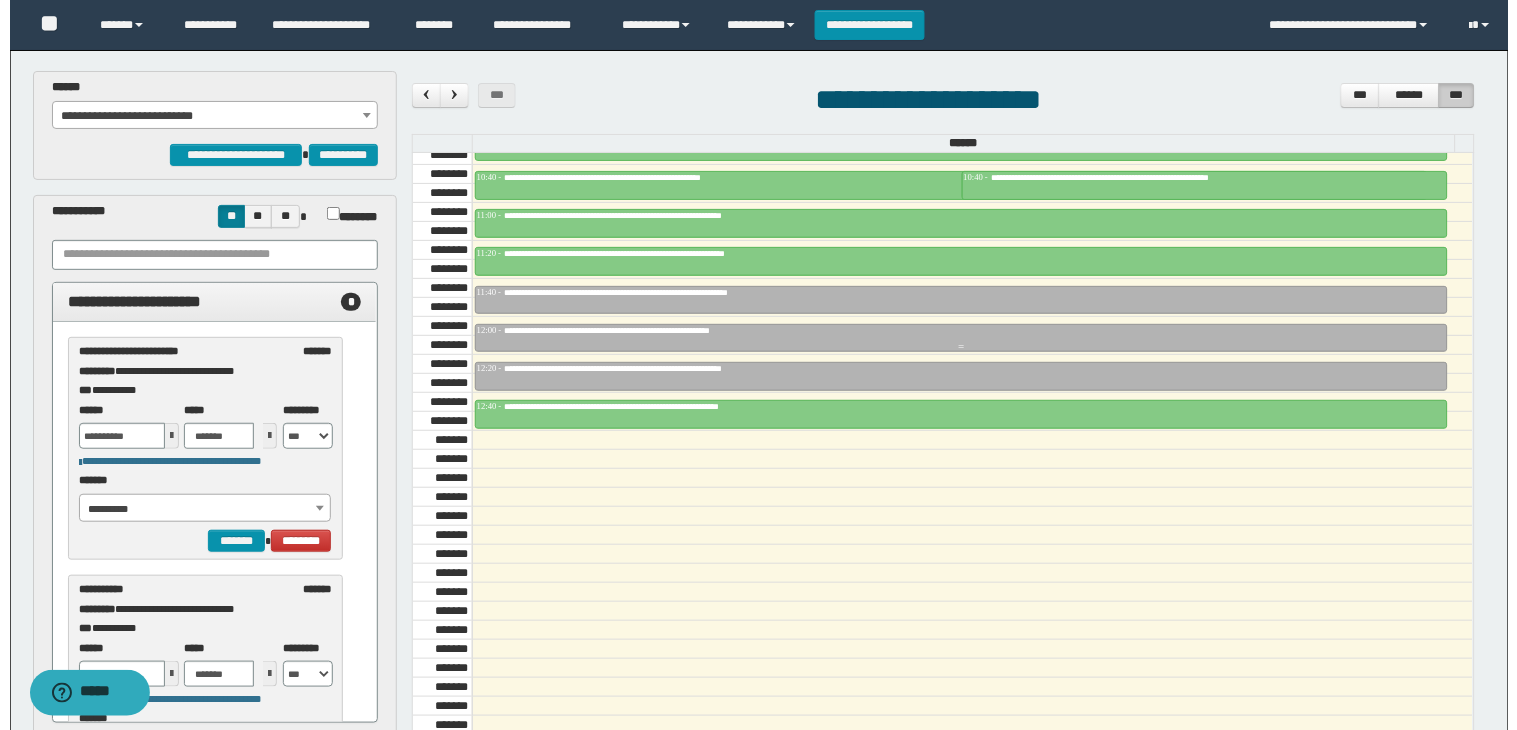 scroll, scrollTop: 1243, scrollLeft: 0, axis: vertical 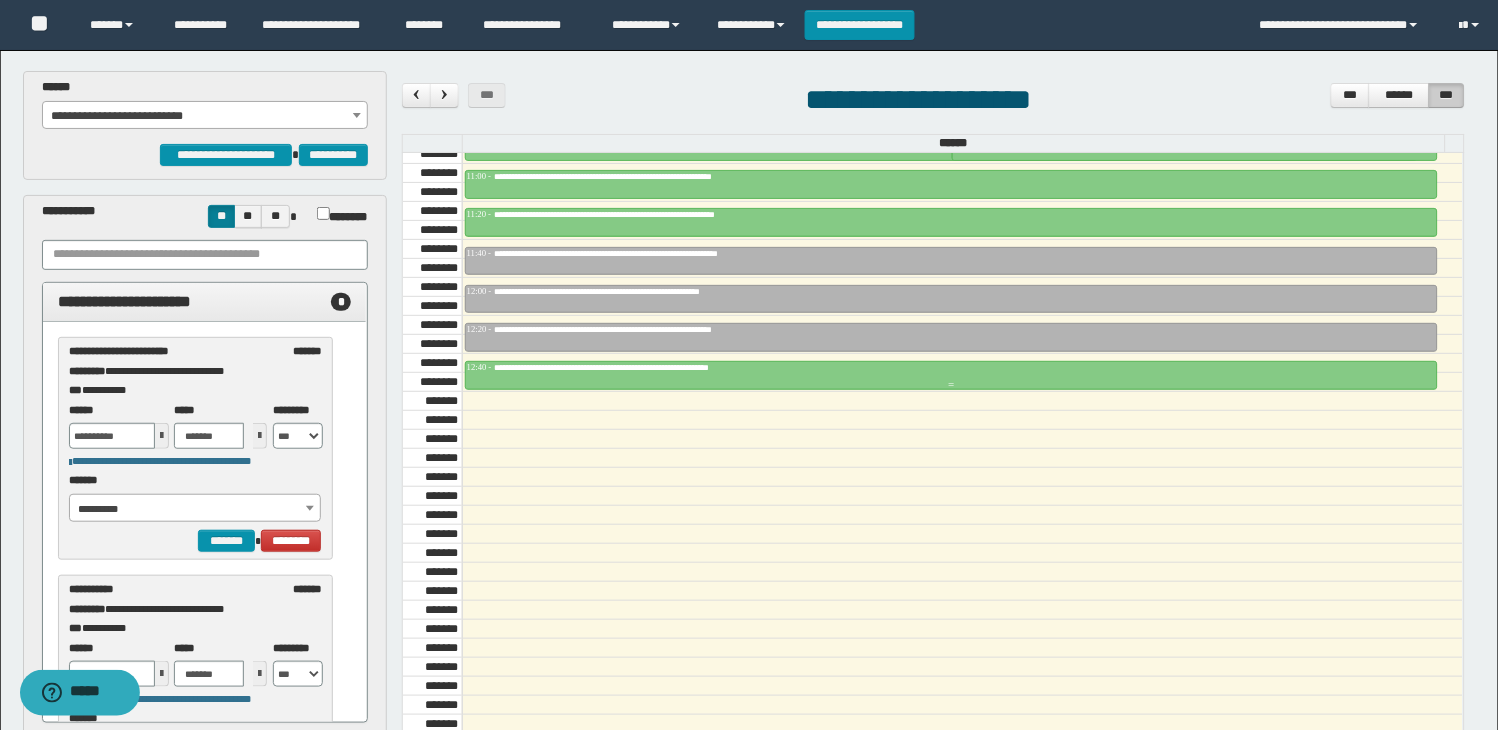 click on "**********" at bounding box center [952, 368] 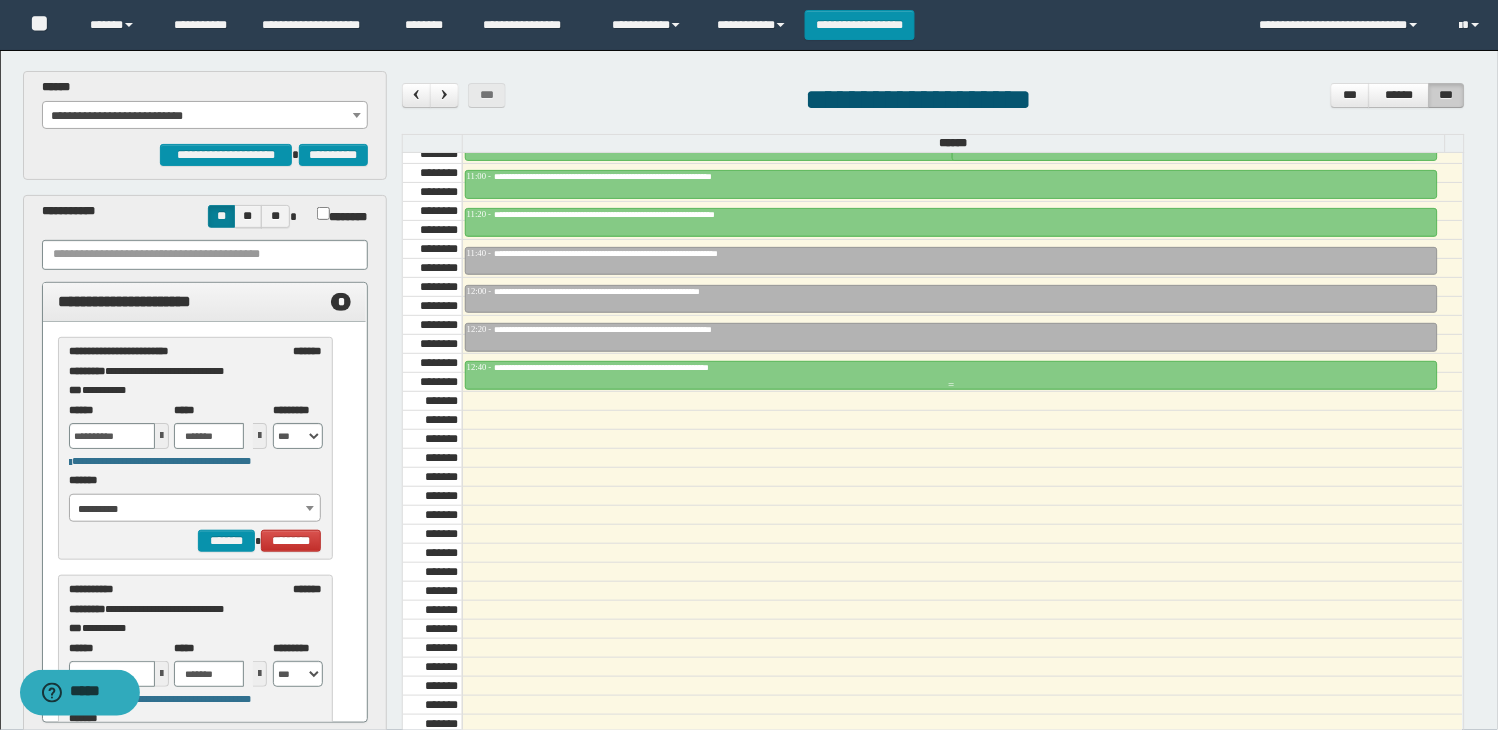 type on "**********" 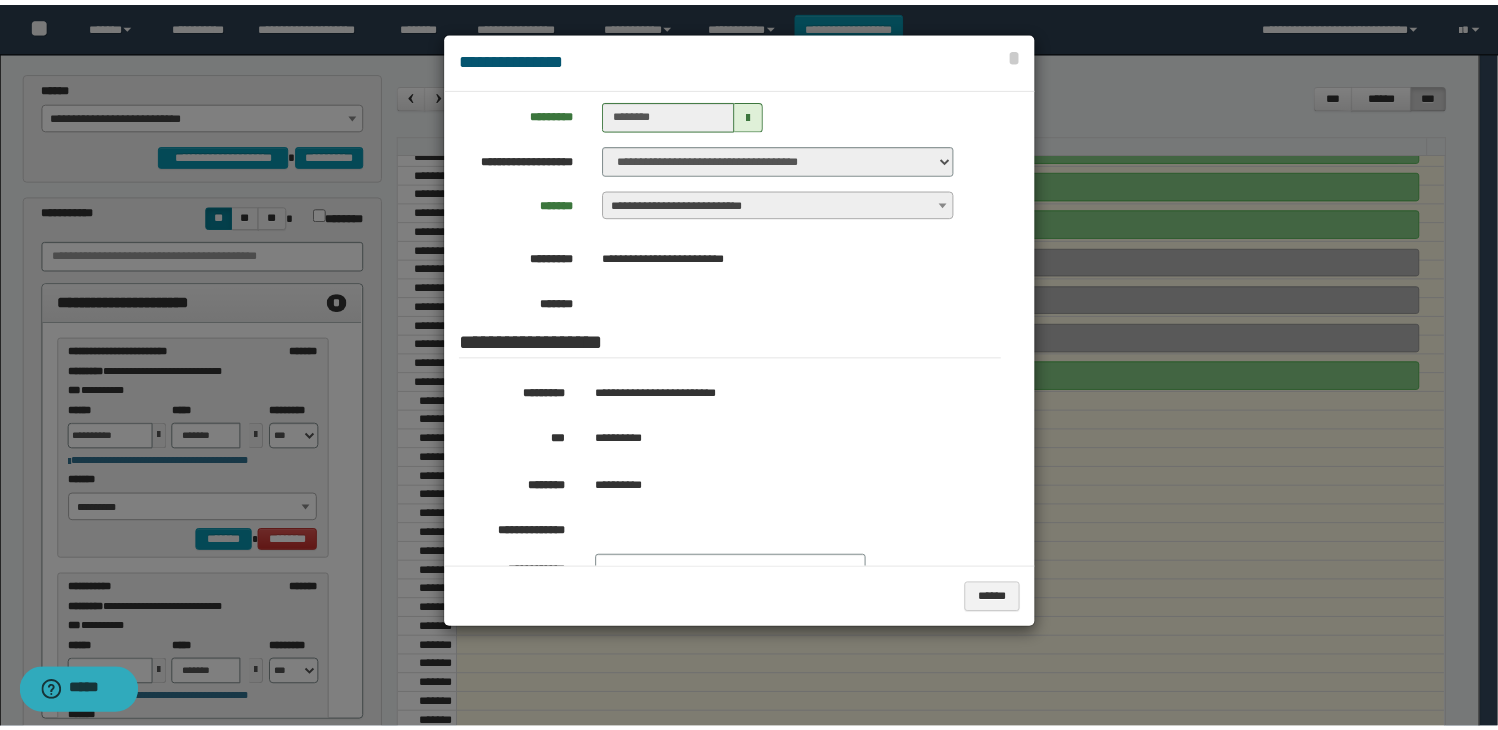 scroll, scrollTop: 370, scrollLeft: 0, axis: vertical 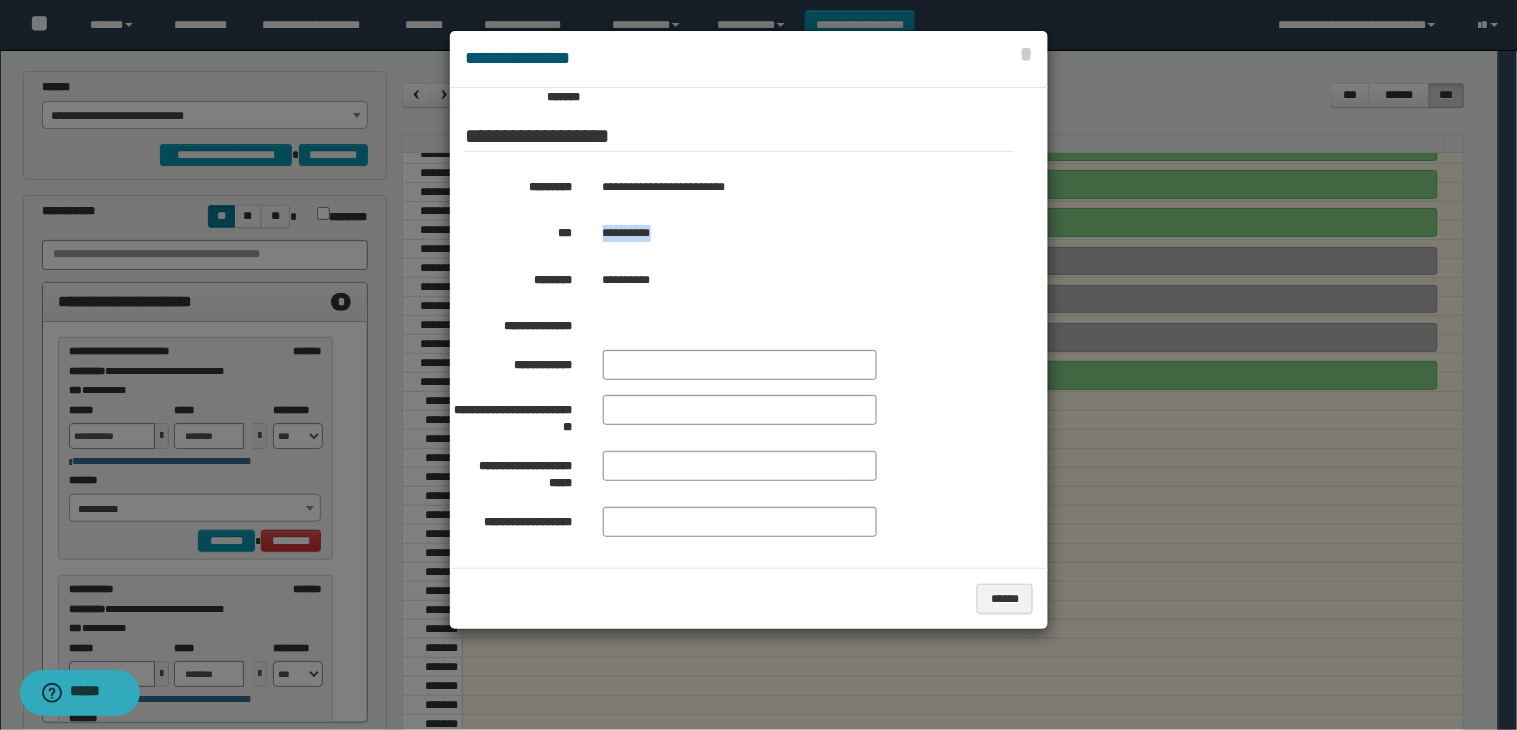 drag, startPoint x: 668, startPoint y: 213, endPoint x: 590, endPoint y: 223, distance: 78.63841 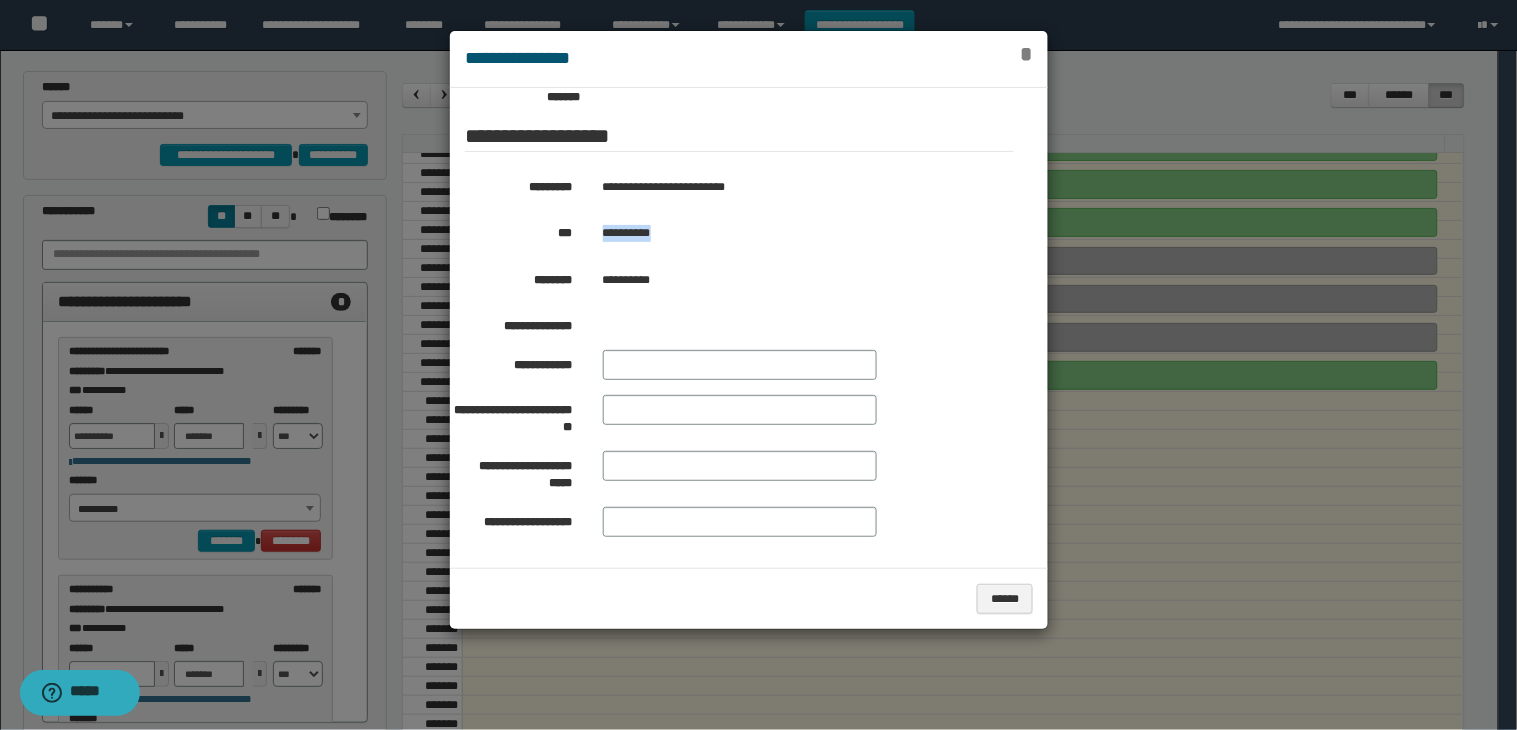 click on "*" at bounding box center [1027, 54] 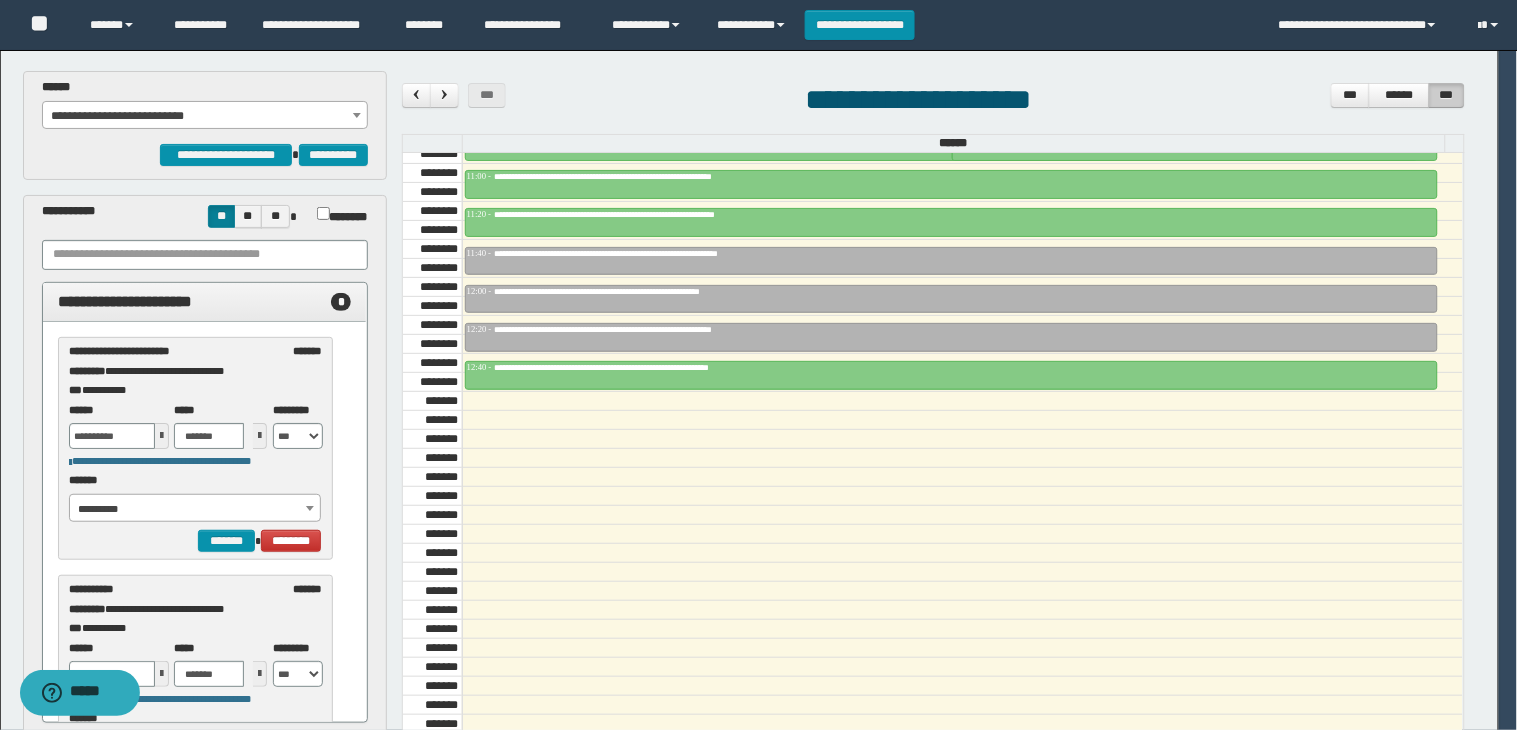 click on "**********" at bounding box center [749, 524] 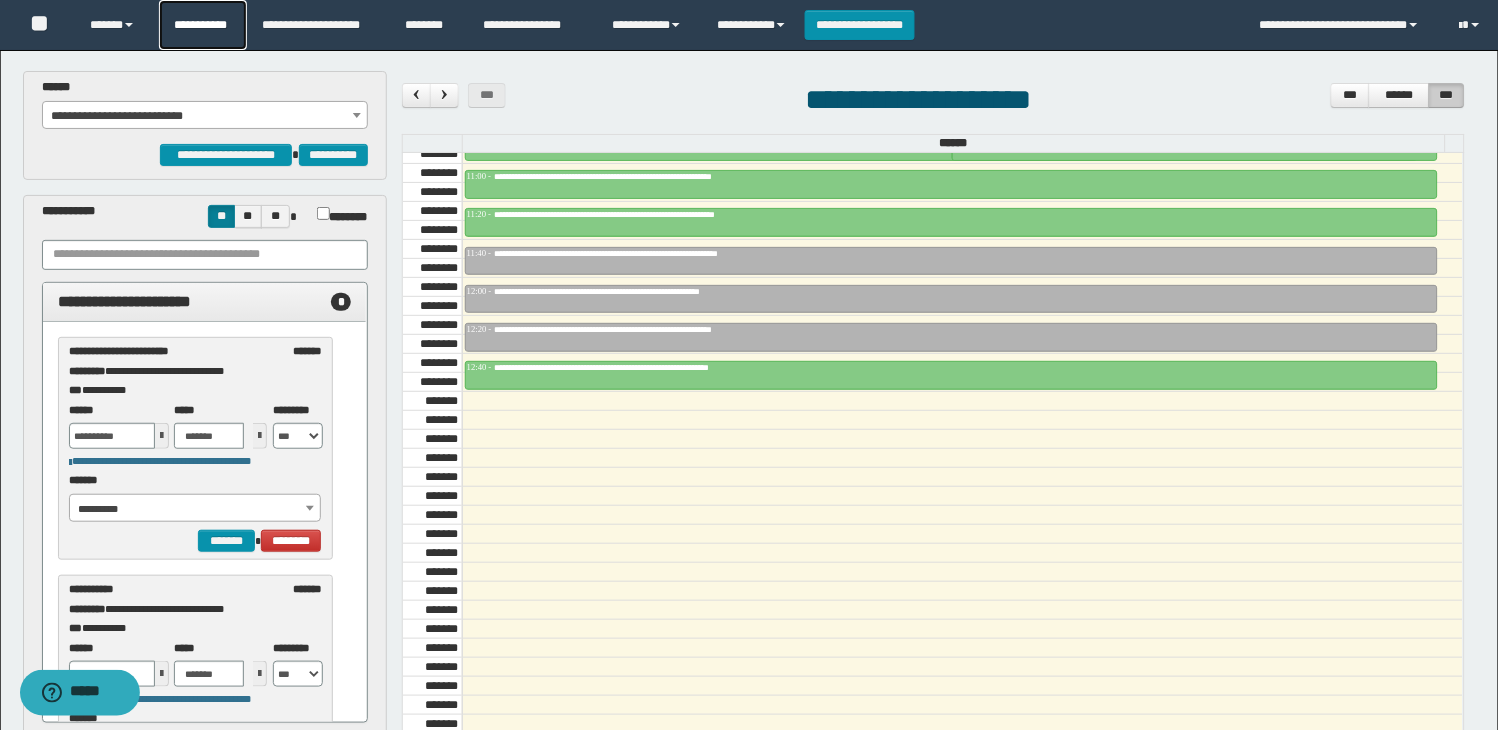 click on "**********" at bounding box center (203, 25) 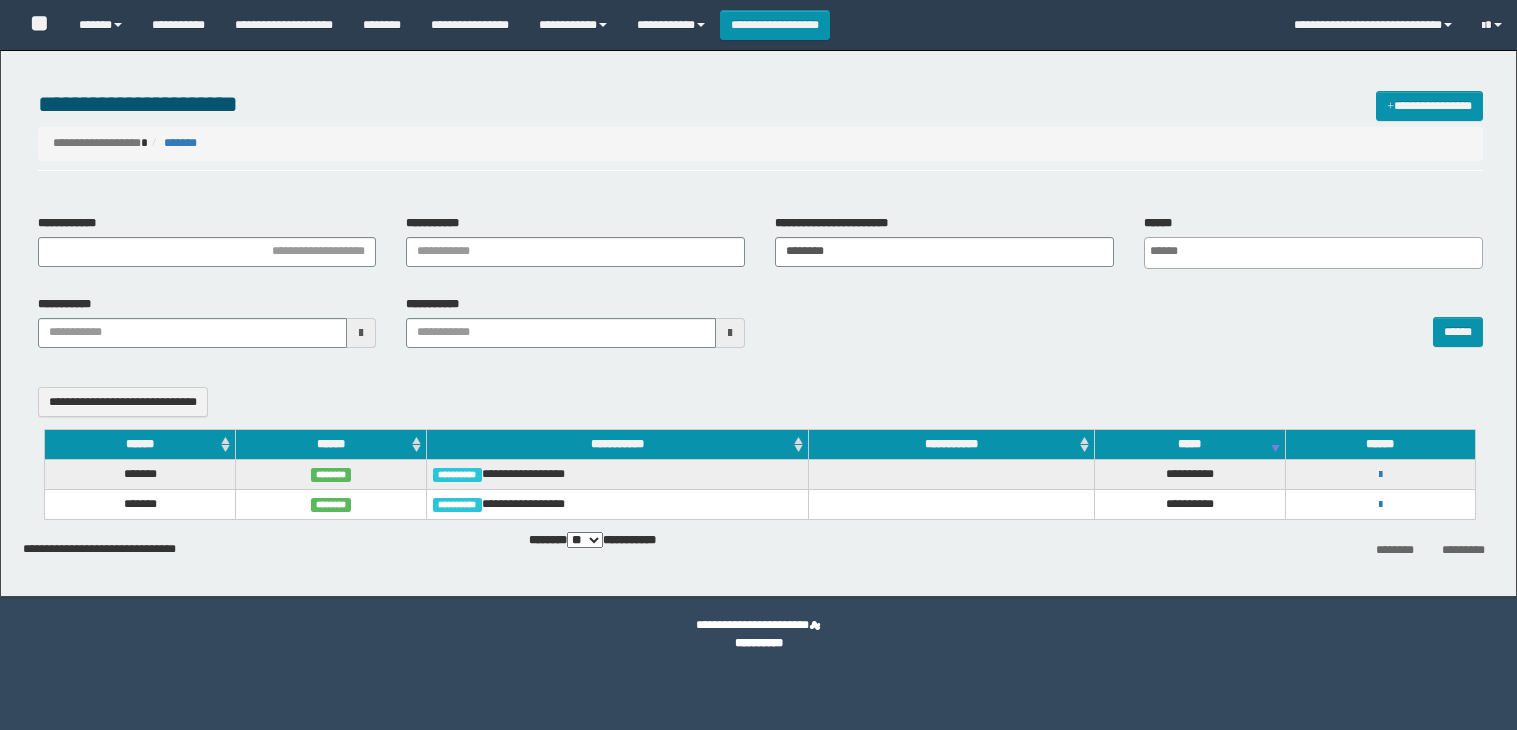 select 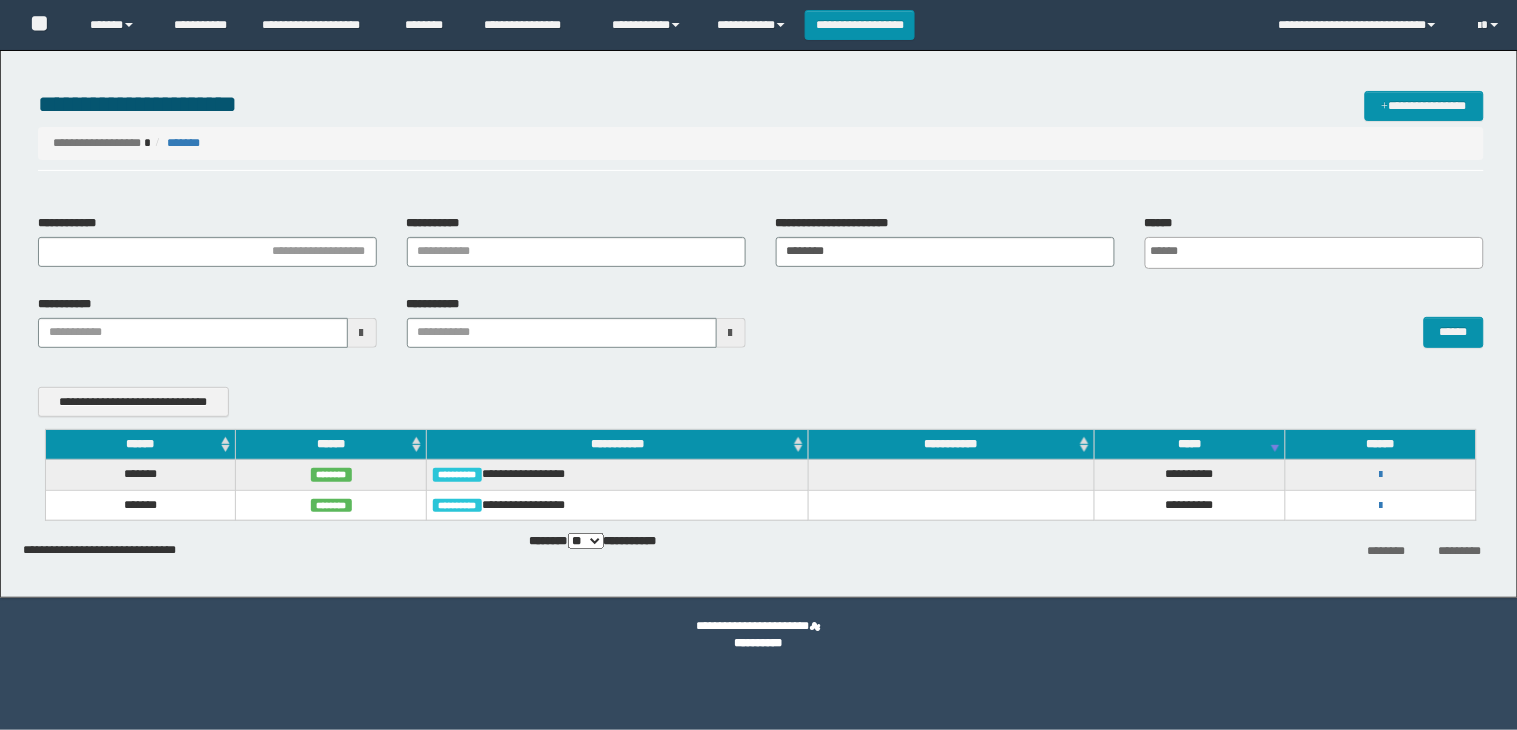 scroll, scrollTop: 0, scrollLeft: 0, axis: both 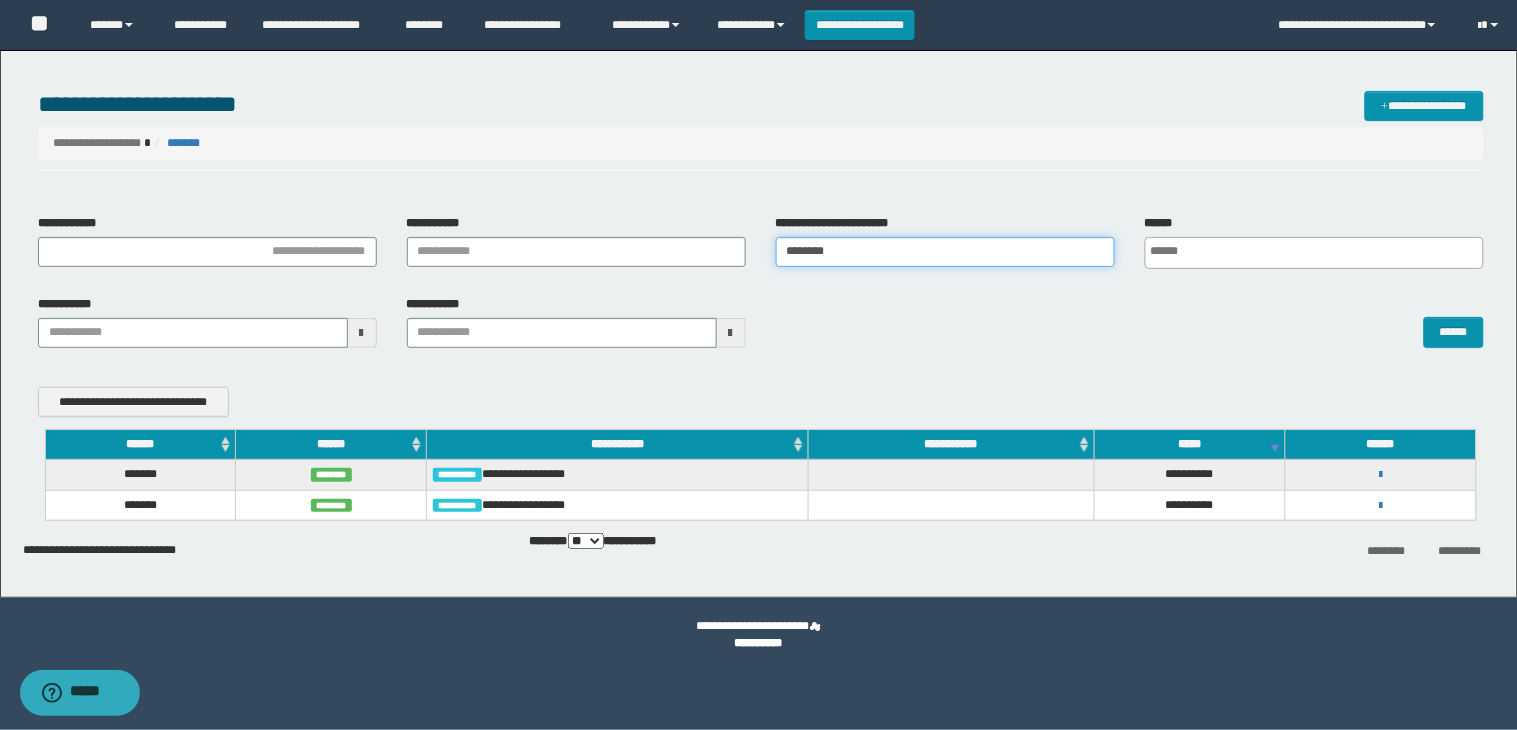 click on "********" at bounding box center [945, 252] 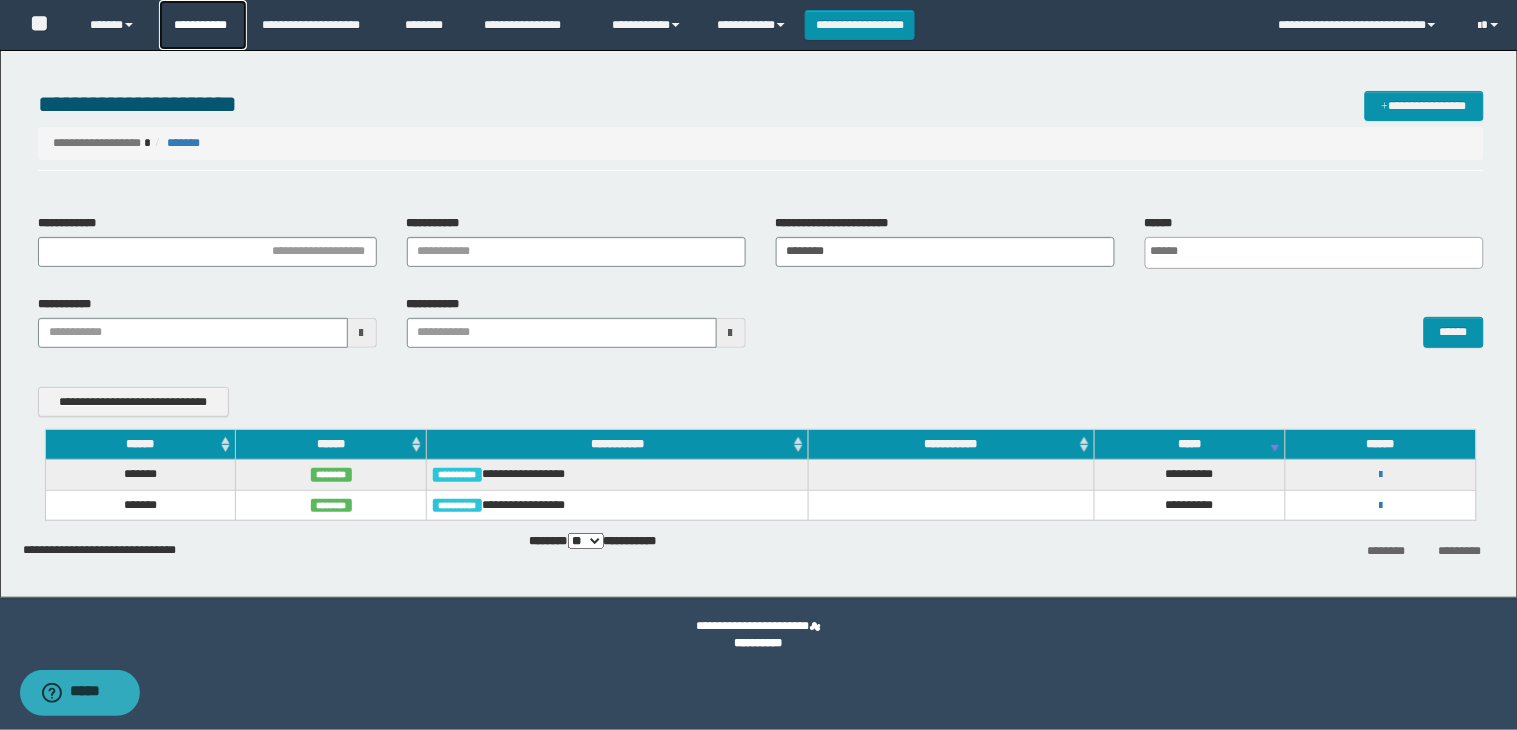 click on "**********" at bounding box center [203, 25] 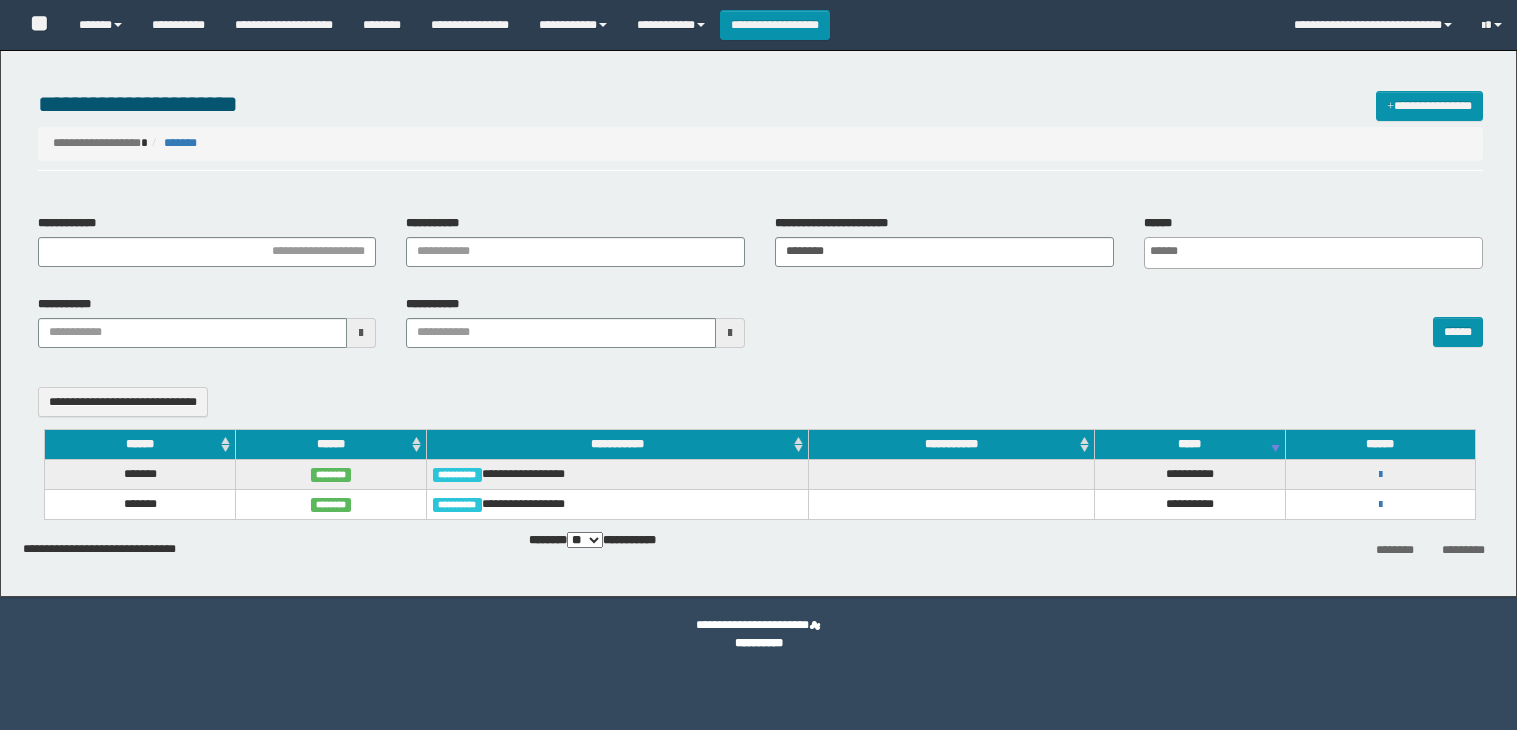 select 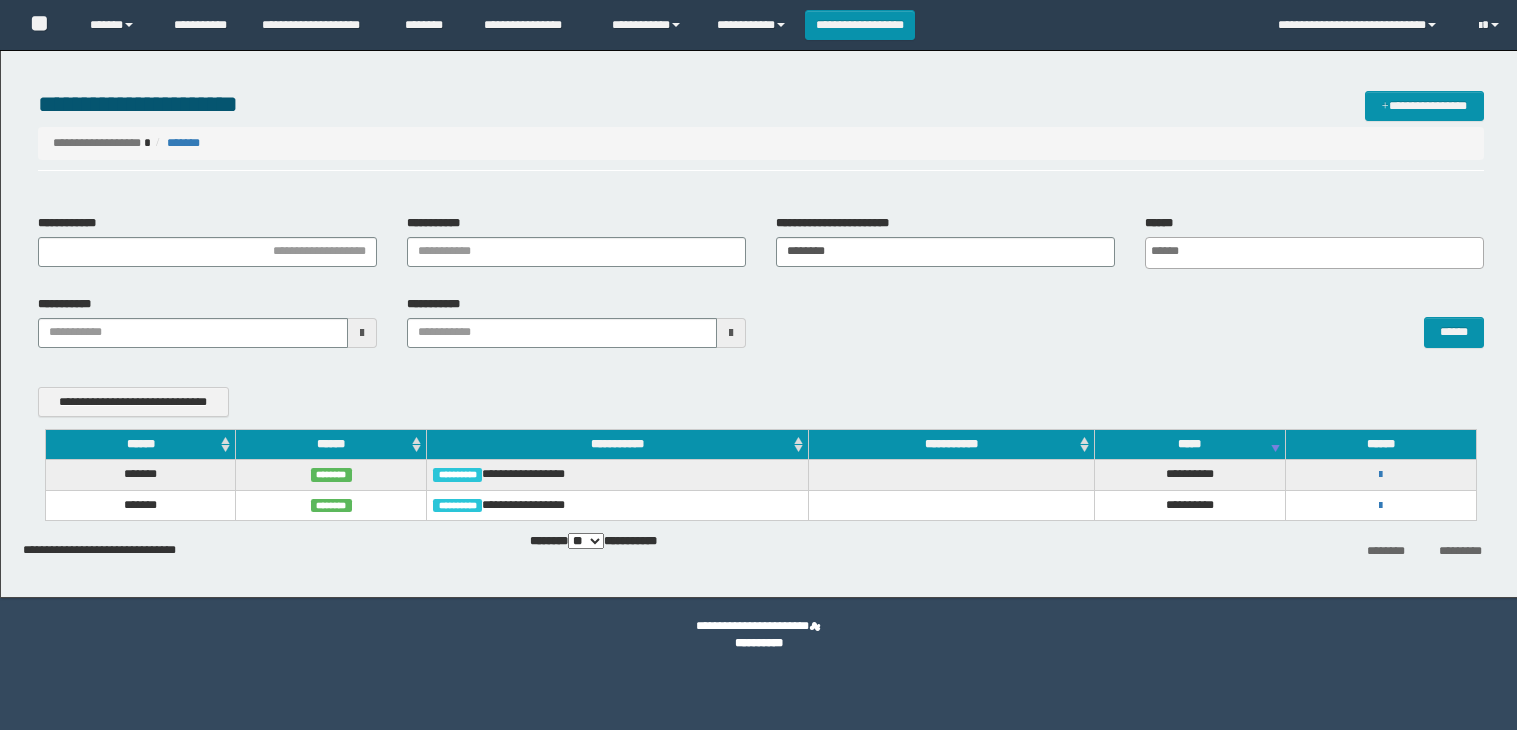 scroll, scrollTop: 0, scrollLeft: 0, axis: both 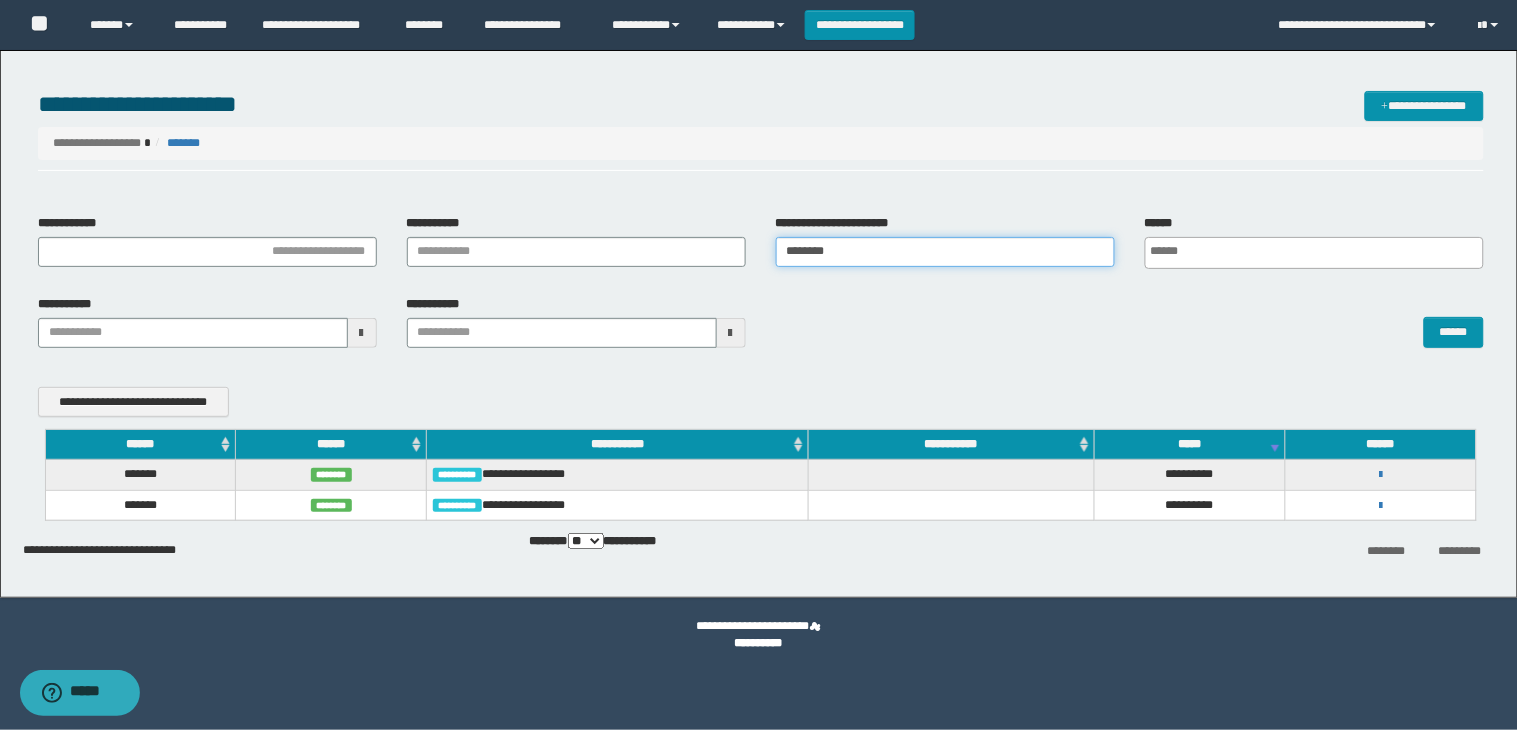 drag, startPoint x: 883, startPoint y: 253, endPoint x: 725, endPoint y: 264, distance: 158.38245 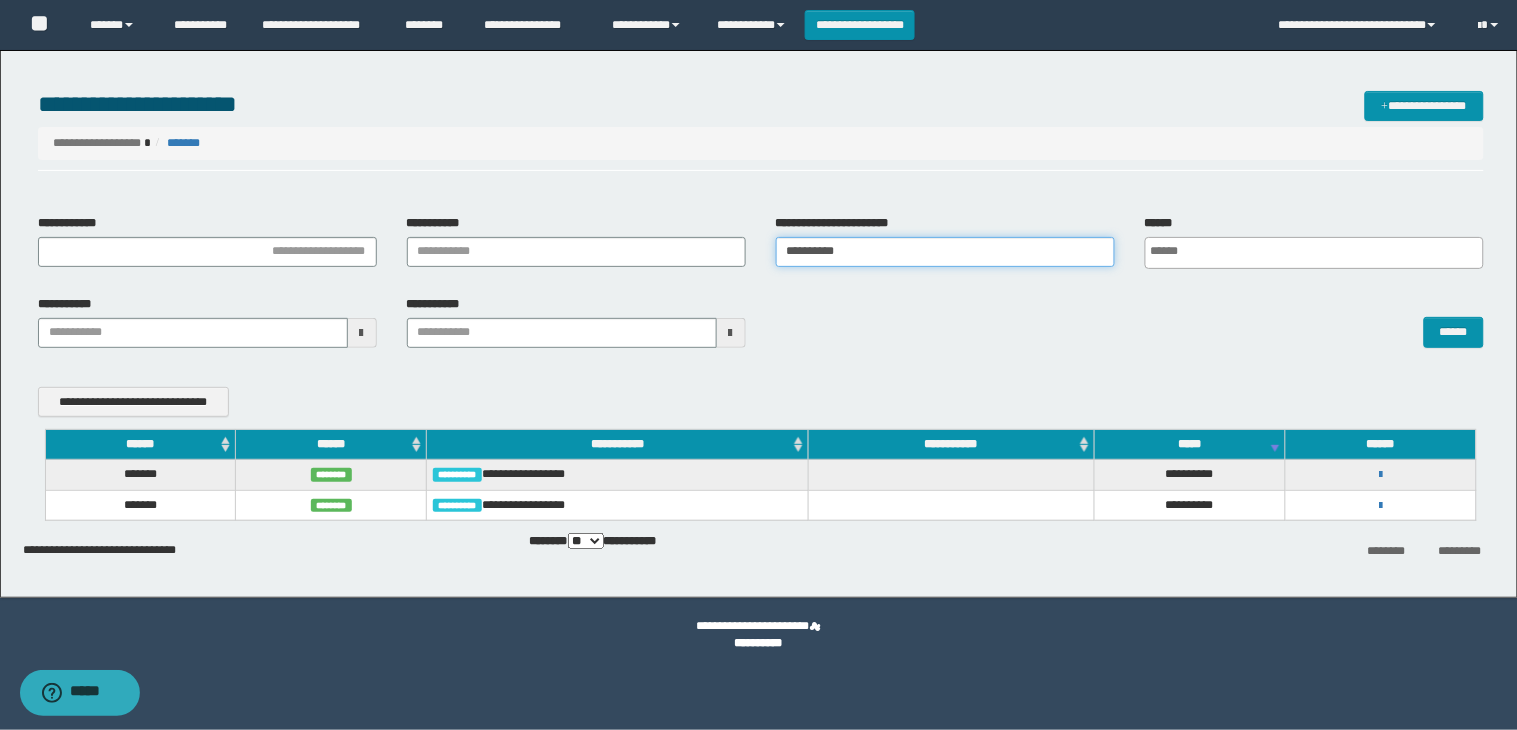 type on "**********" 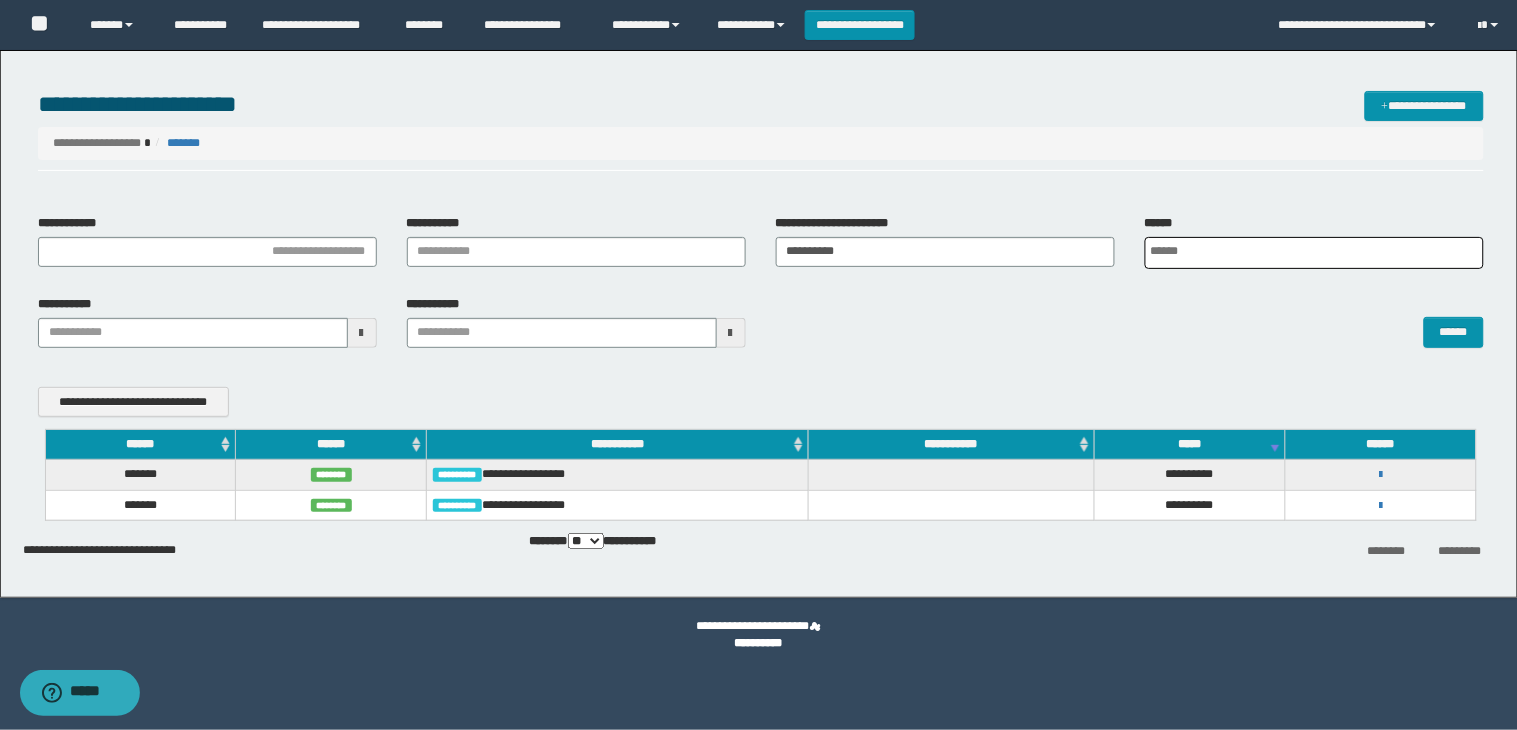 scroll, scrollTop: 0, scrollLeft: 4, axis: horizontal 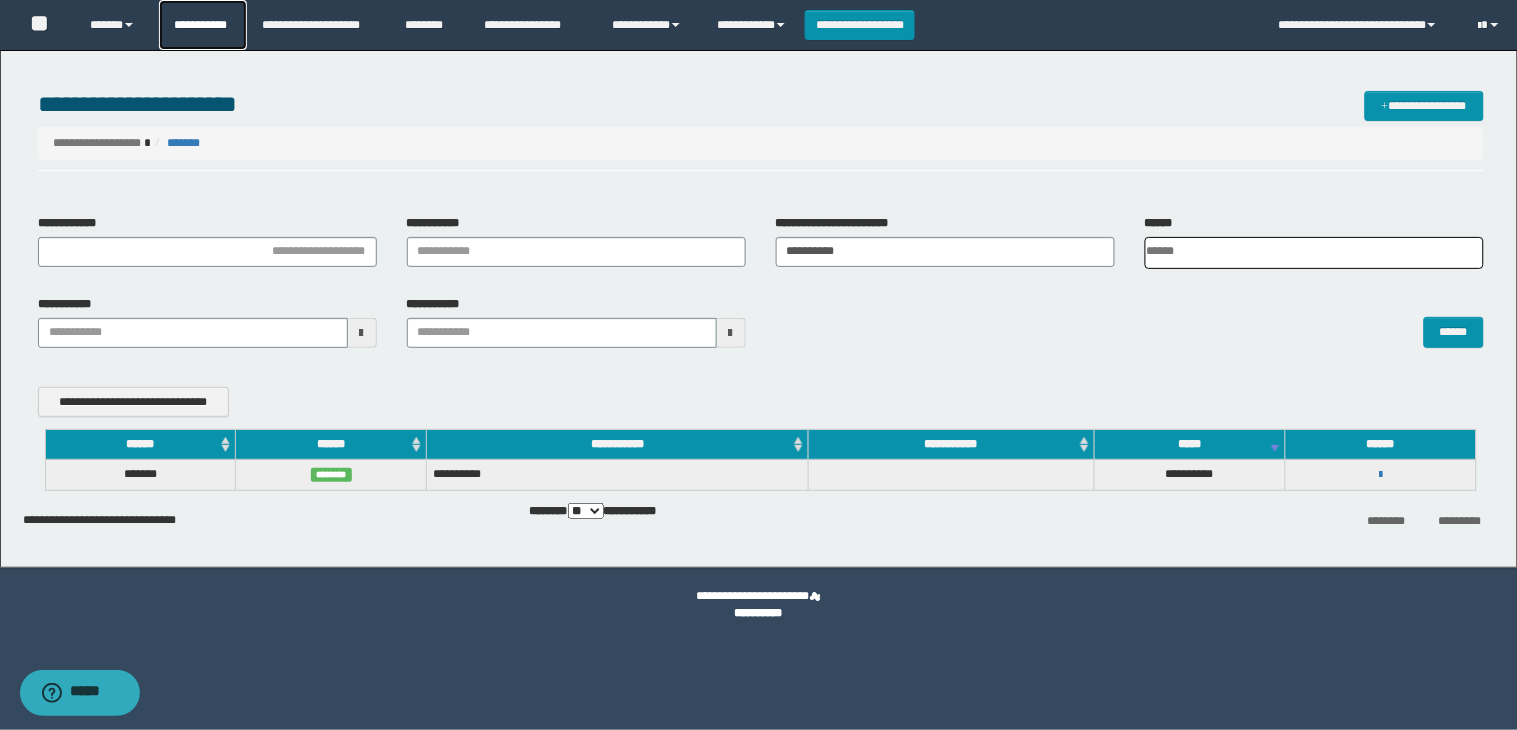 click on "**********" at bounding box center [203, 25] 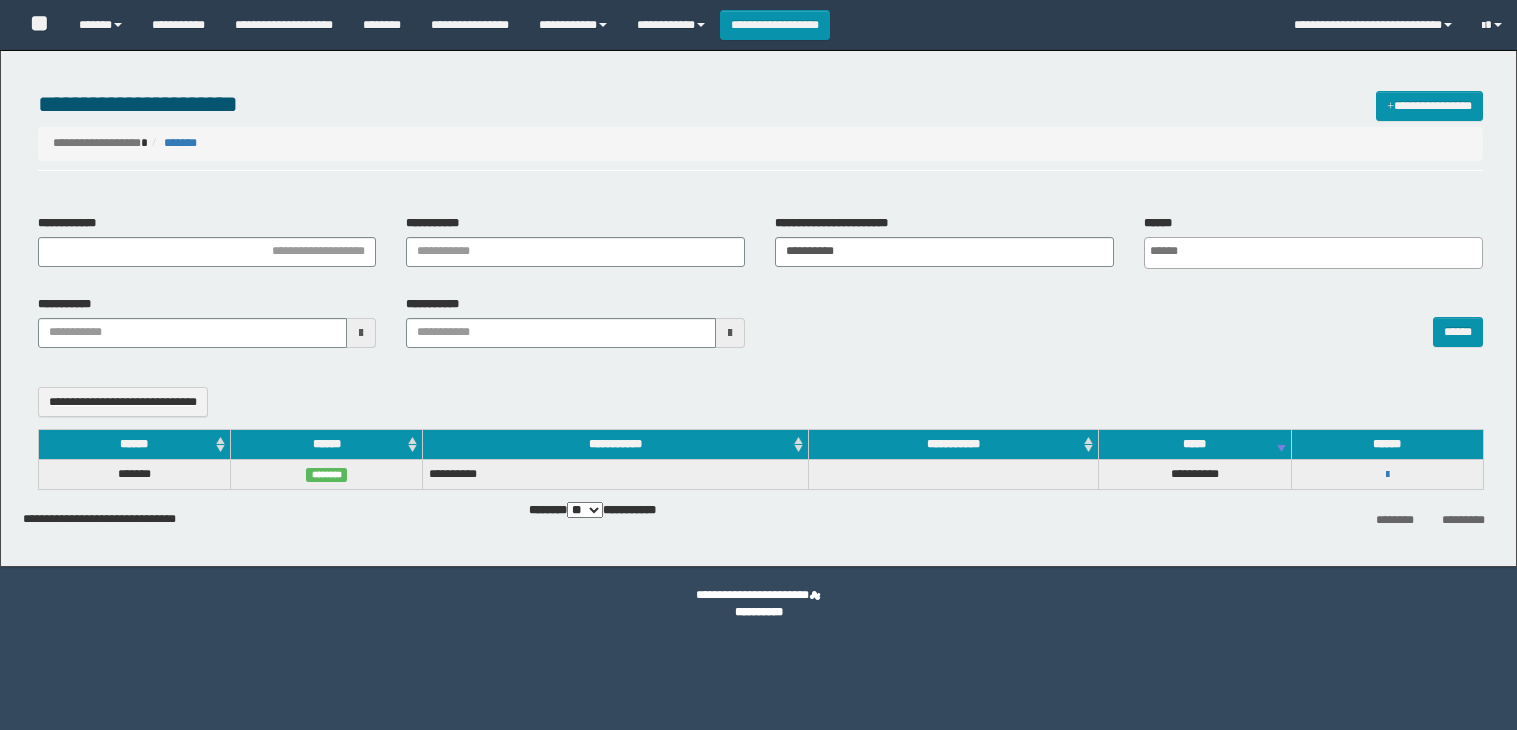 select 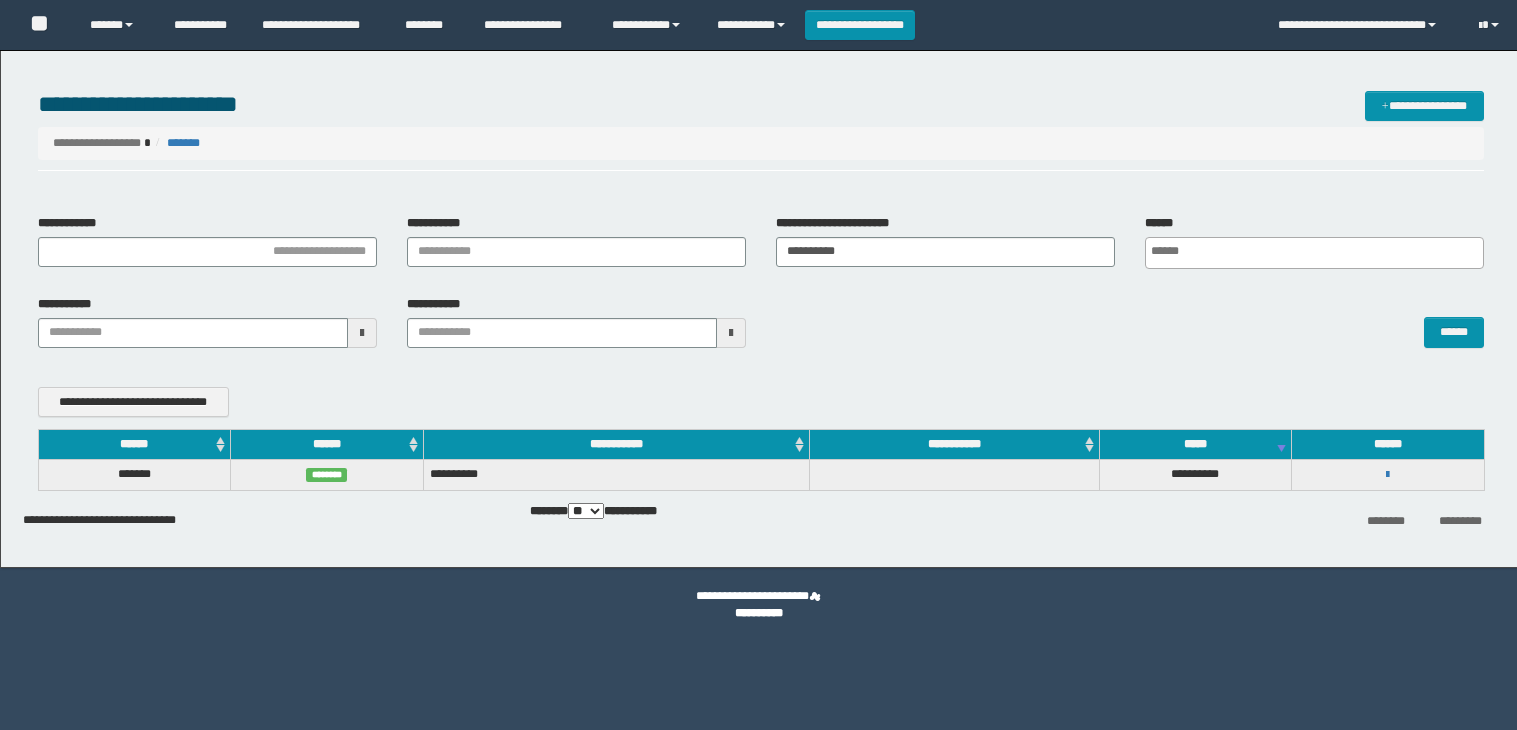 scroll, scrollTop: 0, scrollLeft: 0, axis: both 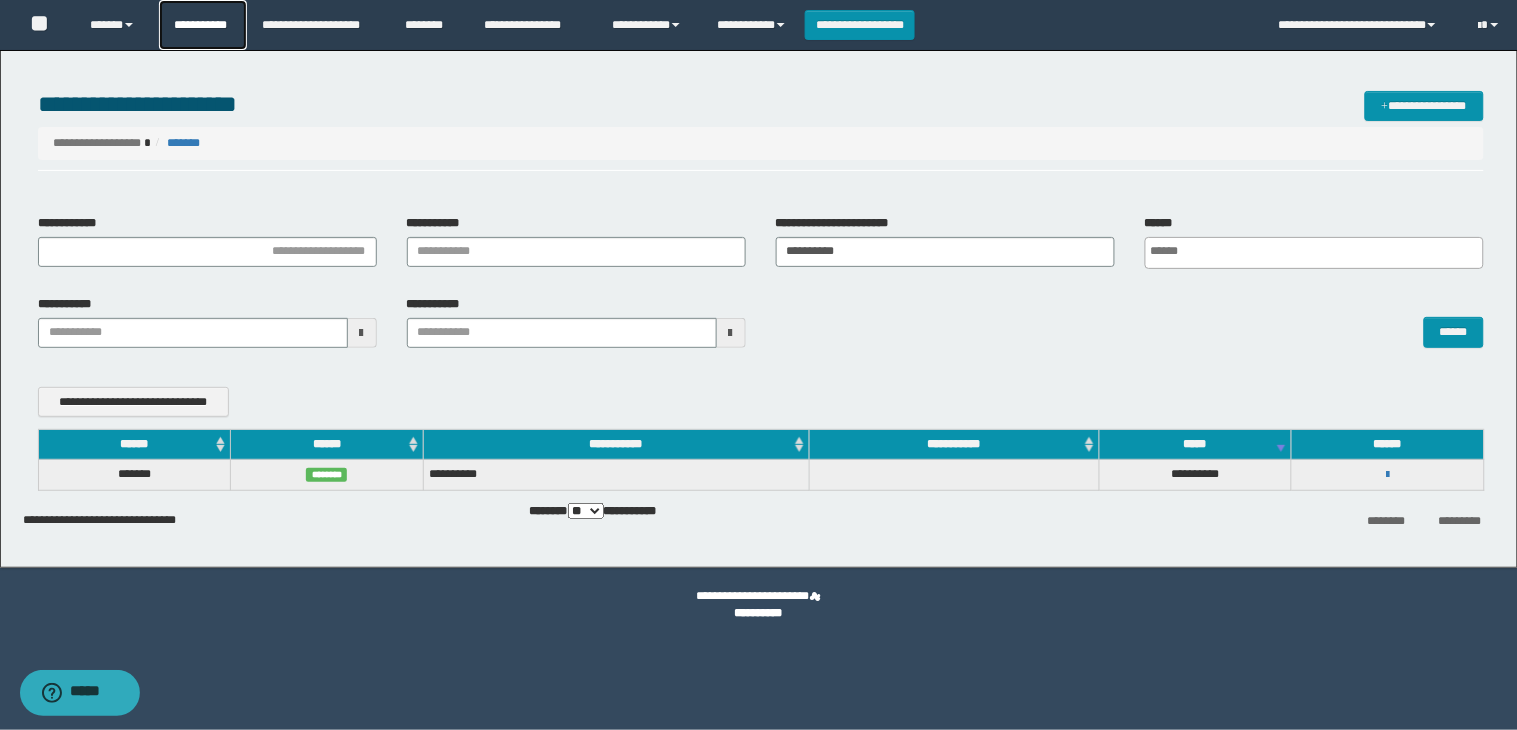 click on "**********" at bounding box center [203, 25] 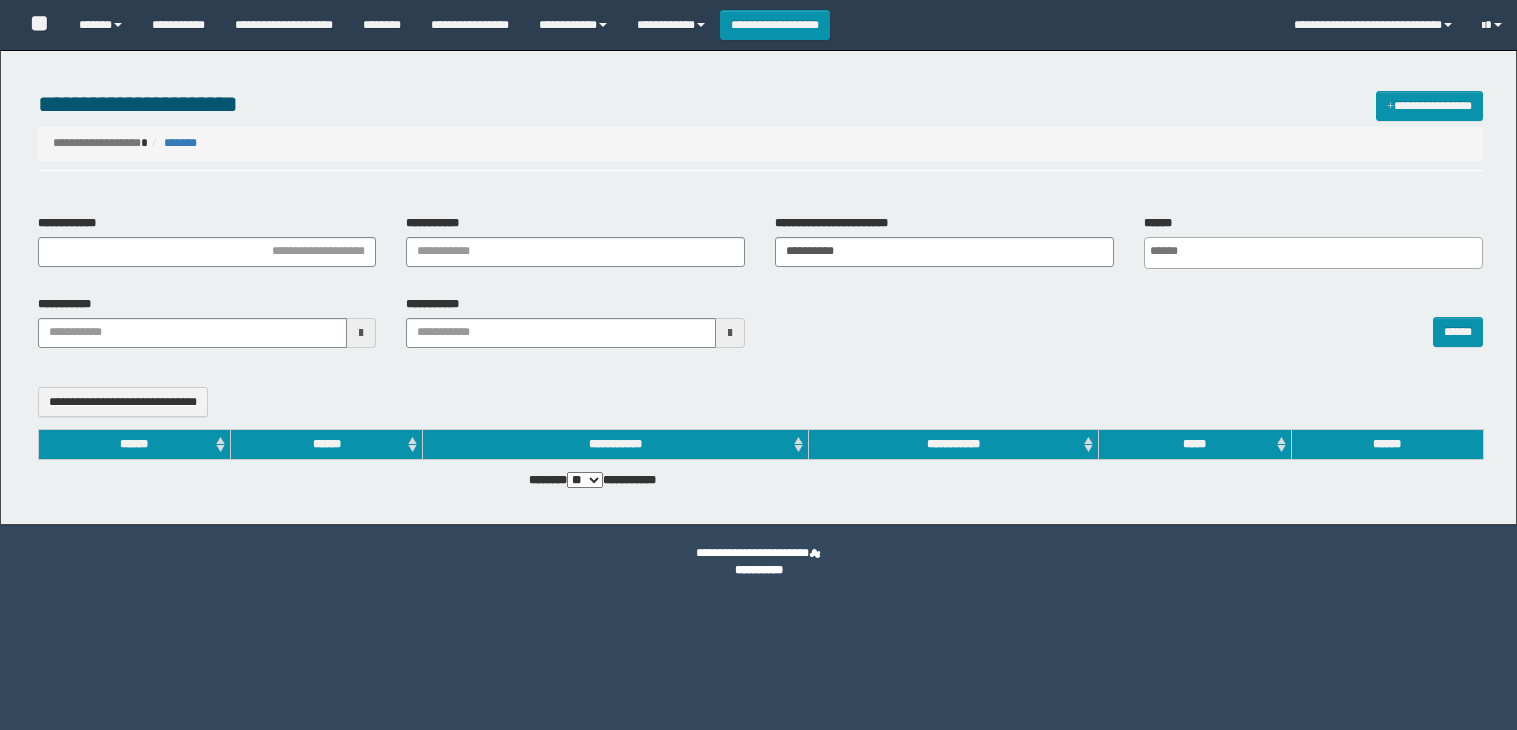 select 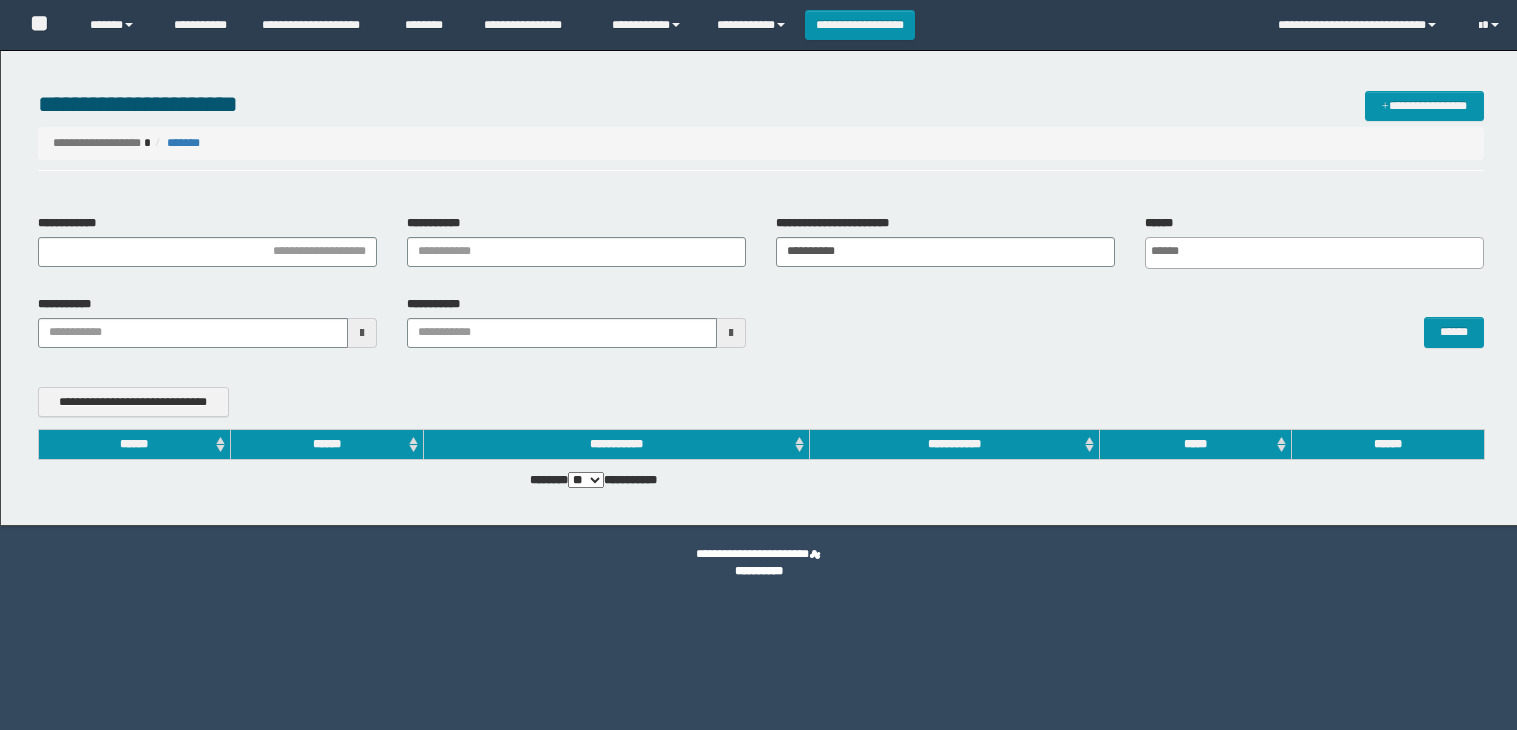 scroll, scrollTop: 0, scrollLeft: 0, axis: both 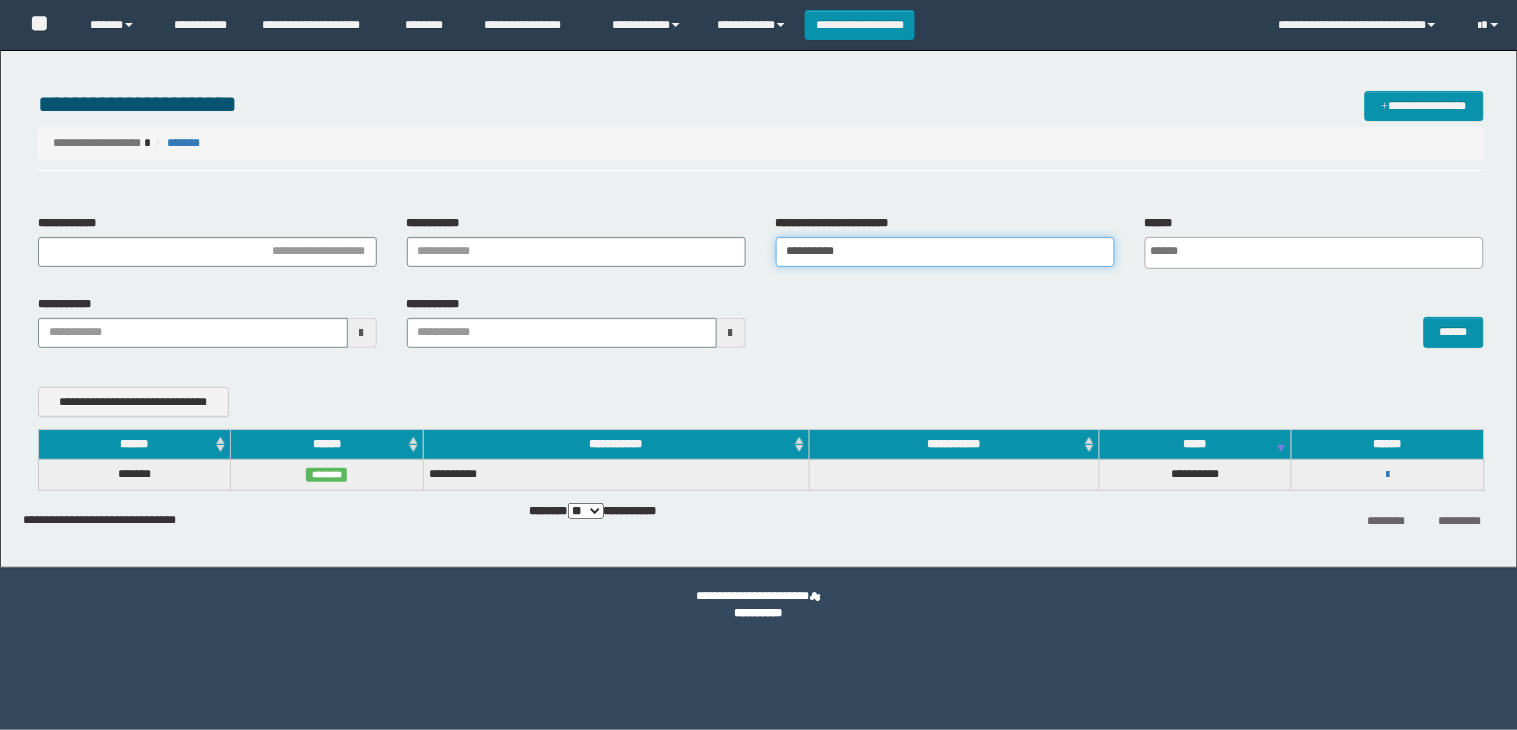 drag, startPoint x: 925, startPoint y: 245, endPoint x: 766, endPoint y: 262, distance: 159.90622 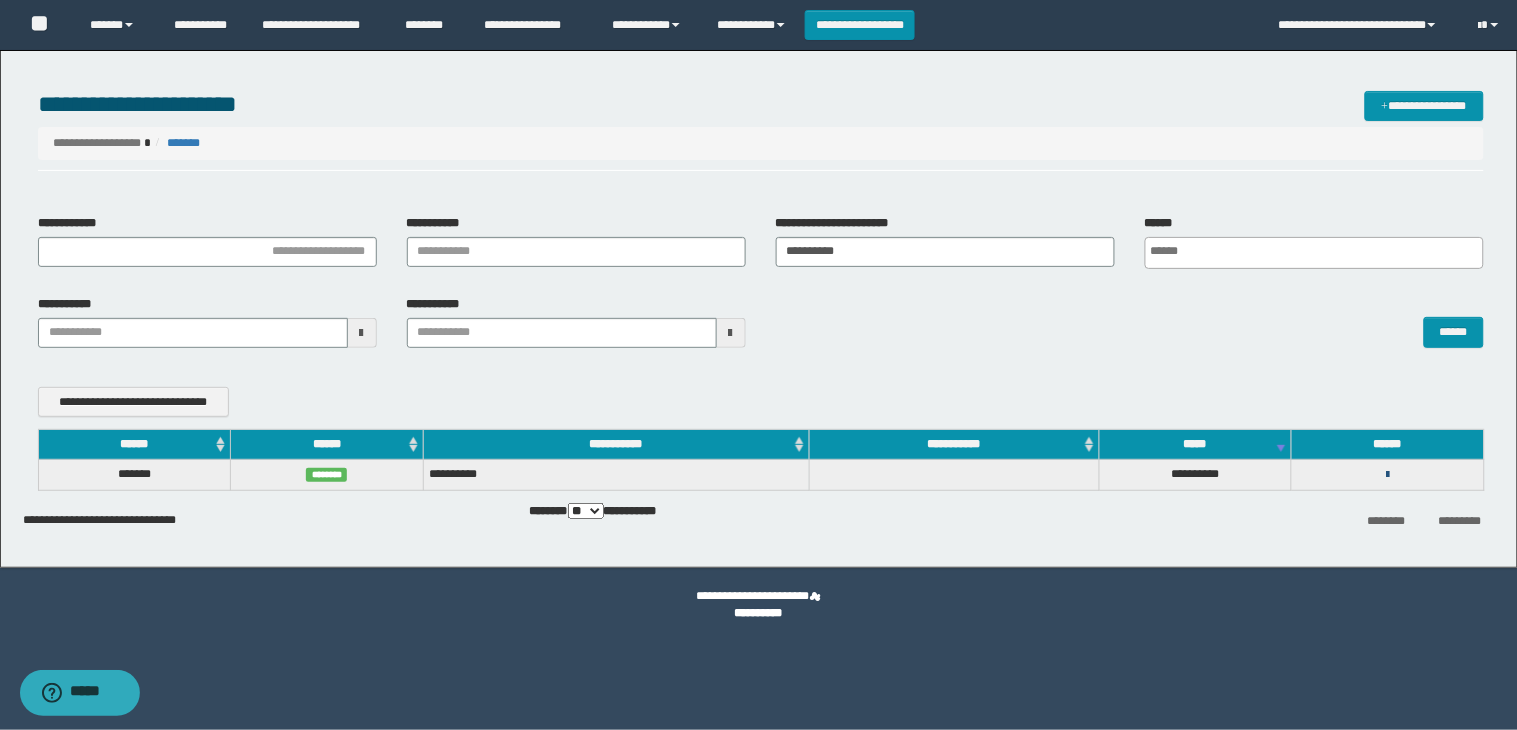 click at bounding box center [1387, 475] 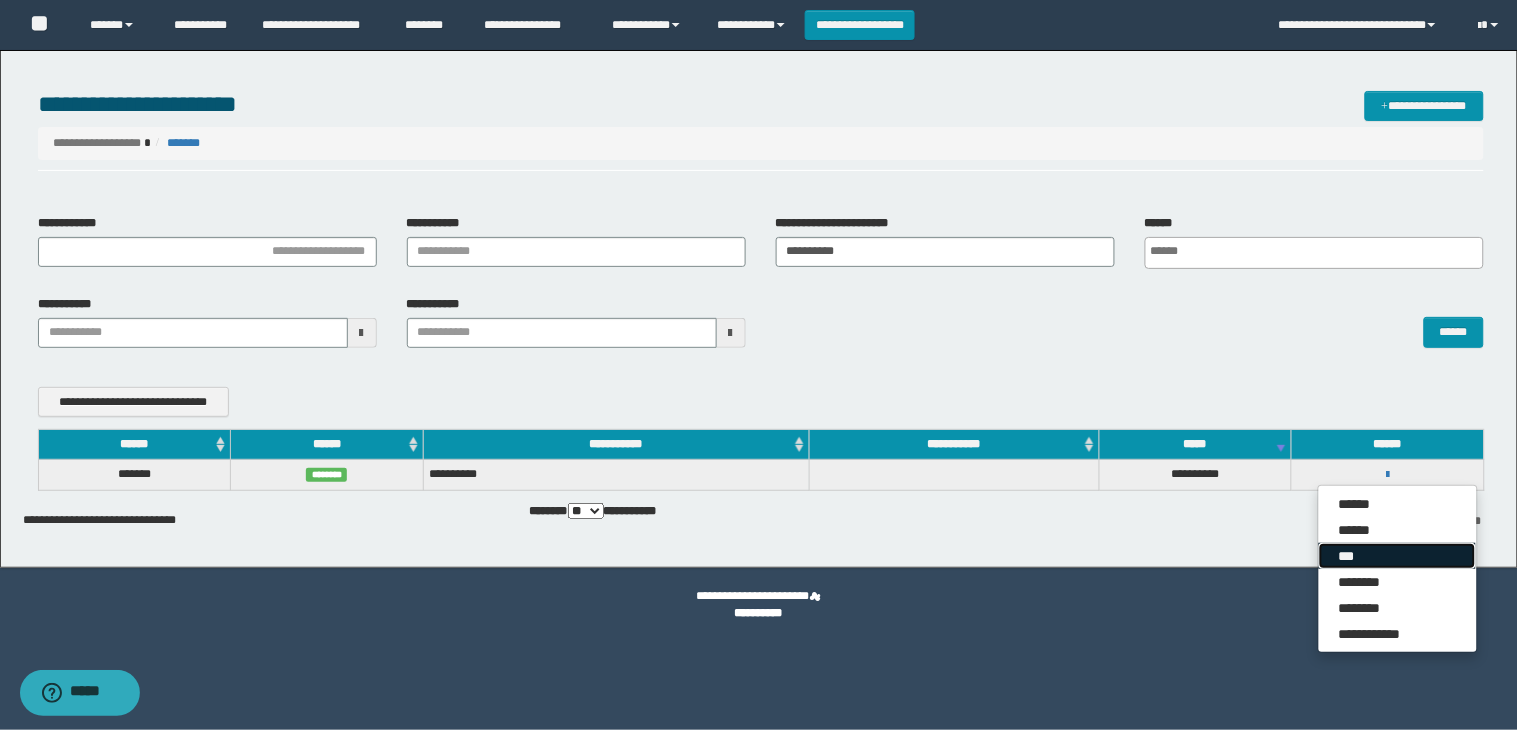 click on "***" at bounding box center [1398, 556] 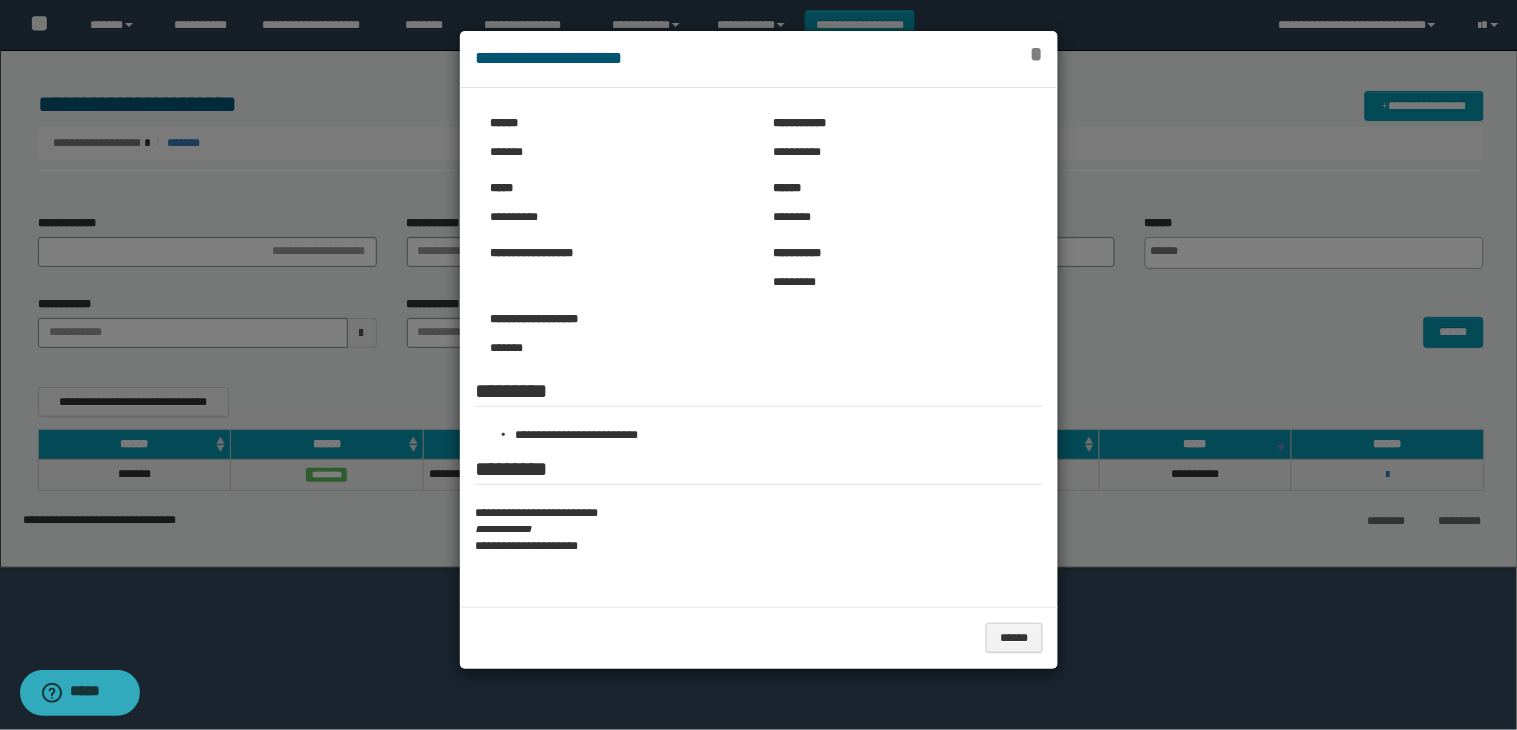 click on "*" at bounding box center (1036, 54) 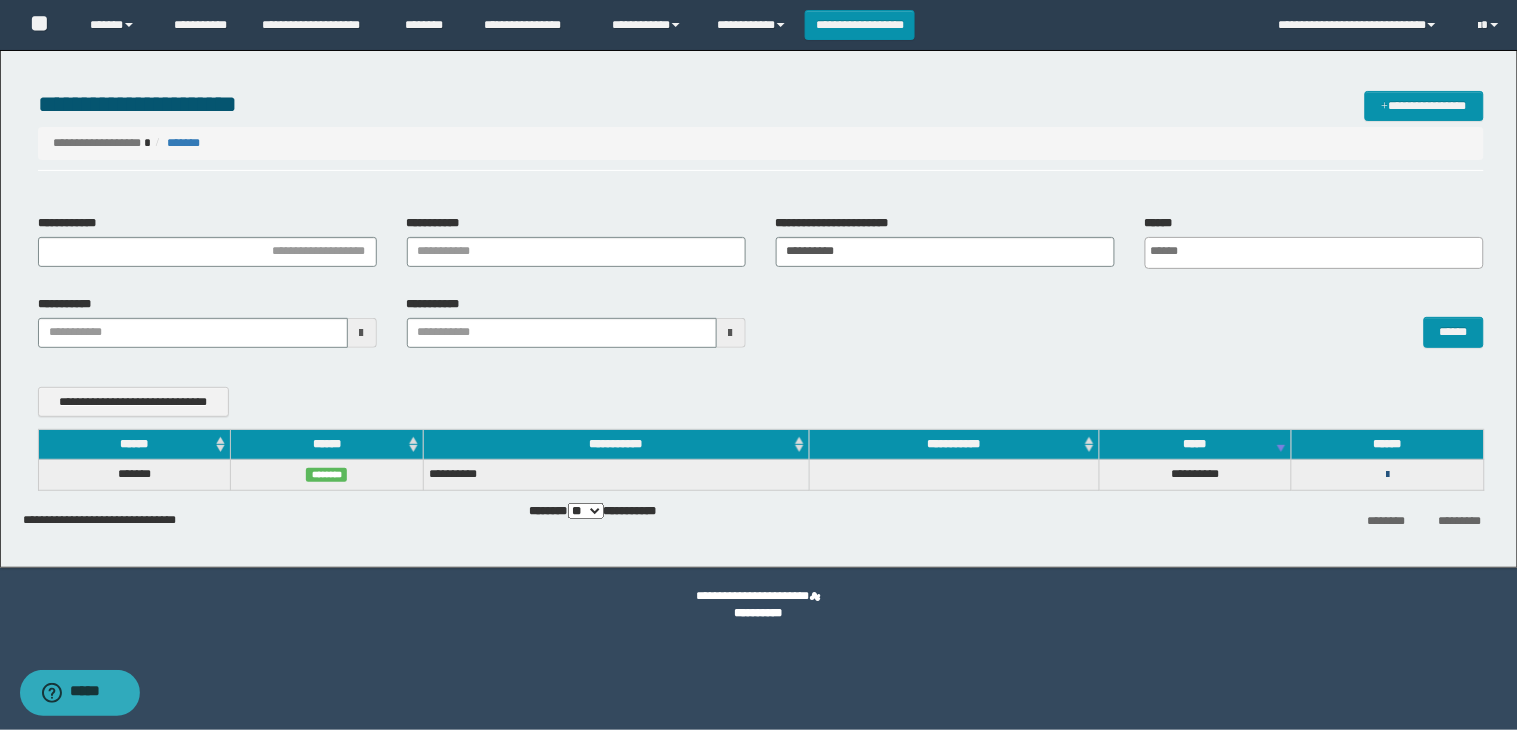 click at bounding box center (1387, 475) 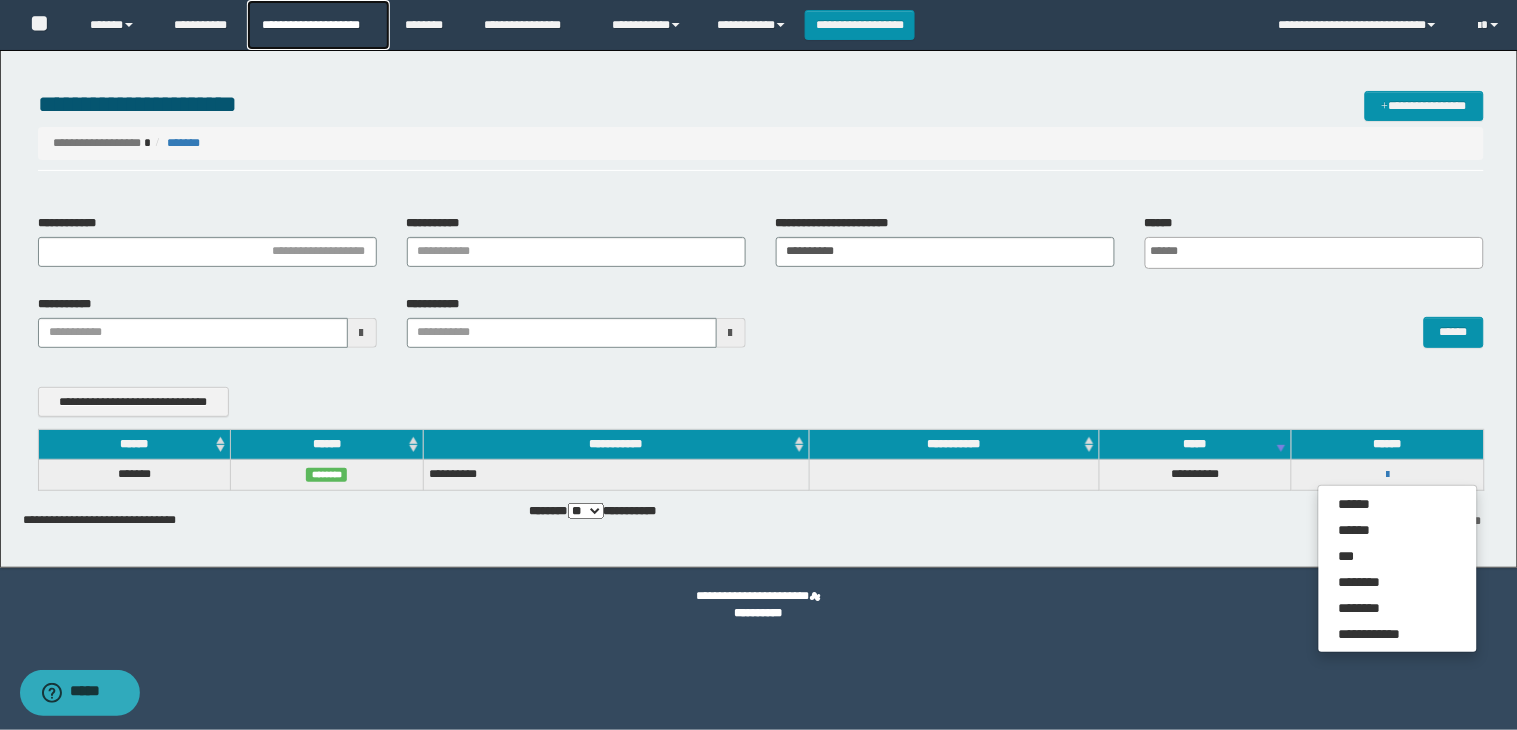click on "**********" at bounding box center [318, 25] 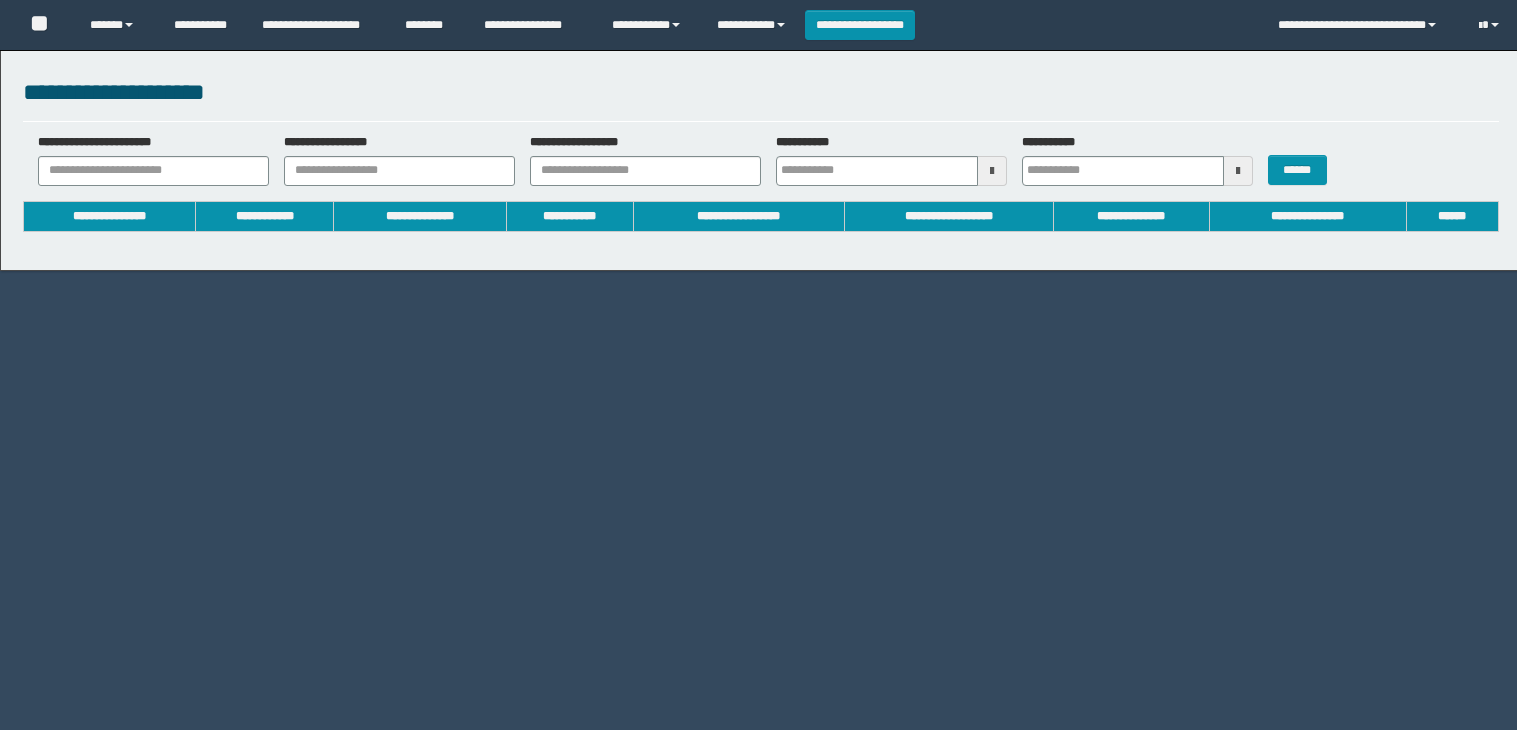 scroll, scrollTop: 0, scrollLeft: 0, axis: both 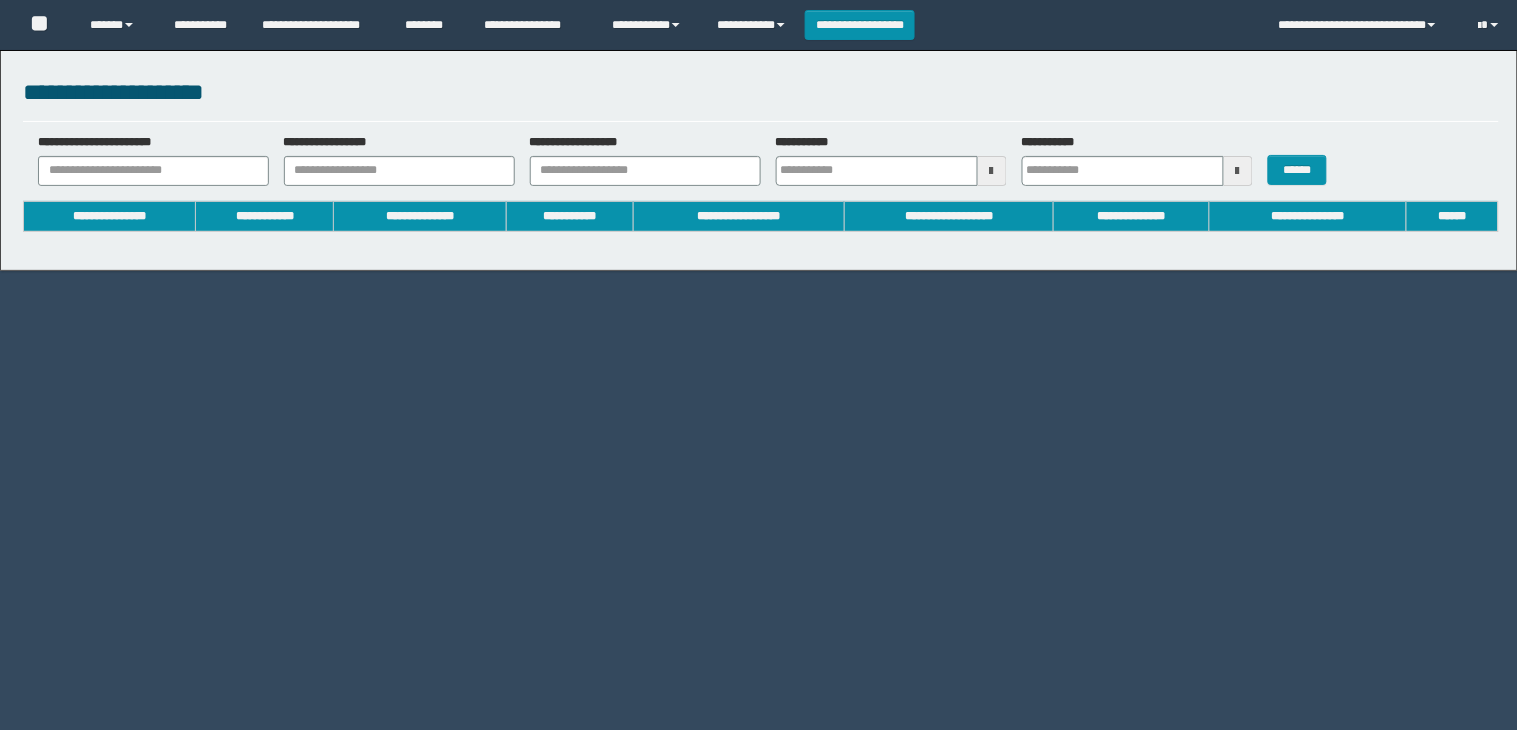 type on "**********" 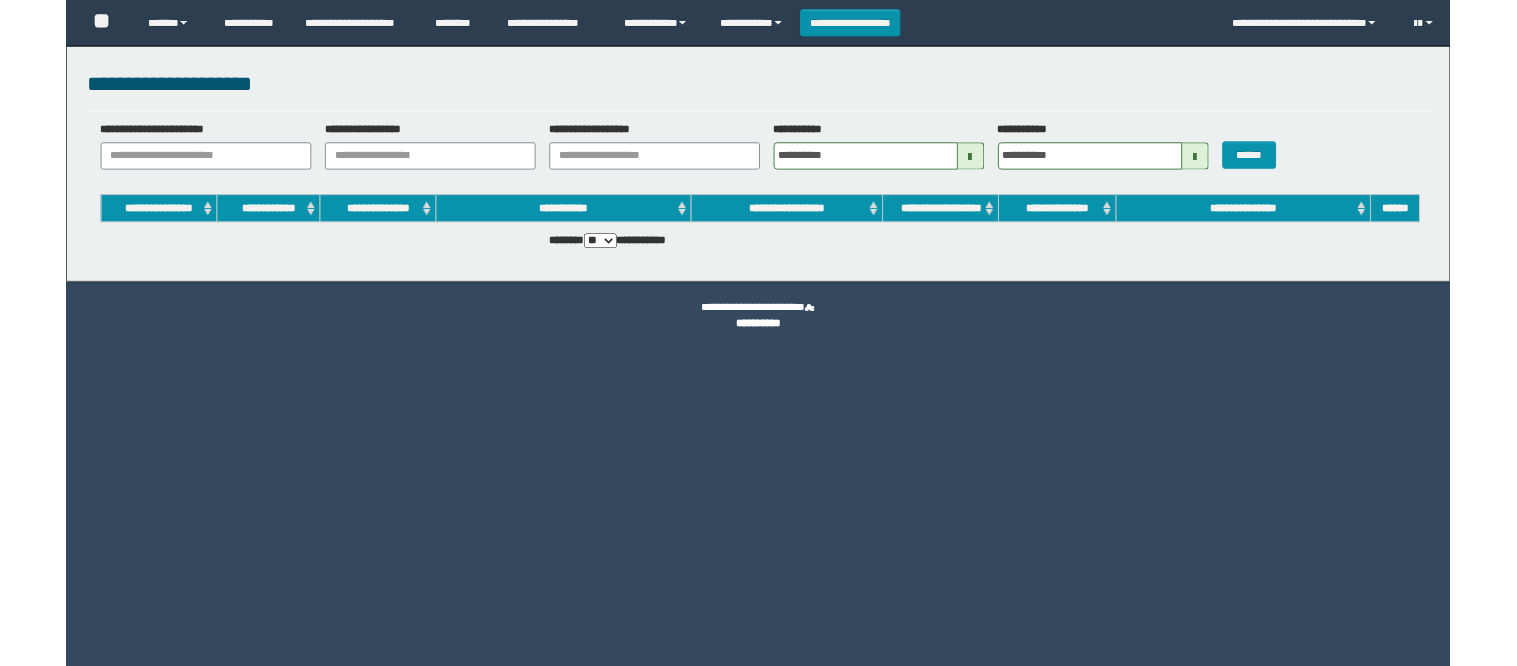 scroll, scrollTop: 0, scrollLeft: 0, axis: both 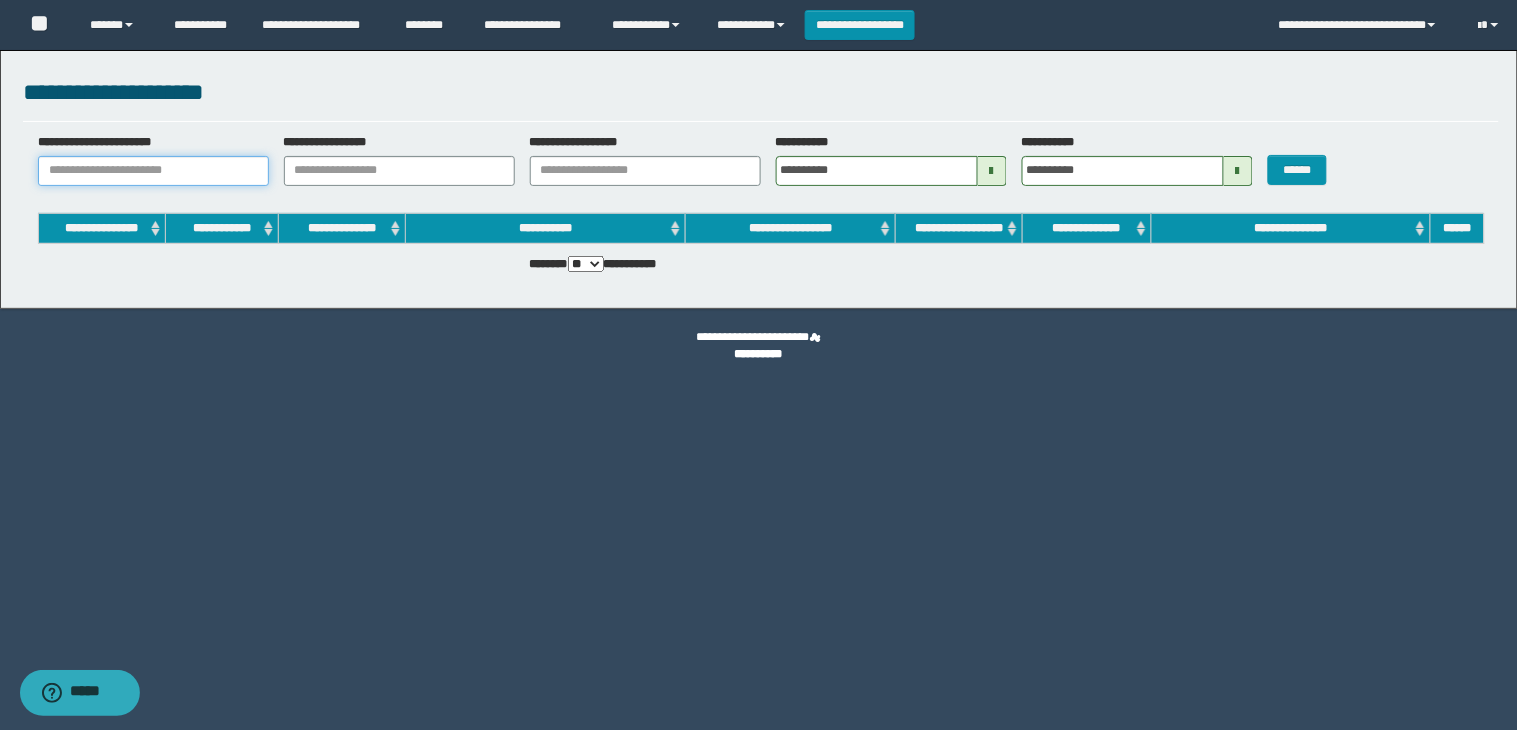 click on "**********" at bounding box center [153, 171] 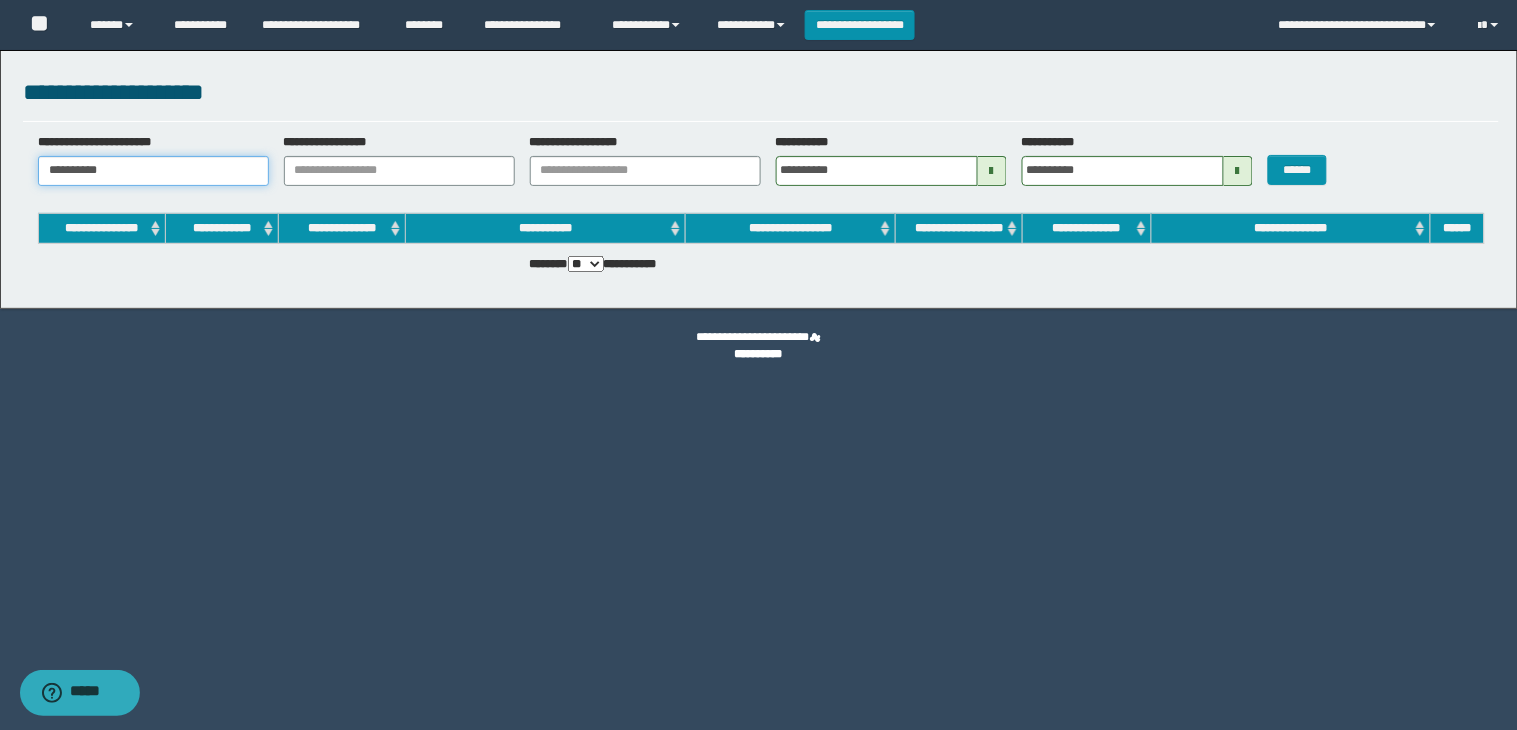 type 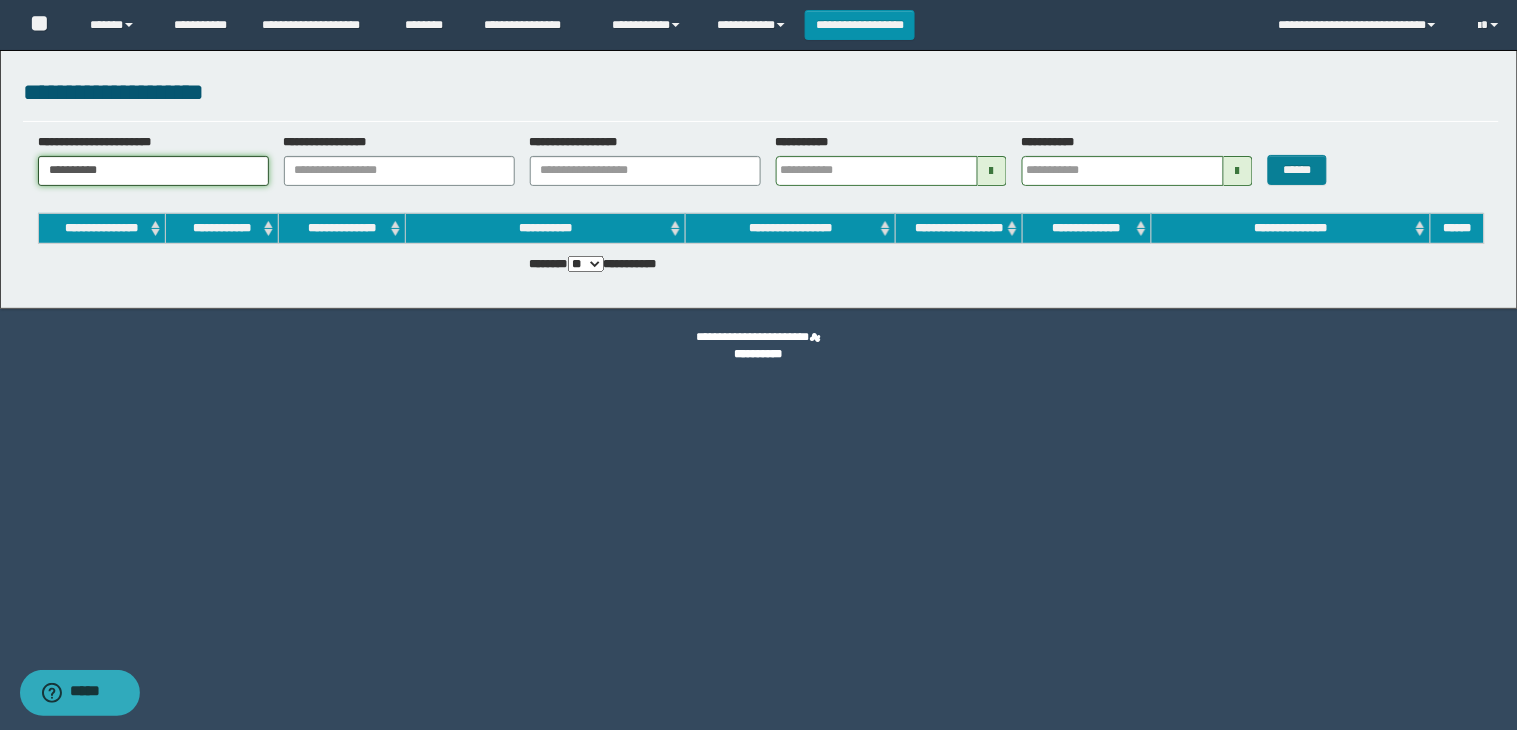 type on "**********" 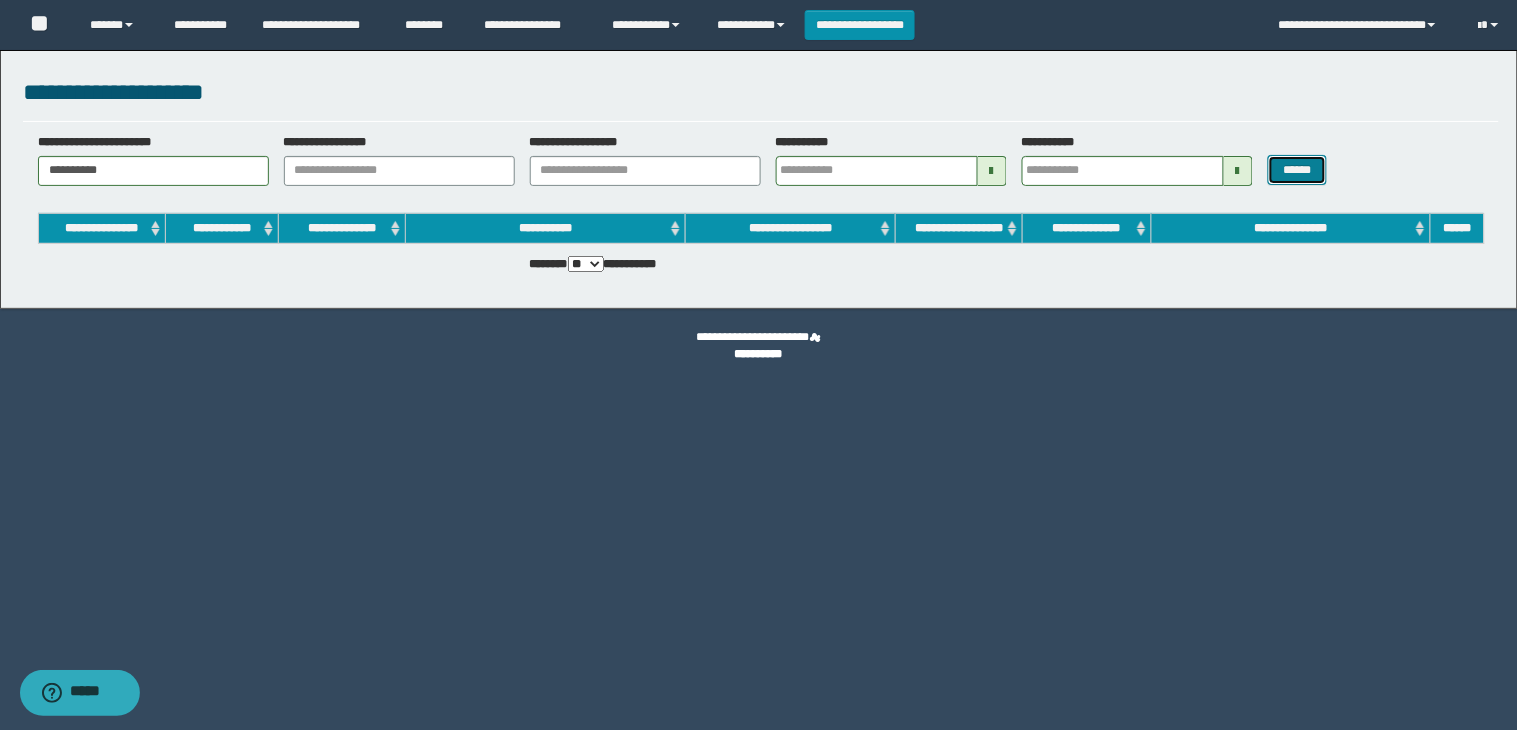 click on "******" at bounding box center (1298, 170) 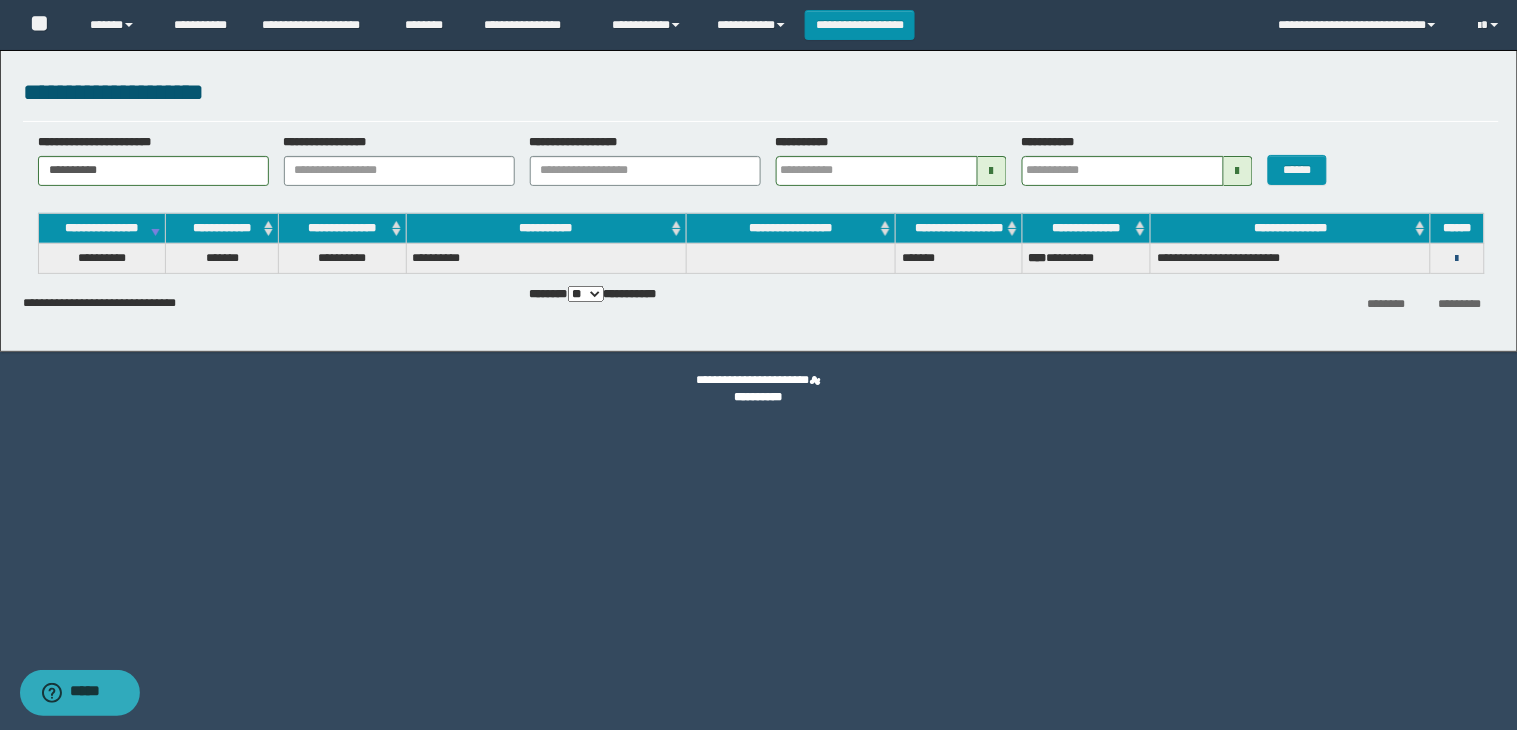 click at bounding box center (1457, 259) 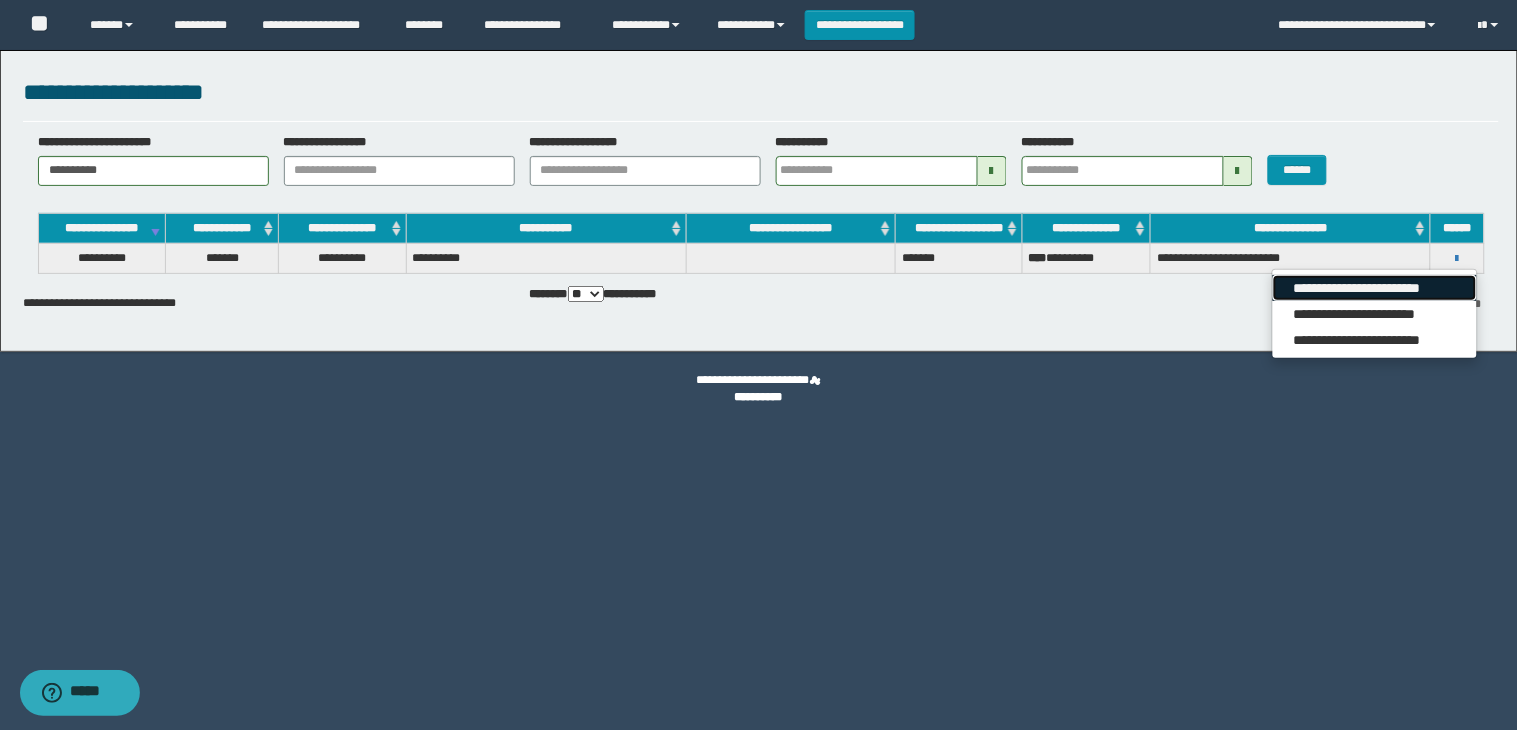 click on "**********" at bounding box center (1374, 288) 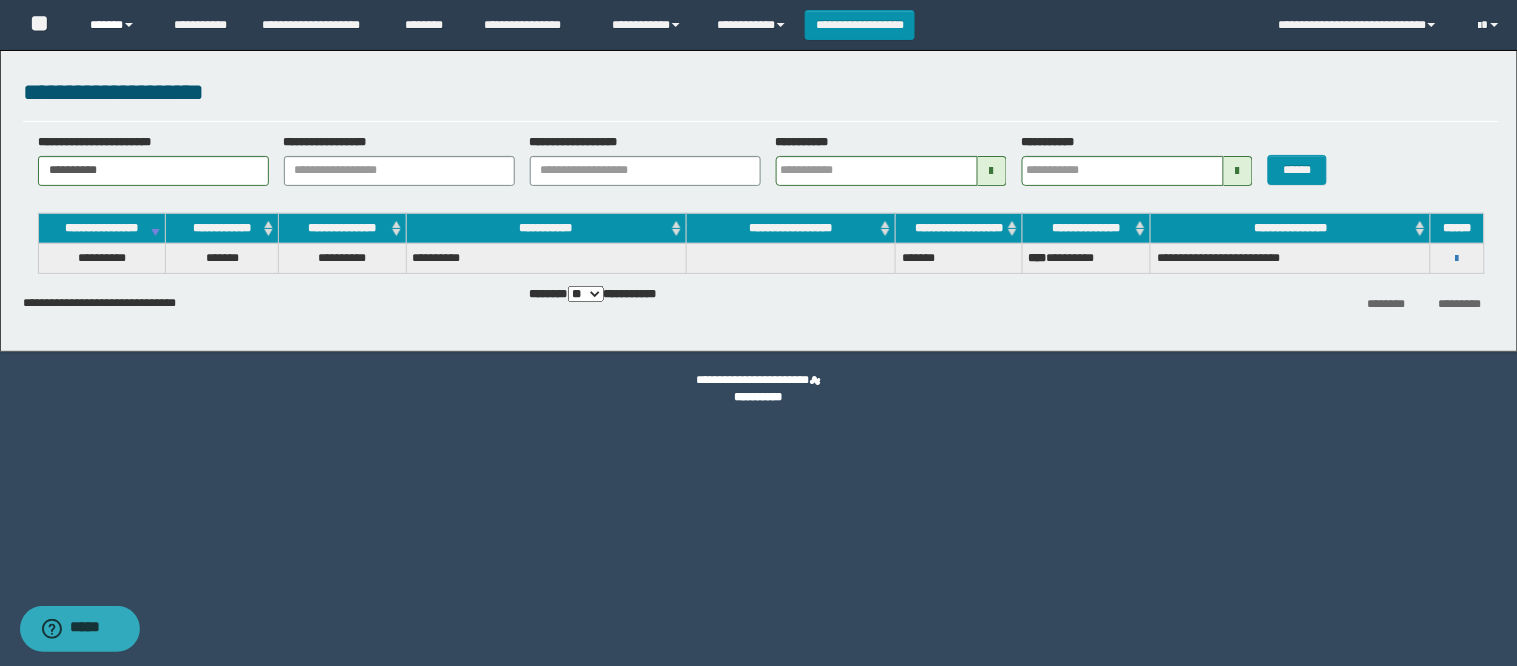 click on "******" at bounding box center (116, 25) 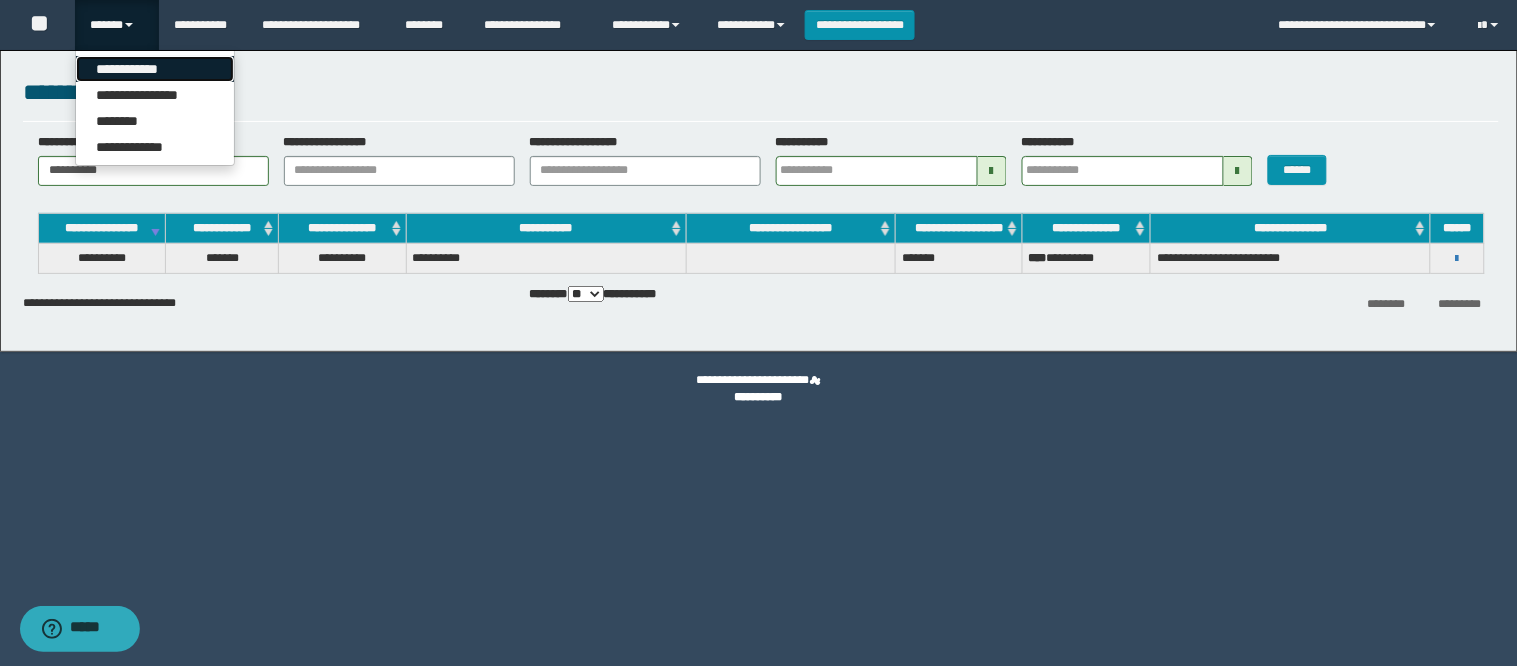 click on "**********" at bounding box center [155, 69] 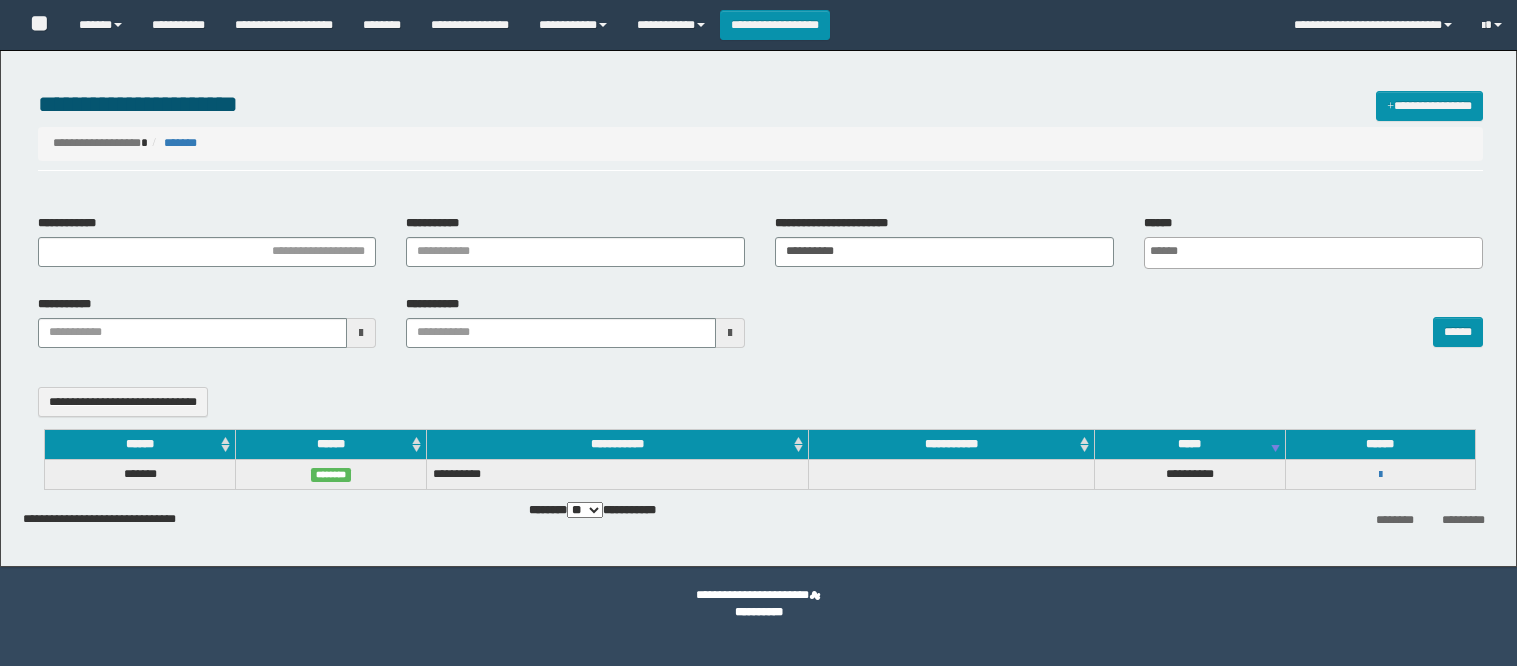 select 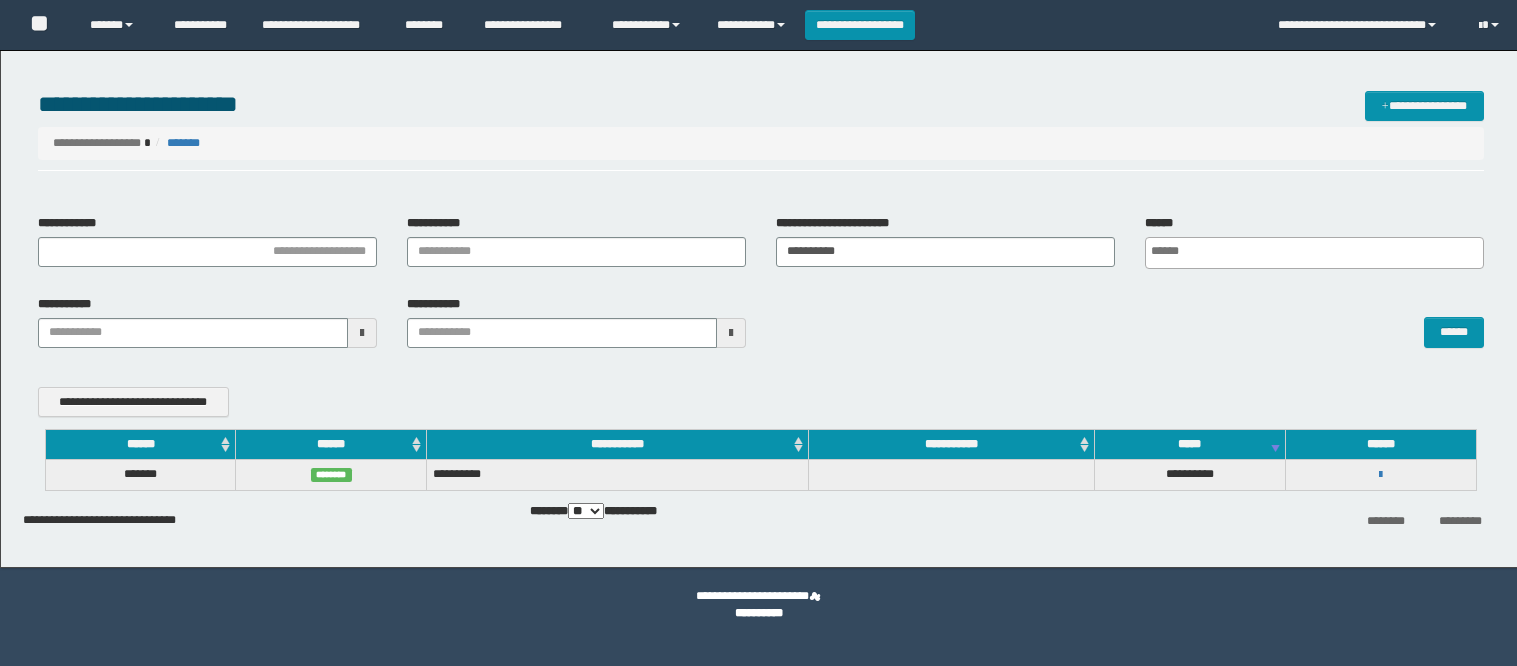 scroll, scrollTop: 0, scrollLeft: 0, axis: both 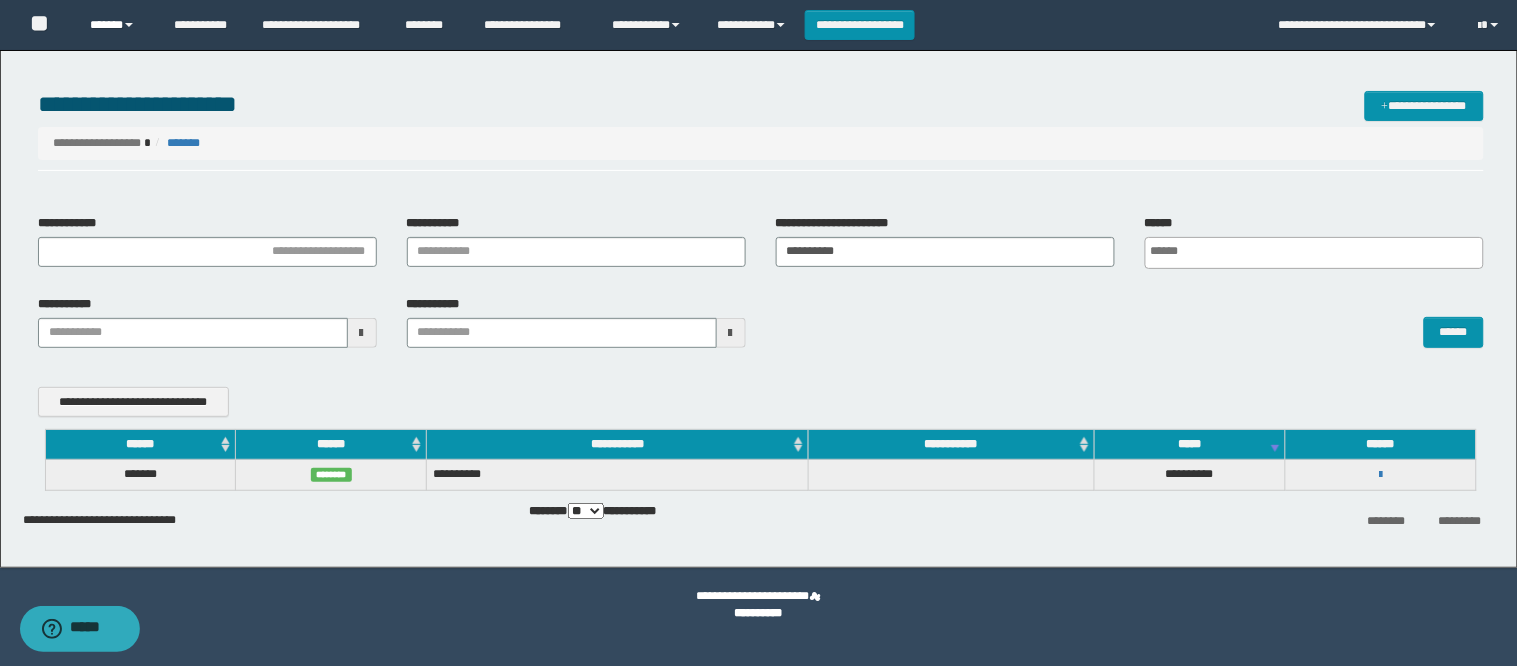 click on "******" at bounding box center [116, 25] 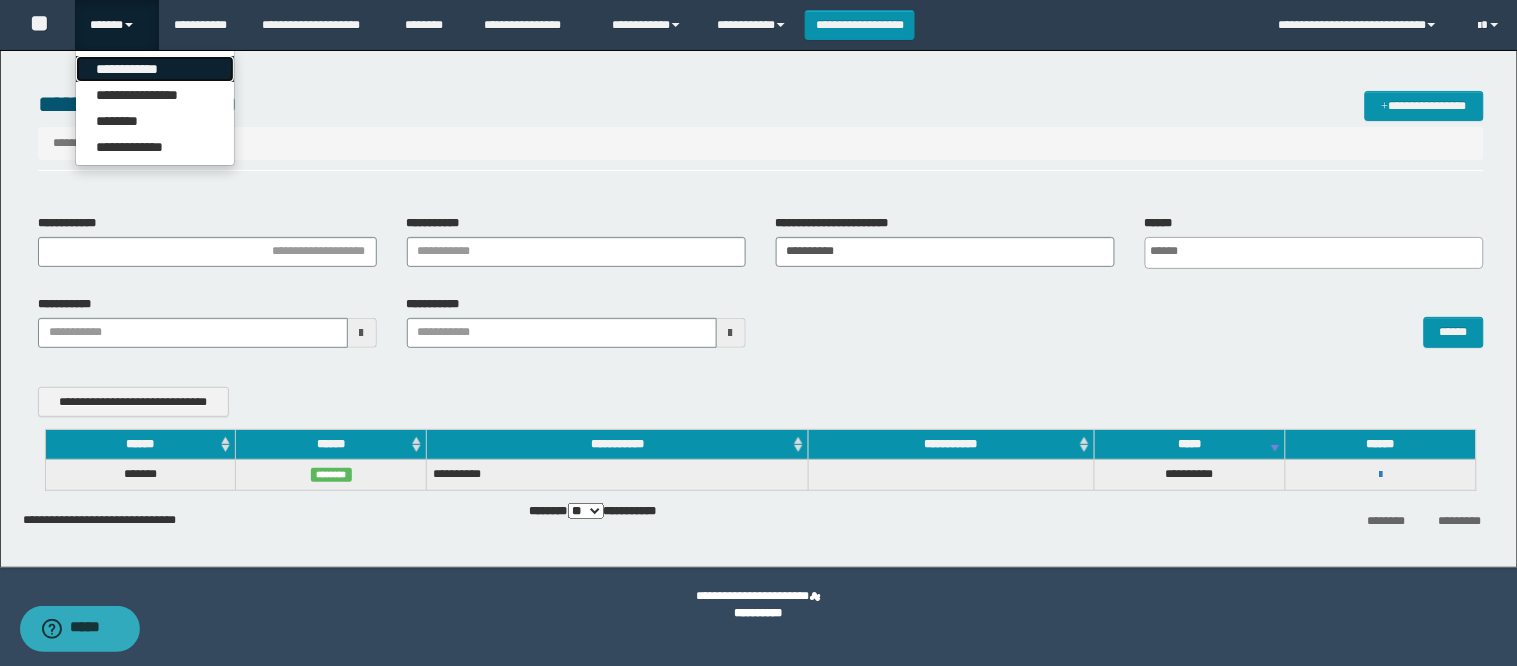 click on "**********" at bounding box center (155, 69) 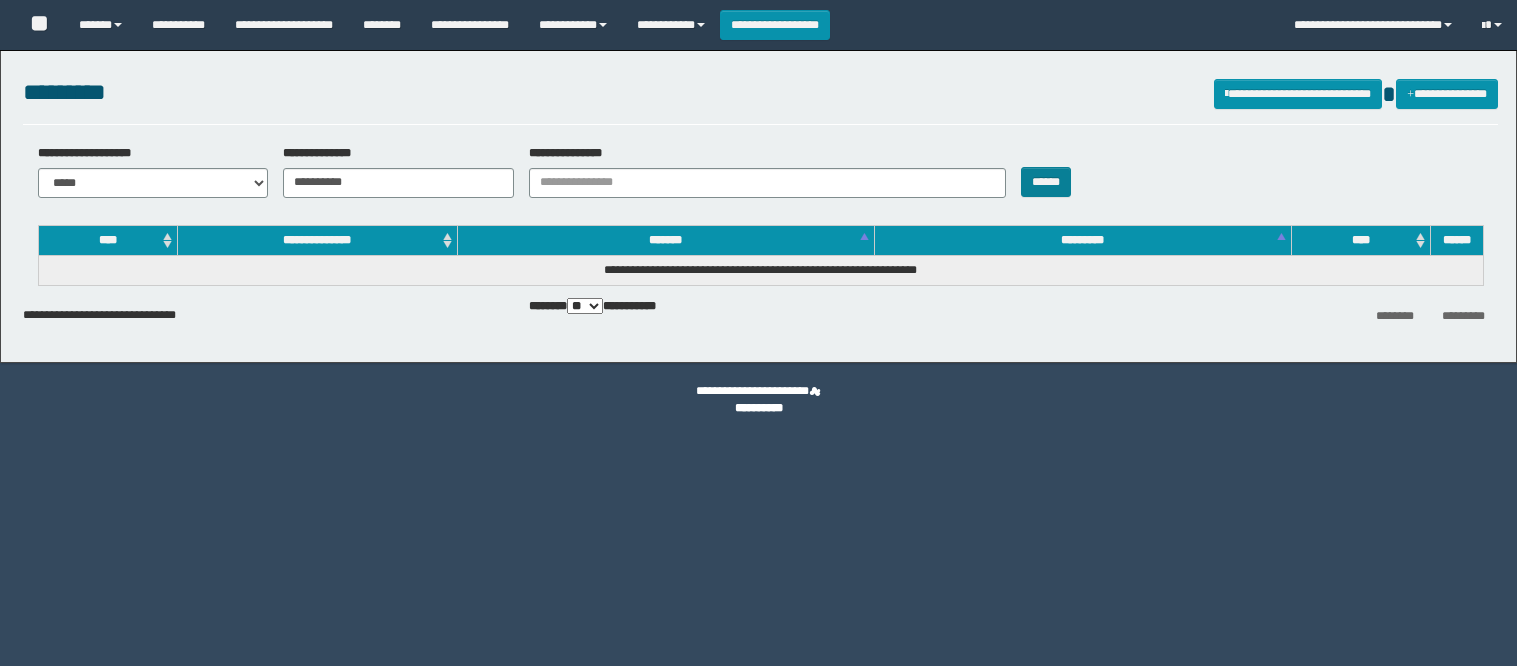 scroll, scrollTop: 0, scrollLeft: 0, axis: both 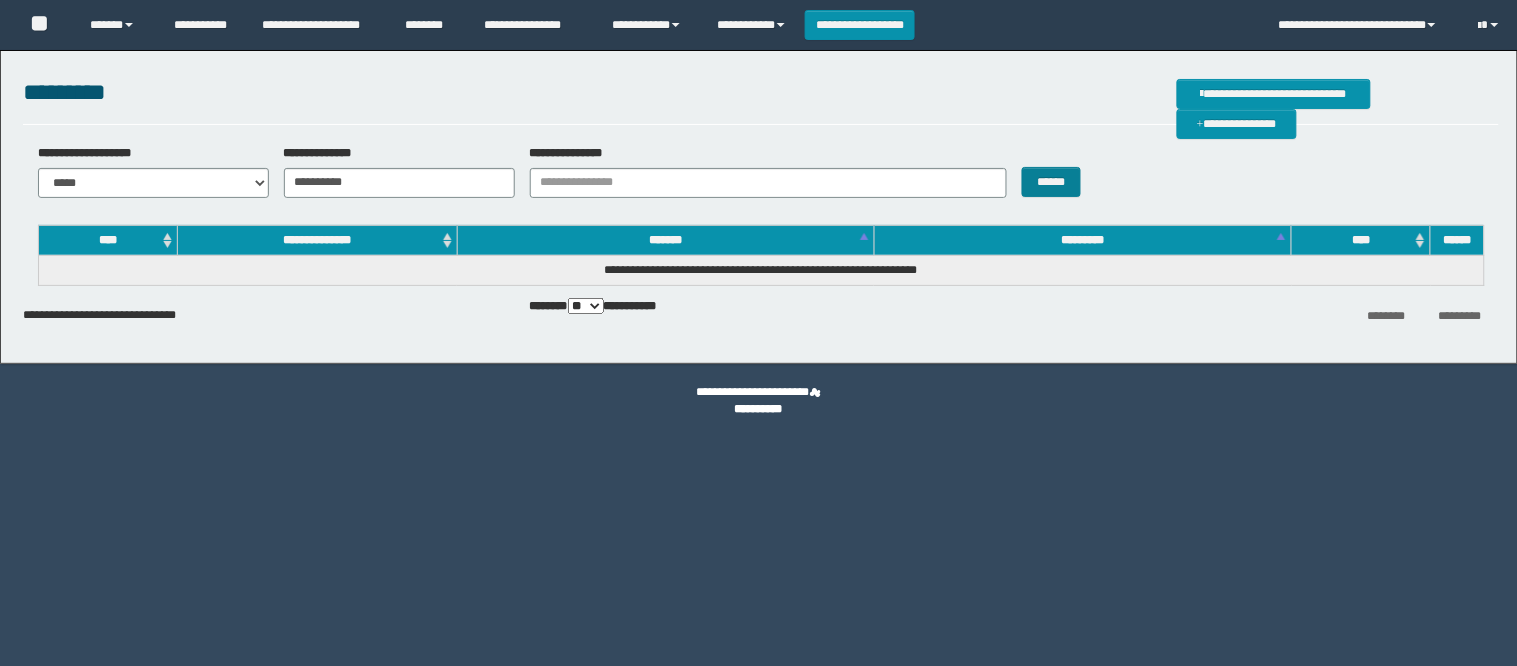 type on "**********" 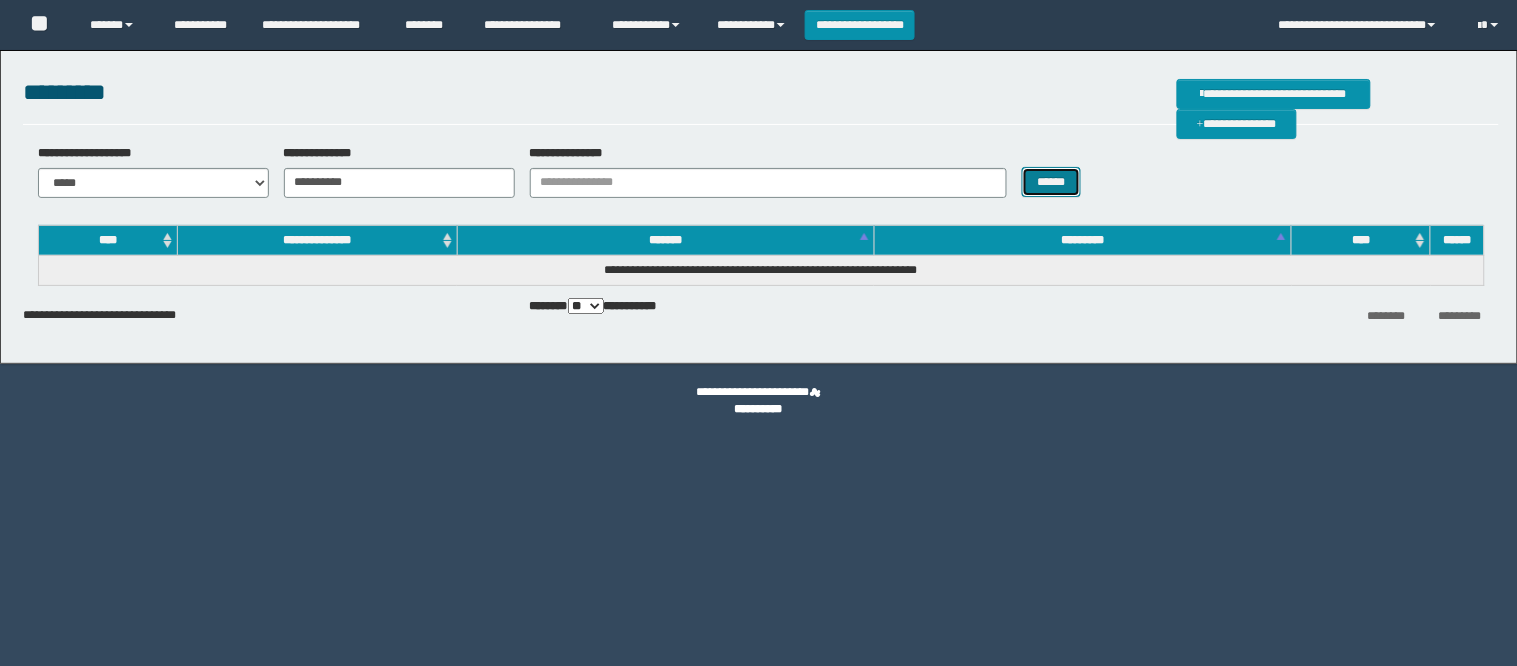 drag, startPoint x: 1035, startPoint y: 193, endPoint x: 1476, endPoint y: 266, distance: 447.00113 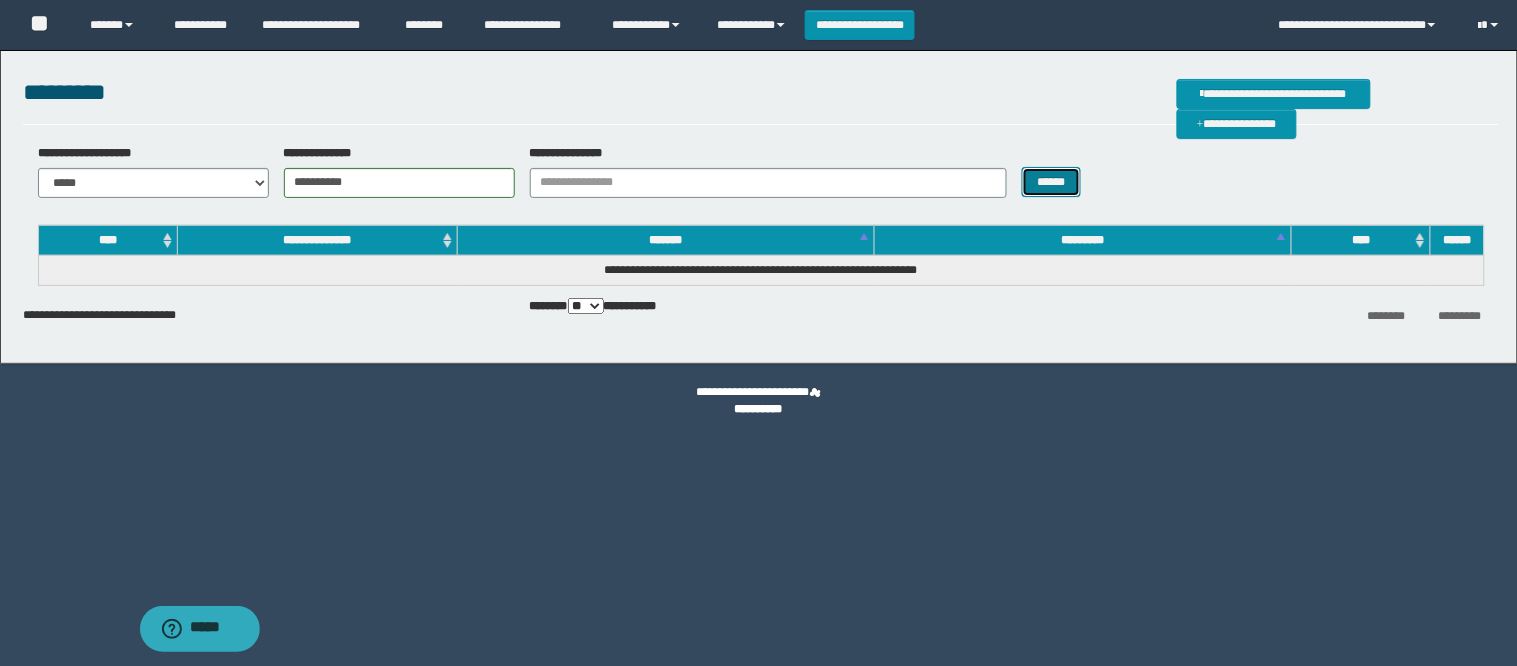 scroll, scrollTop: 0, scrollLeft: 0, axis: both 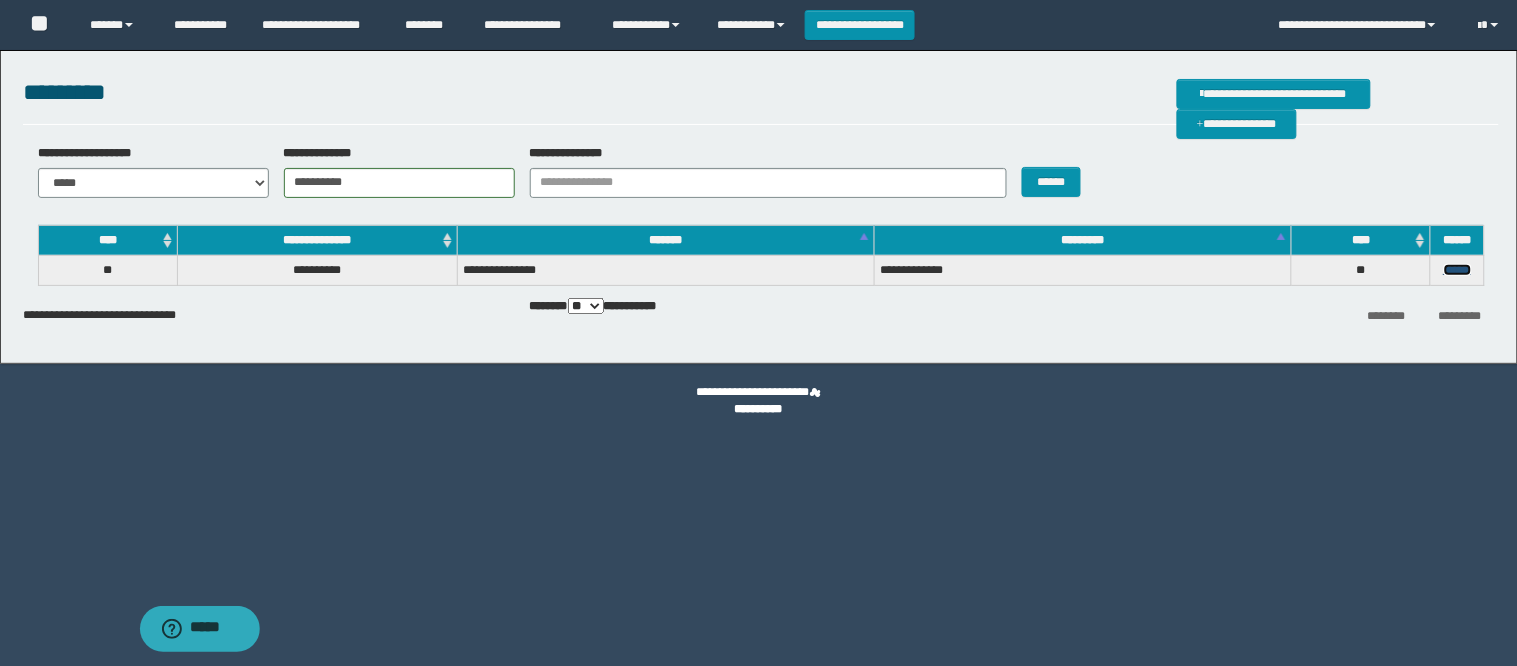 click on "******" at bounding box center (1458, 270) 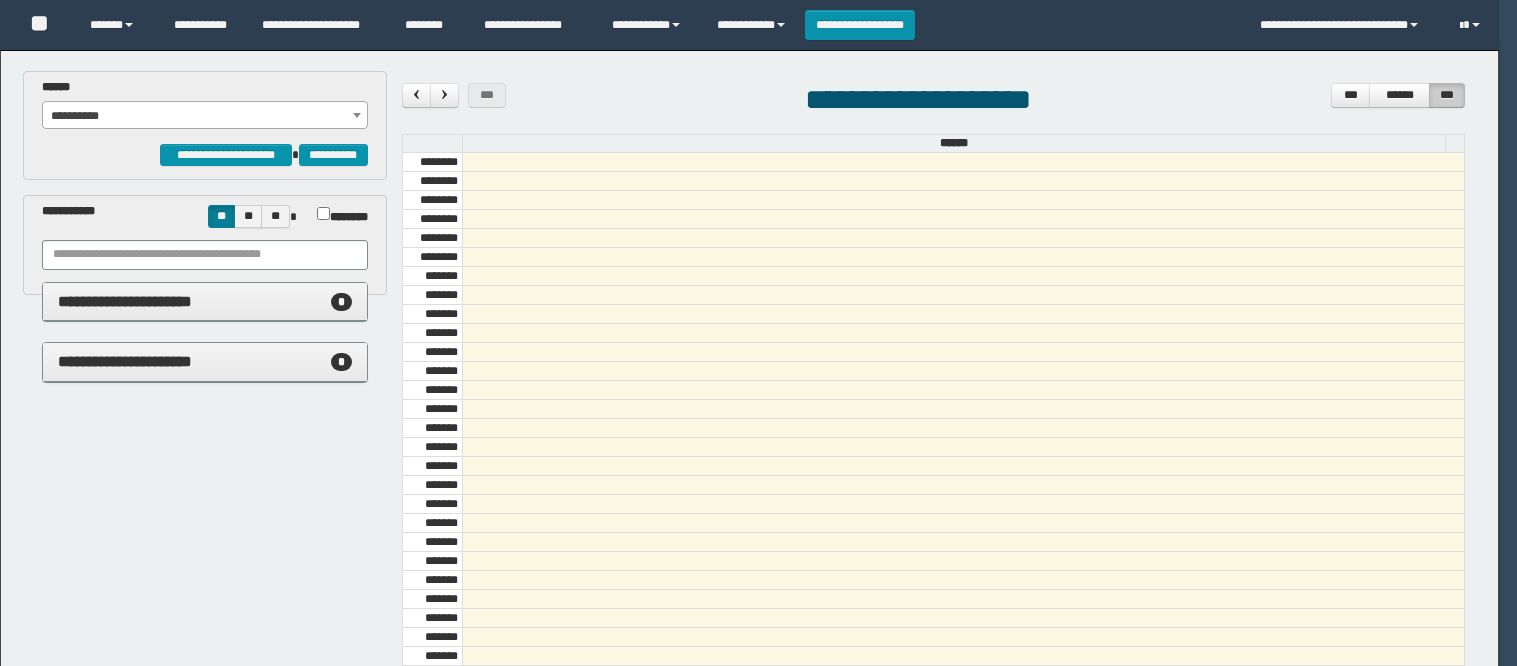 click on "**********" at bounding box center [205, 116] 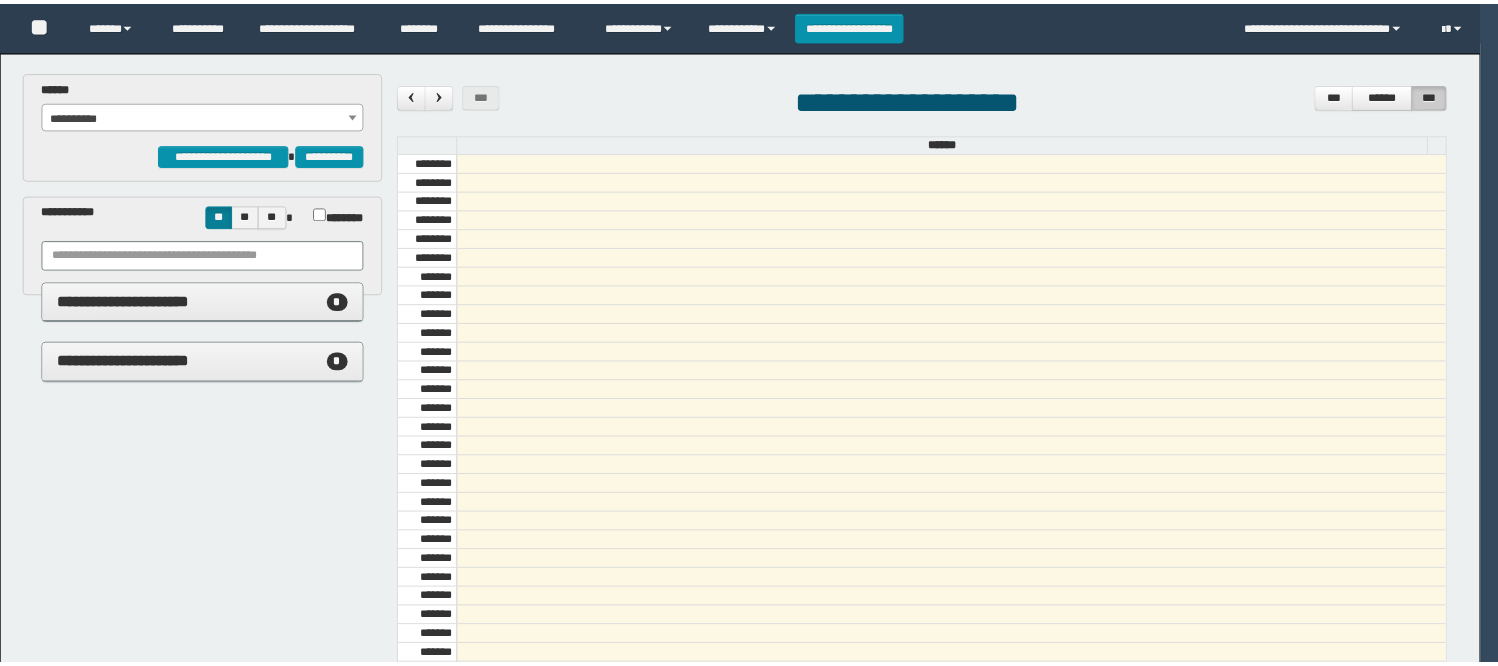 scroll, scrollTop: 0, scrollLeft: 0, axis: both 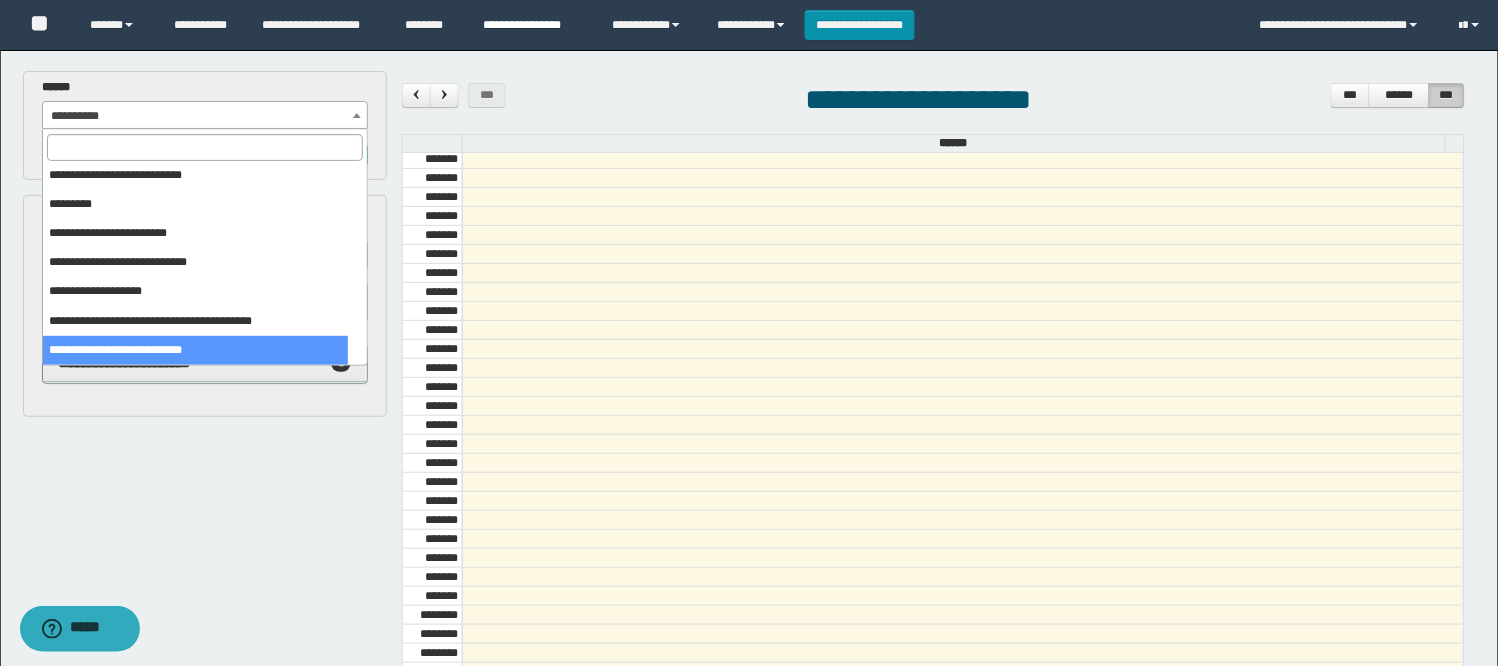 drag, startPoint x: 181, startPoint y: 341, endPoint x: 588, endPoint y: 2, distance: 529.6886 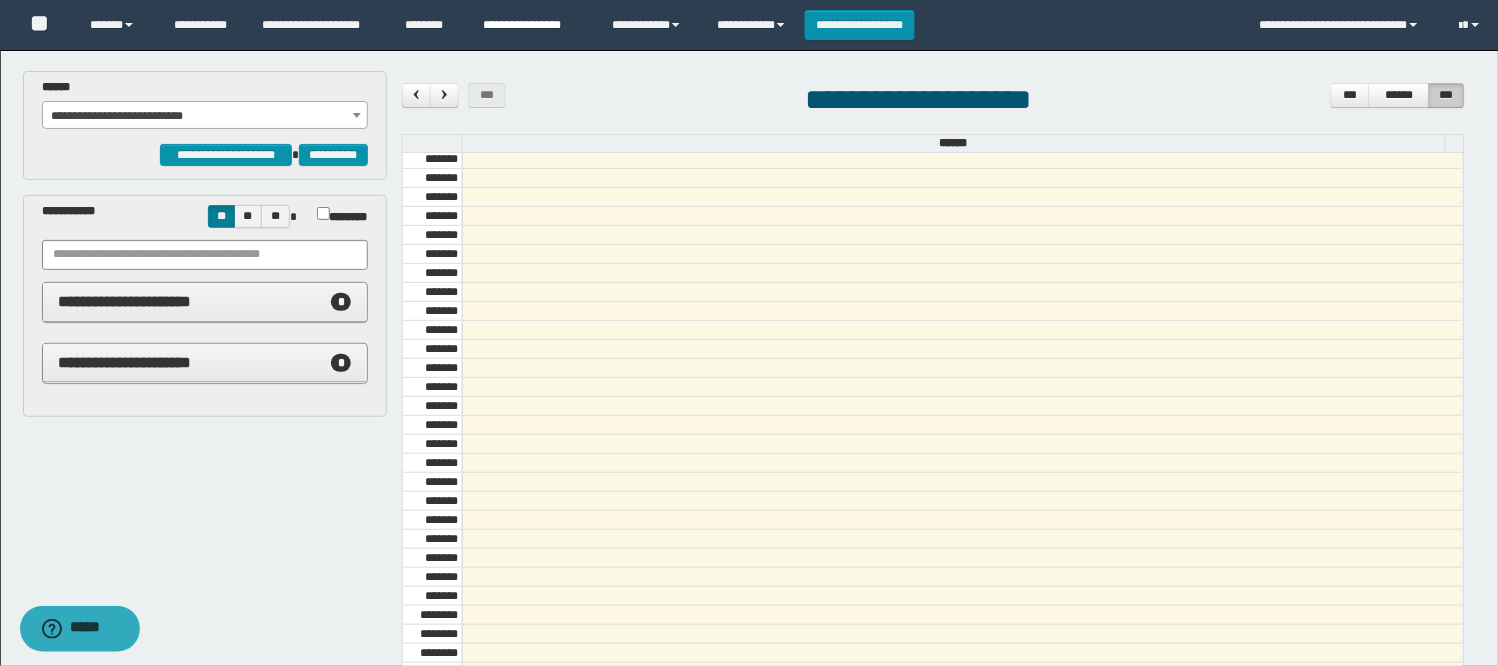 select on "******" 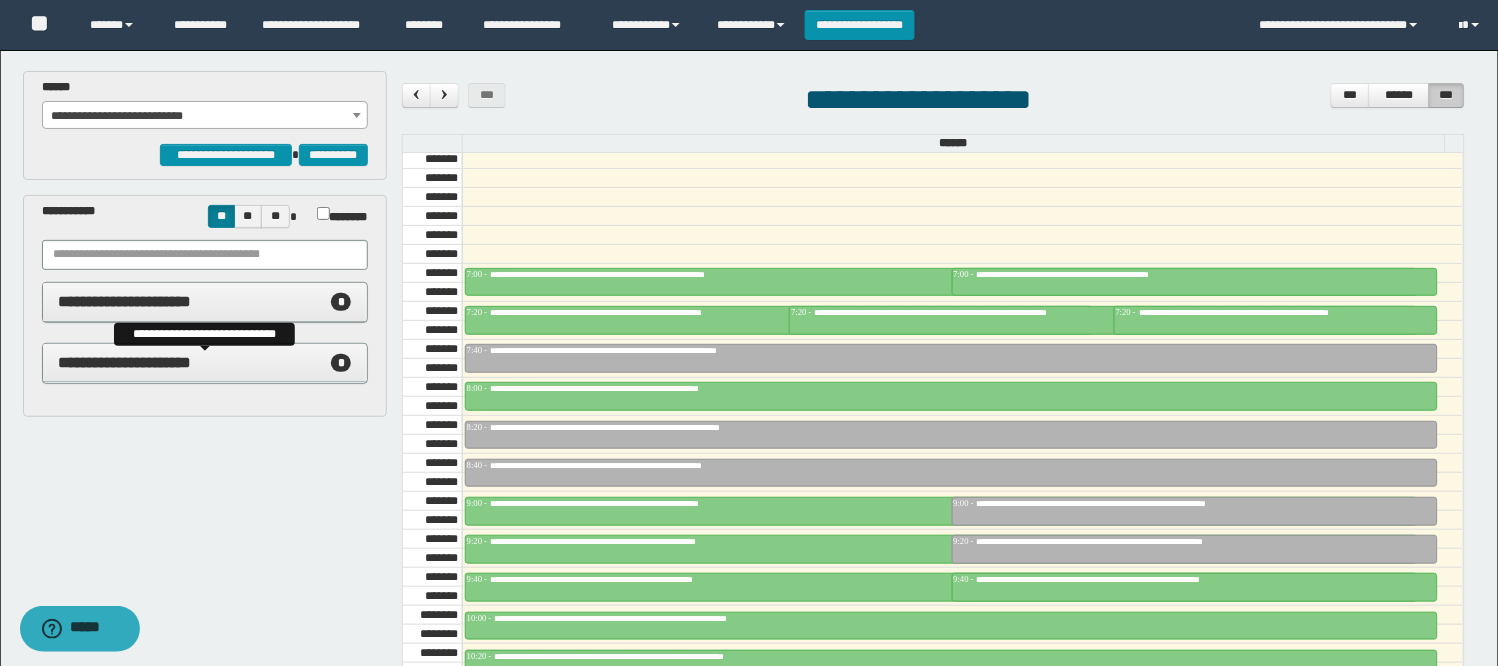 click on "**********" at bounding box center [125, 362] 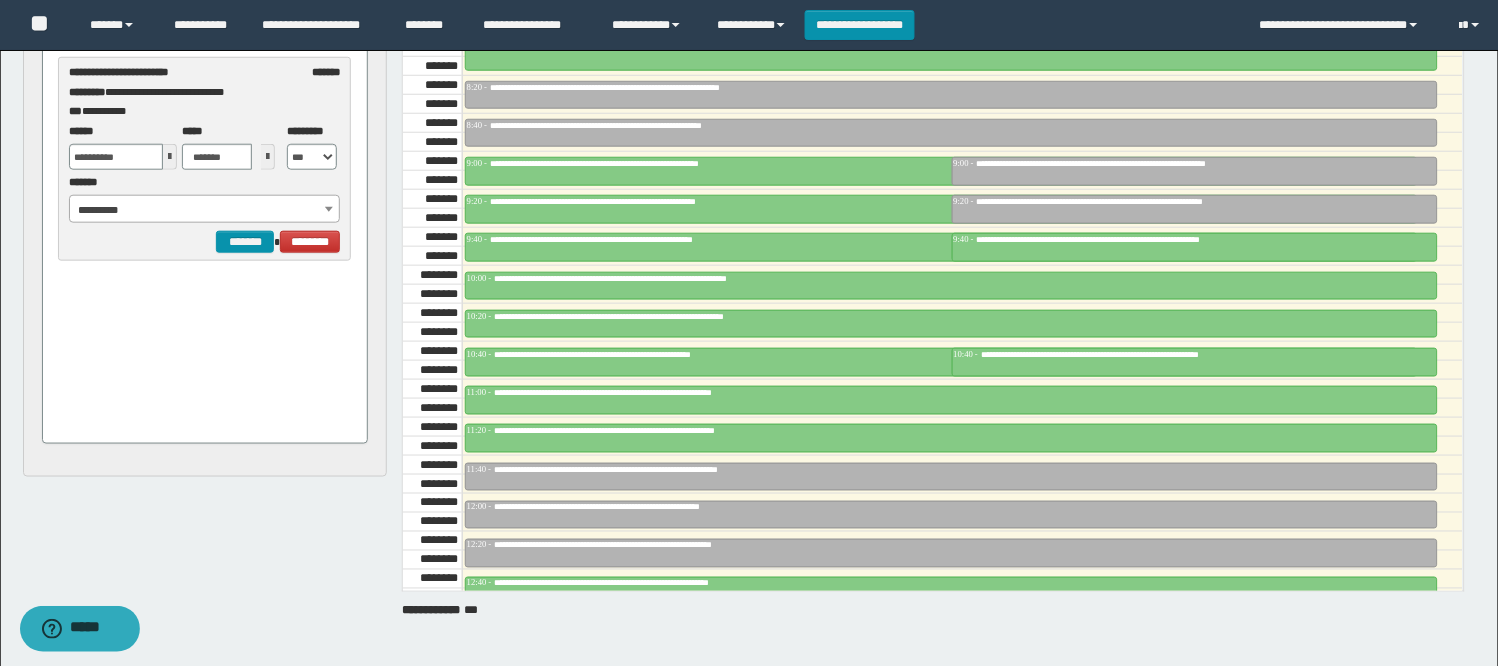 scroll, scrollTop: 304, scrollLeft: 0, axis: vertical 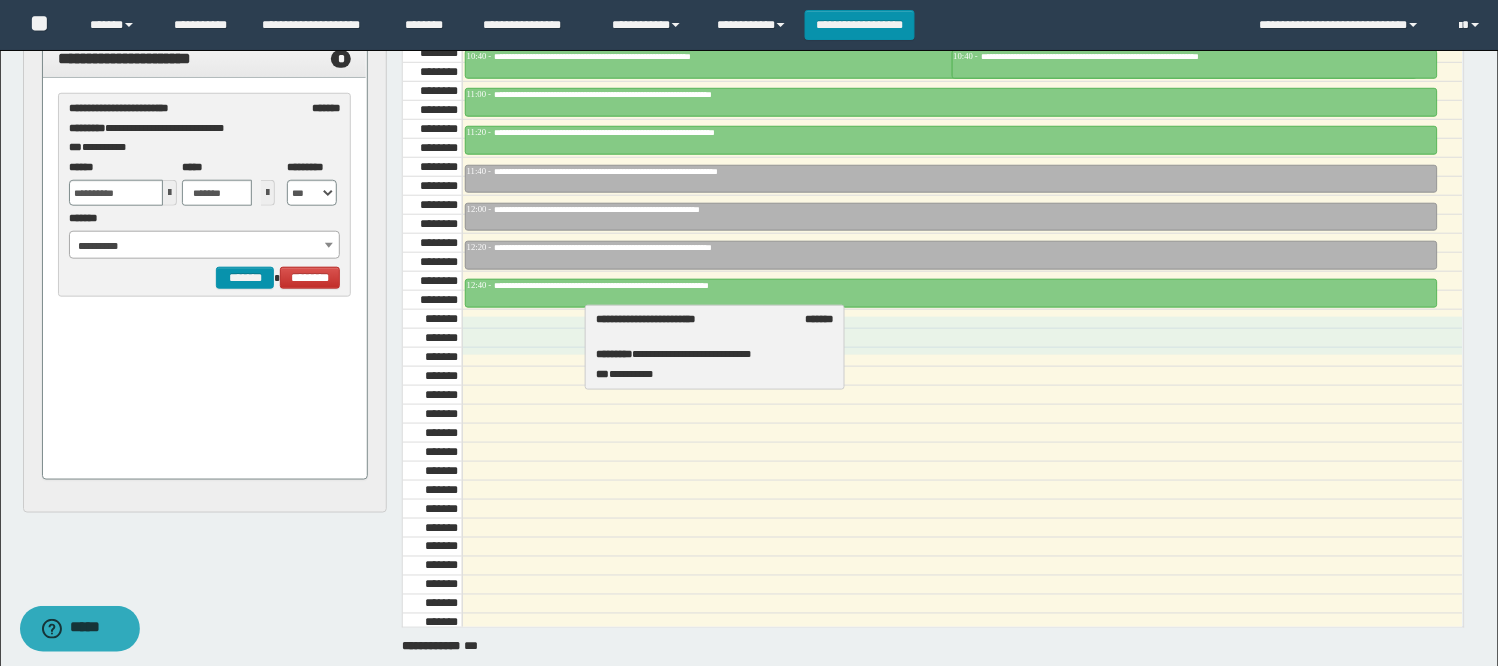 drag, startPoint x: 154, startPoint y: 111, endPoint x: 680, endPoint y: 318, distance: 565.26544 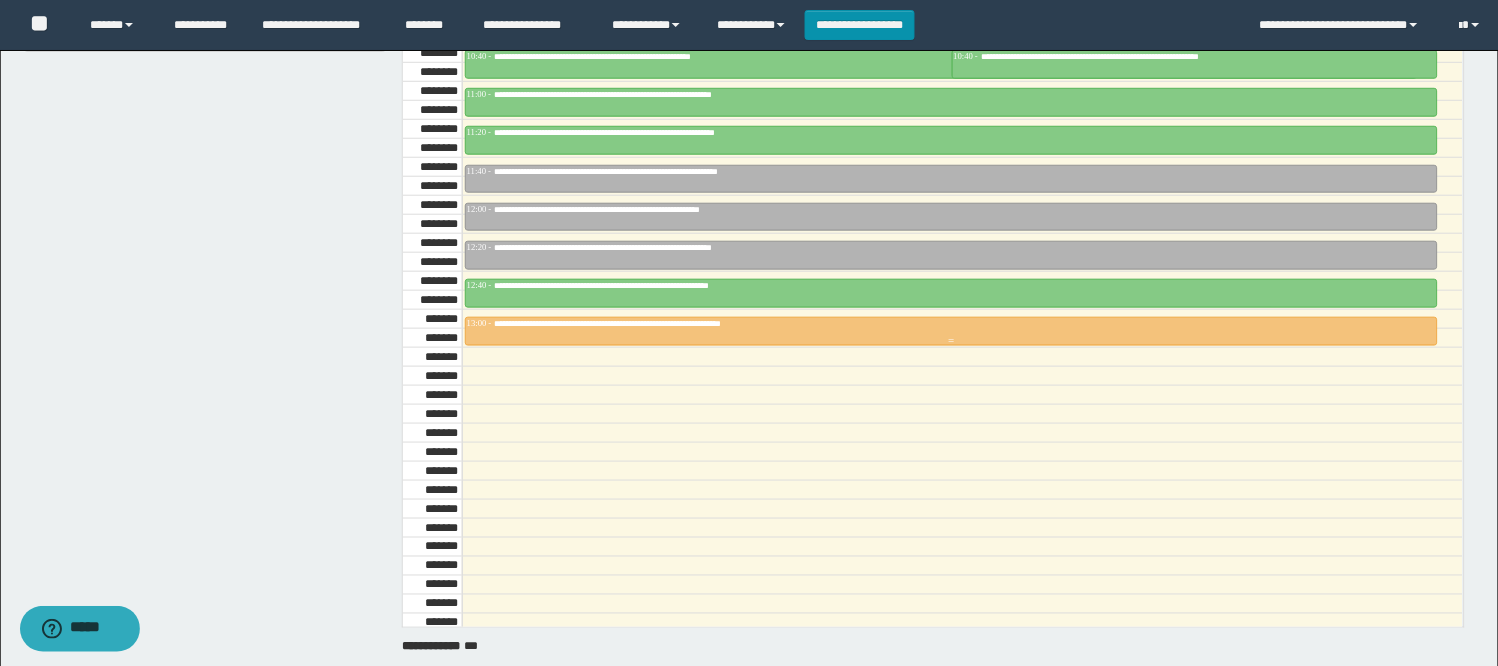 click on "**********" at bounding box center (952, 324) 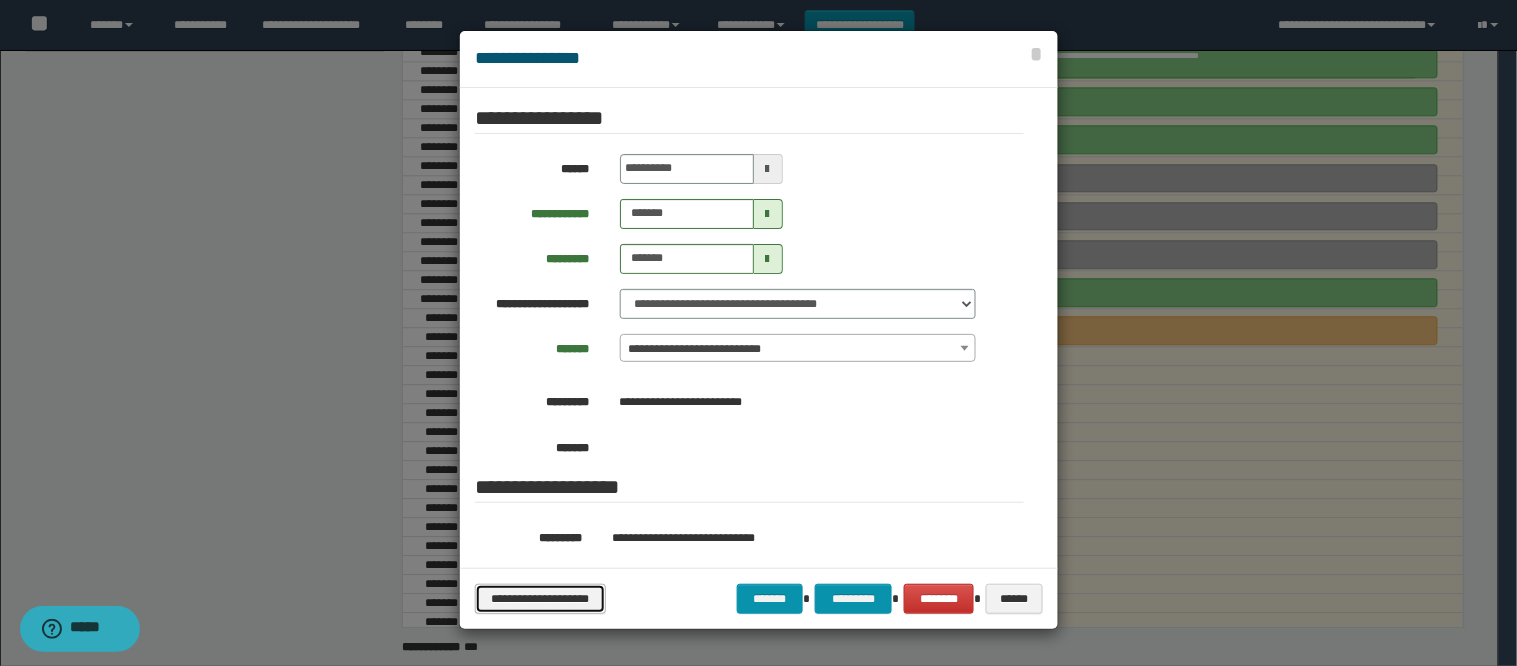 click on "**********" at bounding box center [540, 599] 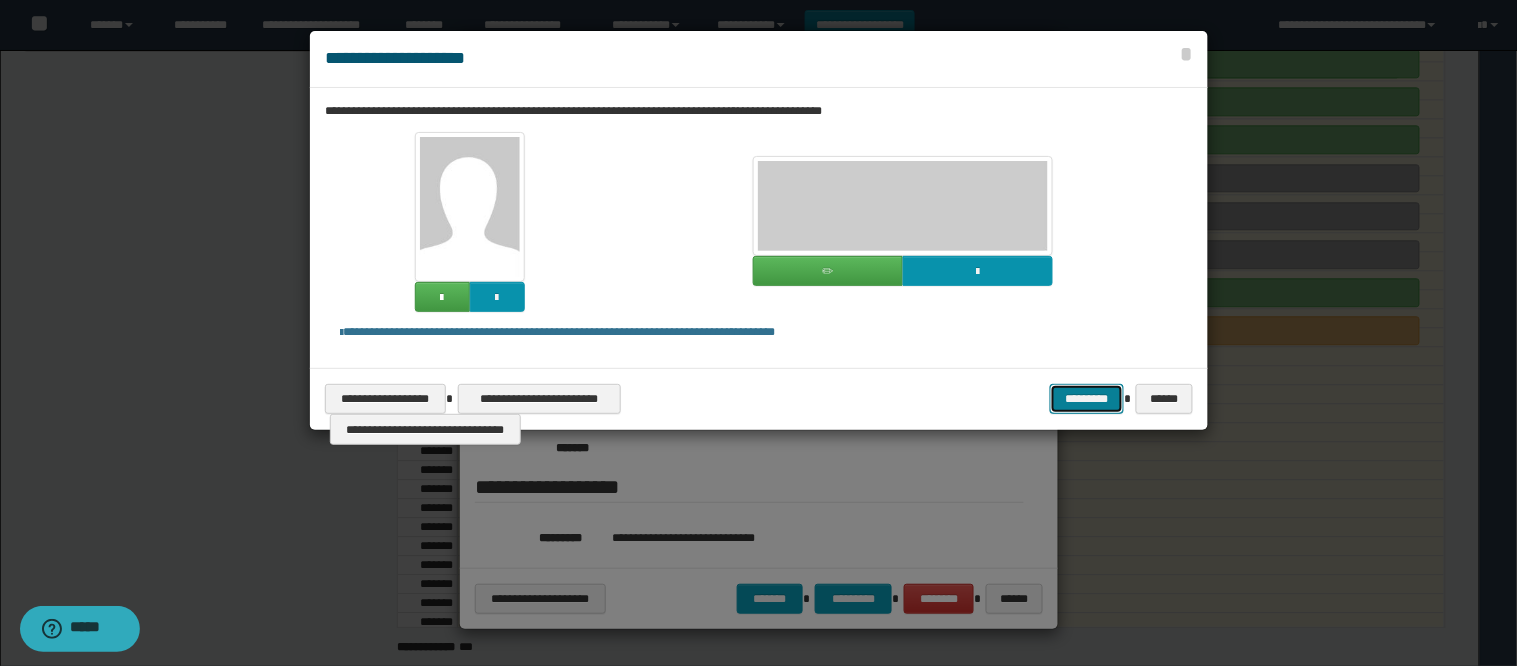 drag, startPoint x: 1088, startPoint y: 404, endPoint x: 857, endPoint y: 348, distance: 237.69098 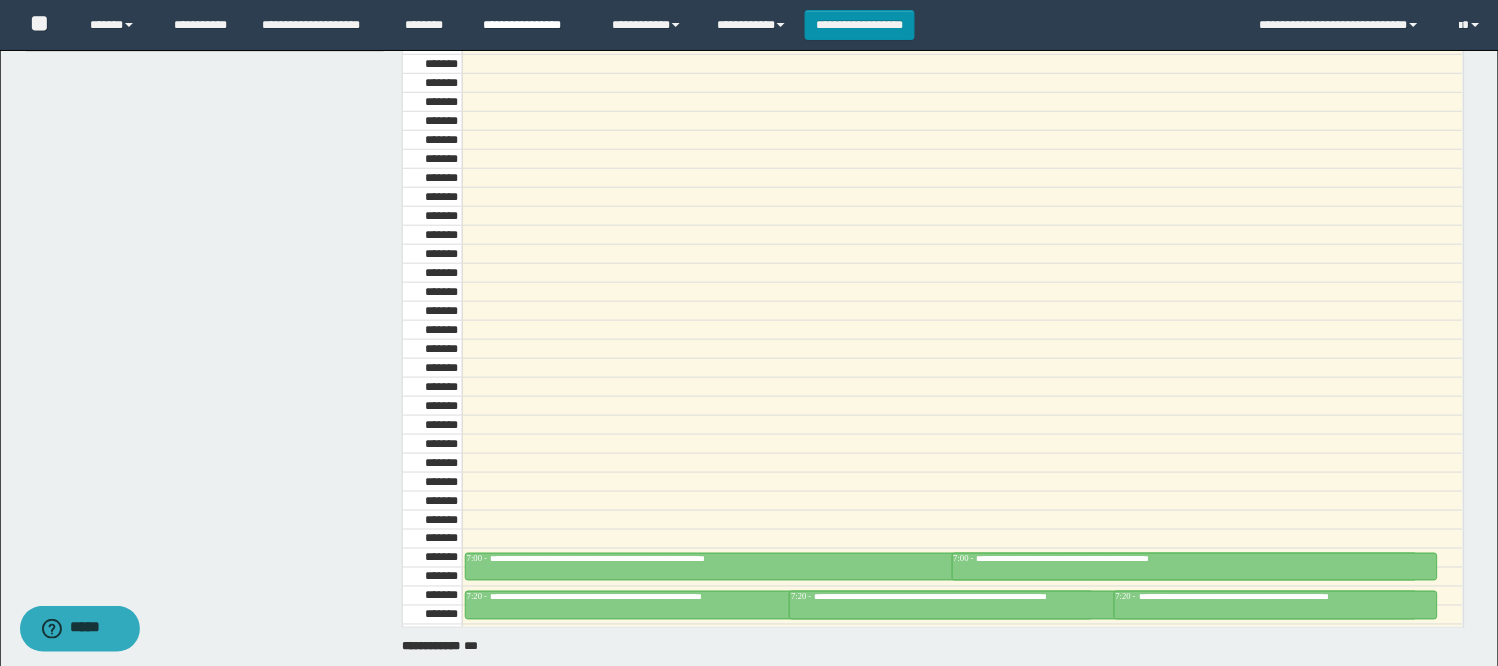 scroll, scrollTop: 0, scrollLeft: 0, axis: both 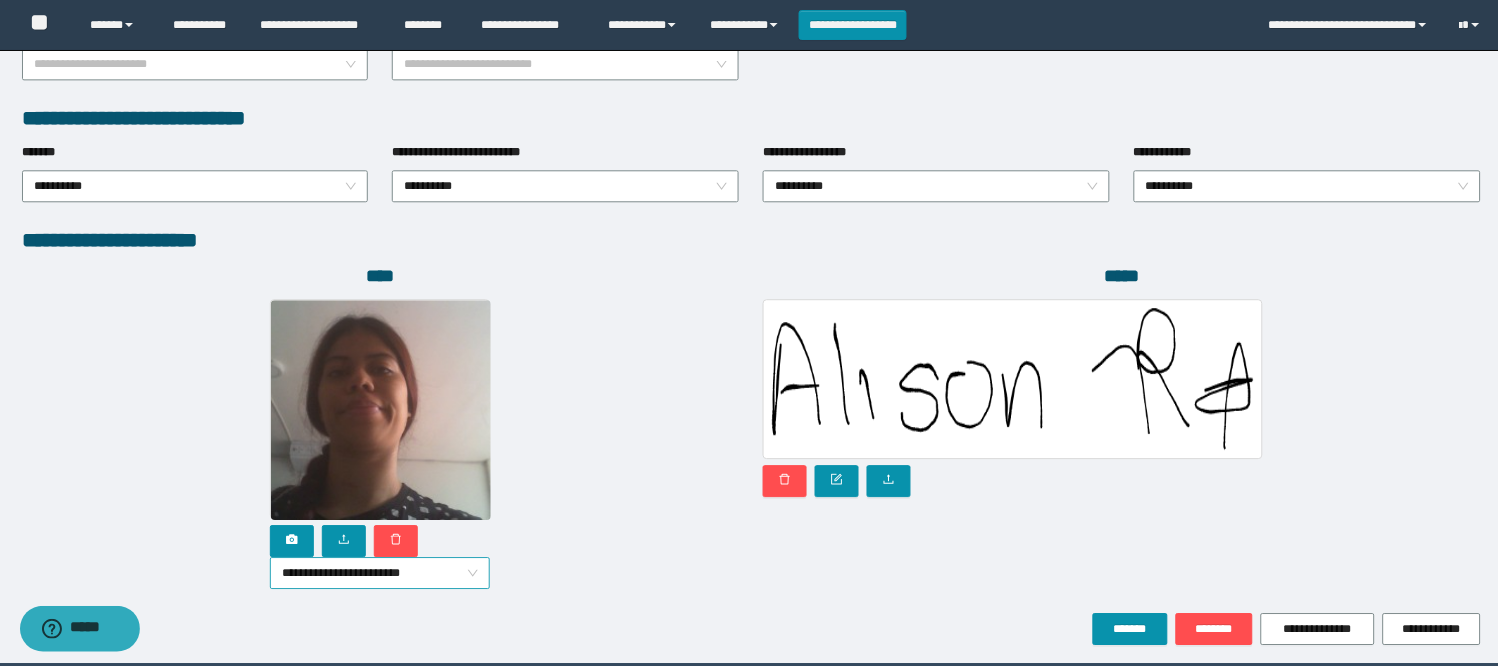 click on "**********" at bounding box center [380, 573] 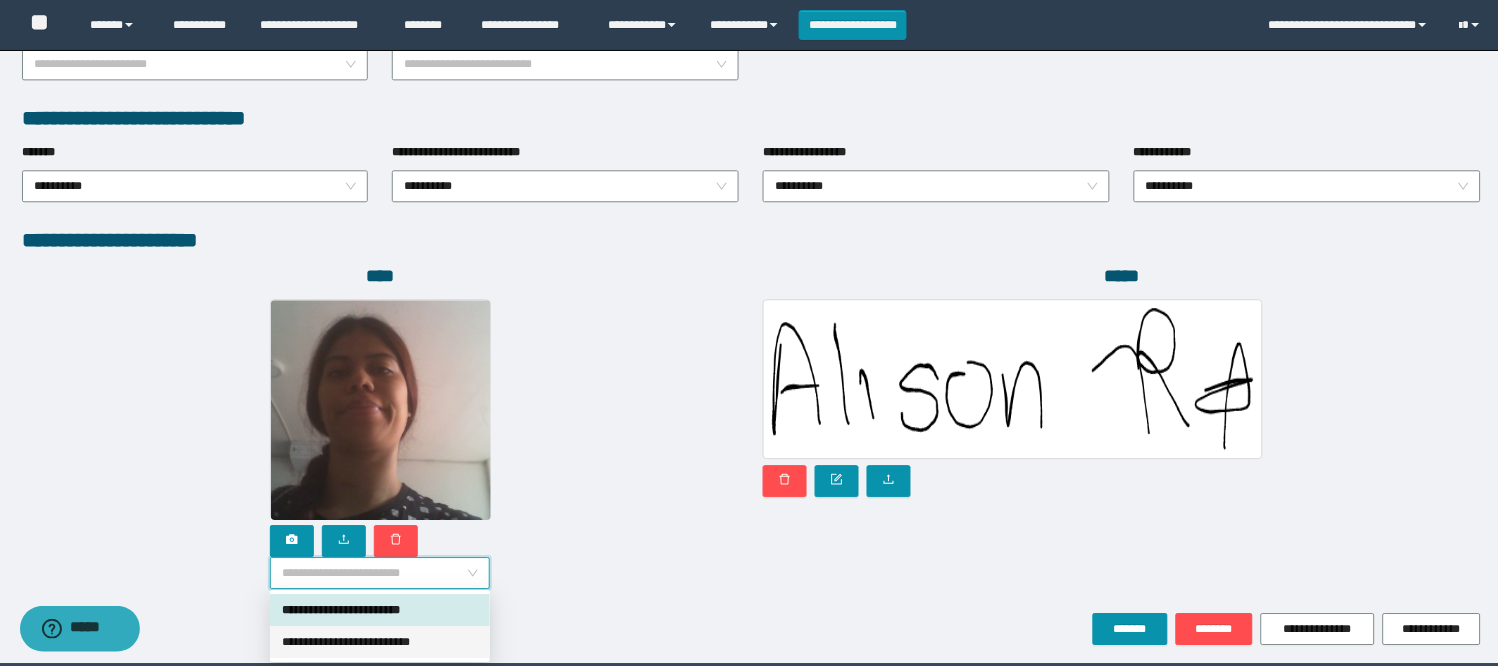 click on "**********" at bounding box center (380, 642) 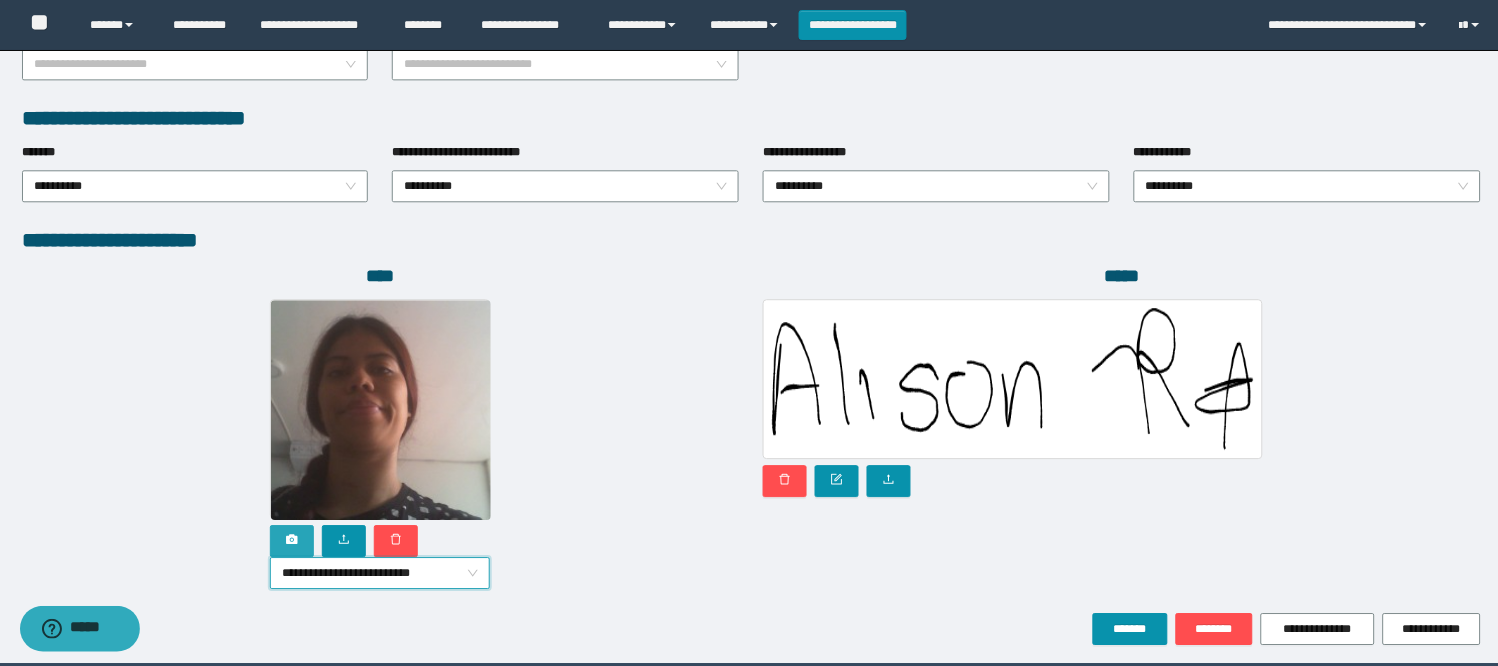 click 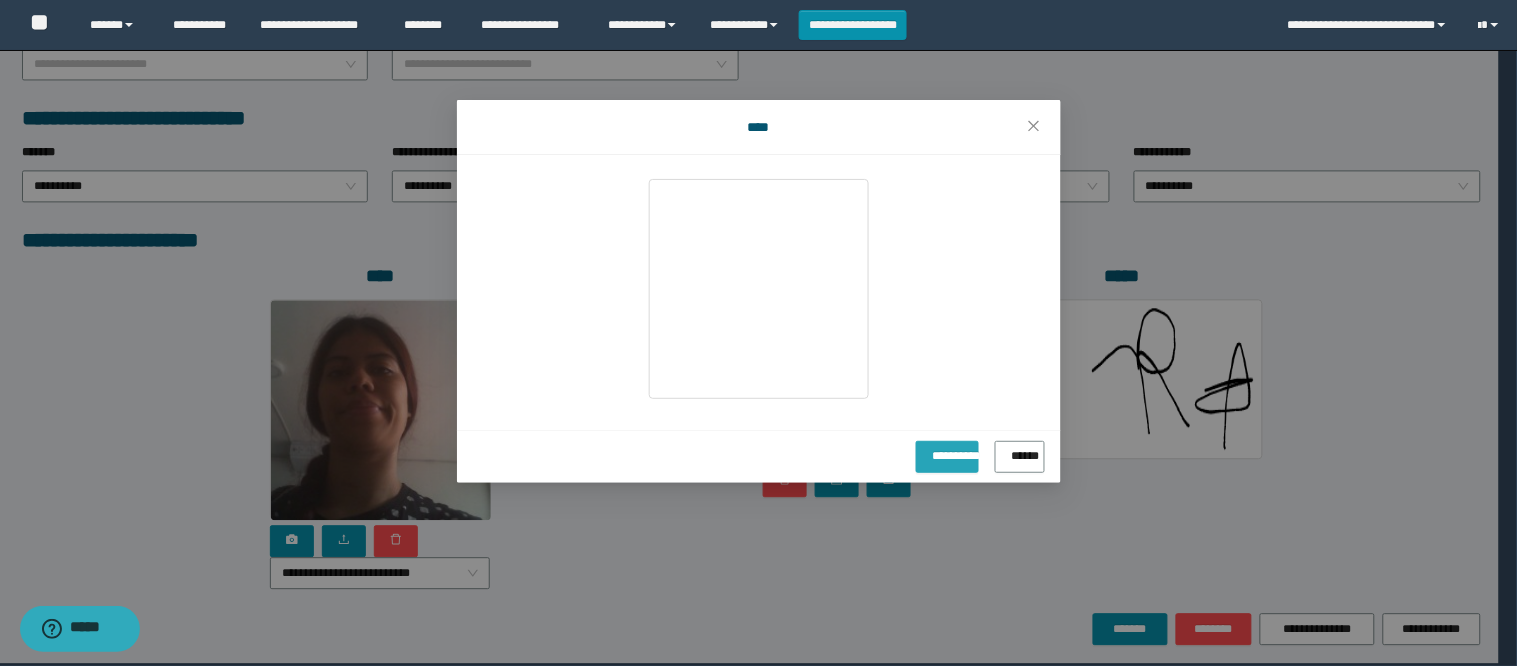 drag, startPoint x: 920, startPoint y: 452, endPoint x: 925, endPoint y: 493, distance: 41.303753 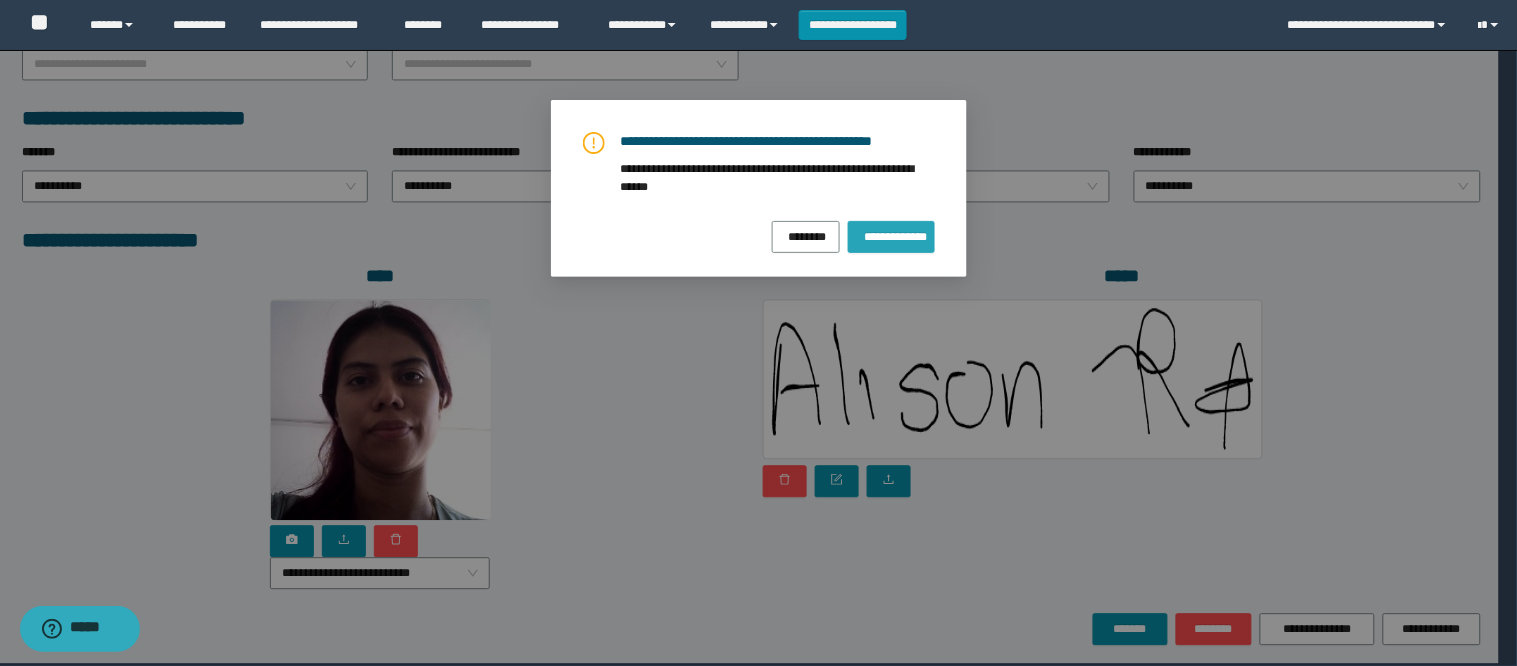 click on "**********" at bounding box center [891, 235] 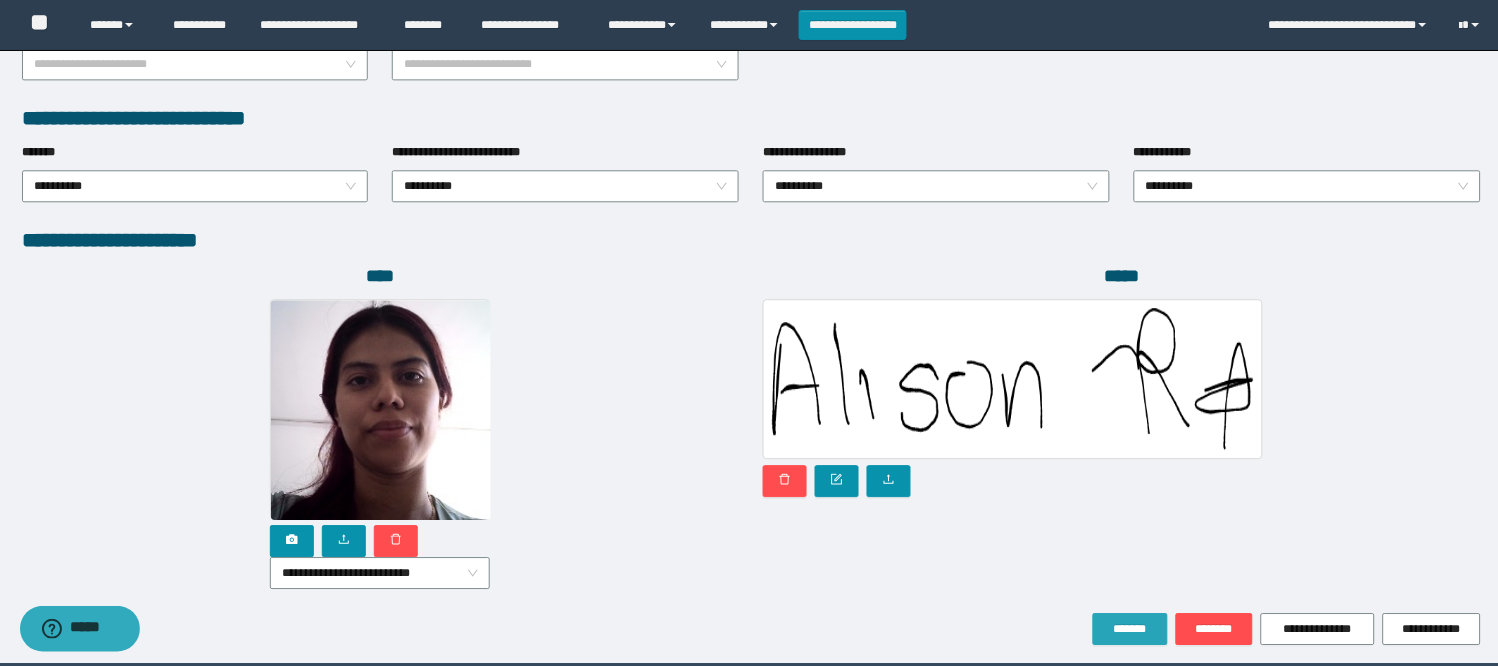 click on "*******" at bounding box center (1130, 629) 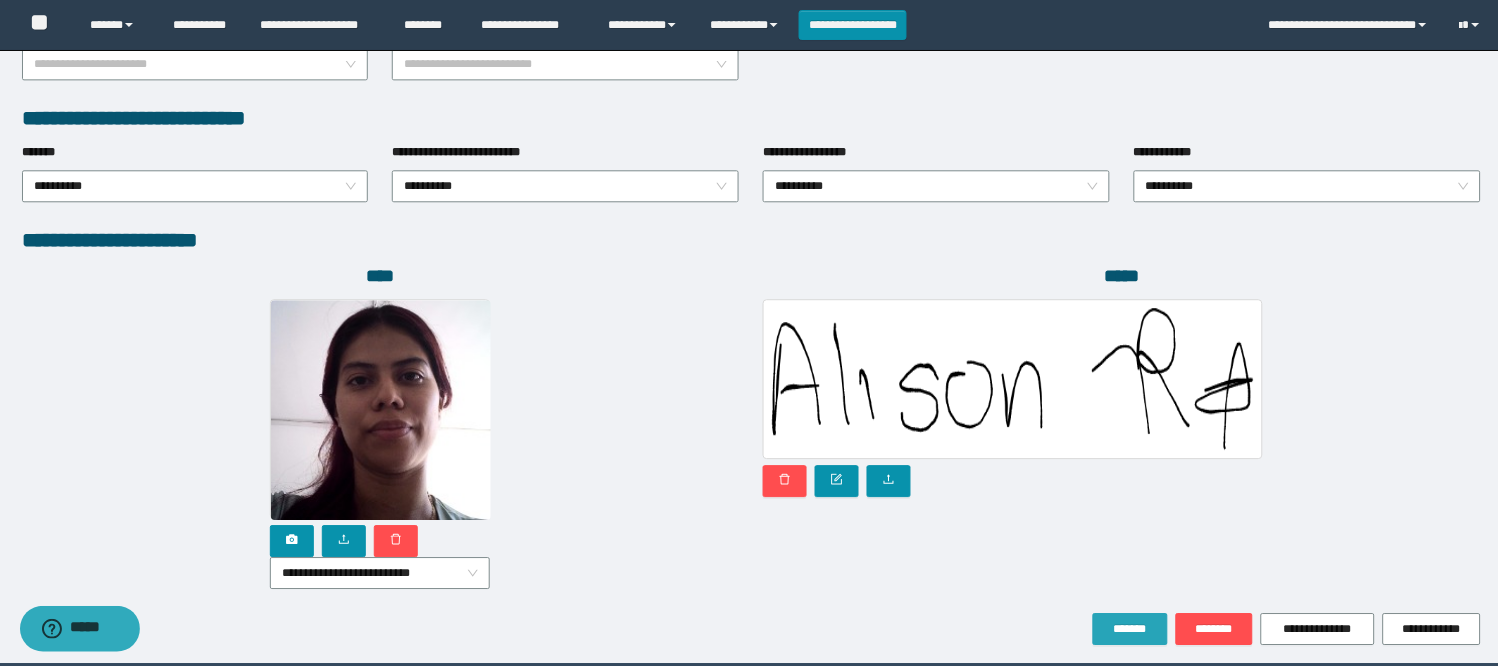click on "*******" at bounding box center (1130, 629) 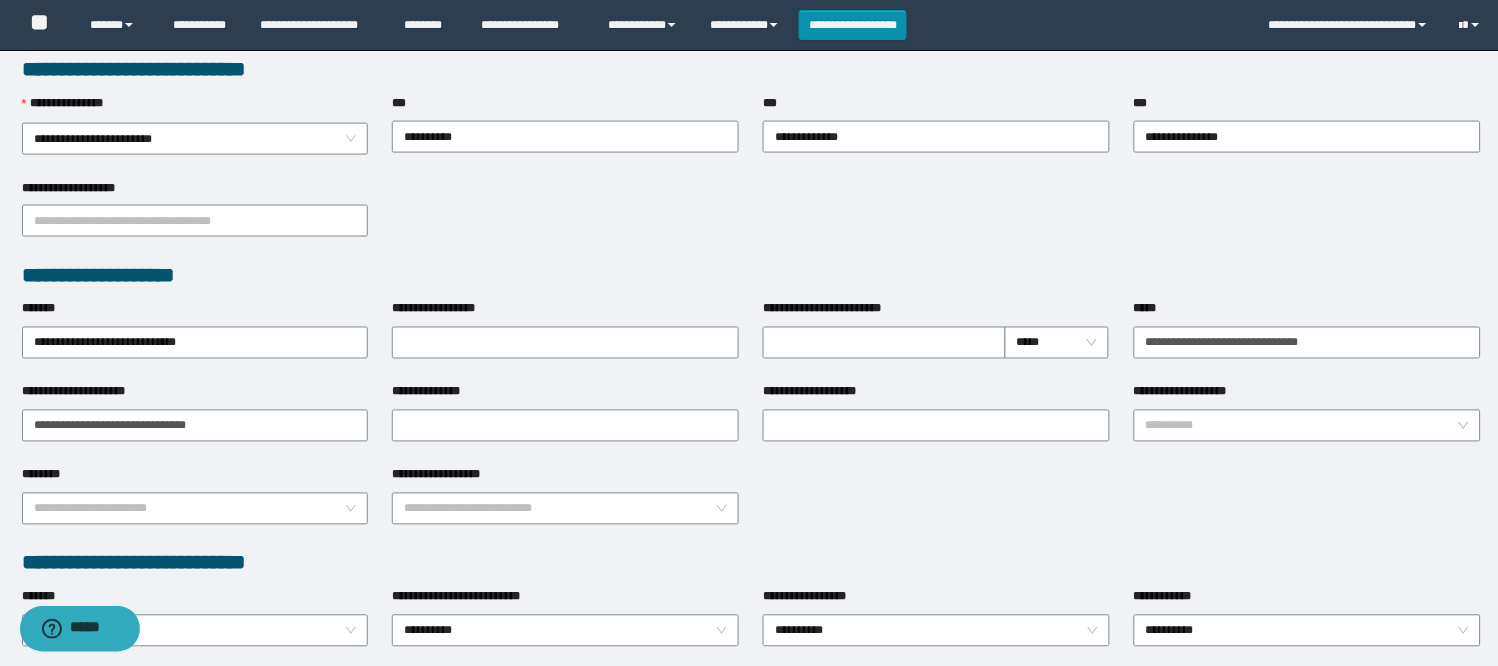 scroll, scrollTop: 0, scrollLeft: 0, axis: both 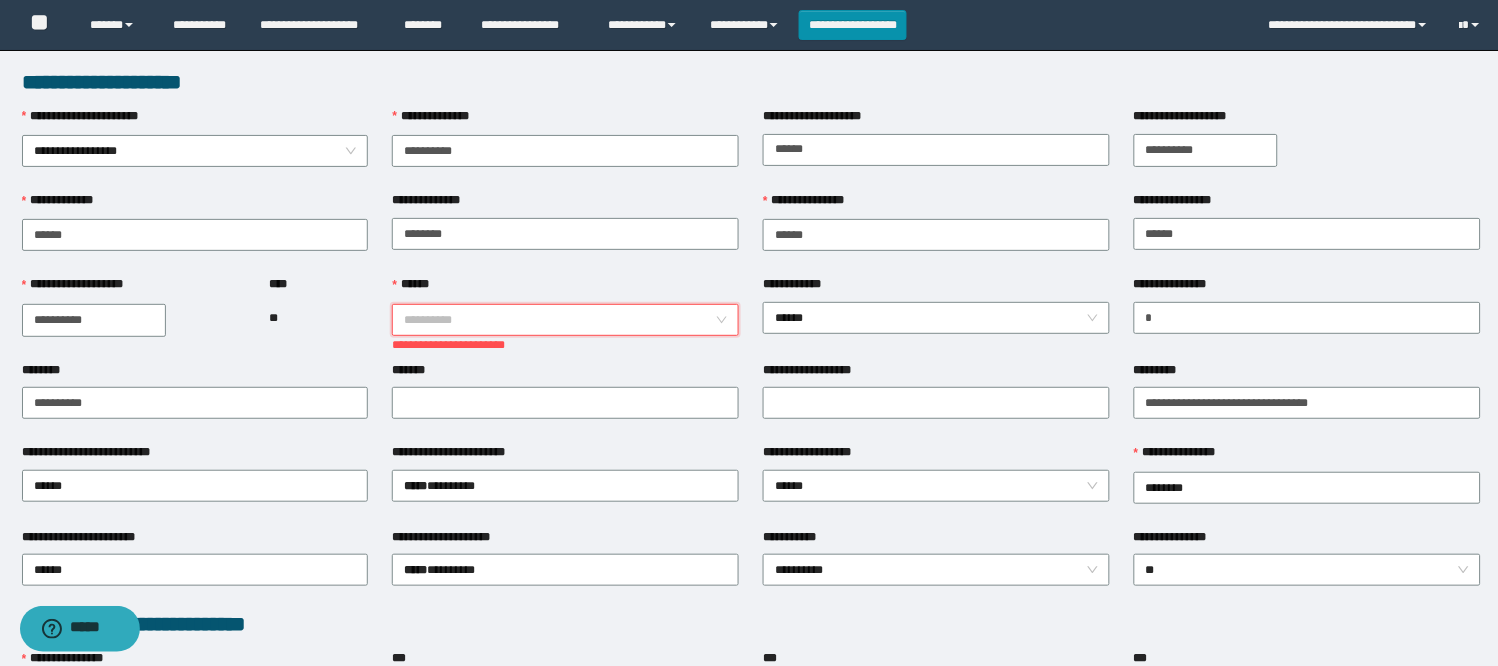 click on "**********" at bounding box center (565, 320) 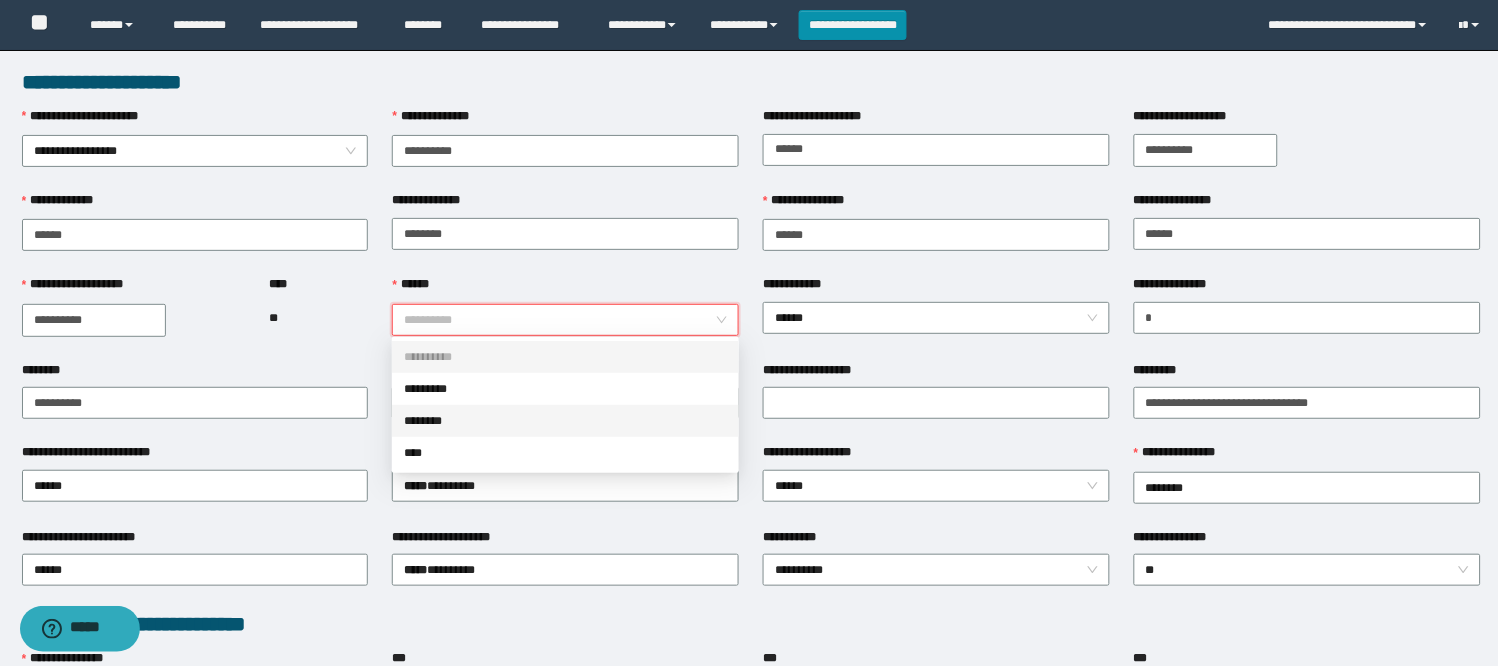 click on "********" at bounding box center (565, 421) 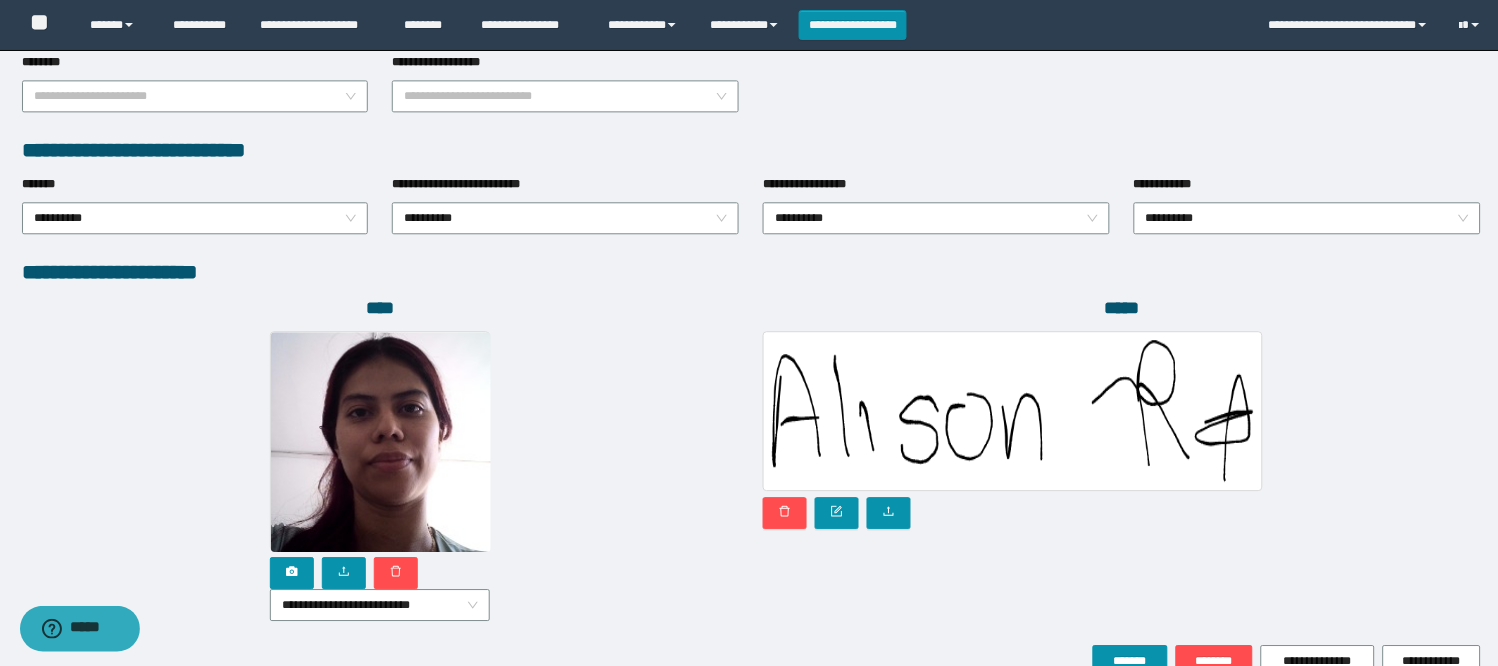 scroll, scrollTop: 1073, scrollLeft: 0, axis: vertical 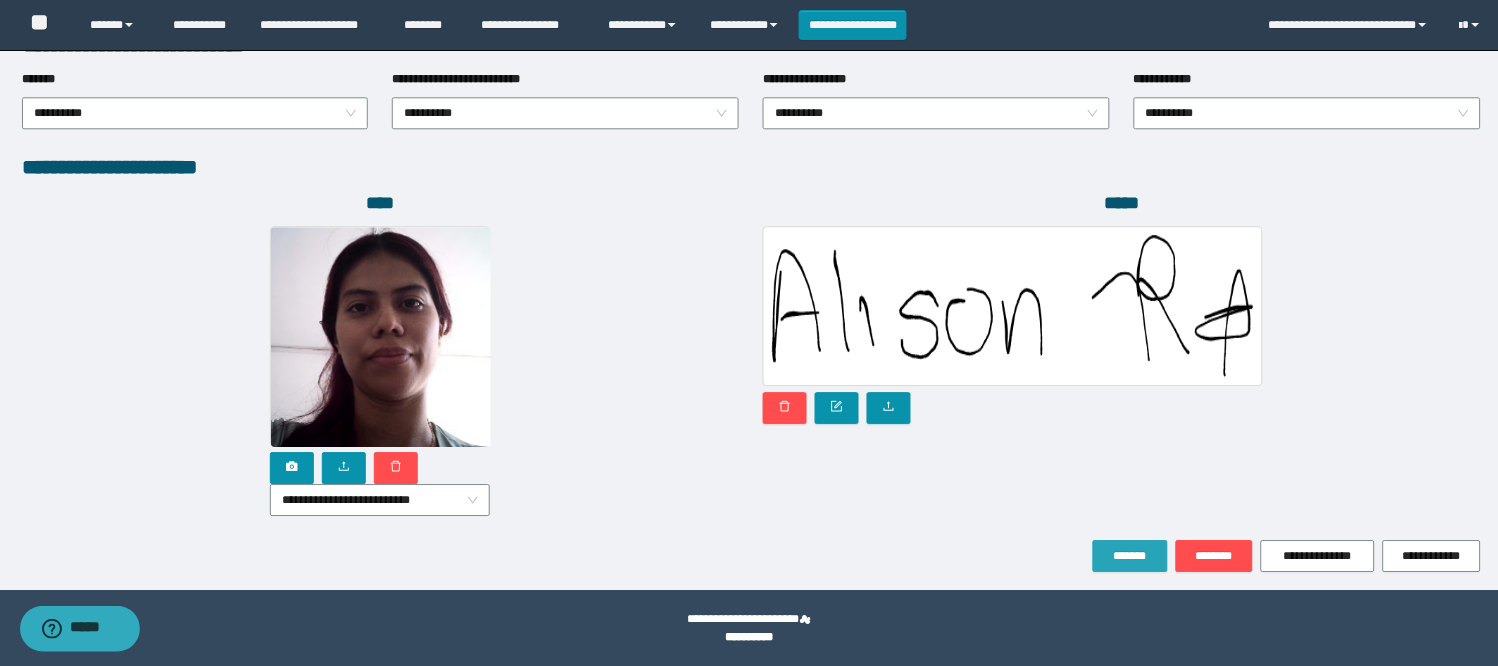 click on "*******" at bounding box center [1130, 556] 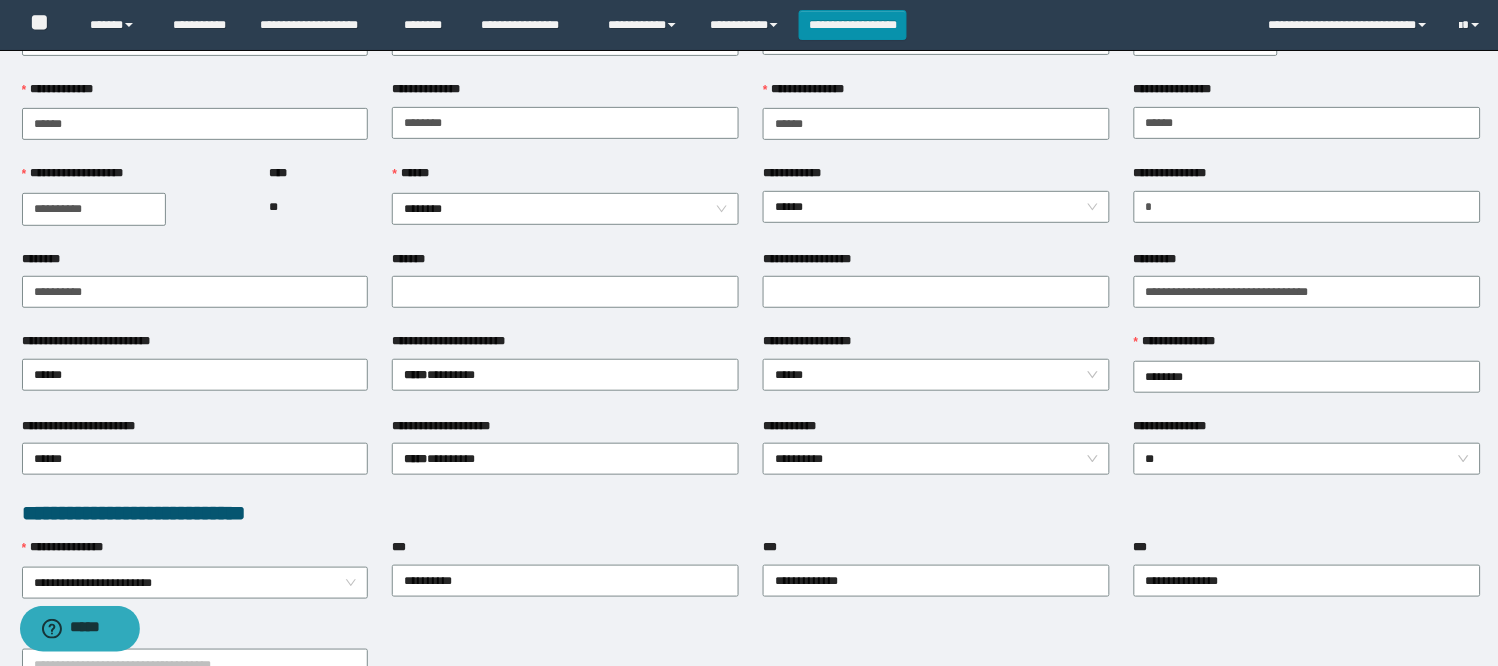 scroll, scrollTop: 0, scrollLeft: 0, axis: both 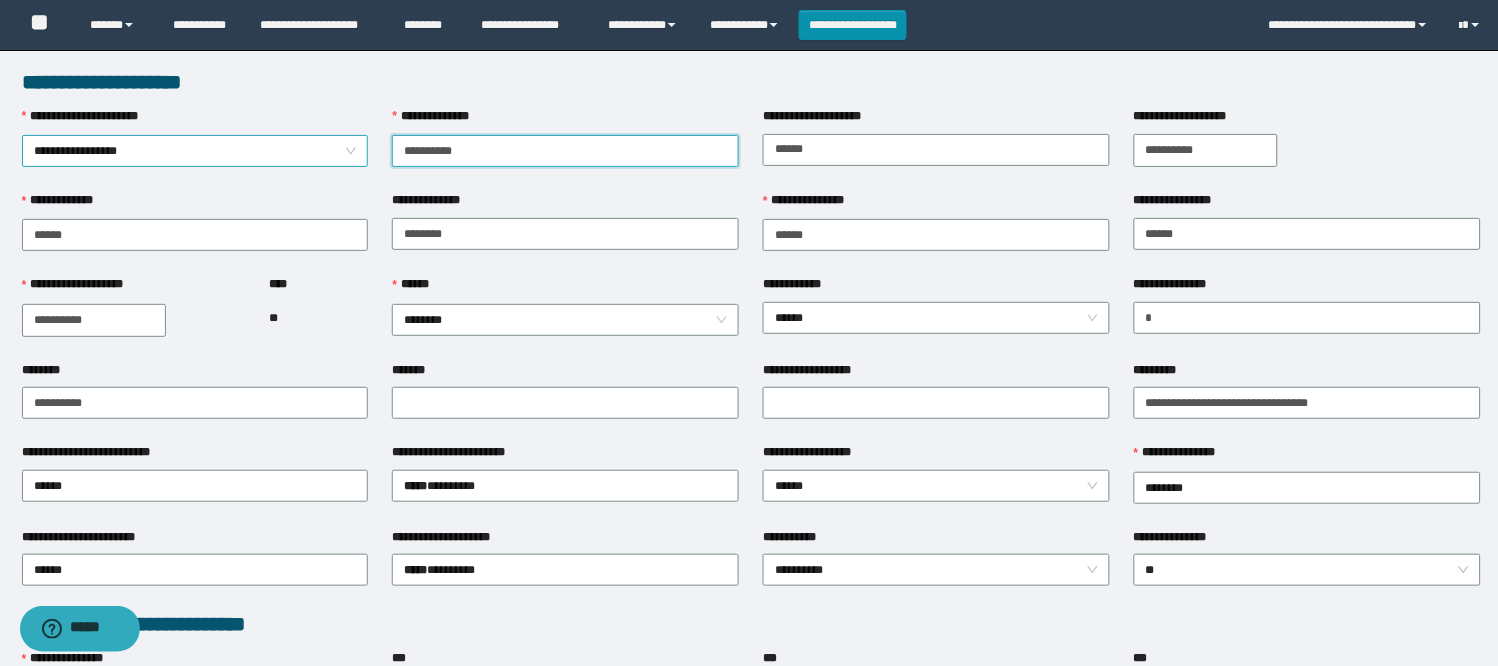drag, startPoint x: 512, startPoint y: 151, endPoint x: 331, endPoint y: 153, distance: 181.01105 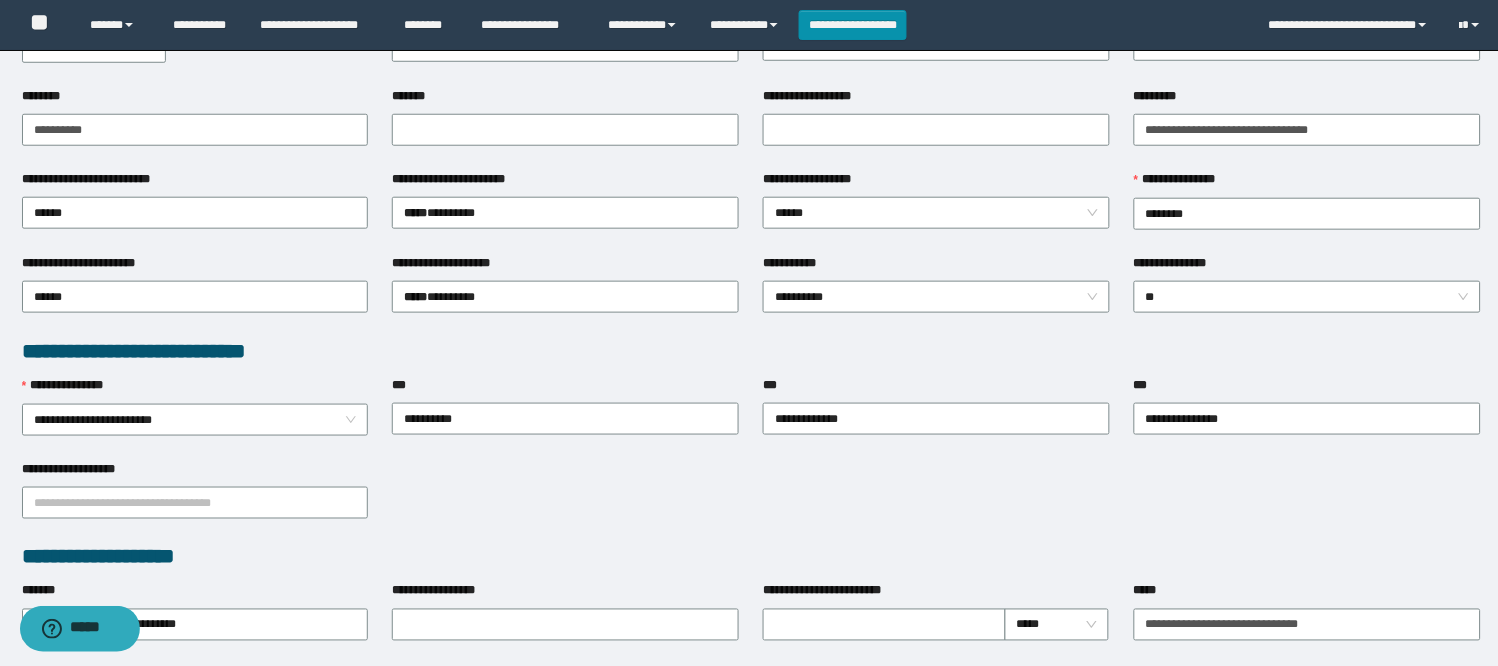 scroll, scrollTop: 68, scrollLeft: 0, axis: vertical 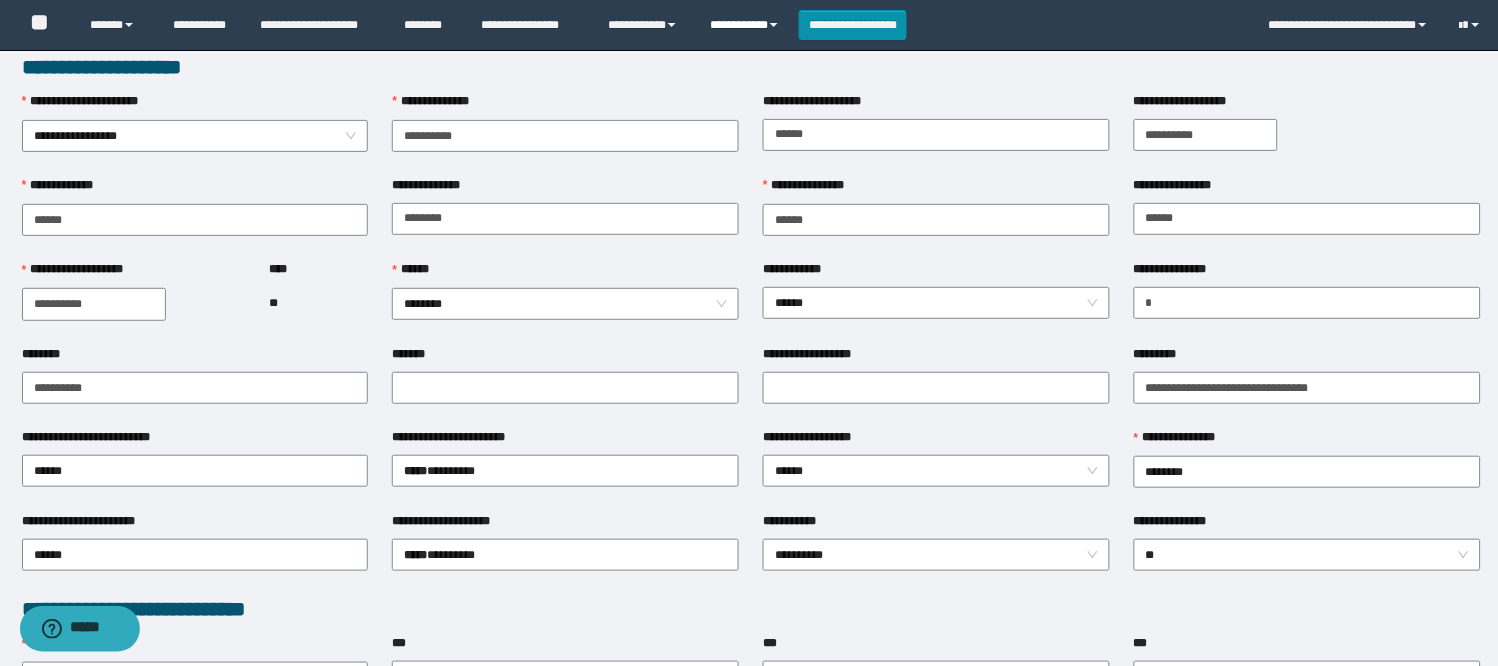 click on "**********" at bounding box center (746, 25) 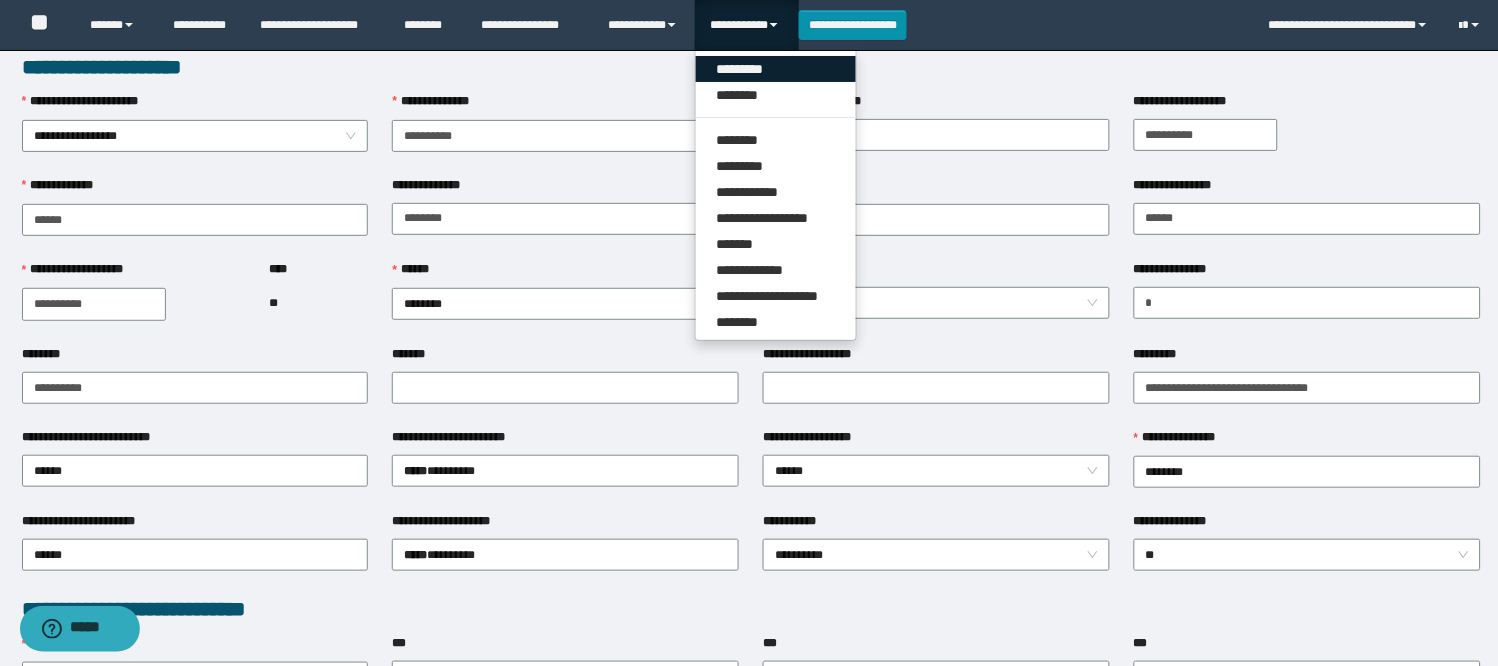 click on "*********" at bounding box center (776, 69) 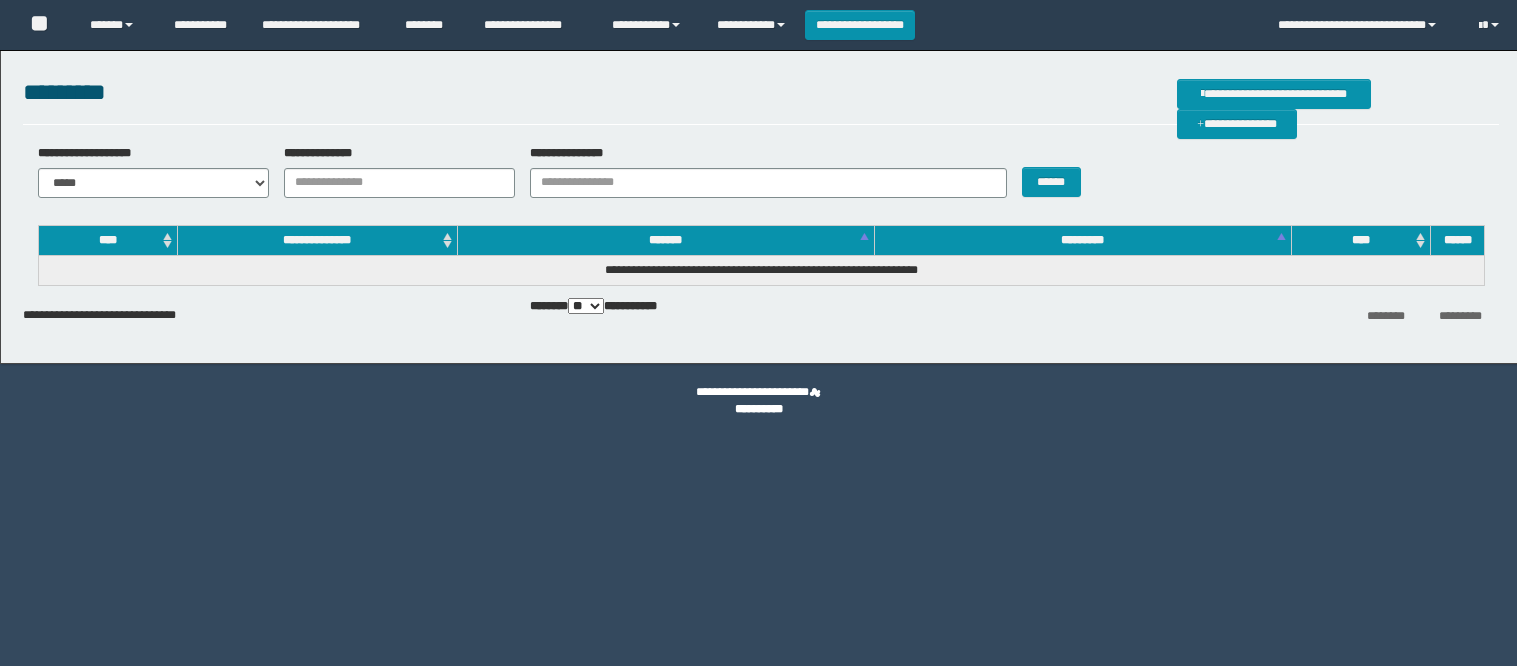 scroll, scrollTop: 0, scrollLeft: 0, axis: both 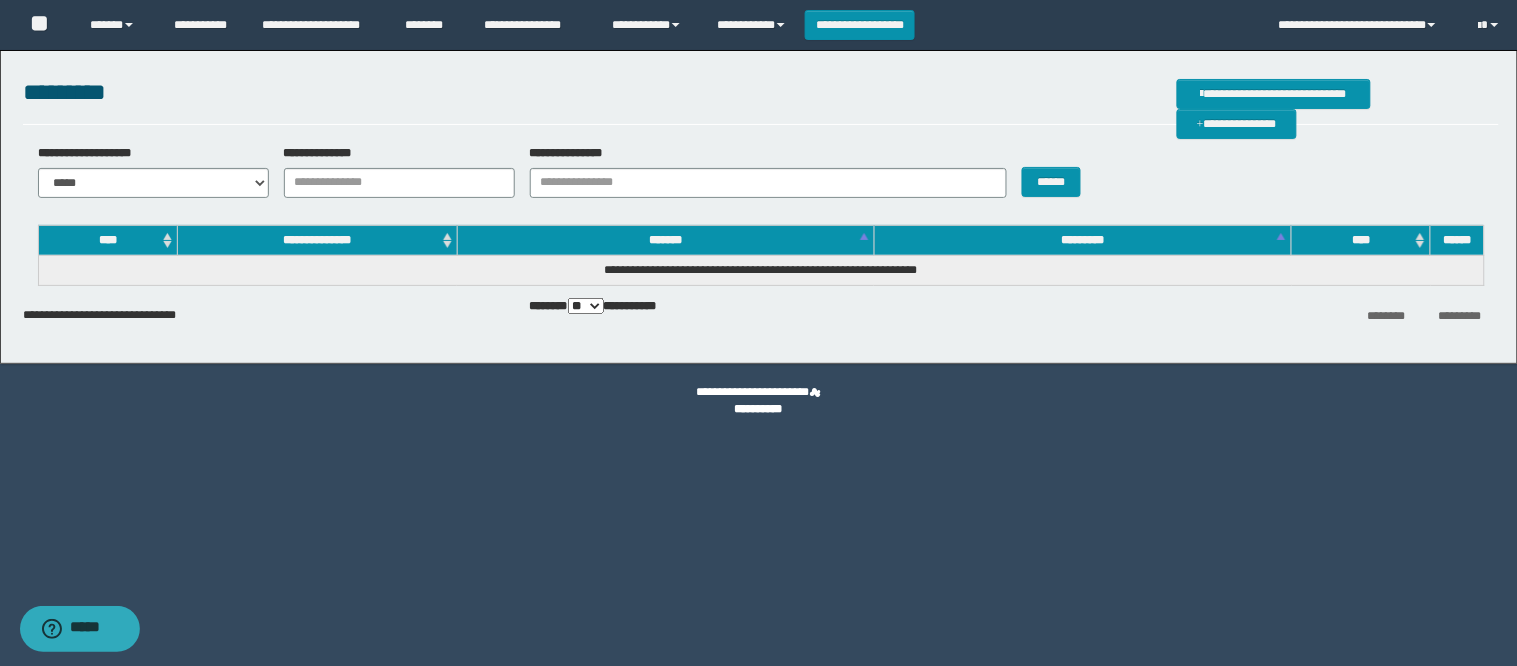 drag, startPoint x: 1098, startPoint y: 350, endPoint x: 1085, endPoint y: 351, distance: 13.038404 